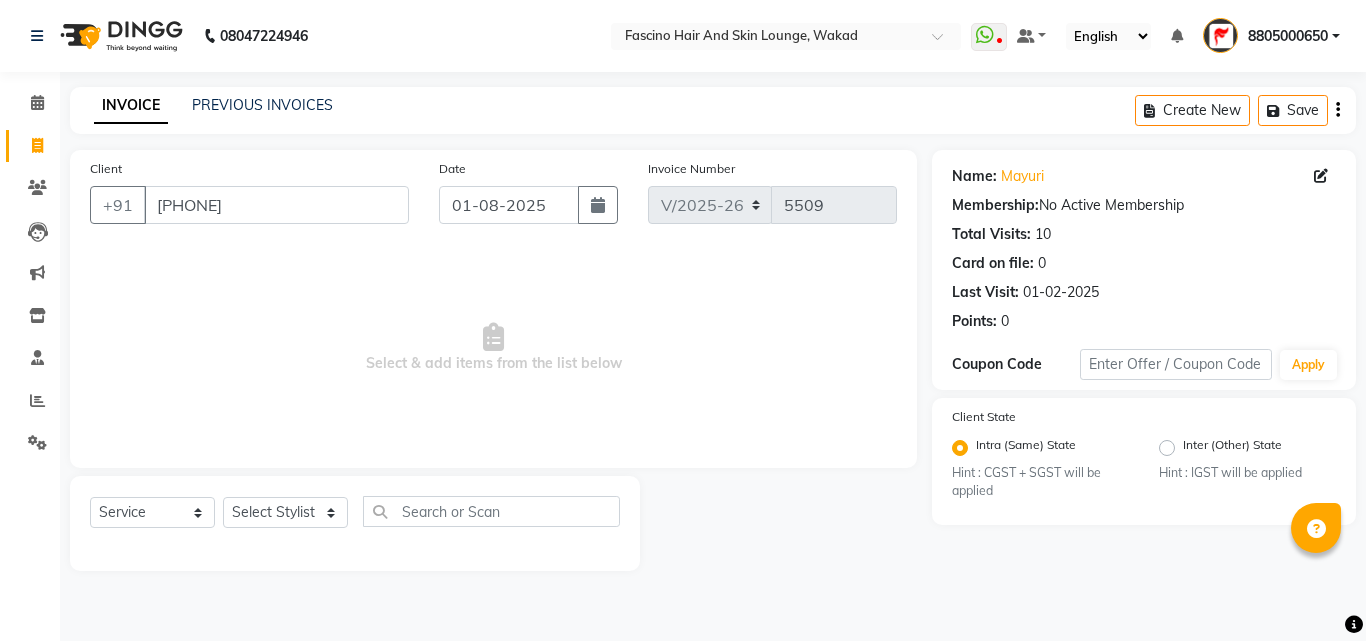 select on "126" 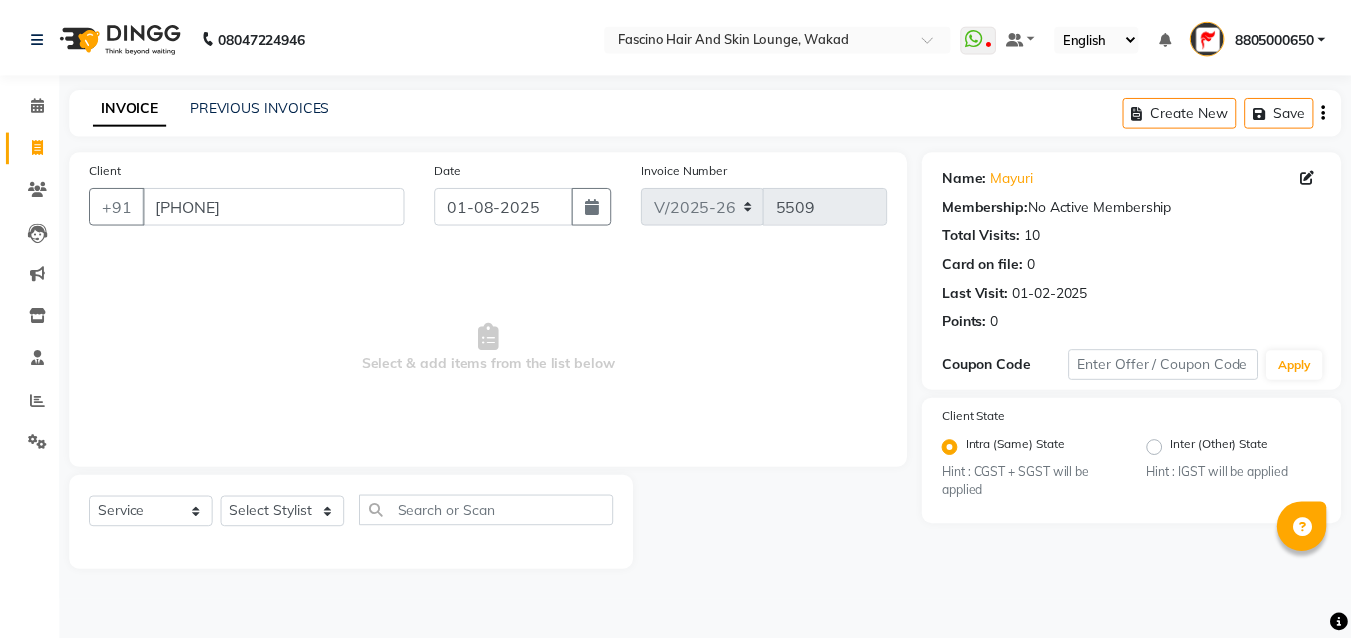 scroll, scrollTop: 0, scrollLeft: 0, axis: both 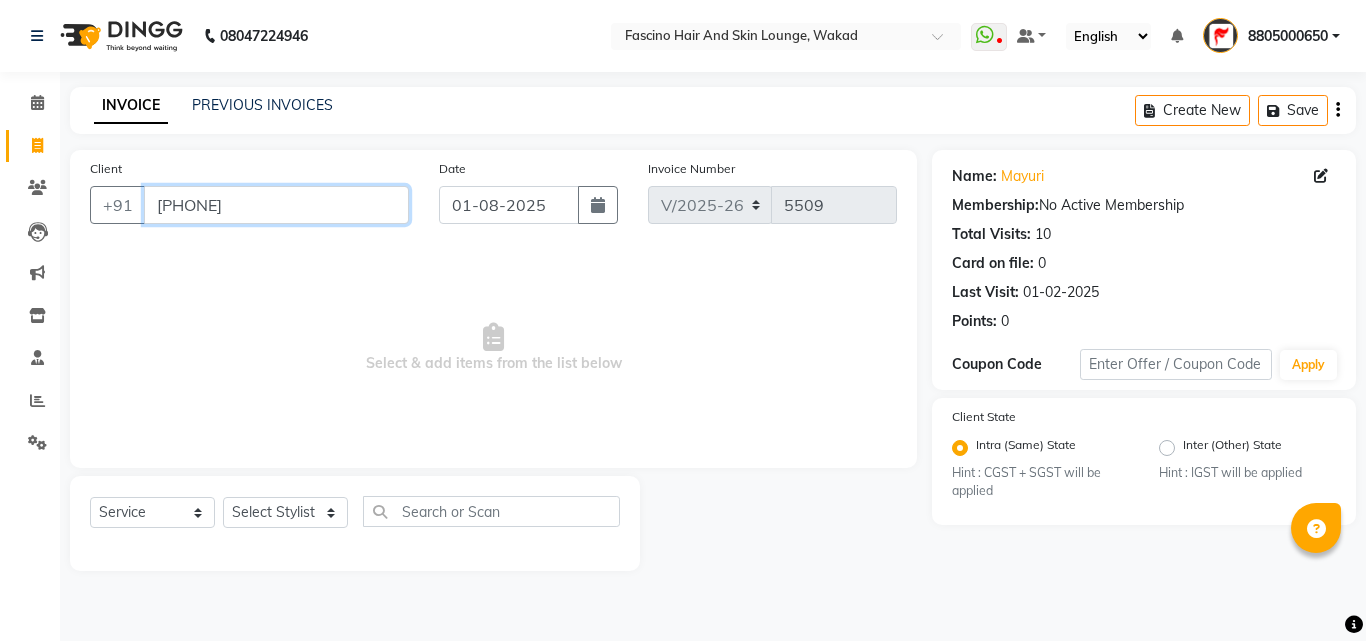 click on "[PHONE]" at bounding box center (276, 205) 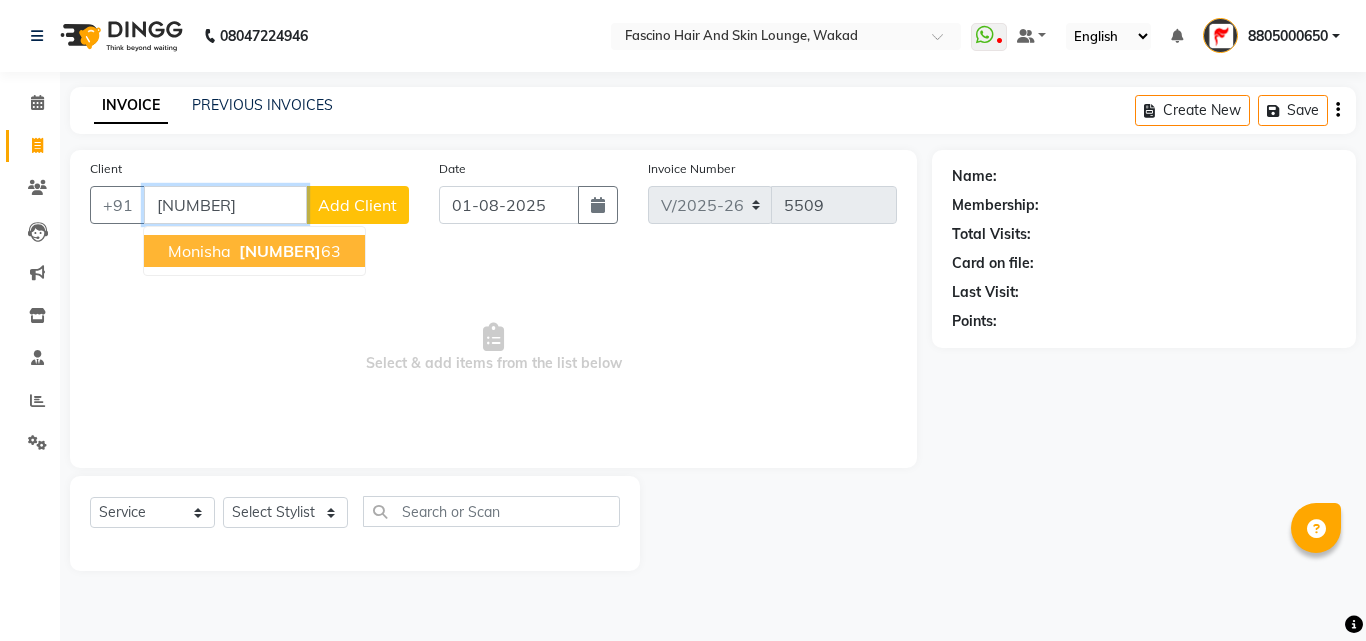 click on "[NUMBER]" at bounding box center (280, 251) 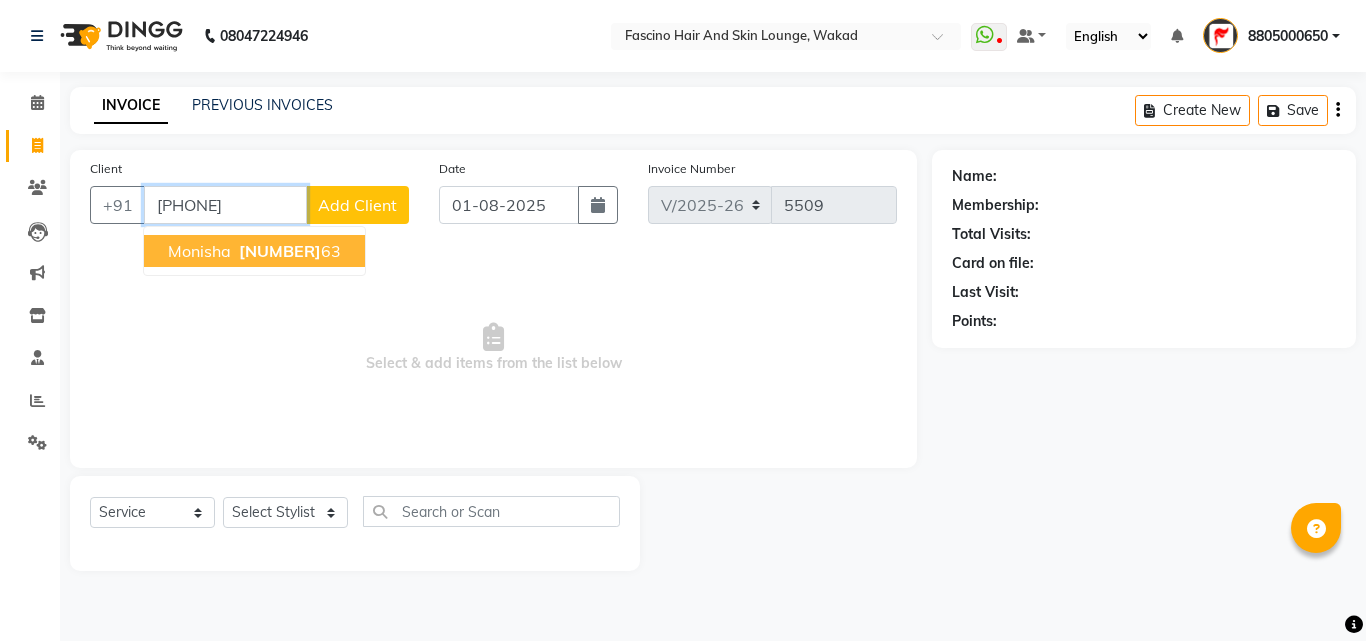 type on "[PHONE]" 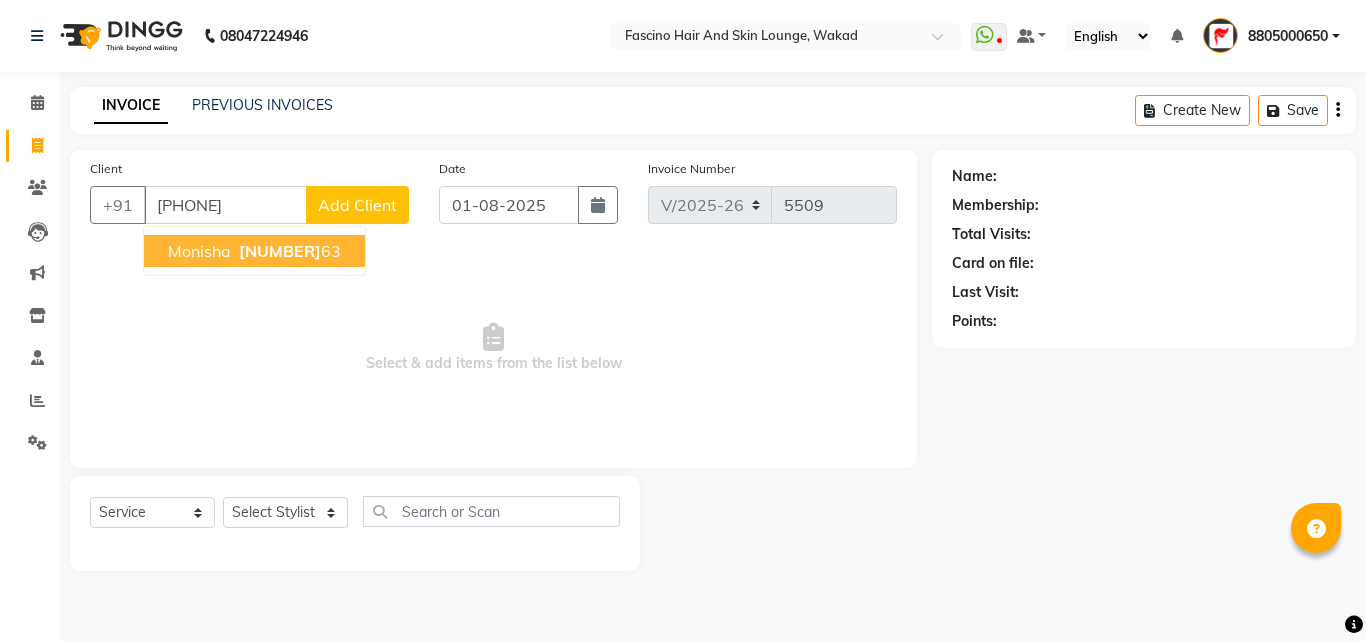 select on "1: Object" 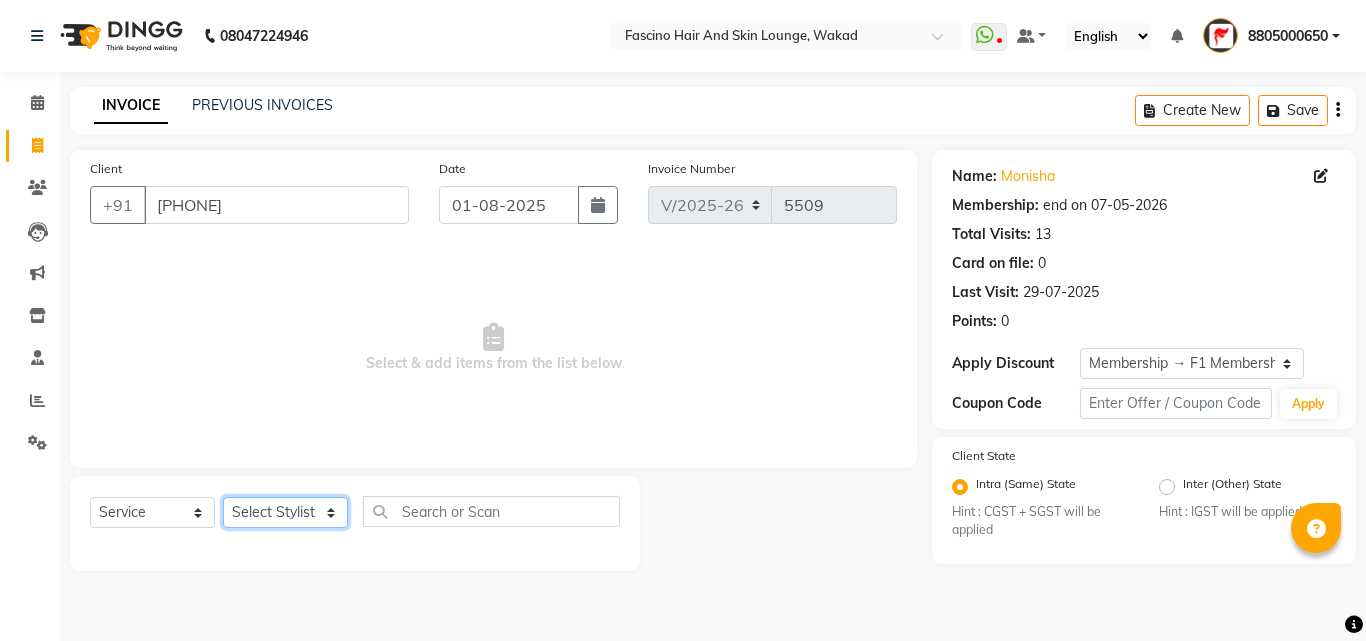 click on "Select Stylist [PHONE] [FIRST] [LAST] [FIRST] [LAST] [FIRST] [LAST] [LAST] F2 F1 Salon [FIRST] F1 [FIRST] {JH} [FIRST] {f3} [FIRST] (Jh ) [LAST] [LAST] [FIRST] JH [FIRST] [LAST] [FIRST] jh [LAST] [LAST] [LAST] [FIRST] (F1) [LAST] (JH) [LAST] [LAST] [FIRST] F1 [LAST] [LAST] {f2} [LAST] [FIRST] [LAST]" 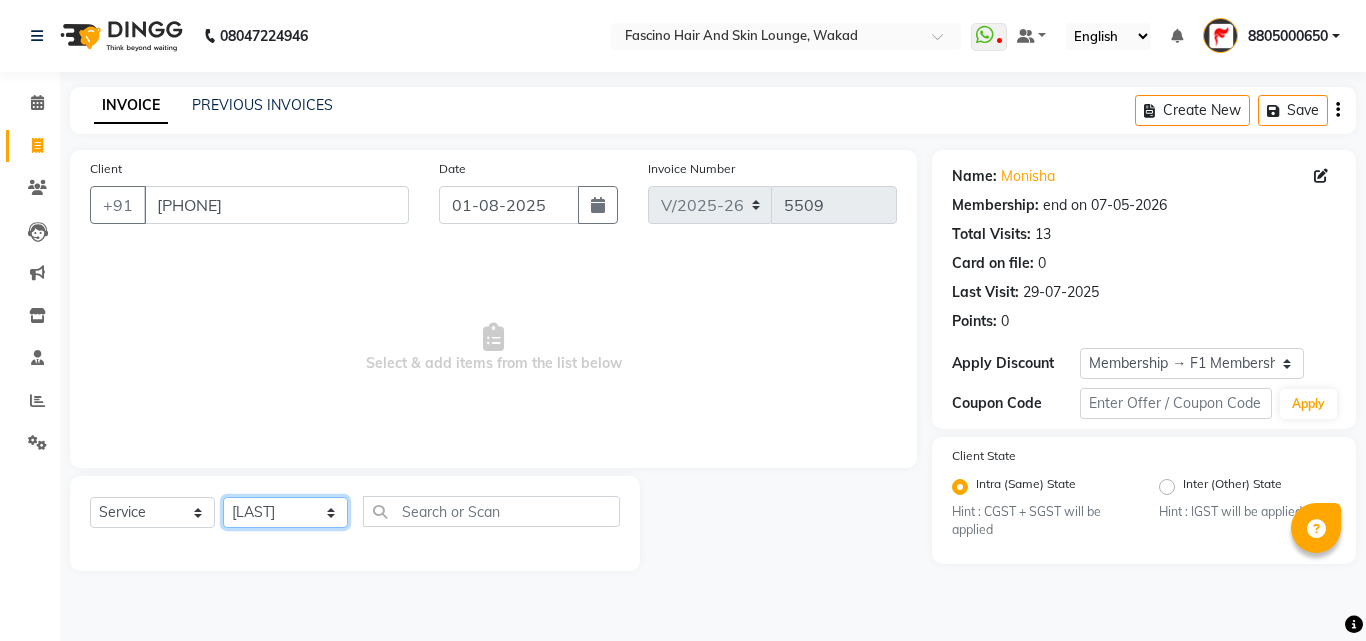 click on "Select Stylist [PHONE] [FIRST] [LAST] [FIRST] [LAST] [FIRST] [LAST] [LAST] F2 F1 Salon [FIRST] F1 [FIRST] {JH} [FIRST] {f3} [FIRST] (Jh ) [LAST] [LAST] [FIRST] JH [FIRST] [LAST] [FIRST] jh [LAST] [LAST] [LAST] [FIRST] (F1) [LAST] (JH) [LAST] [LAST] [FIRST] F1 [LAST] [LAST] {f2} [LAST] [FIRST] [LAST]" 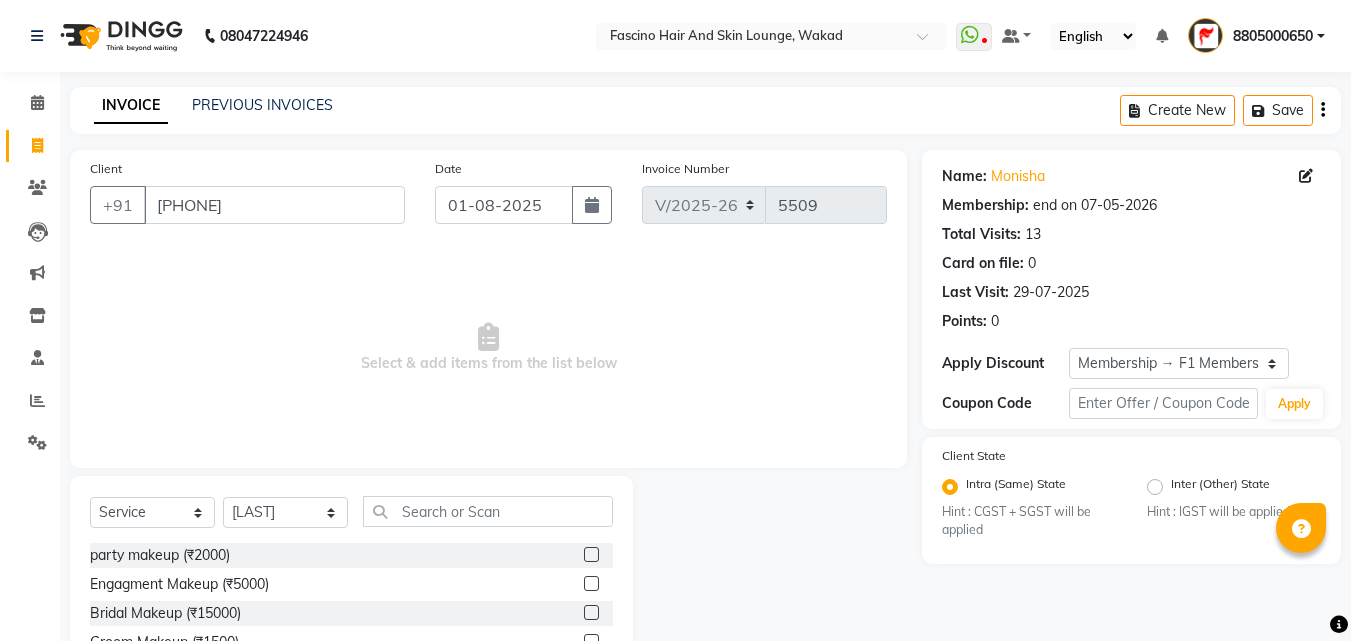 click on "Select Service Product Membership Package Voucher Prepaid Gift Card Select Stylist [PHONE] [FIRST] [LAST] [FIRST] [LAST] [FIRST] [LAST] [LAST] F2 F1 Salon [FIRST] F1 [FIRST] {JH} [FIRST] {f3} [FIRST] (Jh ) [LAST] [LAST] [FIRST] JH [FIRST] [LAST] [FIRST] jh [LAST] [LAST] [LAST] [FIRST] (F1) [LAST] (JH) [LAST] [LAST] [FIRST] F1 [LAST] [LAST] {f2} [LAST] [FIRST] [LAST] party makeup (₹[PRICE]) Engagment Makeup (₹[PRICE]) Bridal Makeup (₹[PRICE]) Groom Makeup (₹[PRICE]) Avd. Hair Style (₹[PRICE]) Basic . Hair Style (₹[PRICE]) Saree Drape (₹[PRICE]) UL/Forehead/Chin (₹[PRICE]) Side Locks (₹[PRICE]) Eyebrows (₹[PRICE]) Beard Shape (₹[PRICE]) Full Face (₹[PRICE]) Rica Wax - Side Locks (₹[PRICE]) Rica Wax - Underarms (₹[PRICE]) Choclate Wax - Underarms (₹[PRICE]) Brazilian Wax - Side Locks (₹[PRICE]) Rica Wax - UL/Forehead/Chin (₹[PRICE]) Brazilian Wax - UL/Forehead/Chin (₹[PRICE]) Choclate Wax - Full Hands (₹[PRICE]) Choclate Wax - Full Legs (₹[PRICE]) Rica Wax - Foot (₹[PRICE])" 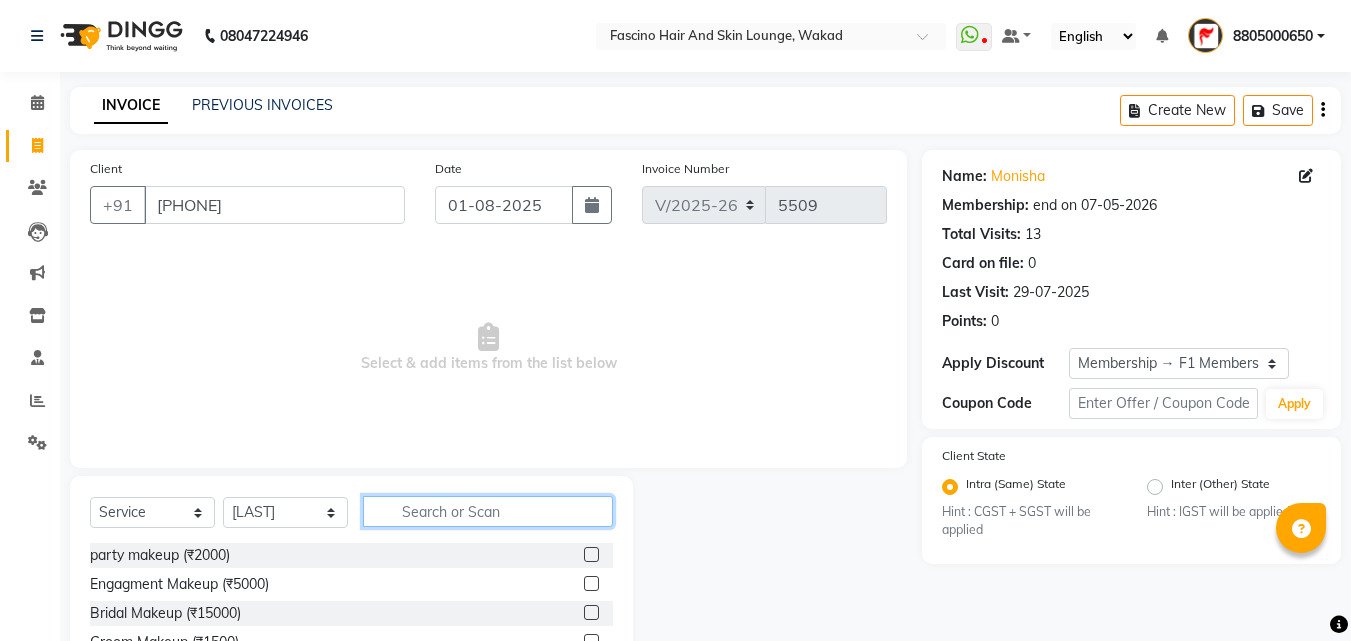 click 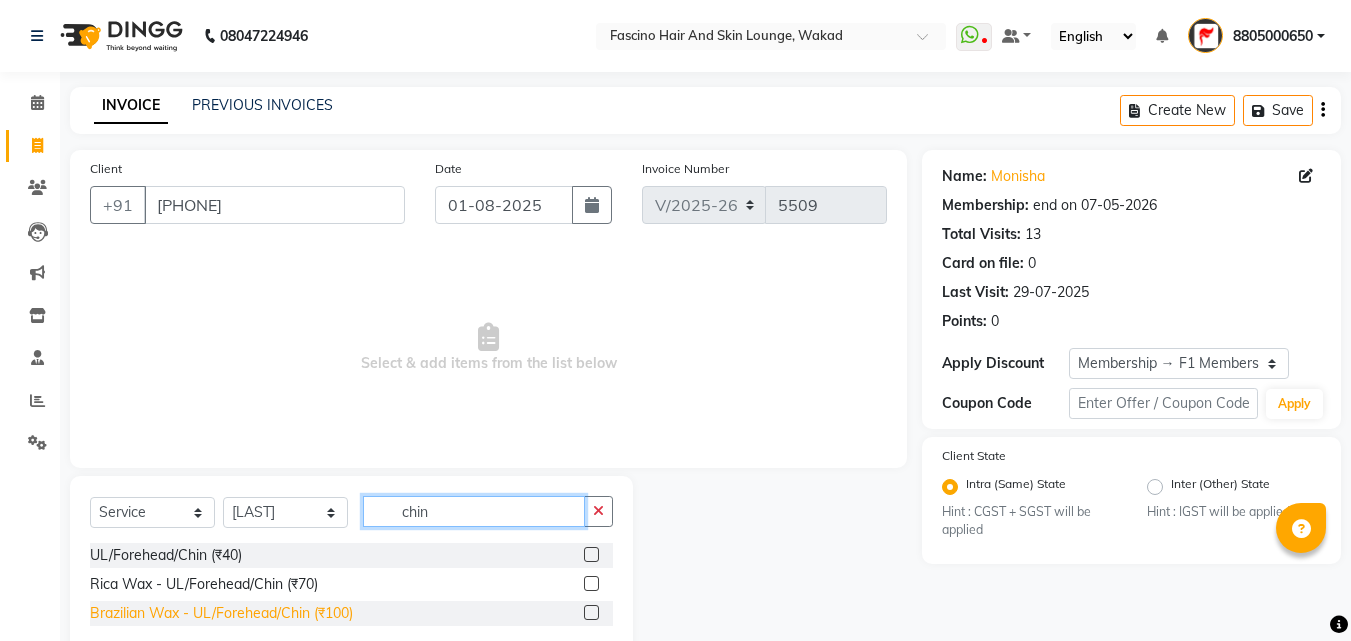 type on "chin" 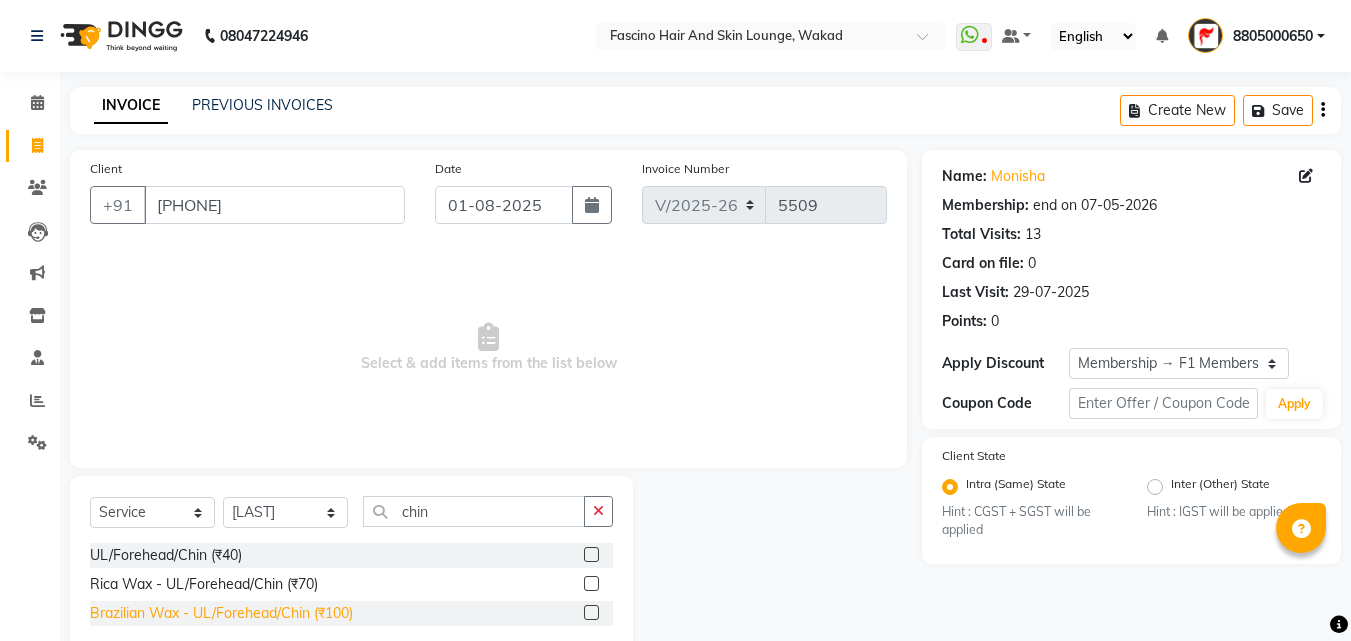 click on "Brazilian Wax - UL/Forehead/Chin (₹100)" 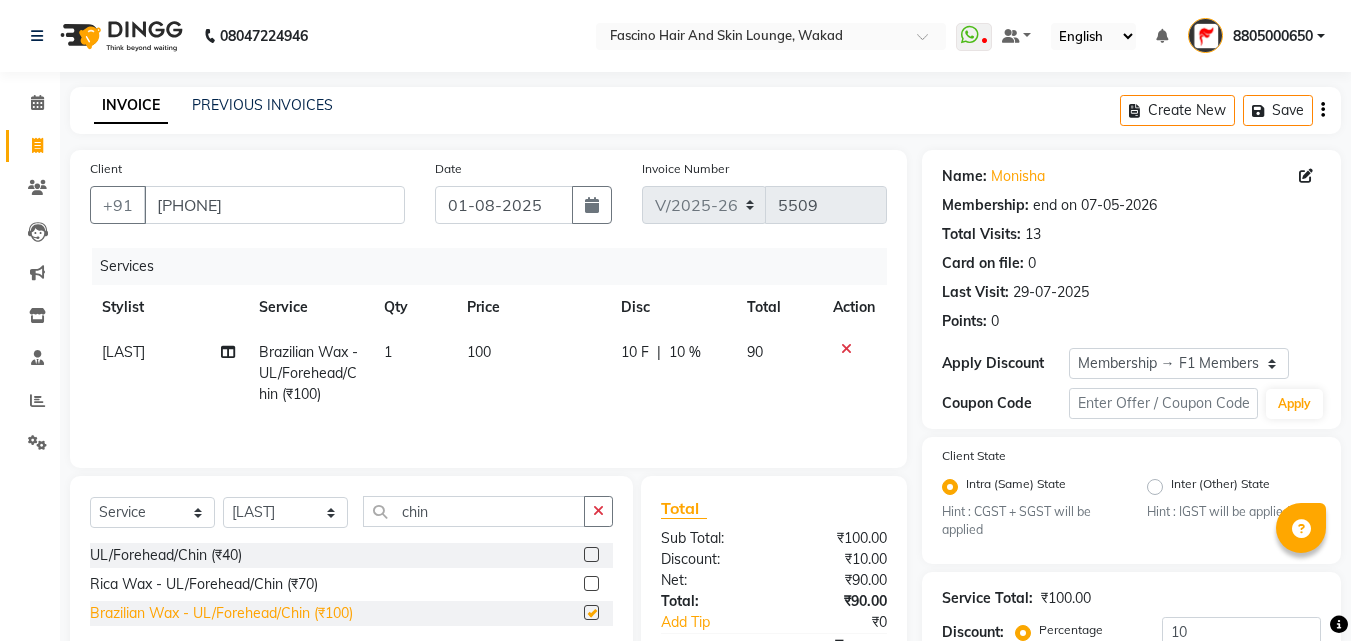 checkbox on "false" 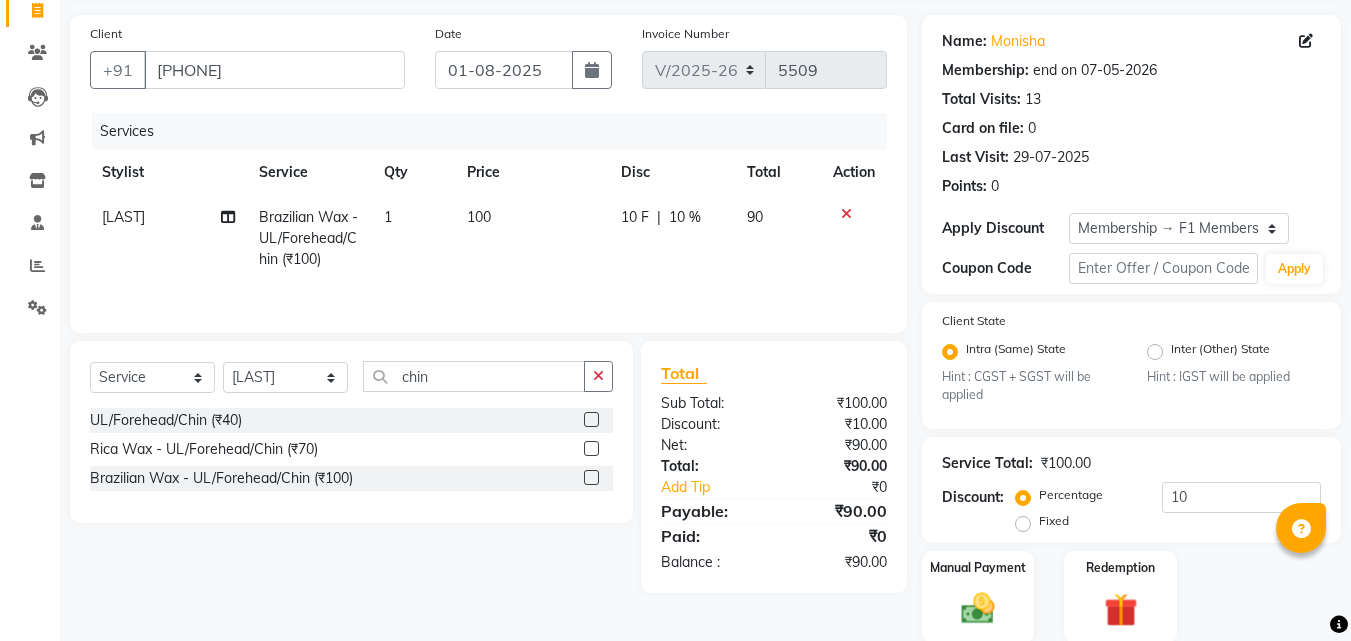 scroll, scrollTop: 208, scrollLeft: 0, axis: vertical 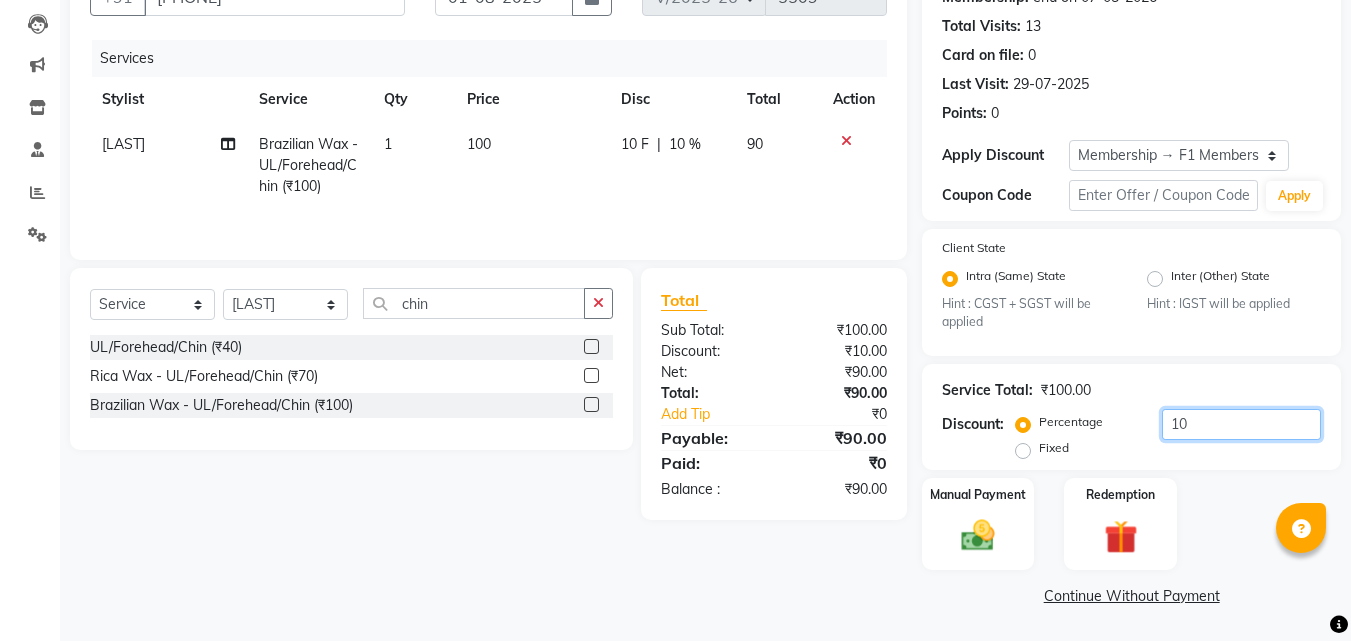 click on "10" 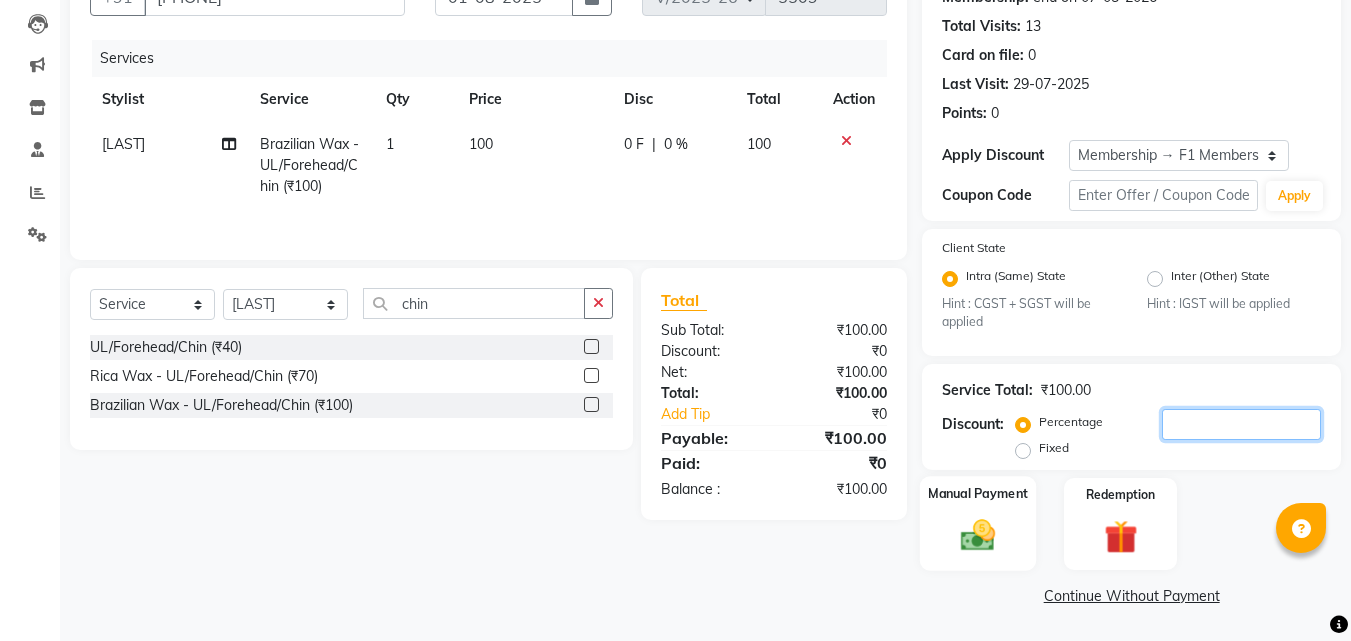 type 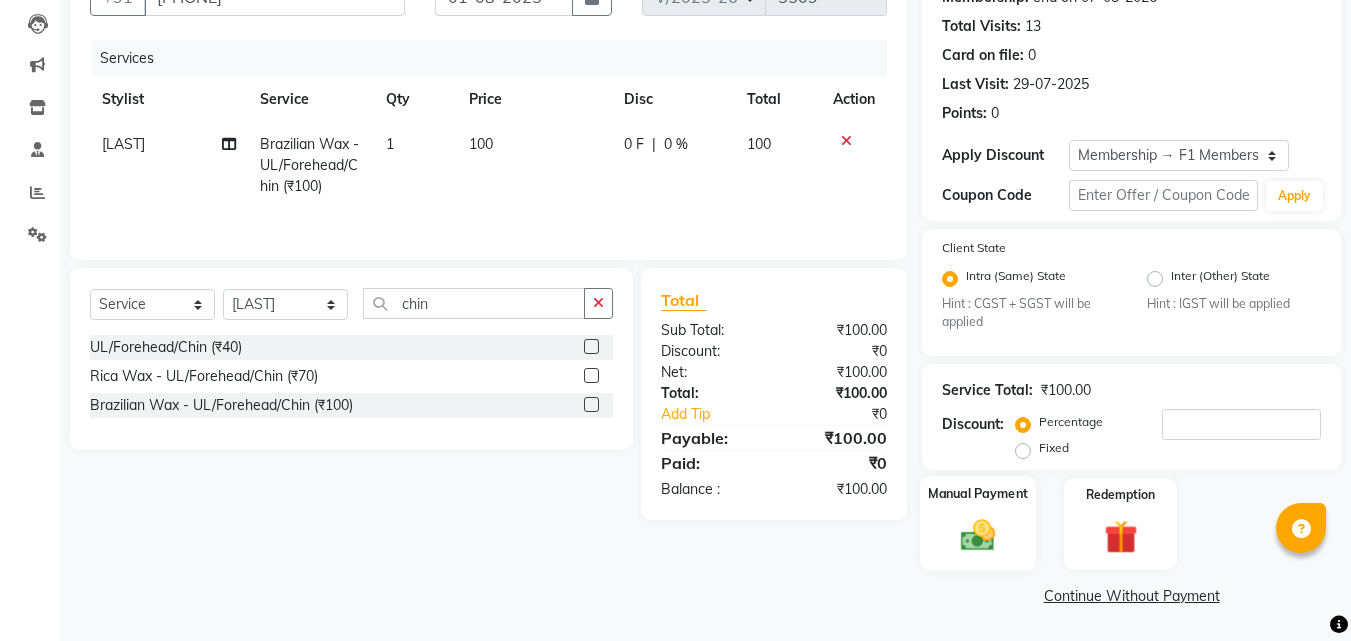 click on "Manual Payment" 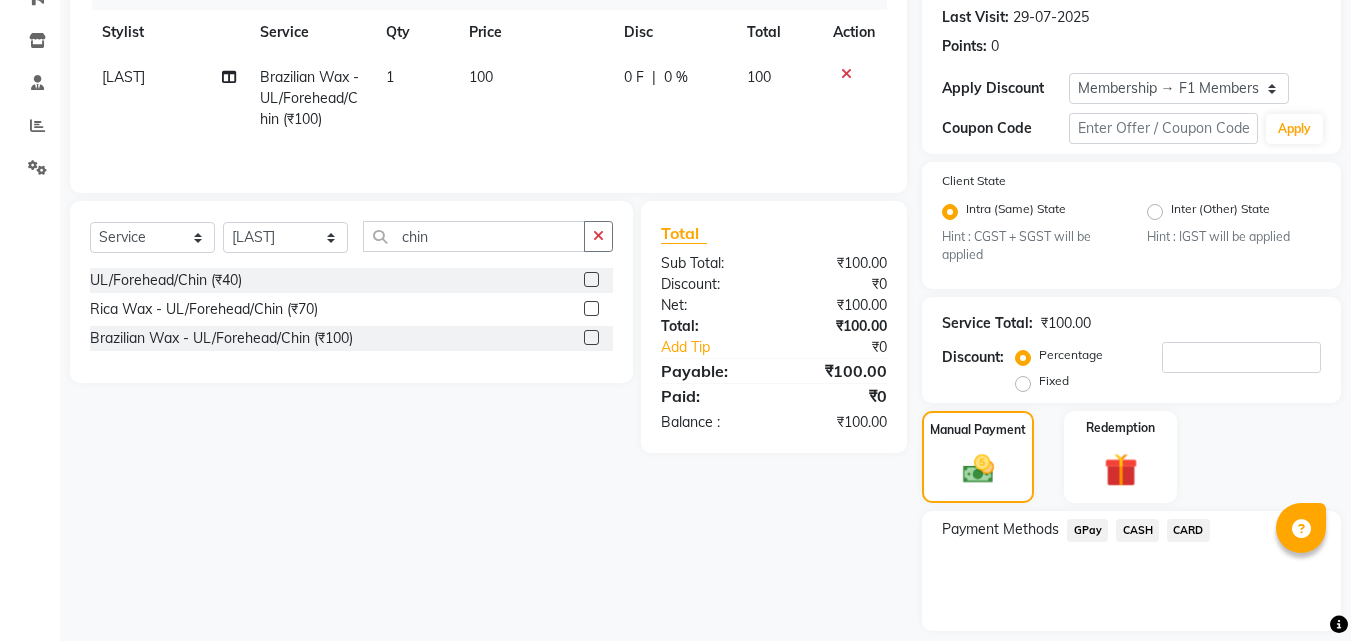 scroll, scrollTop: 336, scrollLeft: 0, axis: vertical 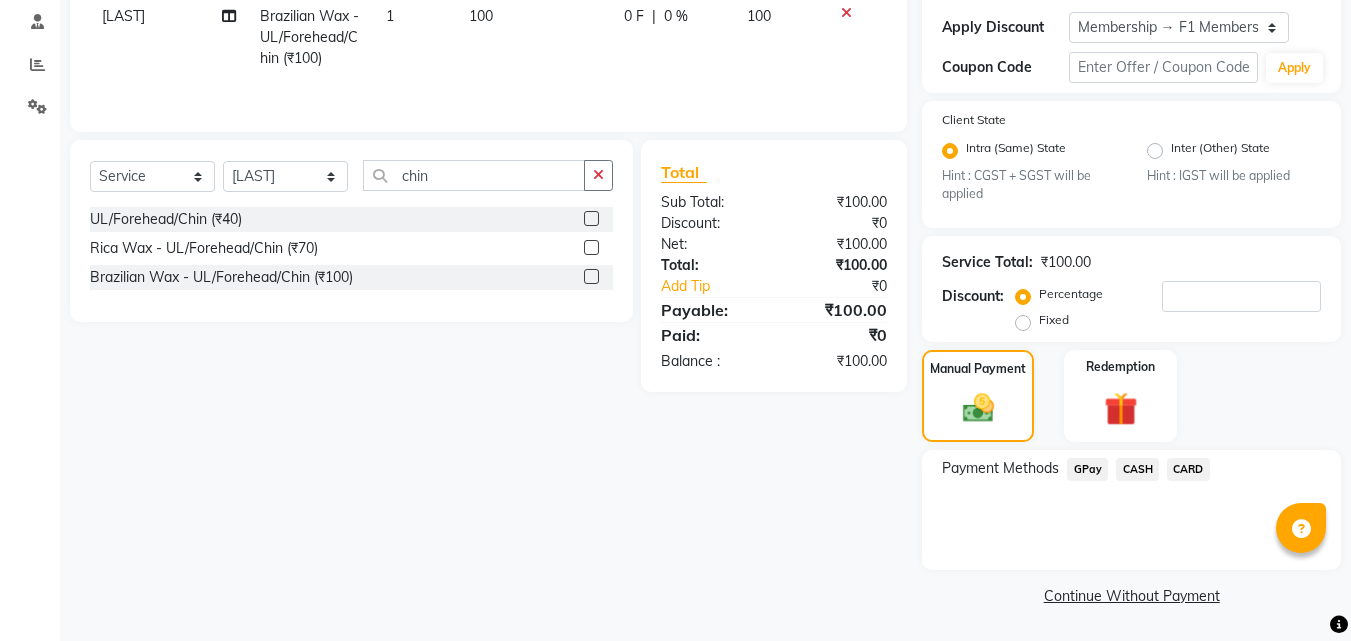 click on "GPay" 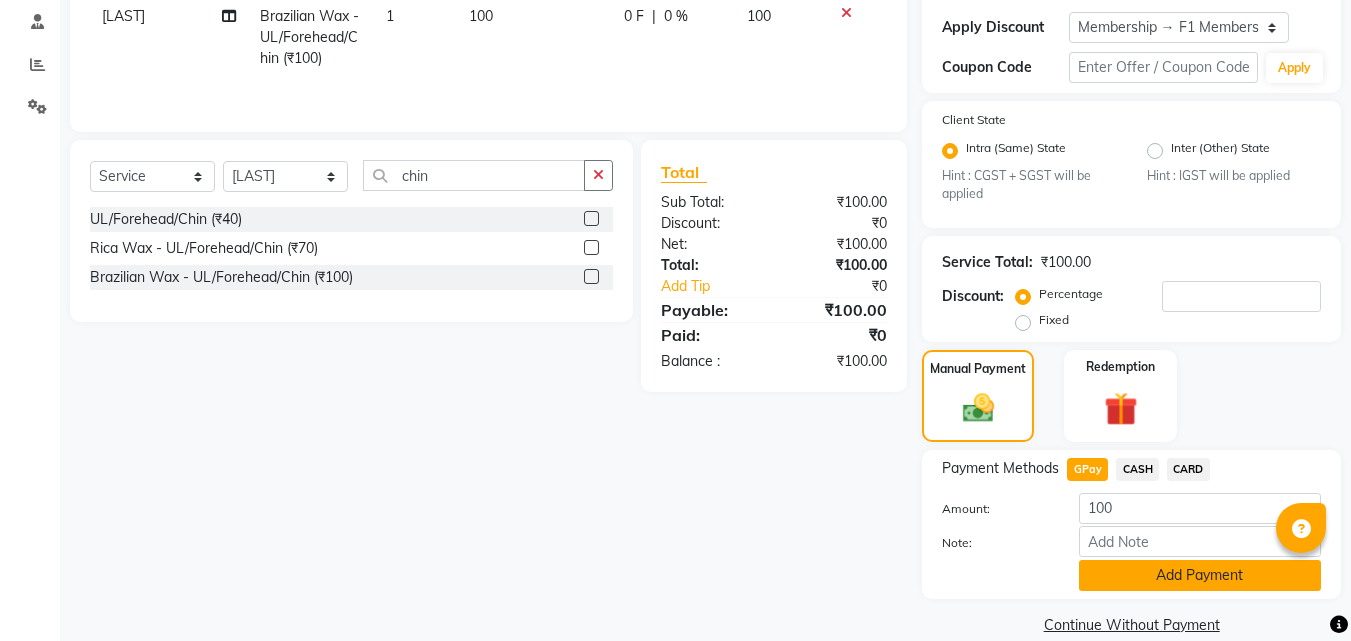 click on "Add Payment" 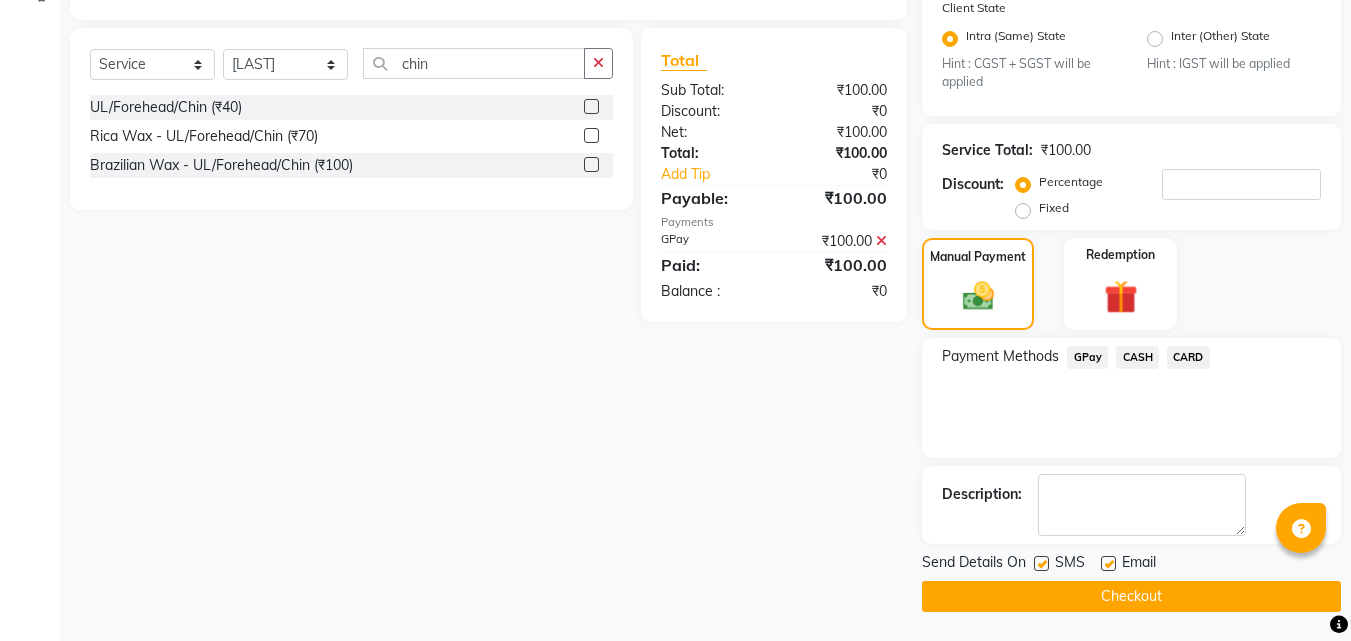 scroll, scrollTop: 449, scrollLeft: 0, axis: vertical 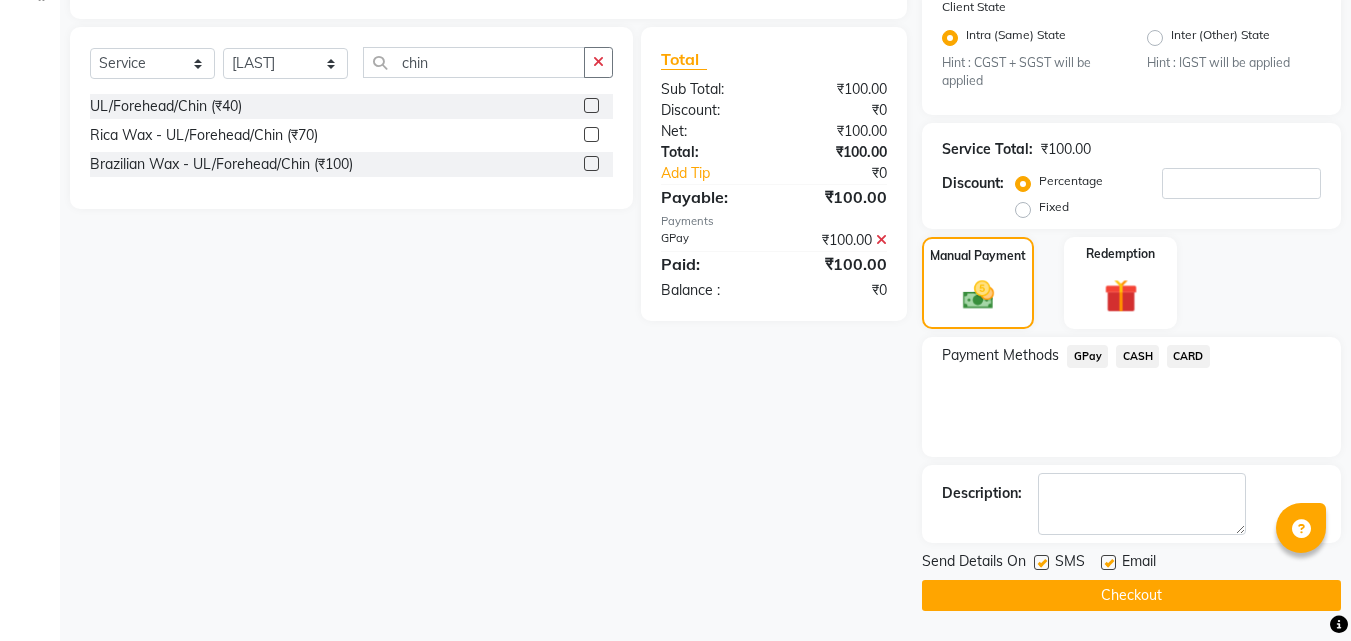click 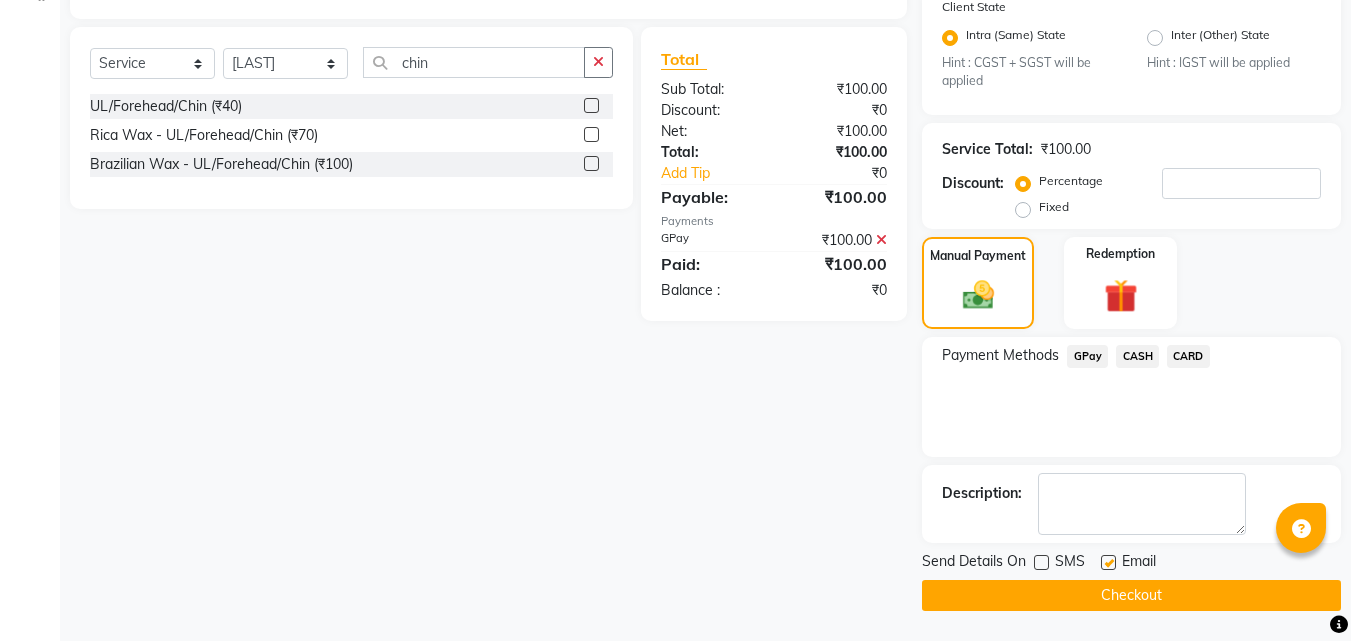 click on "Checkout" 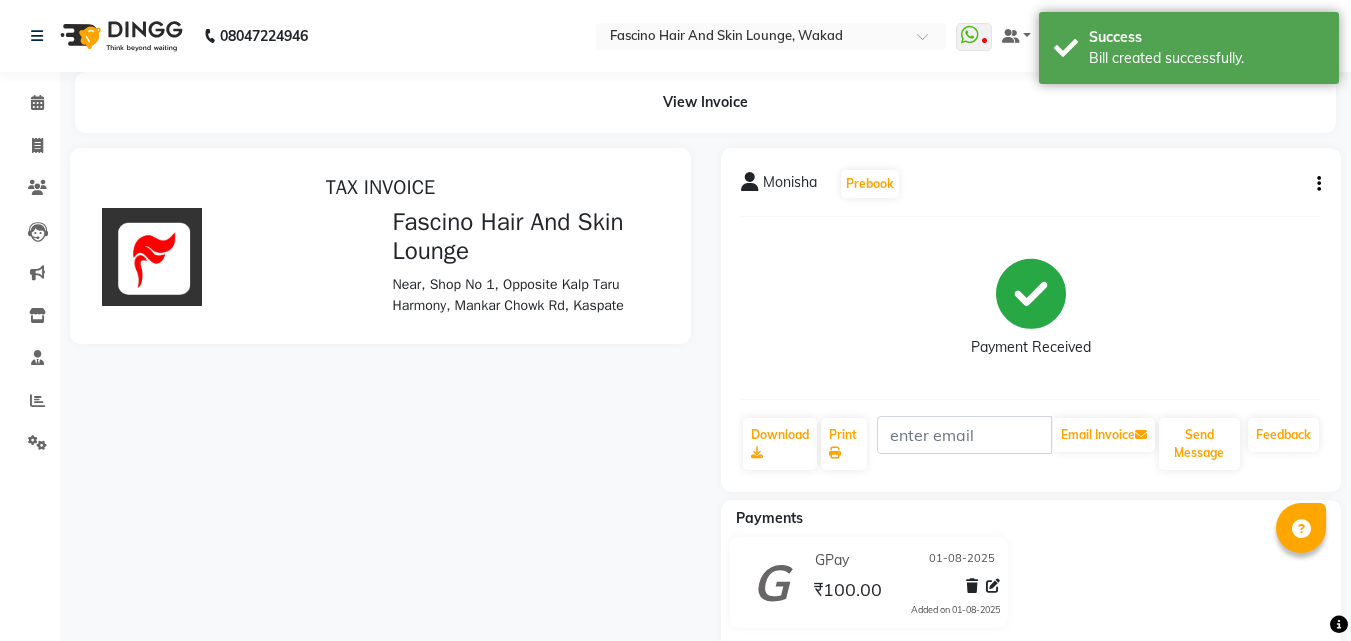 scroll, scrollTop: 0, scrollLeft: 0, axis: both 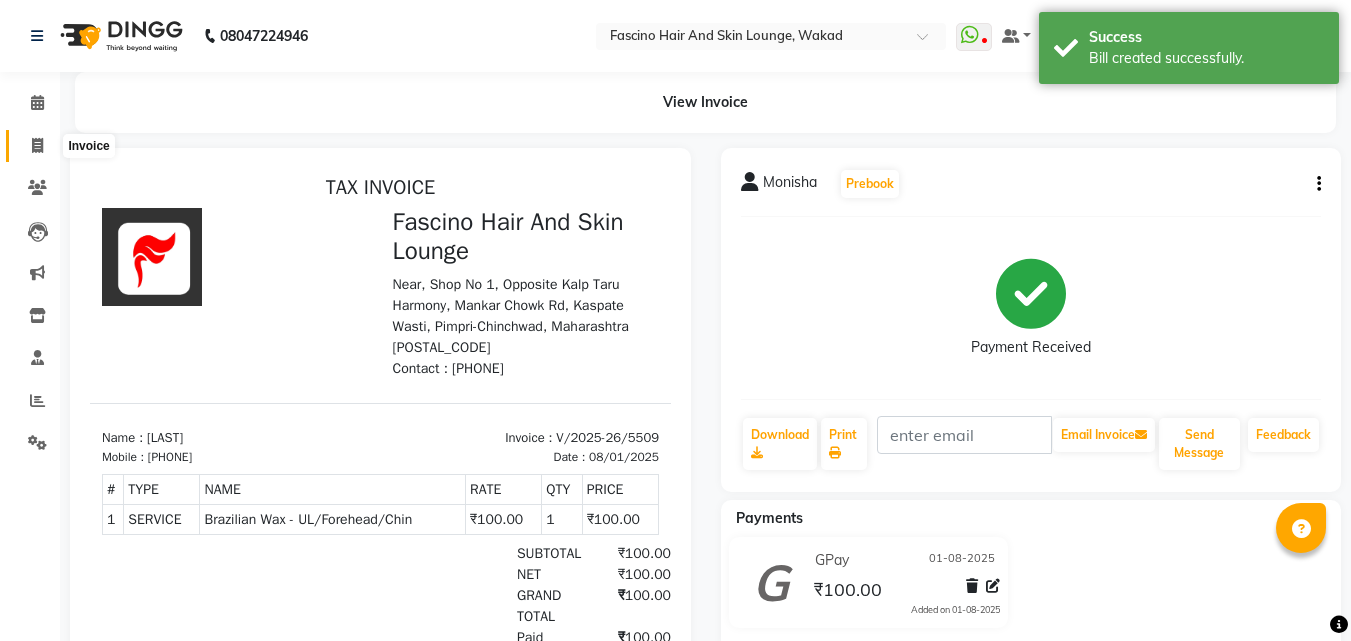 click 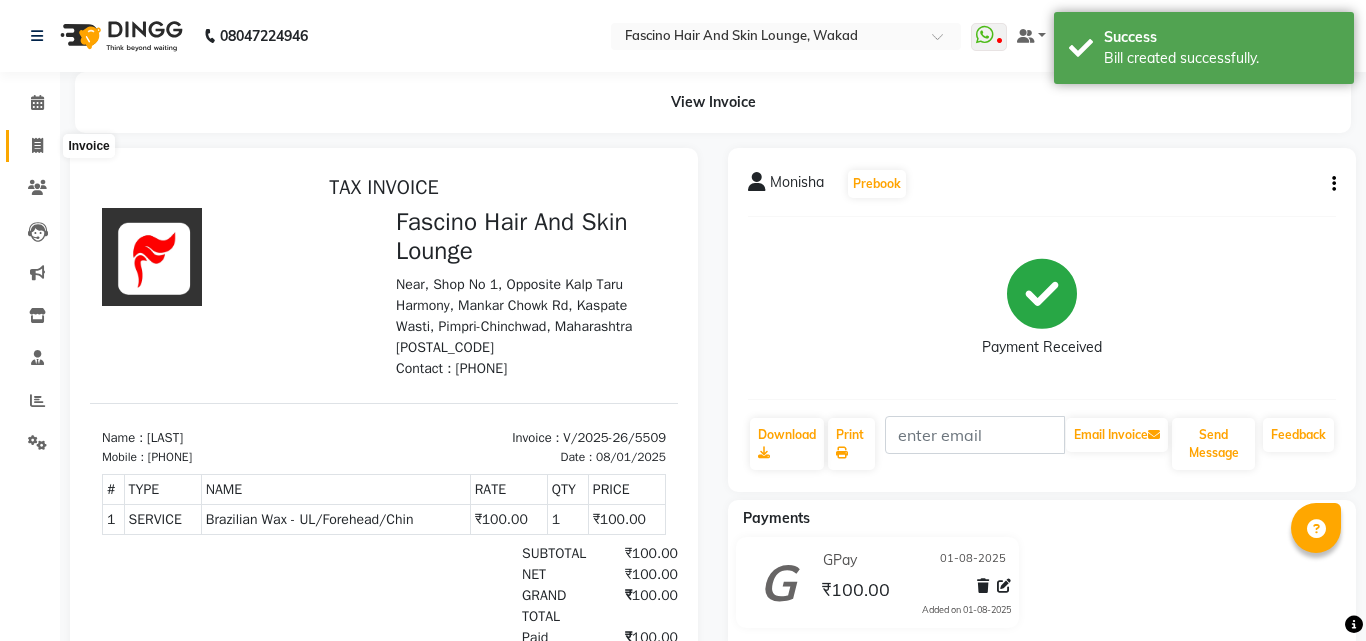 select on "126" 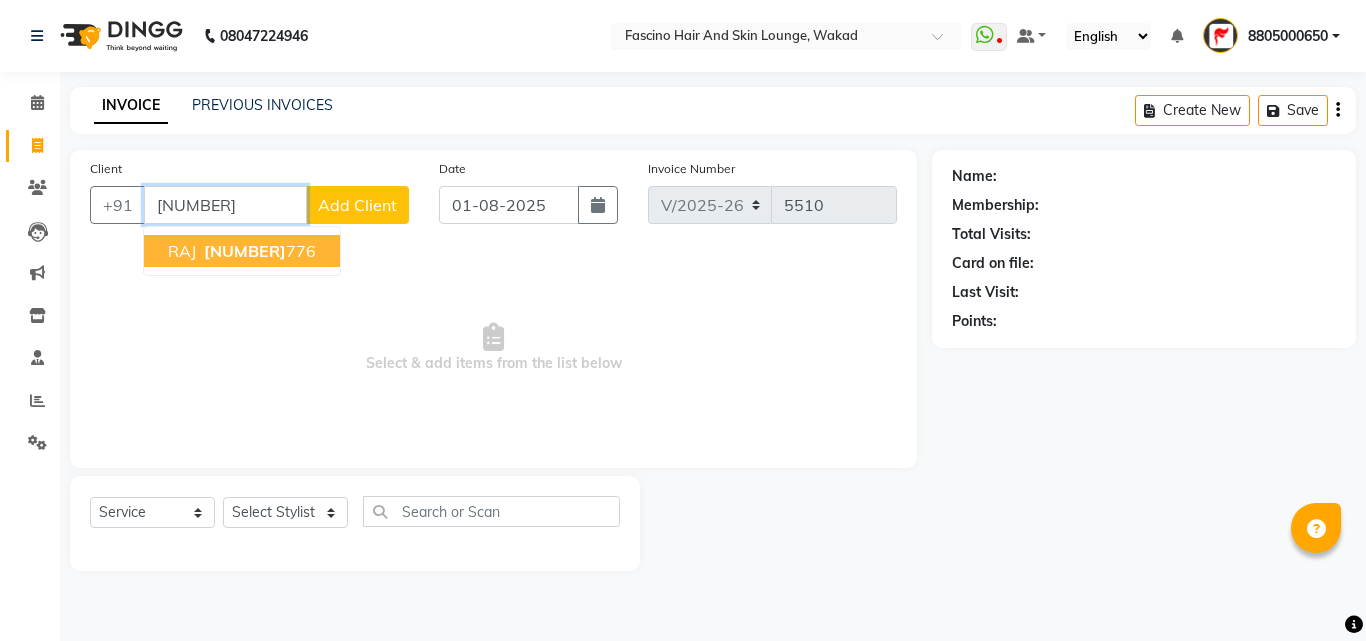 click on "[NUMBER]" at bounding box center (245, 251) 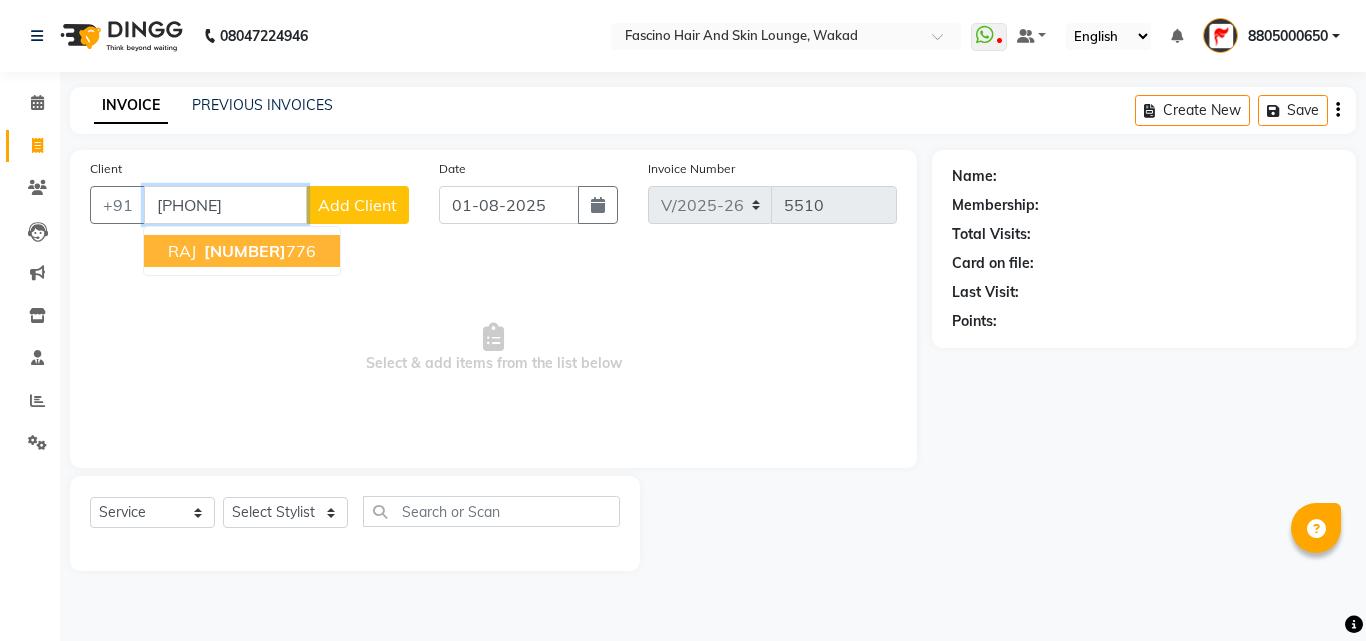 type on "[PHONE]" 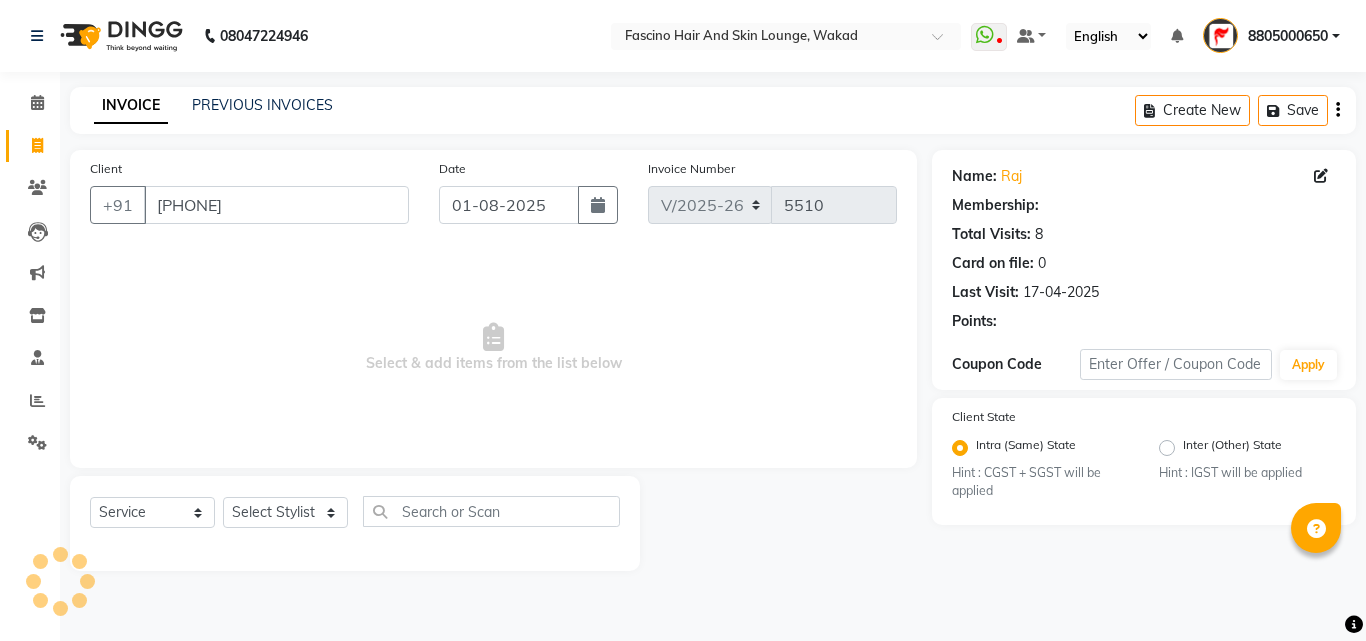 select on "1: Object" 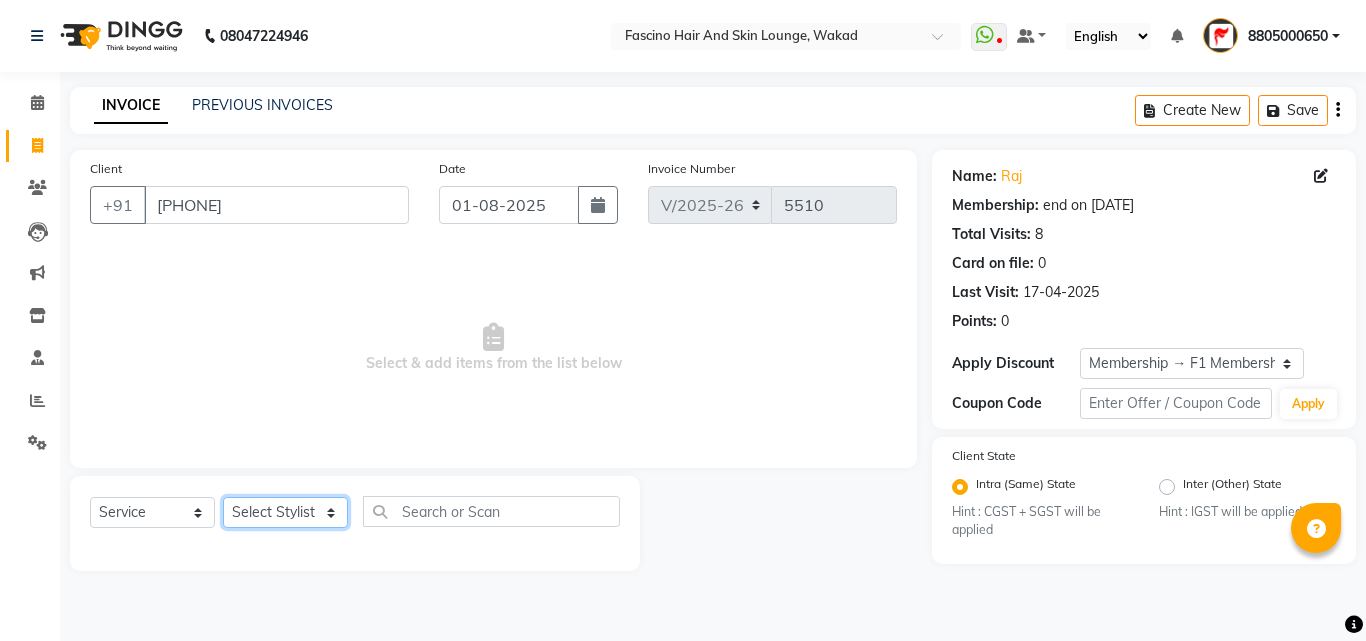 click on "Select Stylist [PHONE] [FIRST] [LAST] [FIRST] [LAST] [FIRST] [LAST] [LAST] F2 F1 Salon [FIRST] F1 [FIRST] {JH} [FIRST] {f3} [FIRST] (Jh ) [LAST] [LAST] [FIRST] JH [FIRST] [LAST] [FIRST] jh [LAST] [LAST] [LAST] [FIRST] (F1) [LAST] (JH) [LAST] [LAST] [FIRST] F1 [LAST] [LAST] {f2} [LAST] [FIRST] [LAST]" 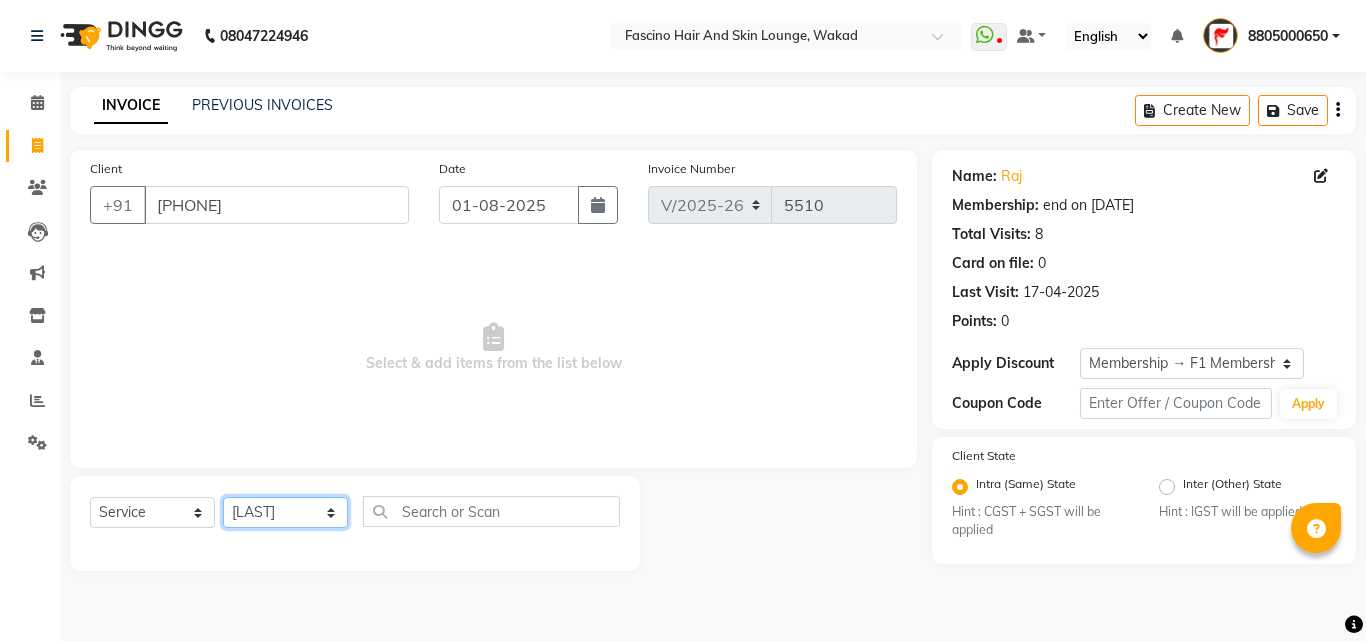 click on "Select Stylist [PHONE] [FIRST] [LAST] [FIRST] [LAST] [FIRST] [LAST] [LAST] F2 F1 Salon [FIRST] F1 [FIRST] {JH} [FIRST] {f3} [FIRST] (Jh ) [LAST] [LAST] [FIRST] JH [FIRST] [LAST] [FIRST] jh [LAST] [LAST] [LAST] [FIRST] (F1) [LAST] (JH) [LAST] [LAST] [FIRST] F1 [LAST] [LAST] {f2} [LAST] [FIRST] [LAST]" 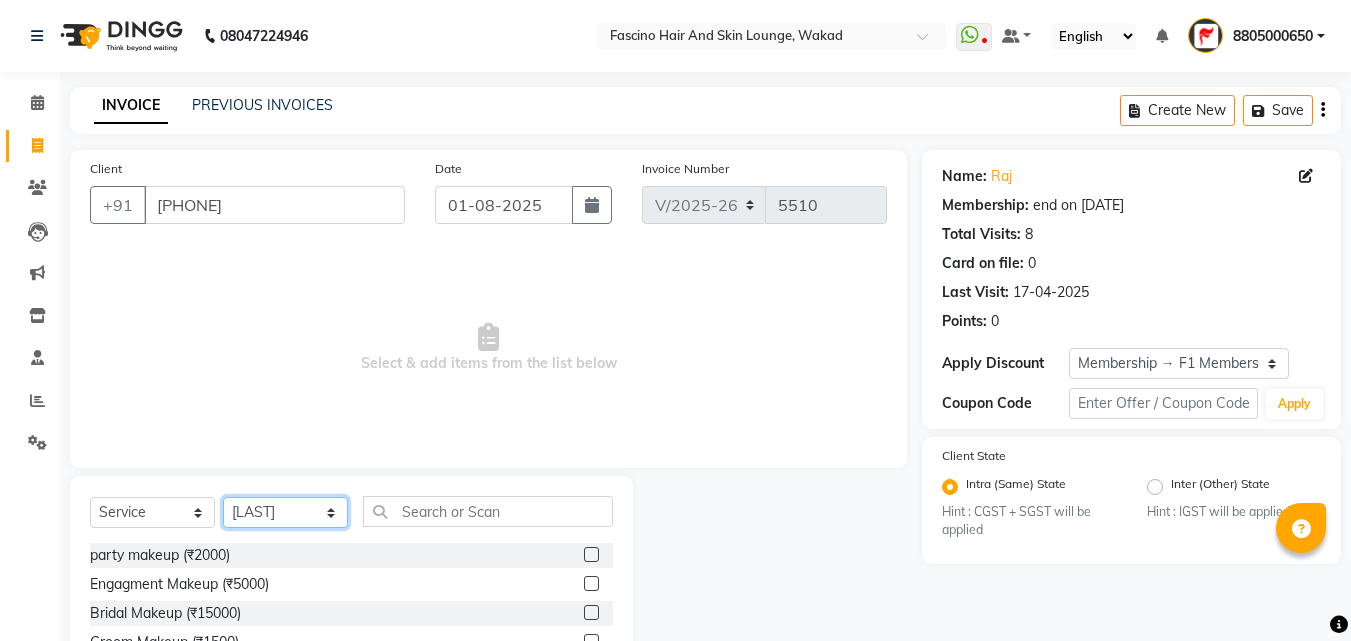 click on "Select Stylist [PHONE] [FIRST] [LAST] [FIRST] [LAST] [FIRST] [LAST] [LAST] F2 F1 Salon [FIRST] F1 [FIRST] {JH} [FIRST] {f3} [FIRST] (Jh ) [LAST] [LAST] [FIRST] JH [FIRST] [LAST] [FIRST] jh [LAST] [LAST] [LAST] [FIRST] (F1) [LAST] (JH) [LAST] [LAST] [FIRST] F1 [LAST] [LAST] {f2} [LAST] [FIRST] [LAST]" 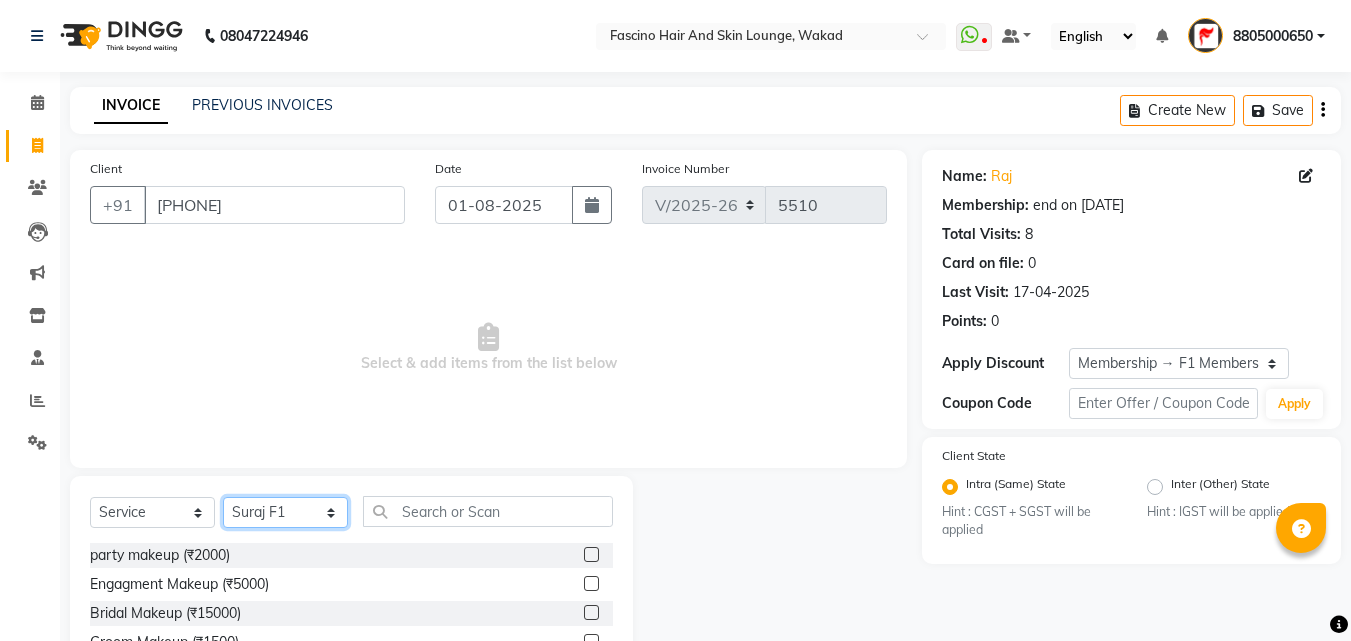 click on "Select Stylist [PHONE] [FIRST] [LAST] [FIRST] [LAST] [FIRST] [LAST] [LAST] F2 F1 Salon [FIRST] F1 [FIRST] {JH} [FIRST] {f3} [FIRST] (Jh ) [LAST] [LAST] [FIRST] JH [FIRST] [LAST] [FIRST] jh [LAST] [LAST] [LAST] [FIRST] (F1) [LAST] (JH) [LAST] [LAST] [FIRST] F1 [LAST] [LAST] {f2} [LAST] [FIRST] [LAST]" 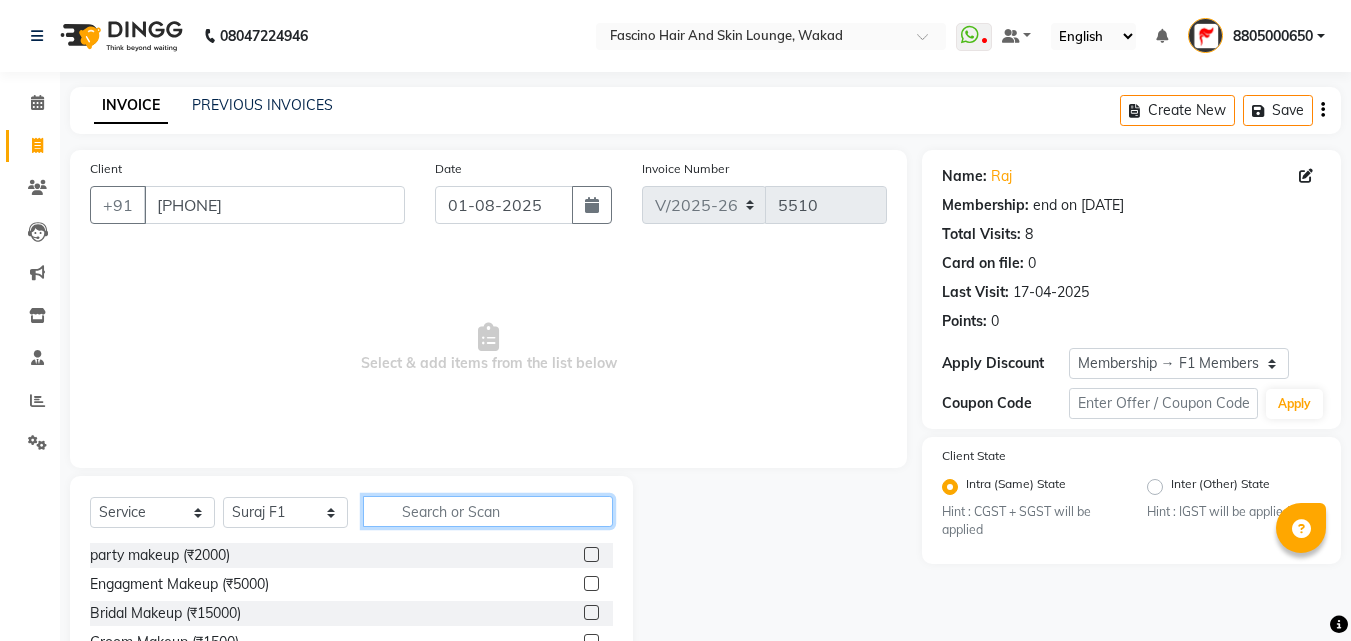 click 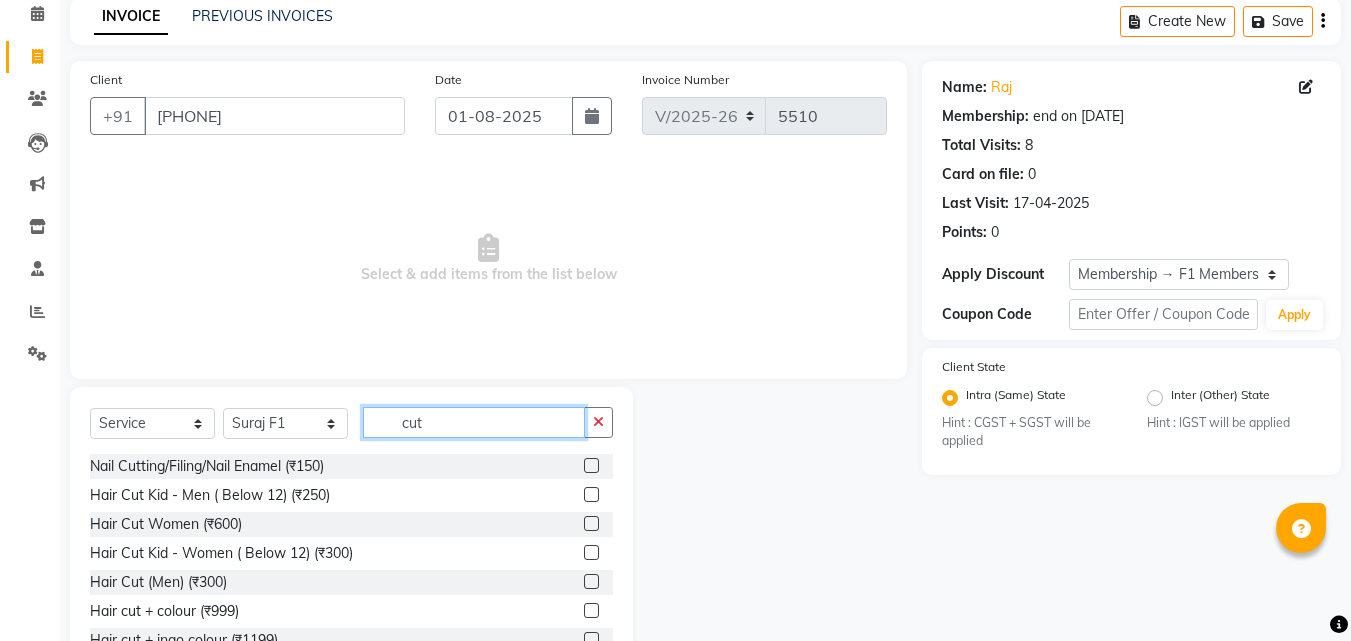 scroll, scrollTop: 160, scrollLeft: 0, axis: vertical 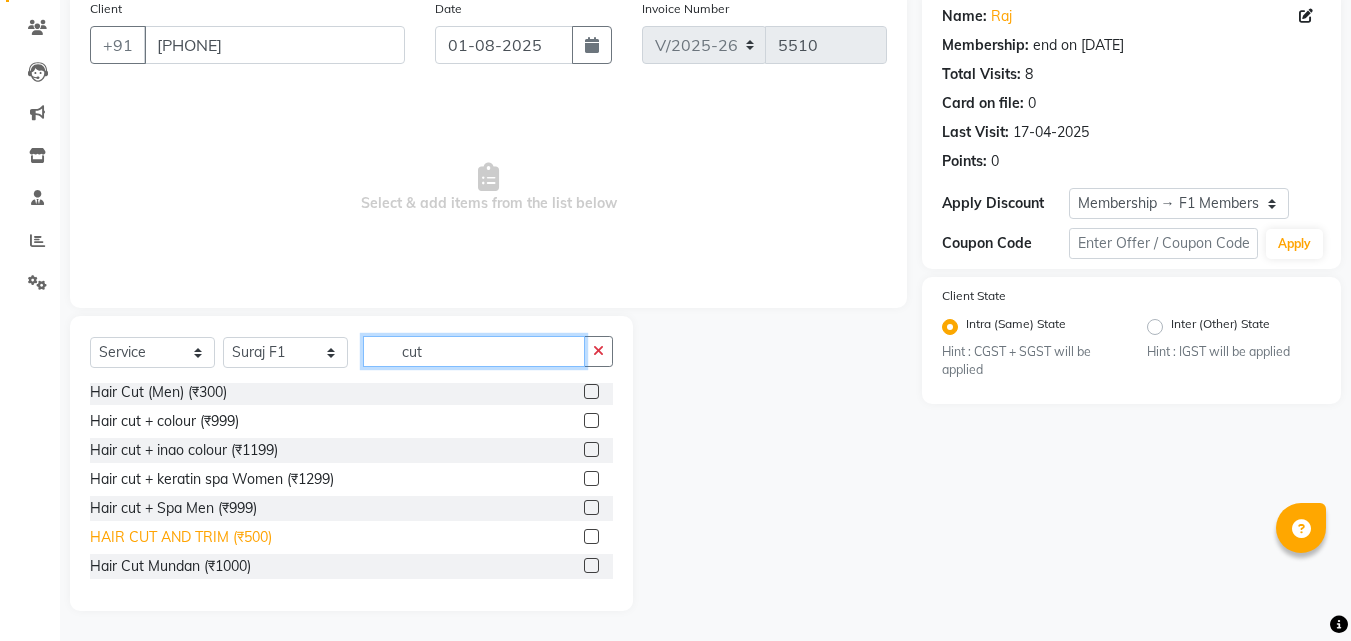 type on "cut" 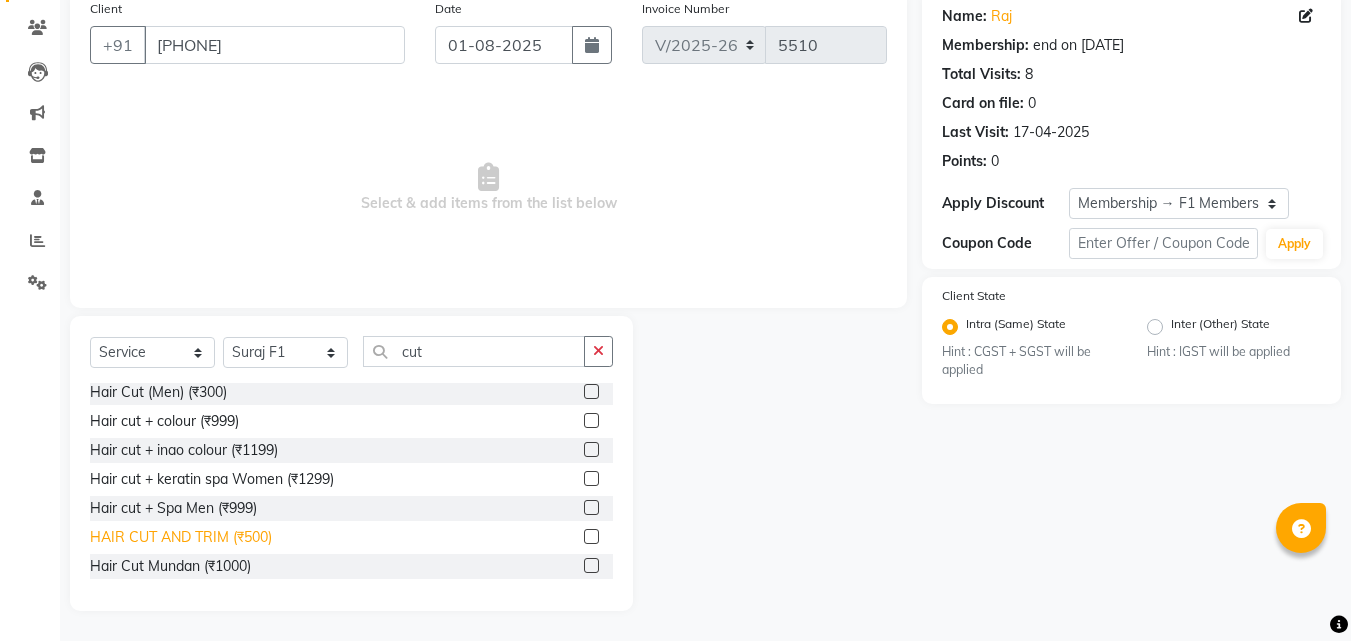click on "HAIR CUT AND TRIM  (₹500)" 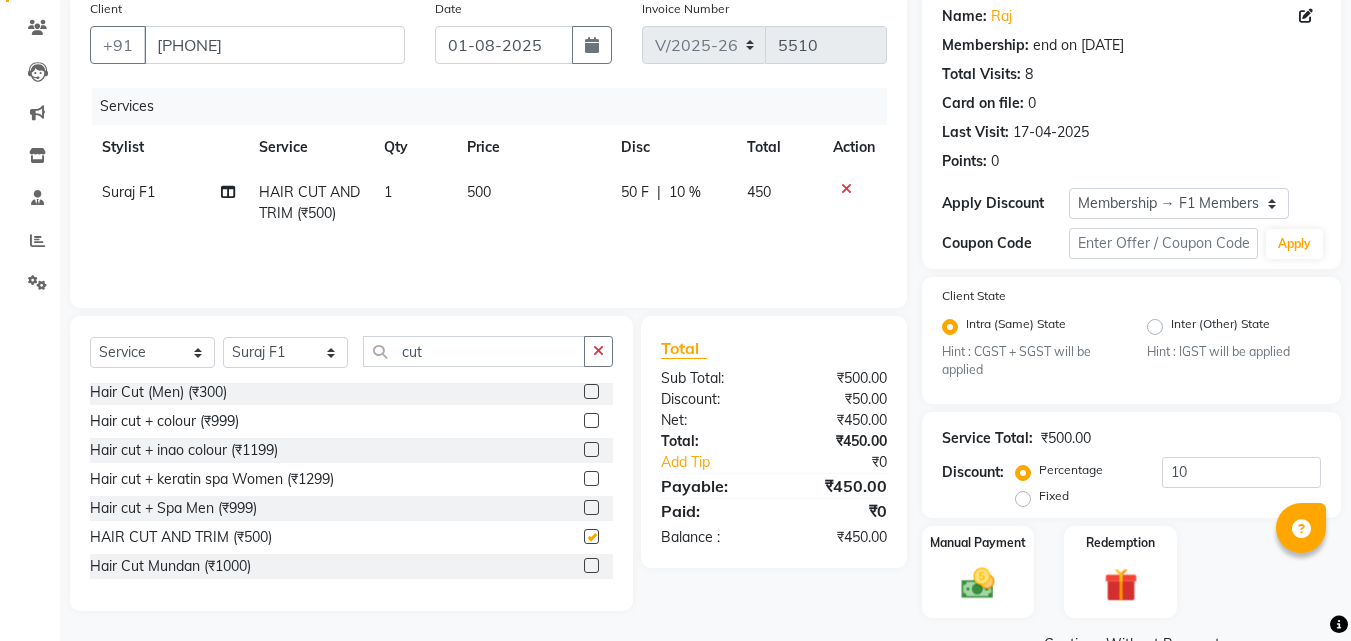 checkbox on "false" 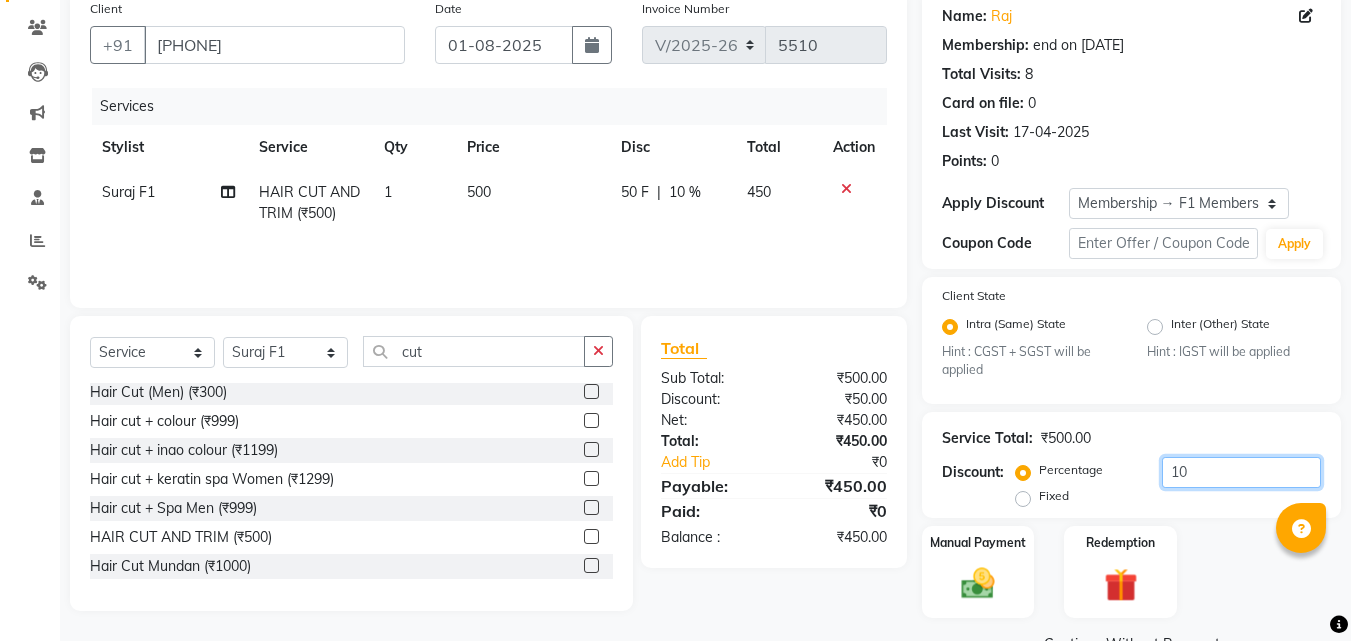 click on "10" 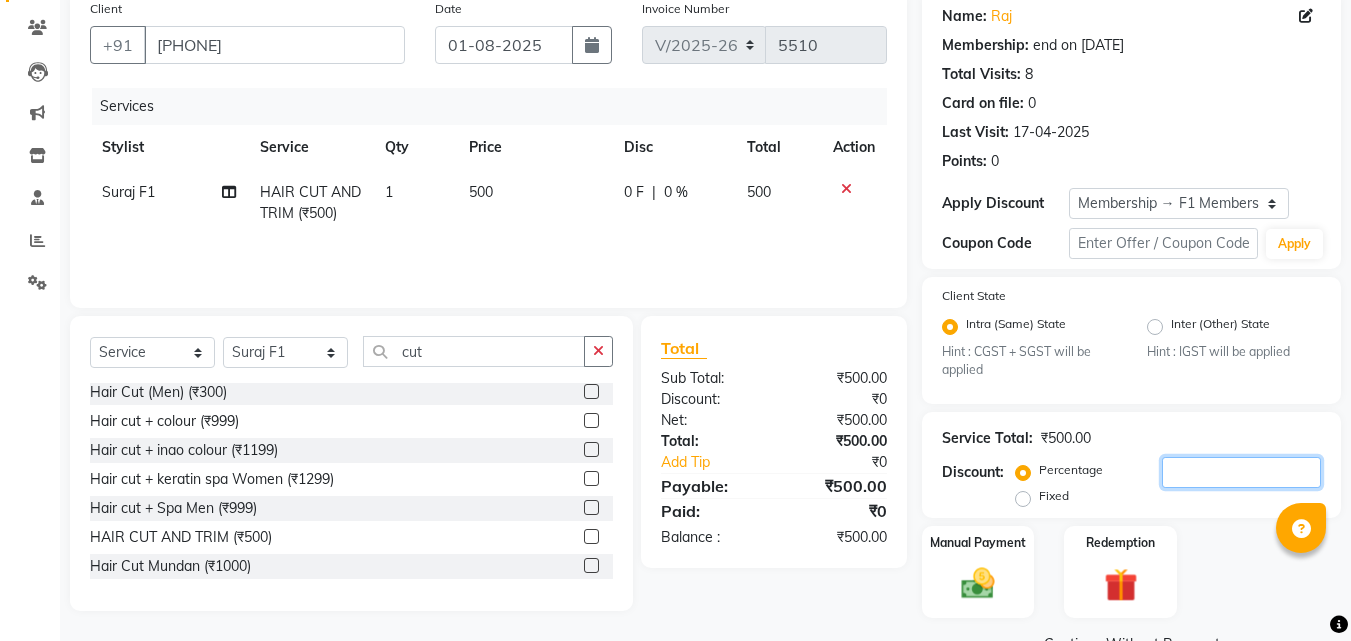 type on "3" 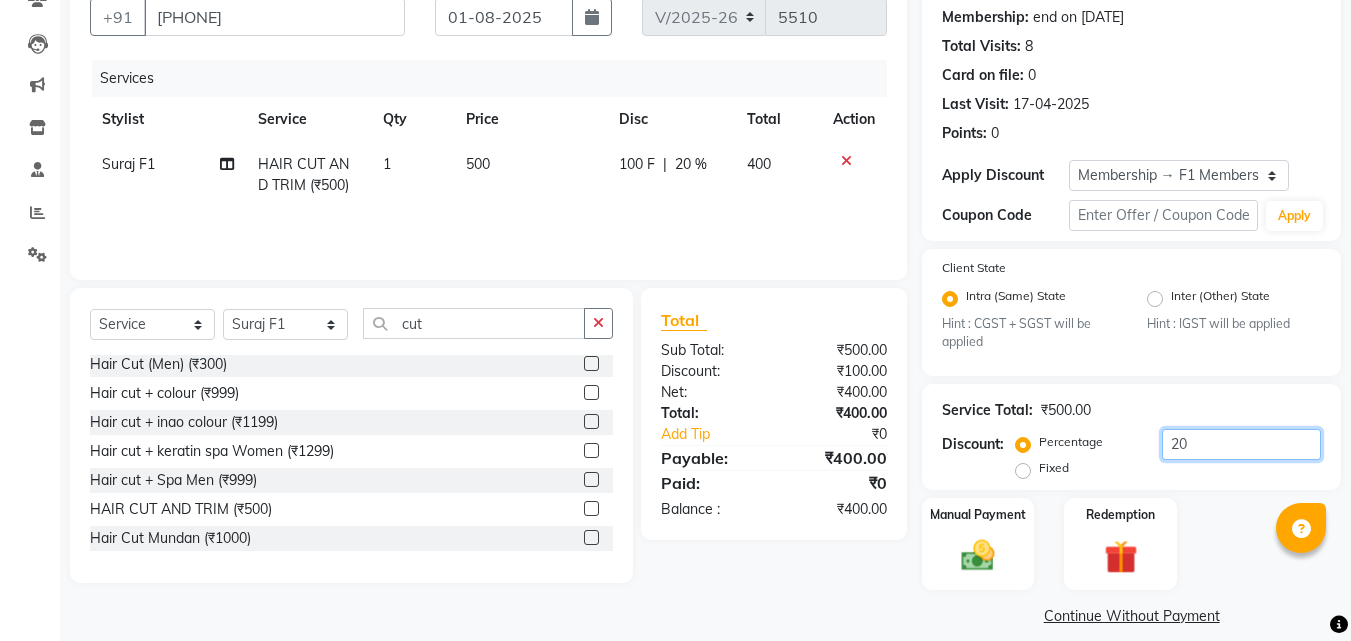 scroll, scrollTop: 208, scrollLeft: 0, axis: vertical 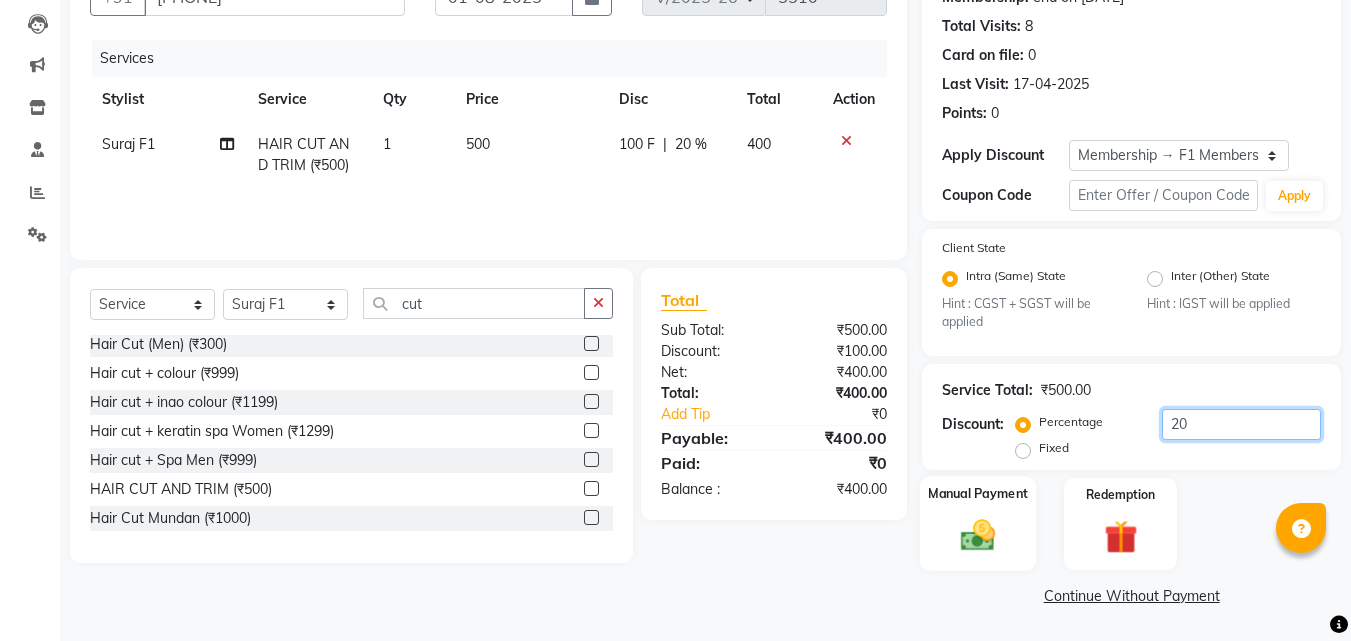 type on "20" 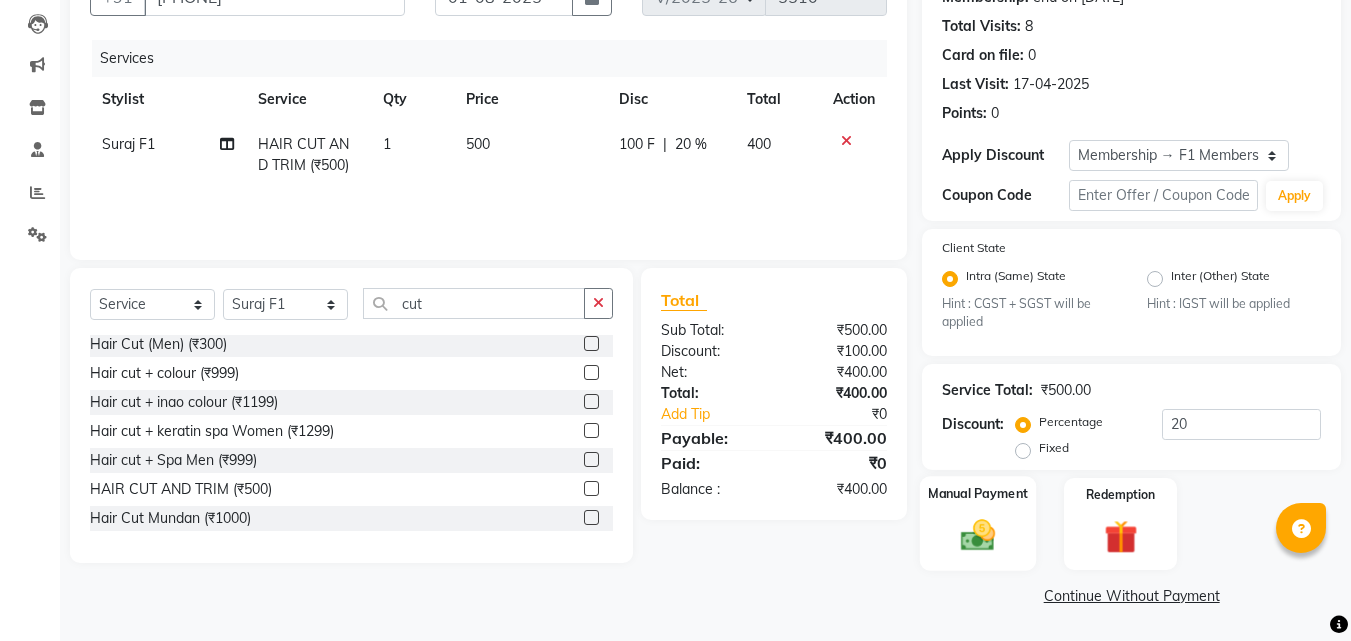 click 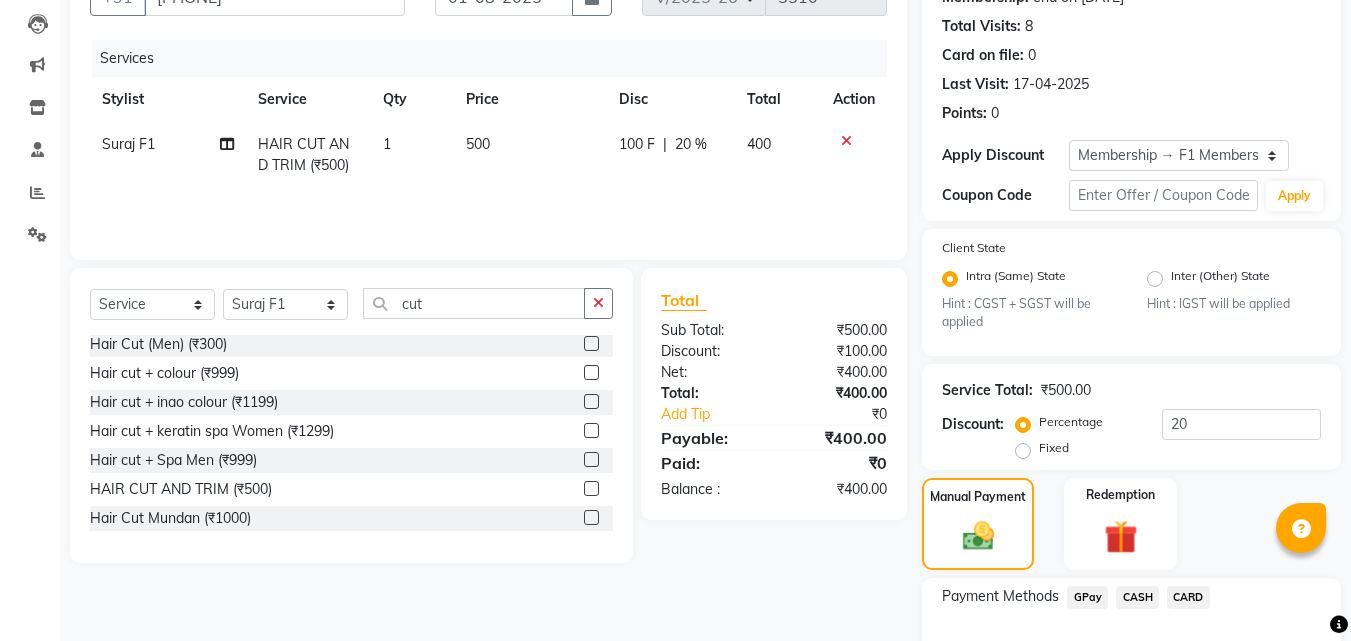 click on "GPay" 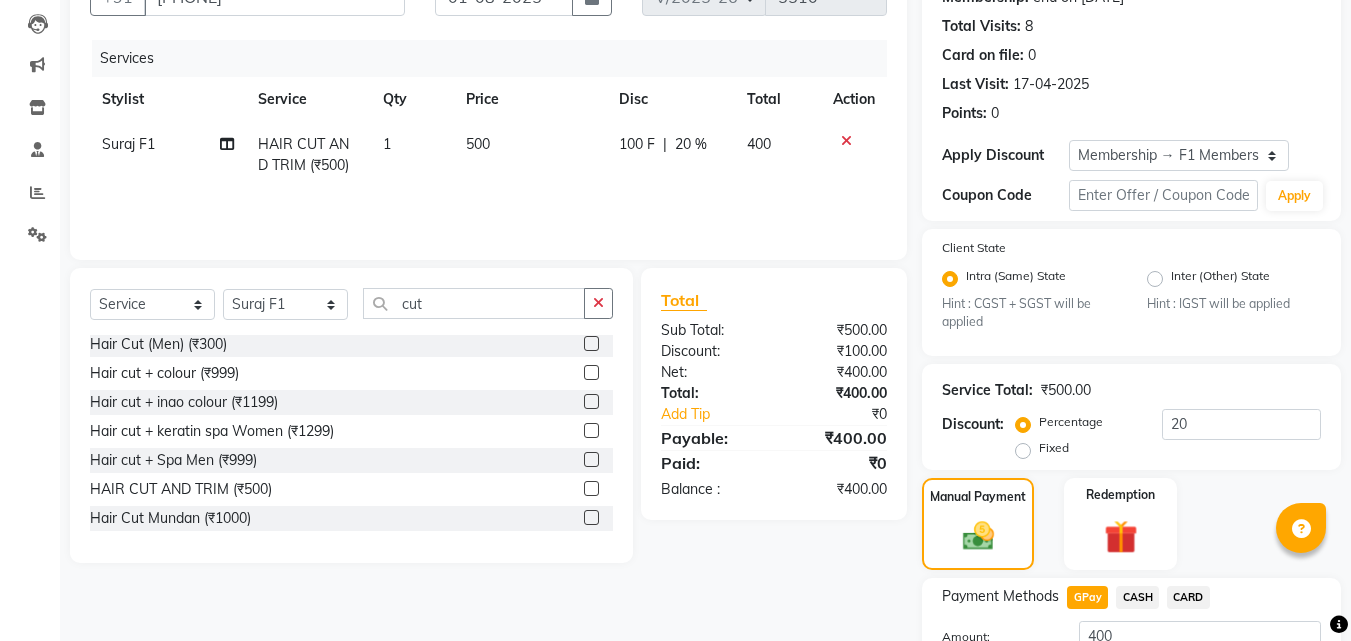scroll, scrollTop: 365, scrollLeft: 0, axis: vertical 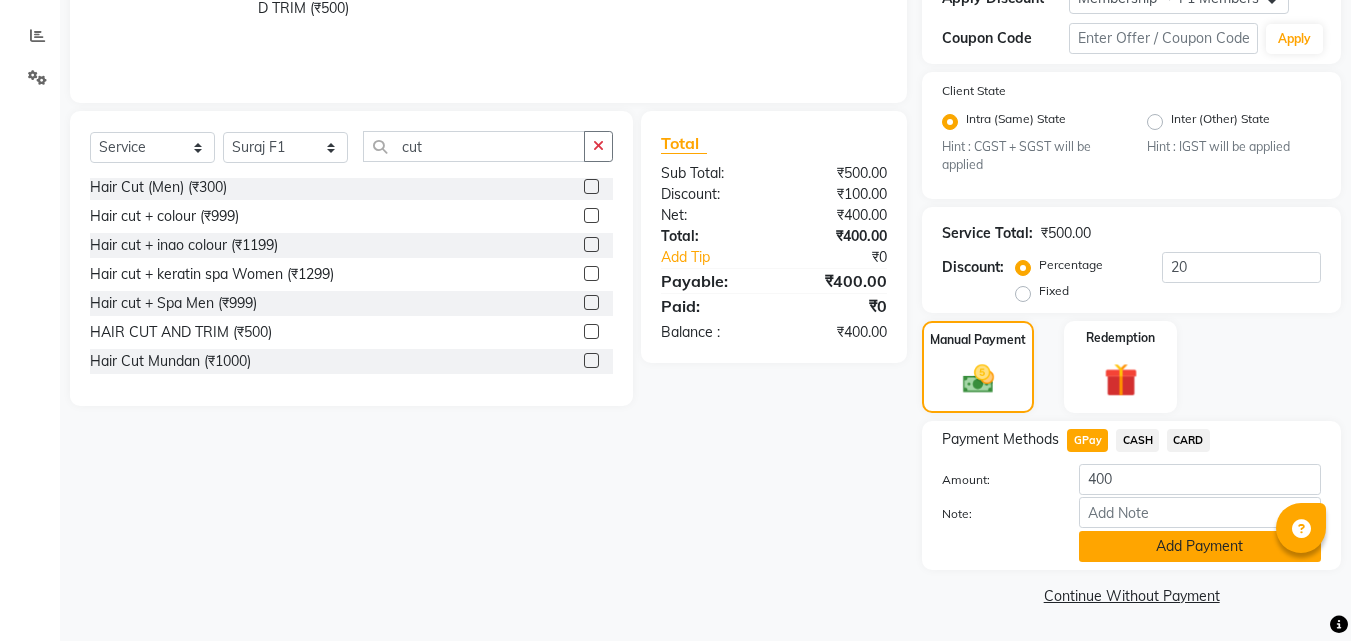 click on "Add Payment" 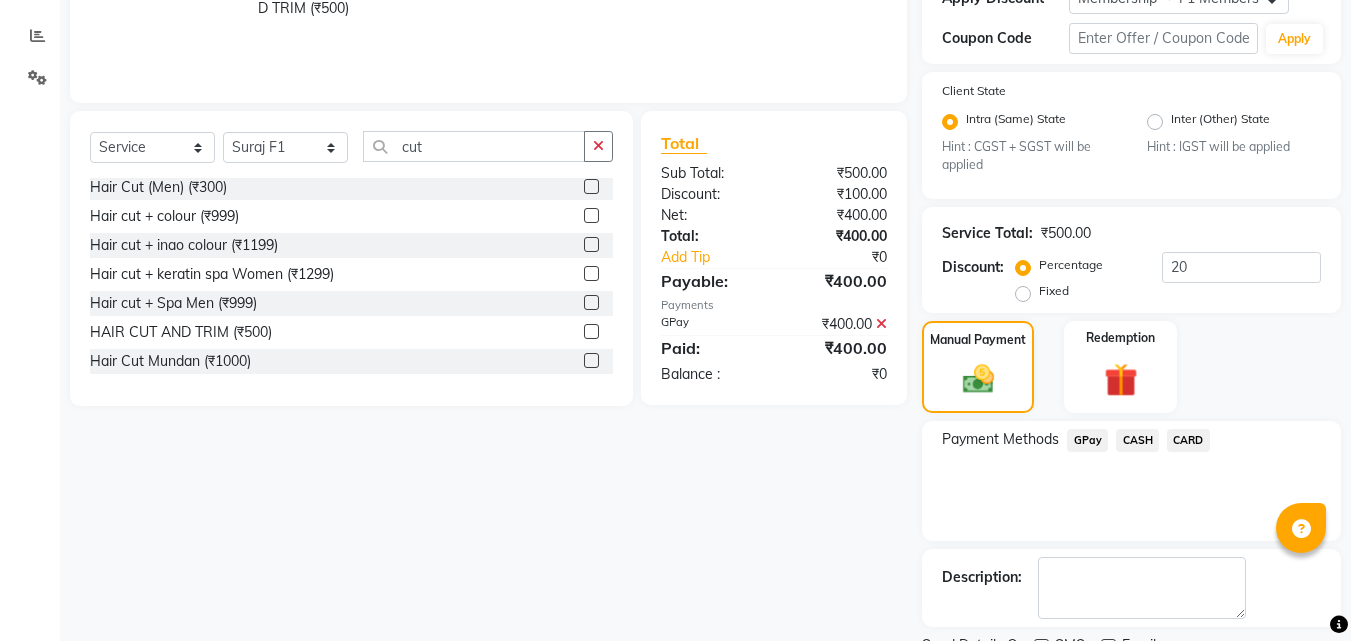 scroll, scrollTop: 449, scrollLeft: 0, axis: vertical 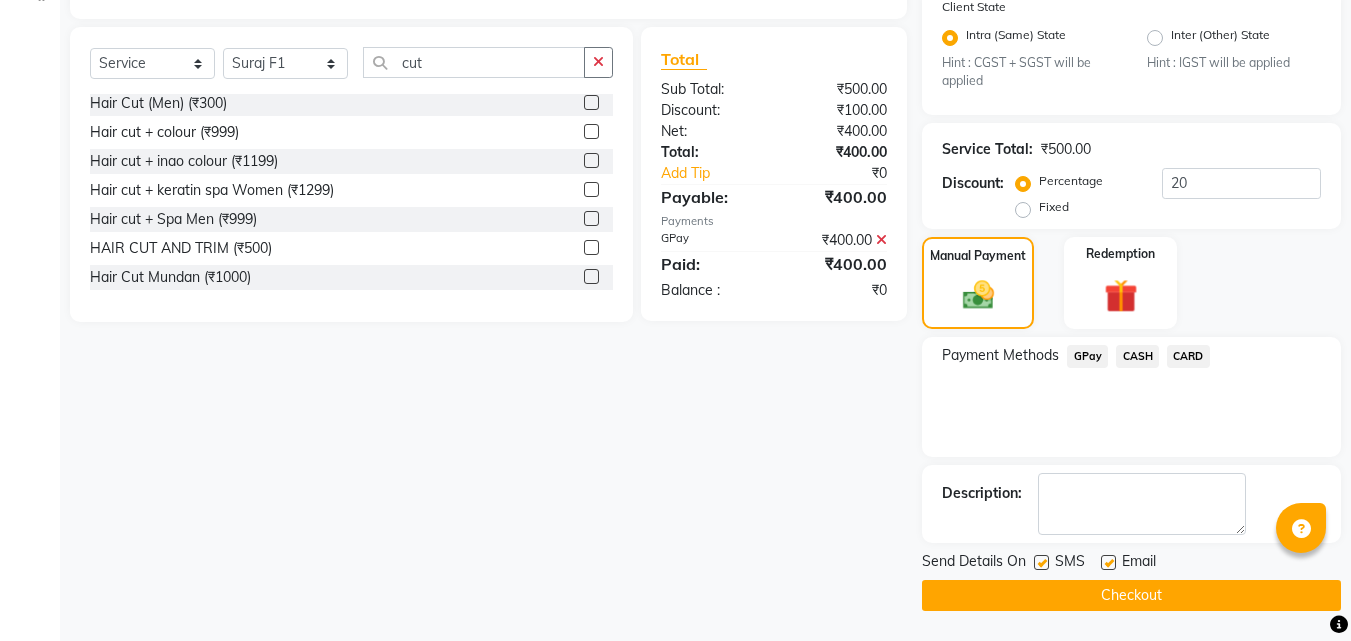 click 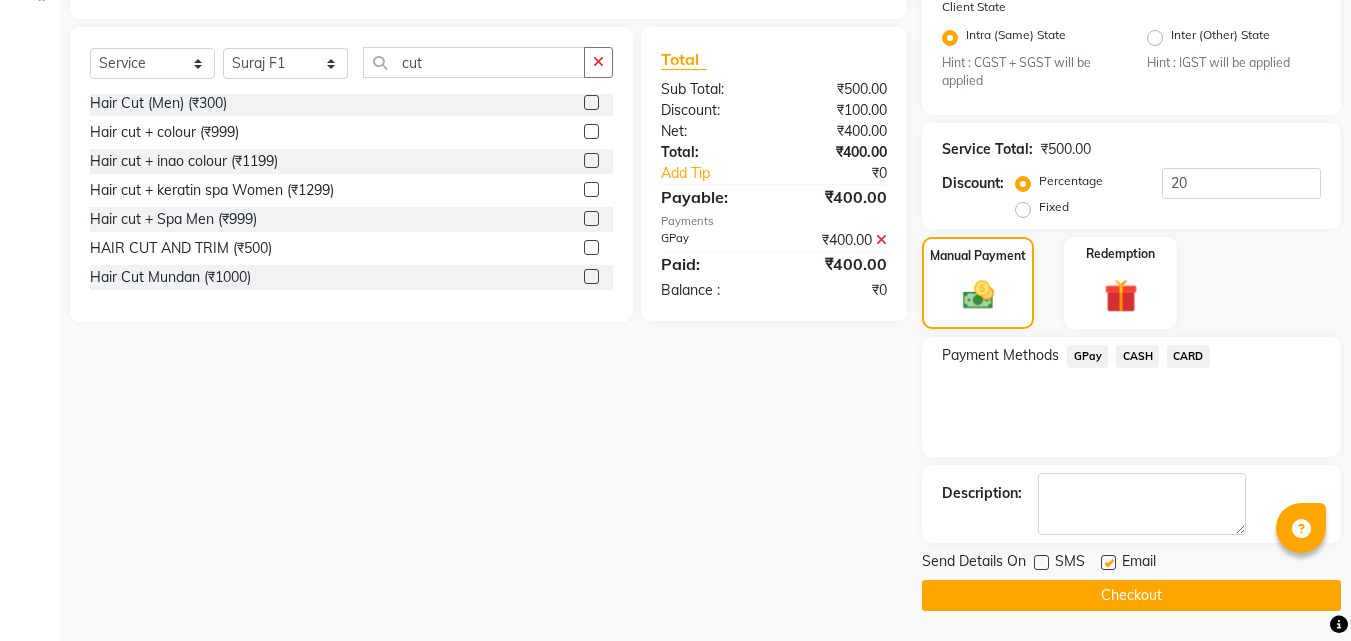 click 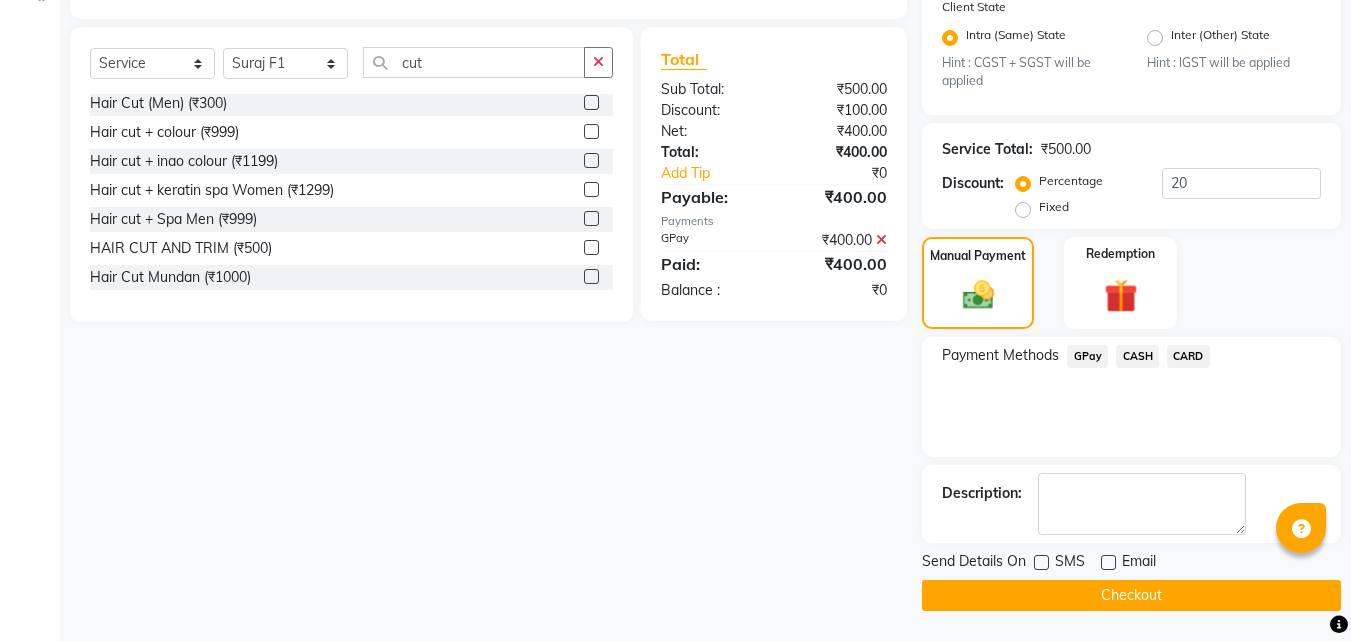 click on "Checkout" 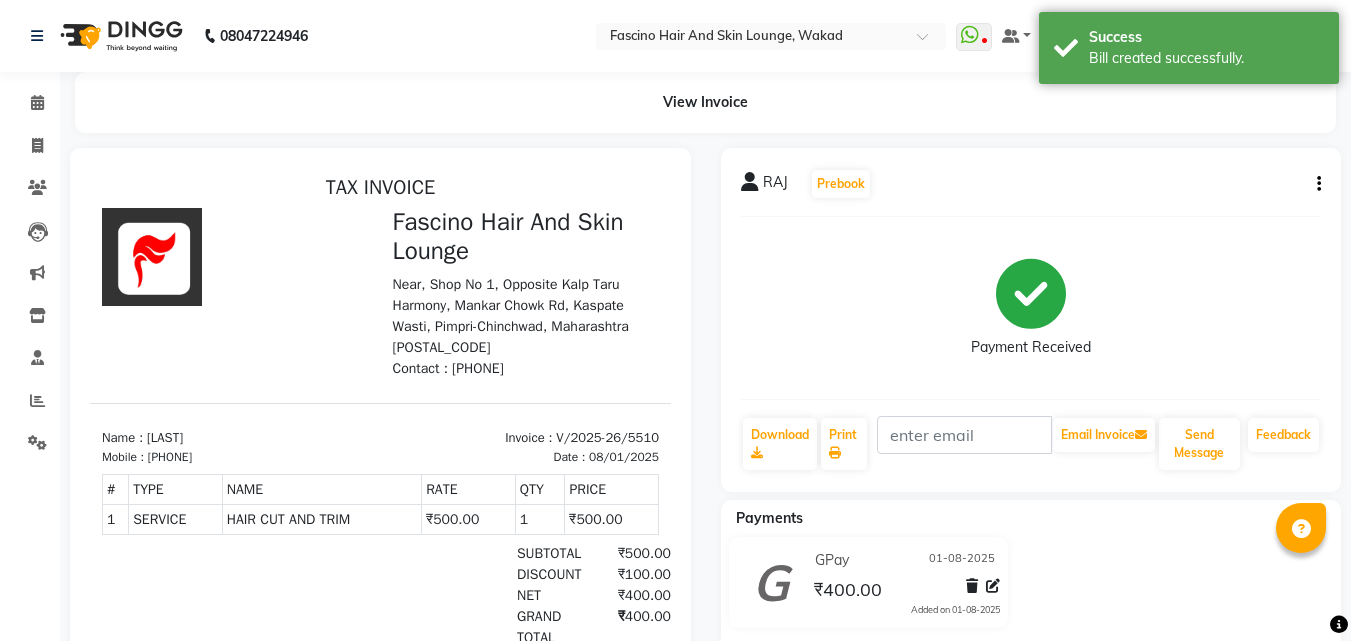scroll, scrollTop: 0, scrollLeft: 0, axis: both 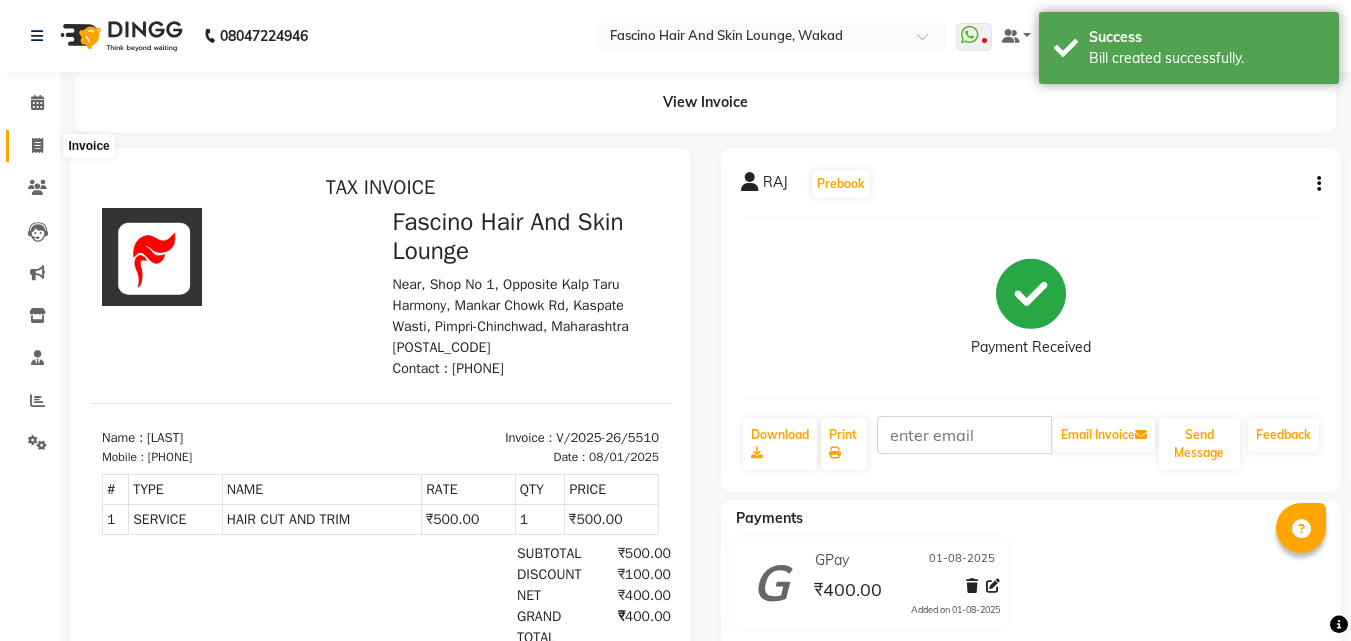 click 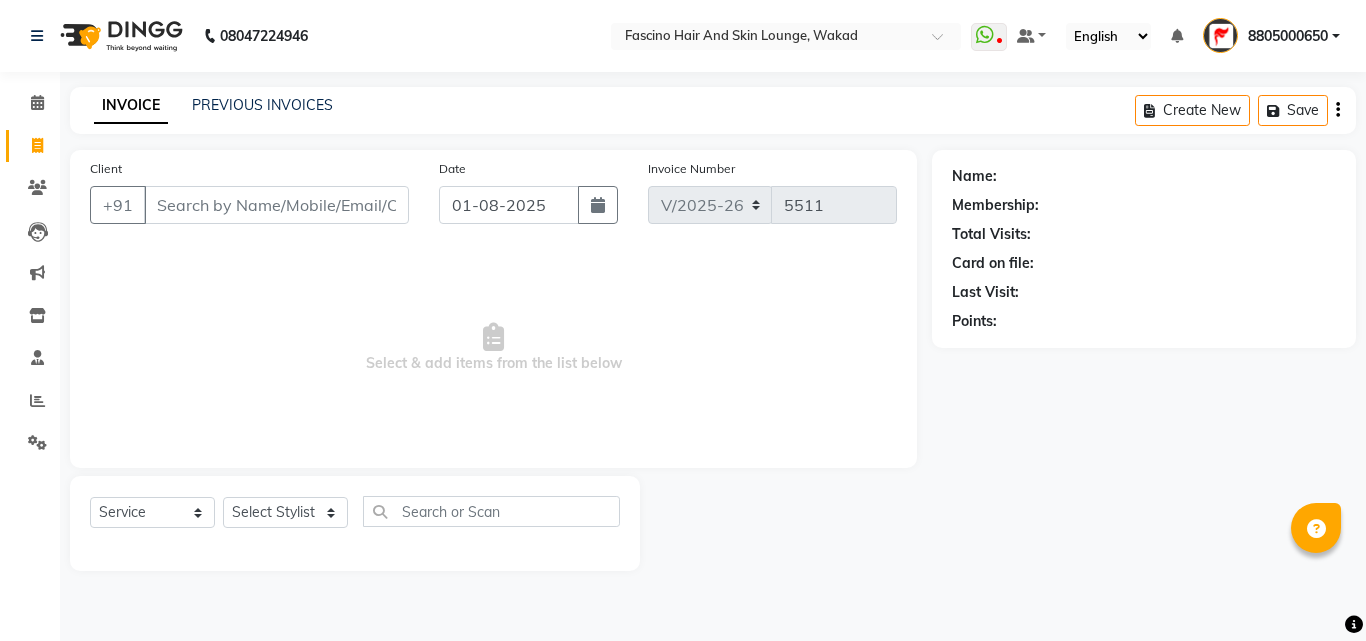 click on "Client" at bounding box center (276, 205) 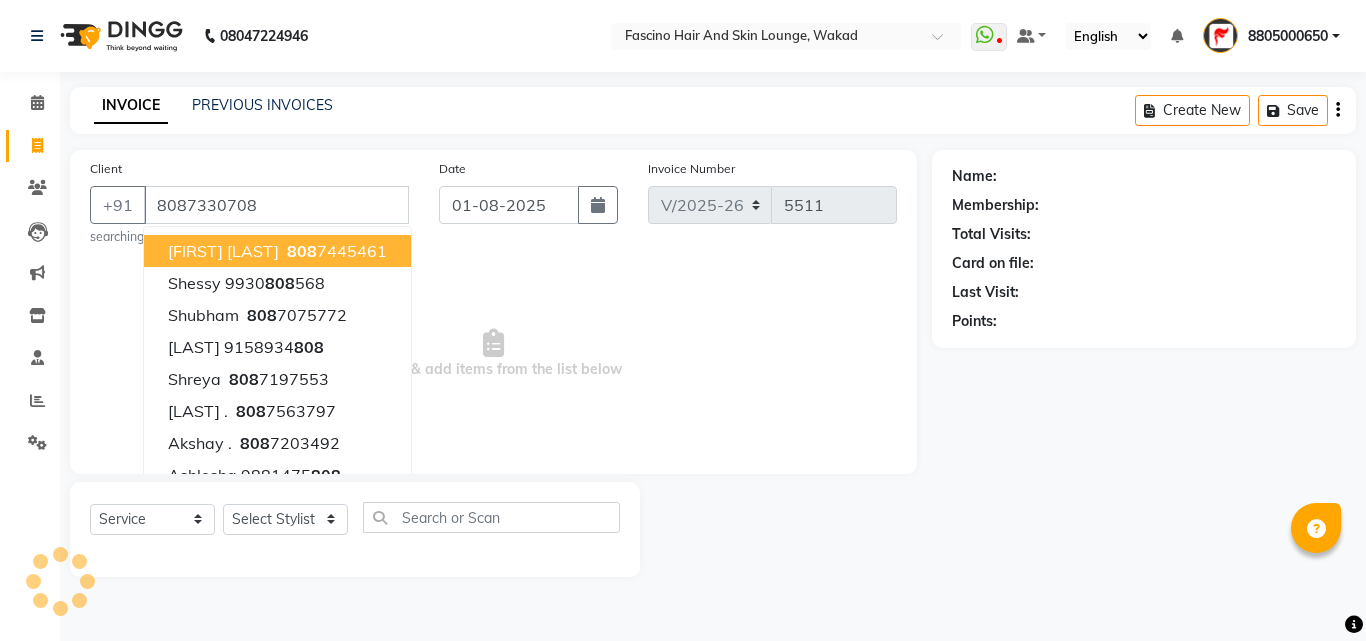 type on "8087330708" 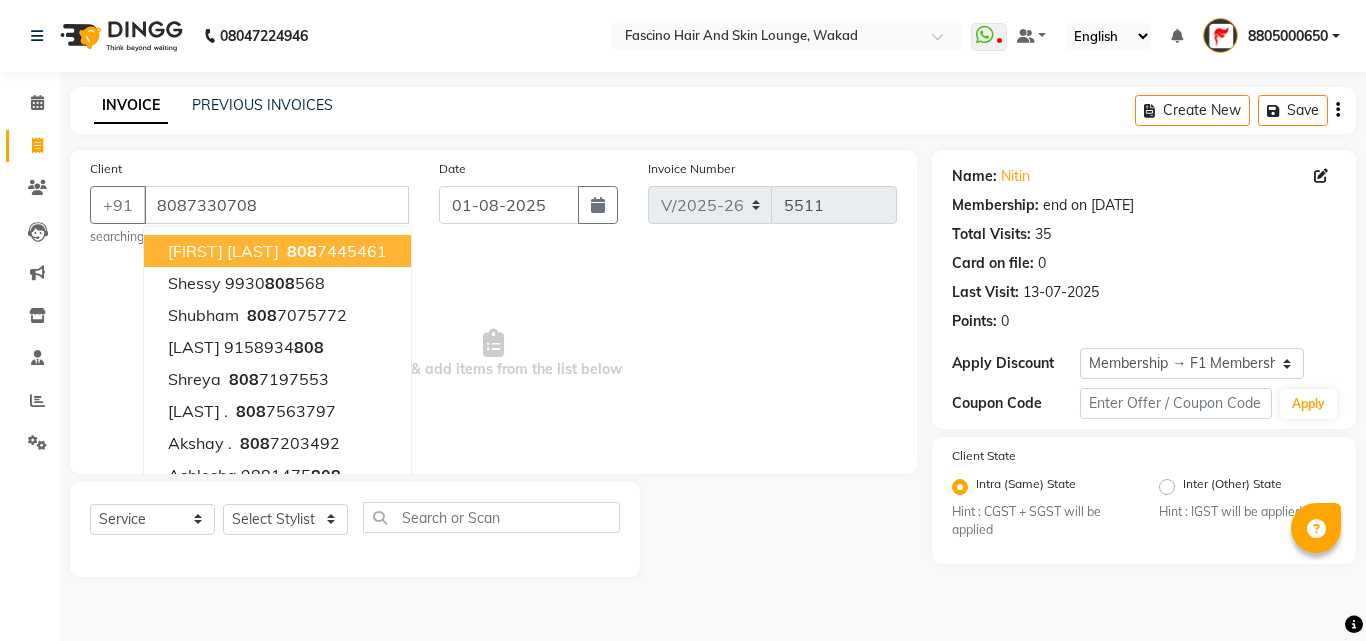 click on "Select & add items from the list below" at bounding box center (493, 354) 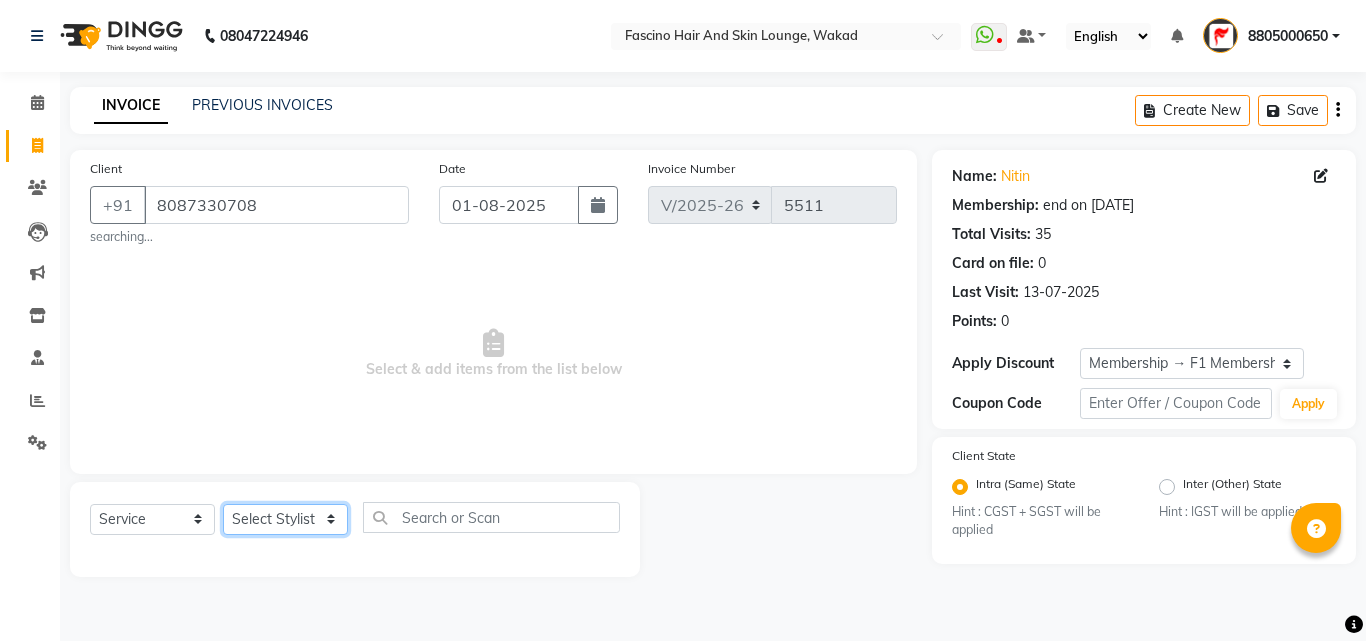 click on "Select Stylist [PHONE] [FIRST] [LAST] [FIRST] [LAST] [FIRST] [LAST] [LAST] F2 F1 Salon [FIRST] F1 [FIRST] {JH} [FIRST] {f3} [FIRST] (Jh ) [LAST] [LAST] [FIRST] JH [FIRST] [LAST] [FIRST] jh [LAST] [LAST] [LAST] [FIRST] (F1) [LAST] (JH) [LAST] [LAST] [FIRST] F1 [LAST] [LAST] {f2} [LAST] [FIRST] [LAST]" 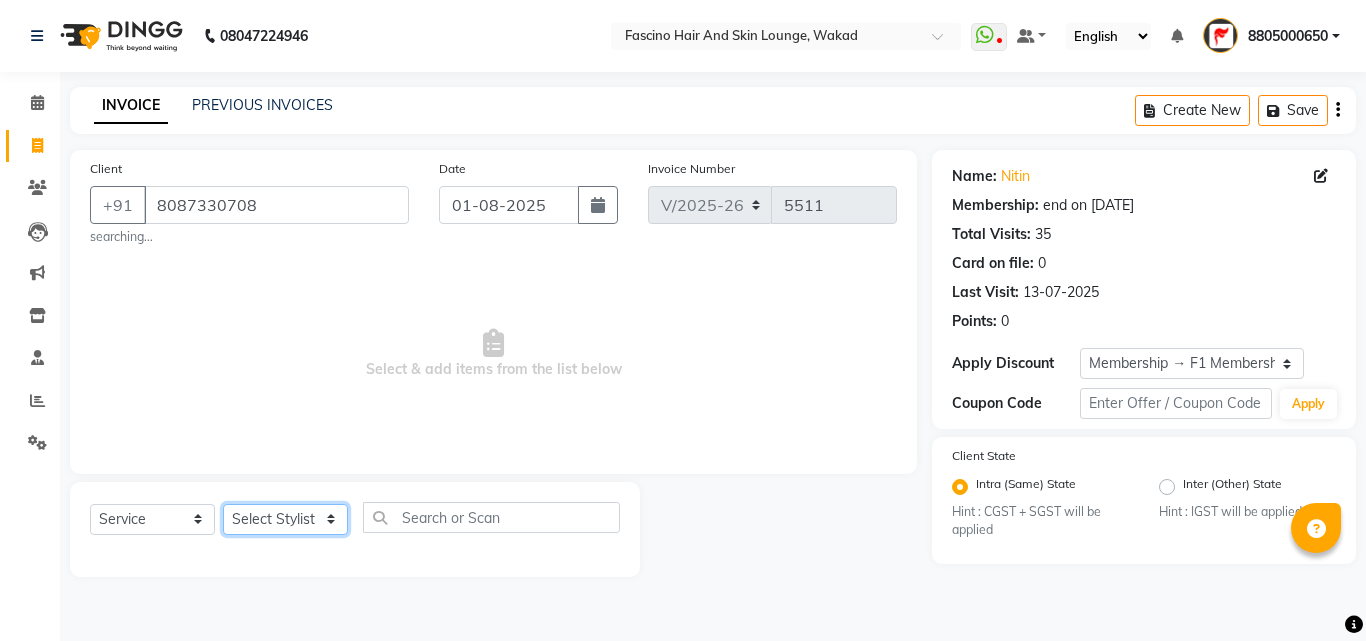 select on "4042" 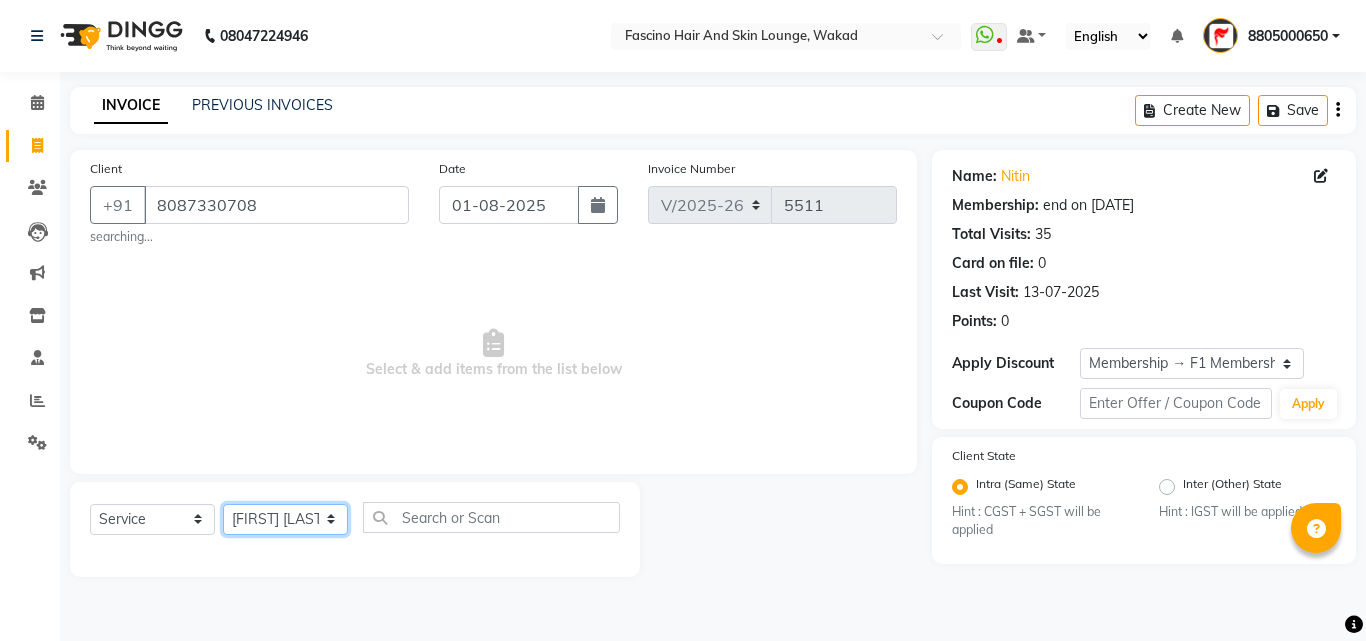 click on "Select Stylist [PHONE] [FIRST] [LAST] [FIRST] [LAST] [FIRST] [LAST] [LAST] F2 F1 Salon [FIRST] F1 [FIRST] {JH} [FIRST] {f3} [FIRST] (Jh ) [LAST] [LAST] [FIRST] JH [FIRST] [LAST] [FIRST] jh [LAST] [LAST] [LAST] [FIRST] (F1) [LAST] (JH) [LAST] [LAST] [FIRST] F1 [LAST] [LAST] {f2} [LAST] [FIRST] [LAST]" 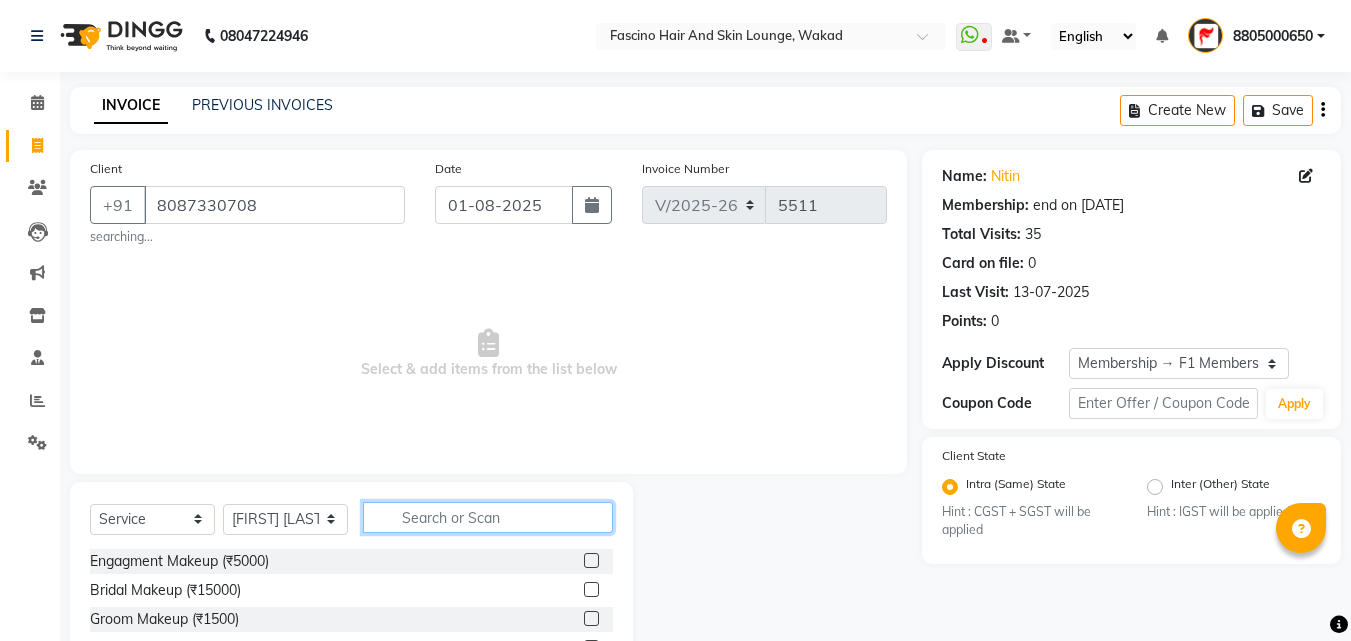click 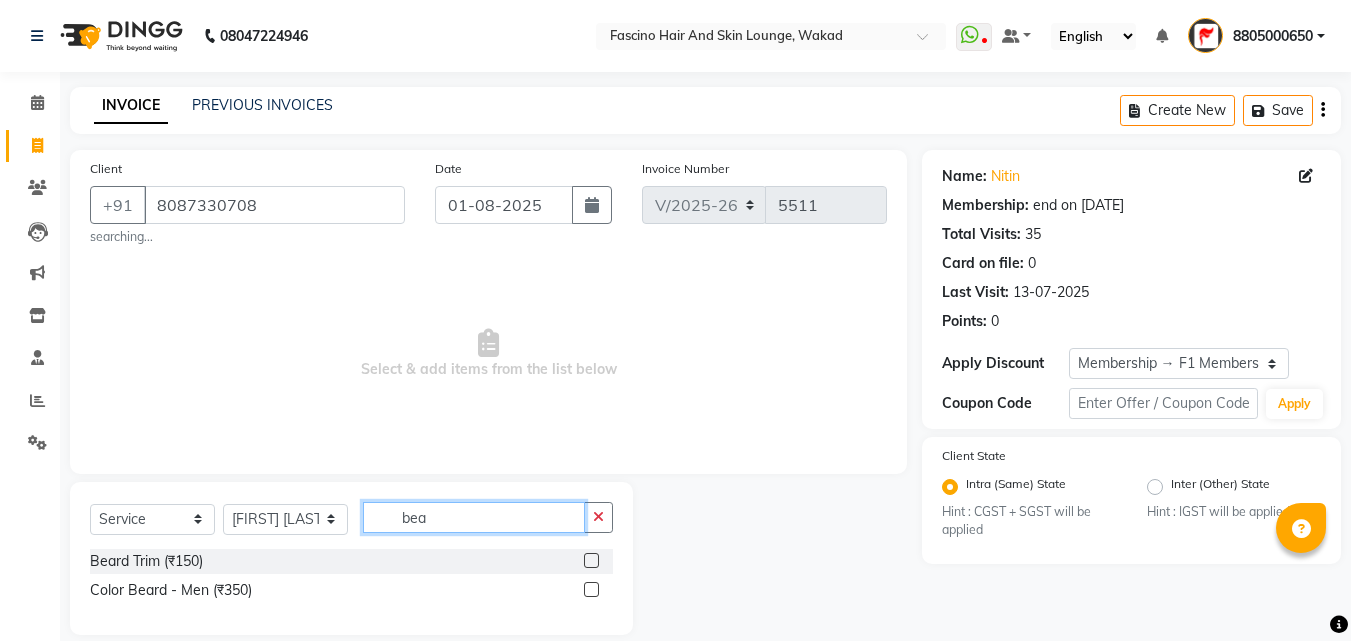 type on "bea" 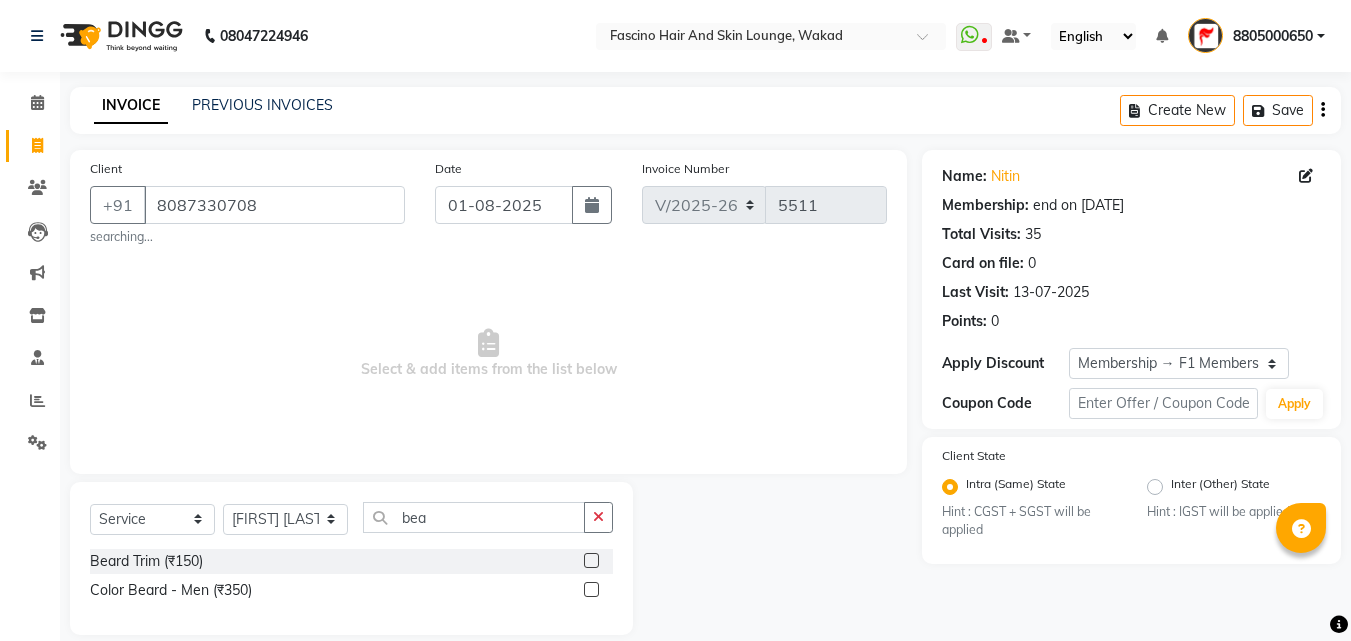 click 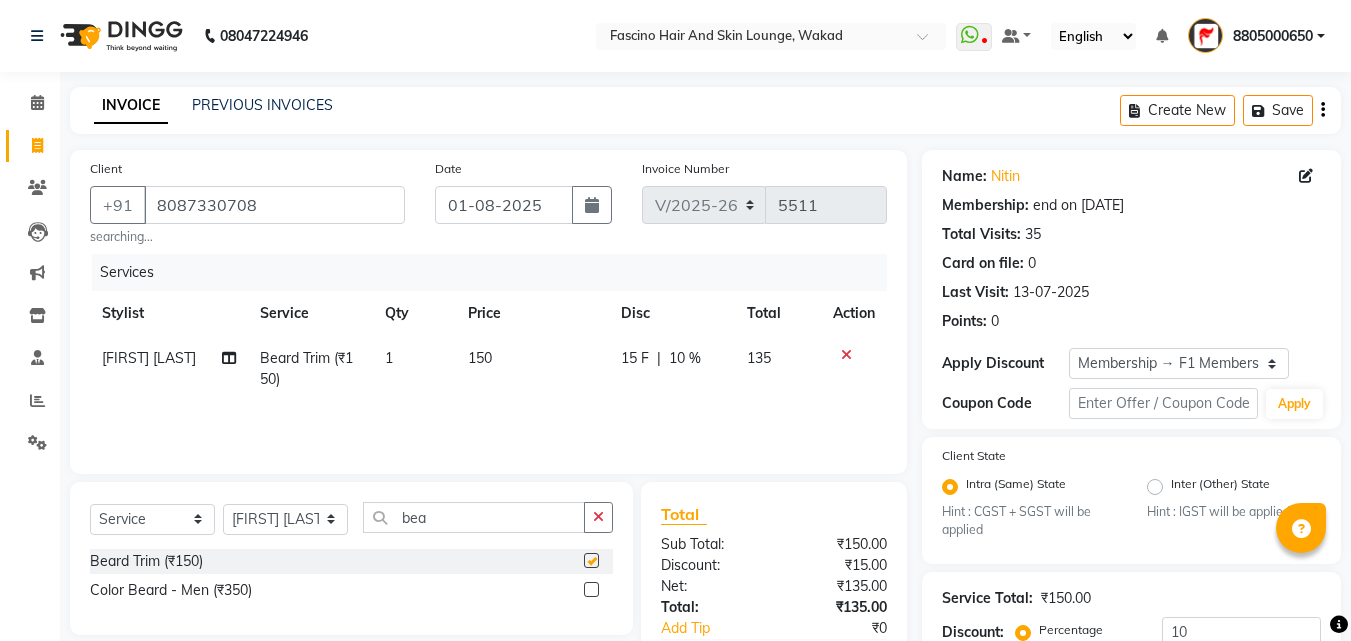 checkbox on "false" 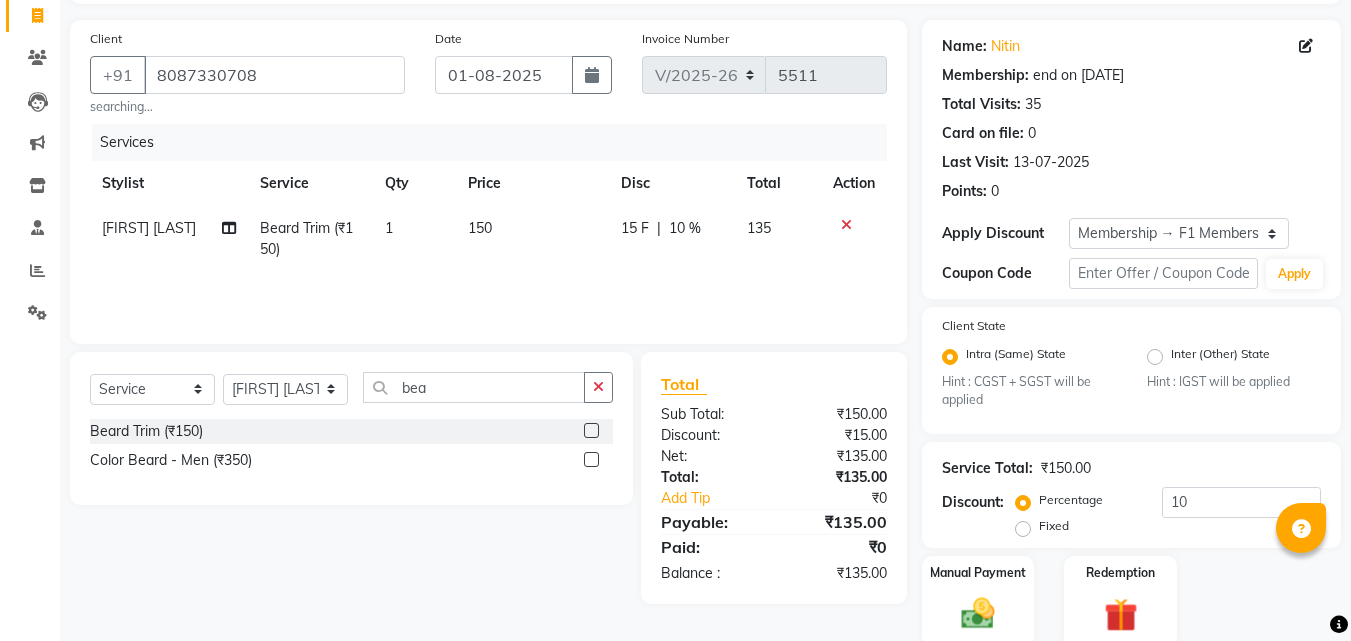 scroll, scrollTop: 208, scrollLeft: 0, axis: vertical 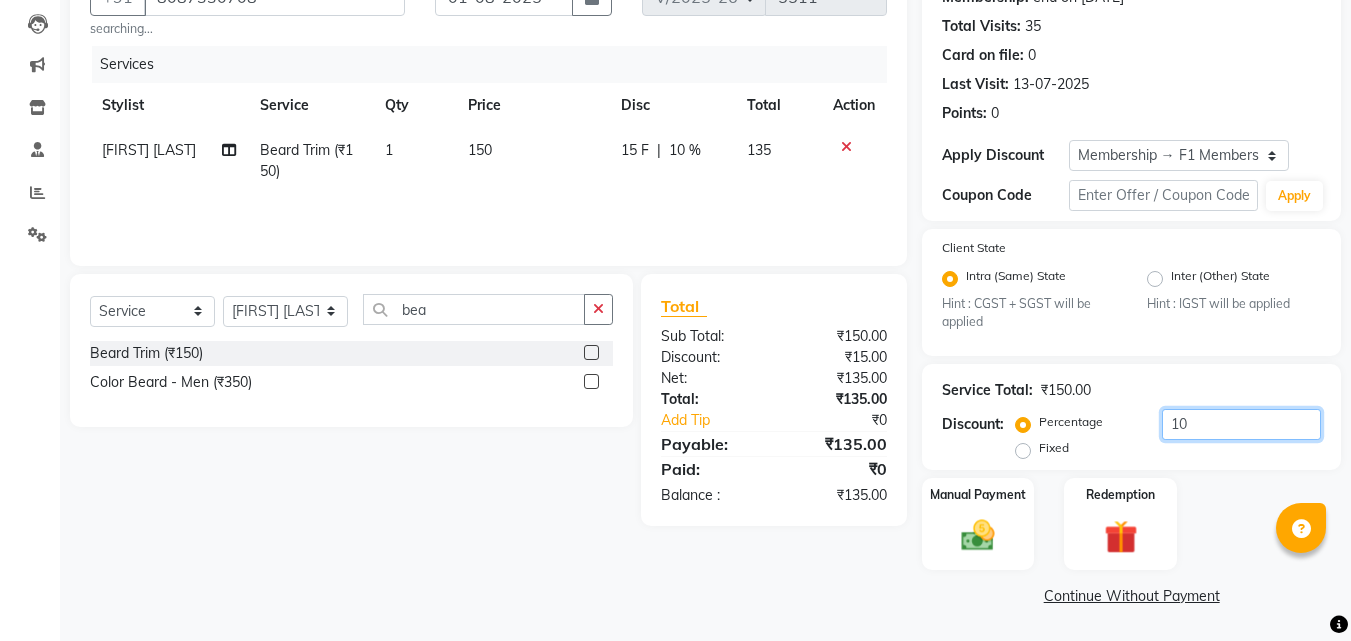 click on "10" 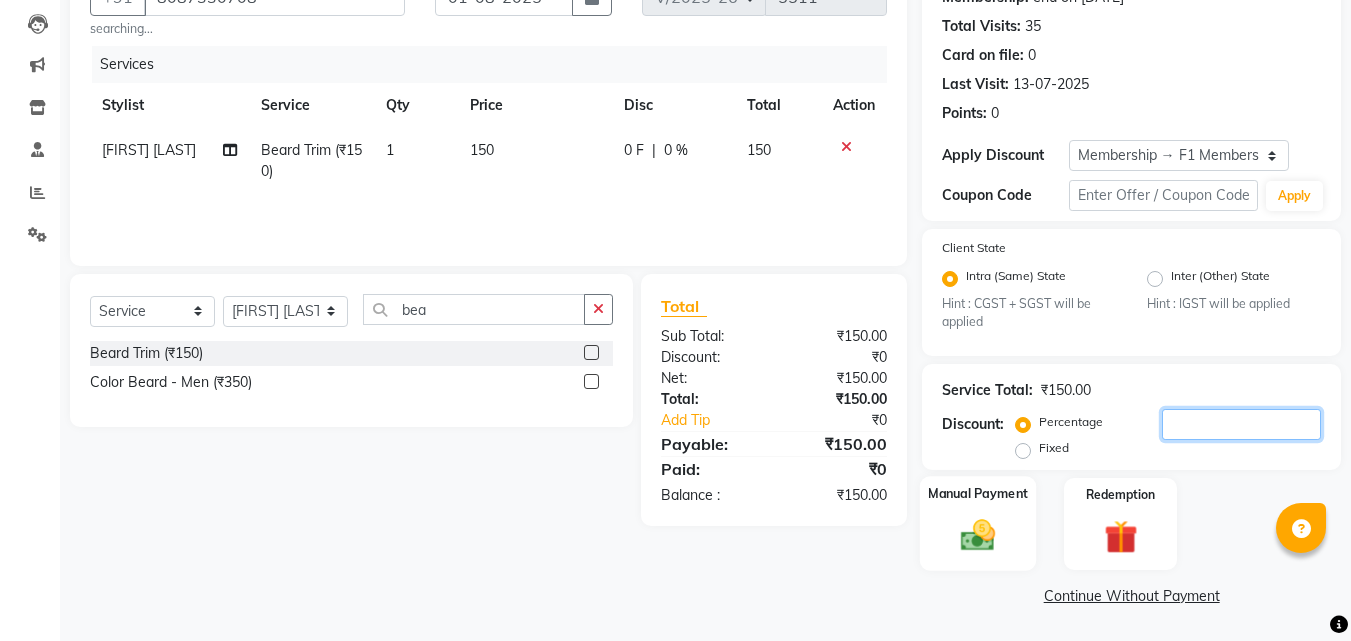 type 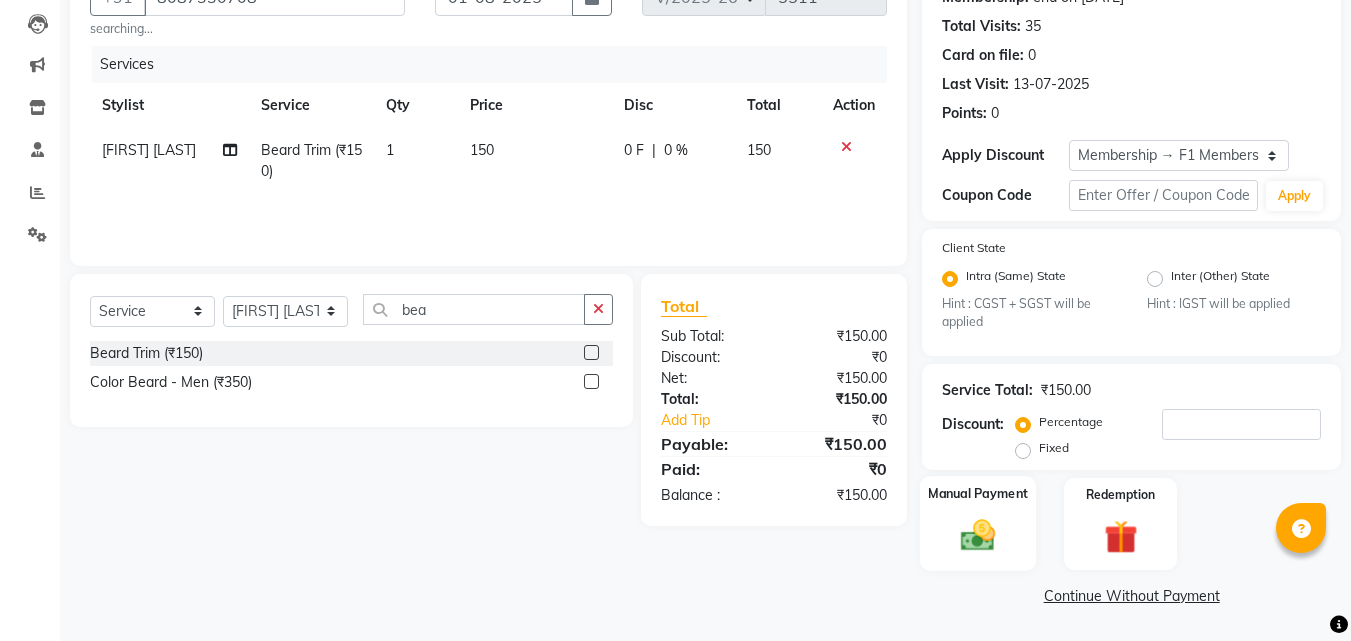 click 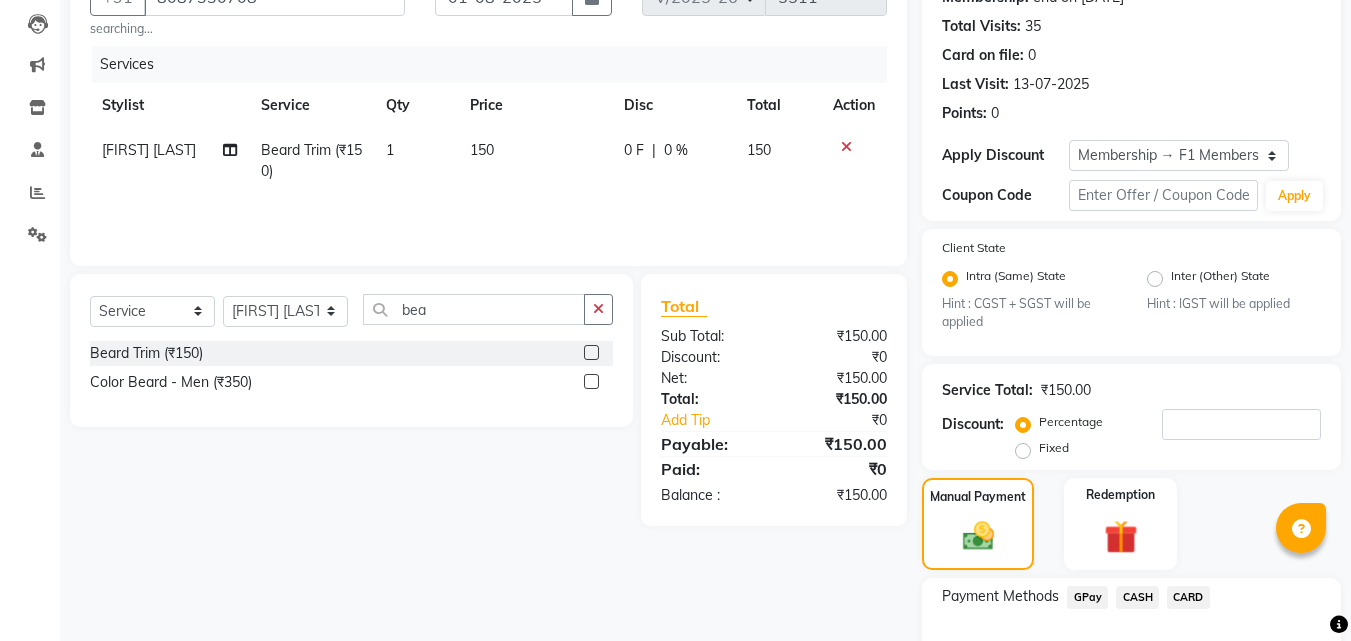 click on "GPay" 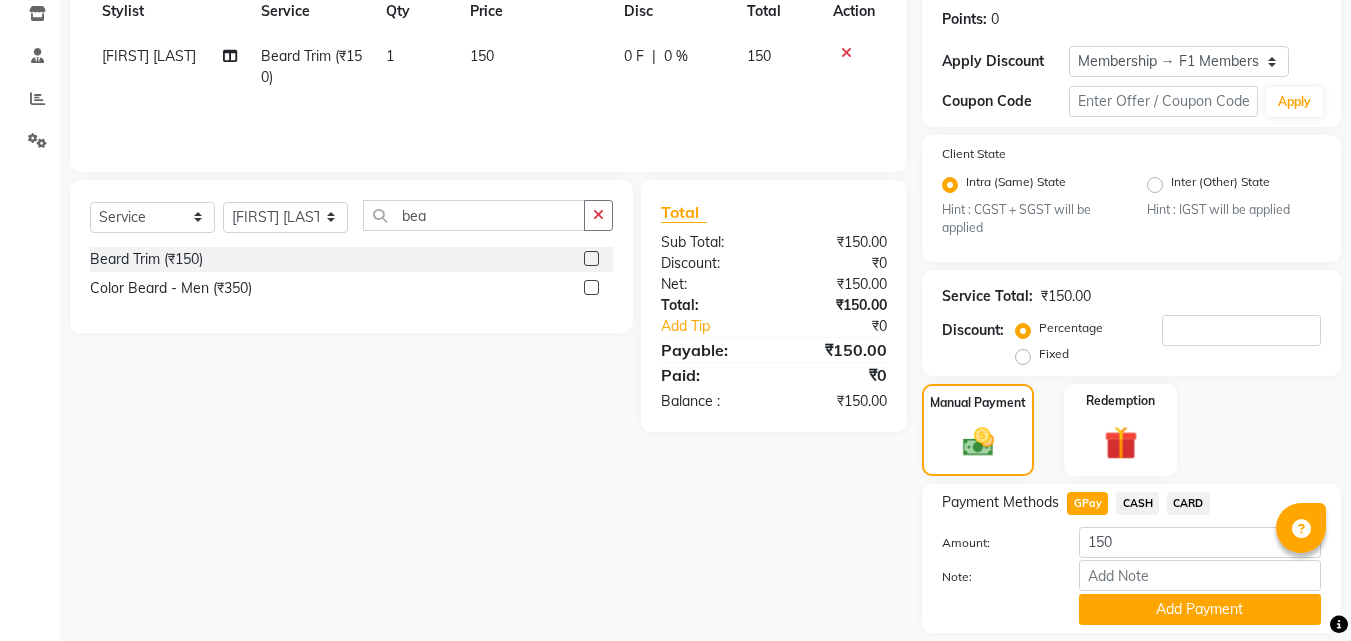 scroll, scrollTop: 365, scrollLeft: 0, axis: vertical 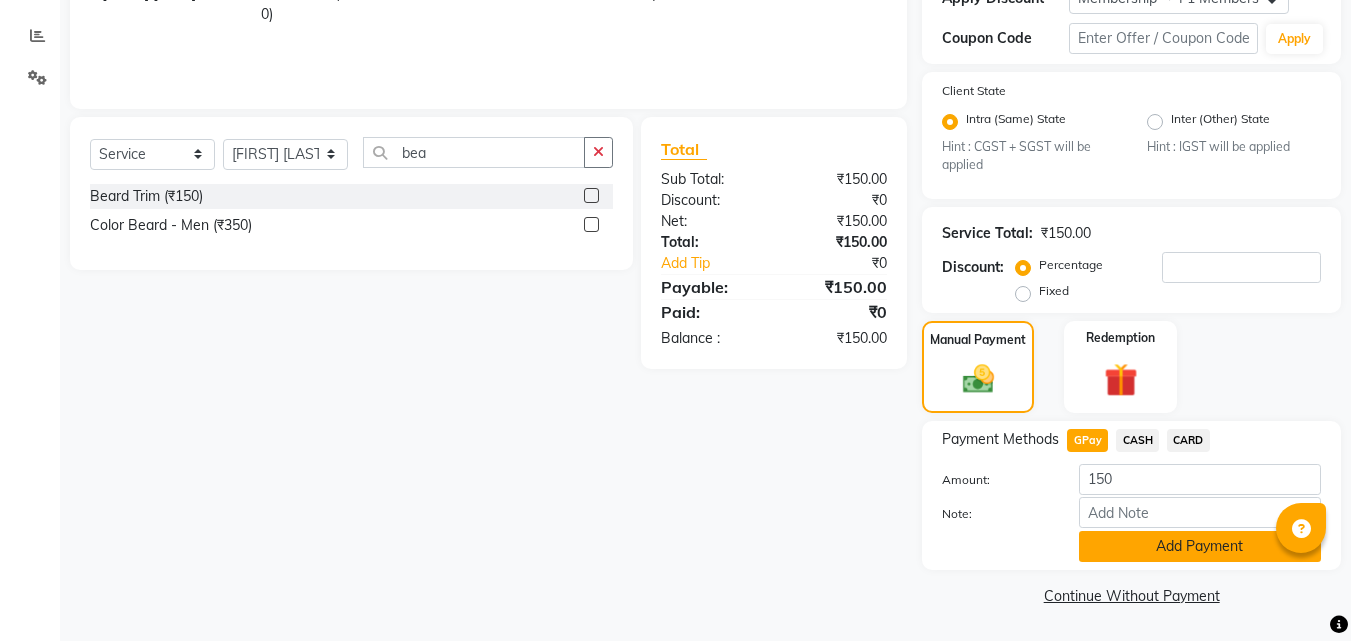 click on "Add Payment" 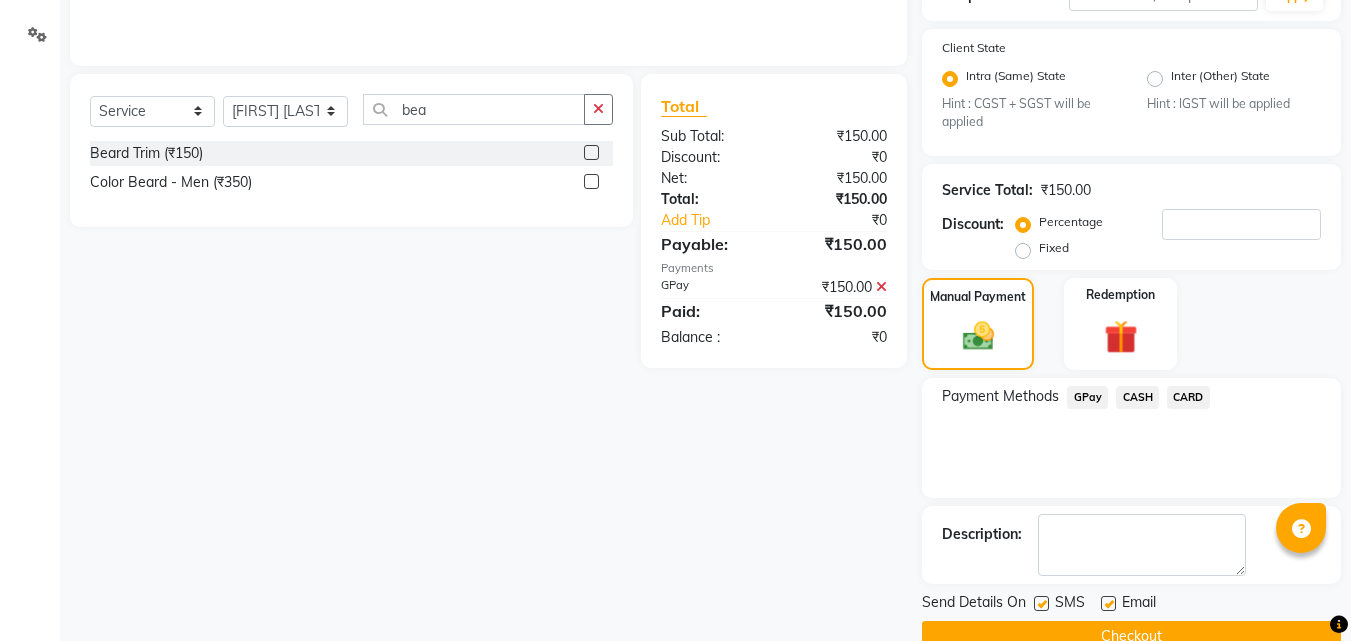 scroll, scrollTop: 449, scrollLeft: 0, axis: vertical 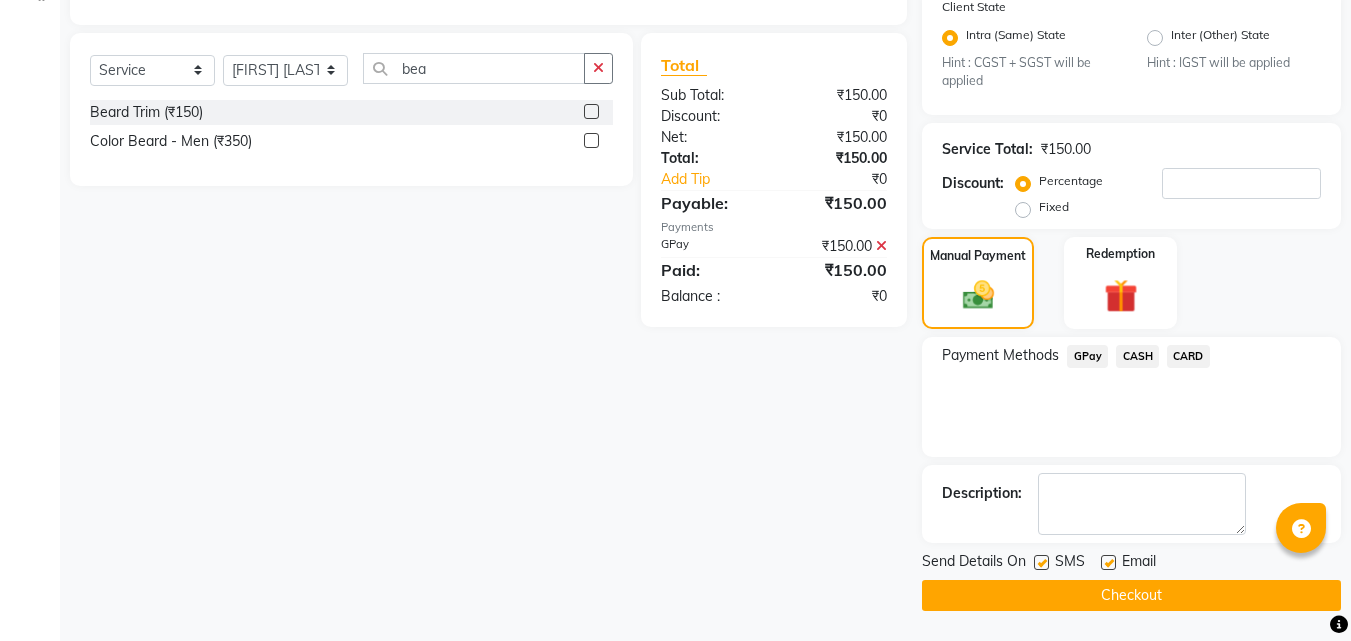 click 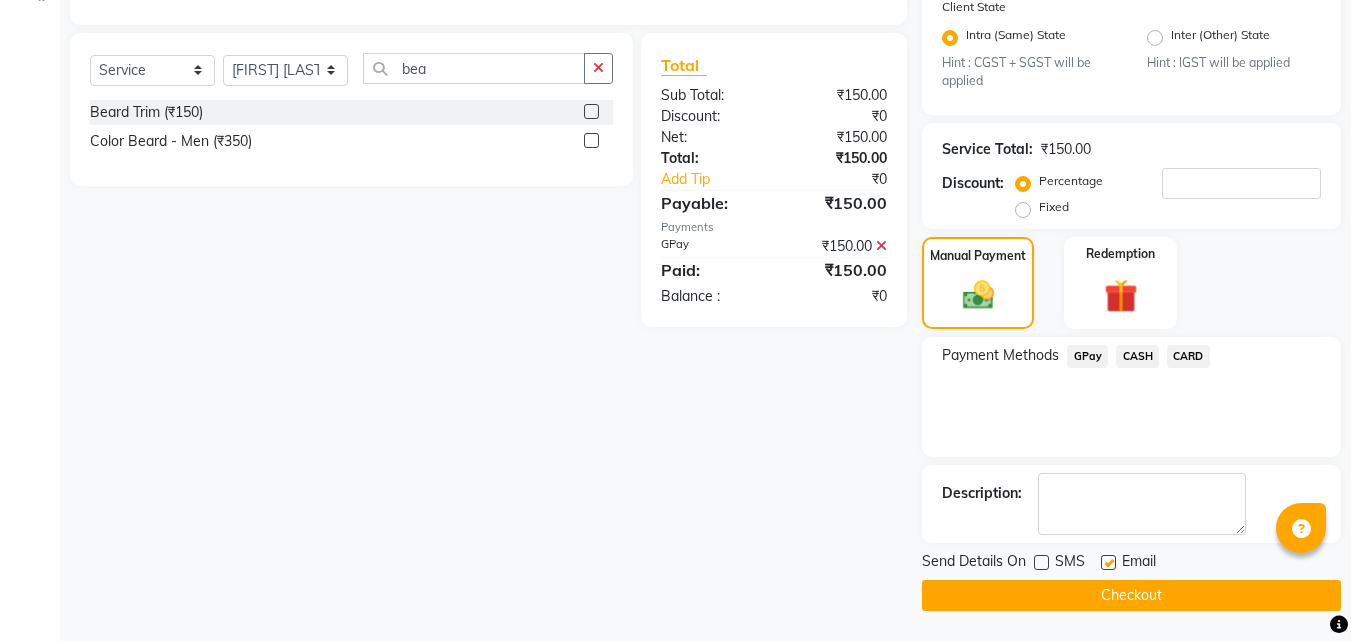 click on "Checkout" 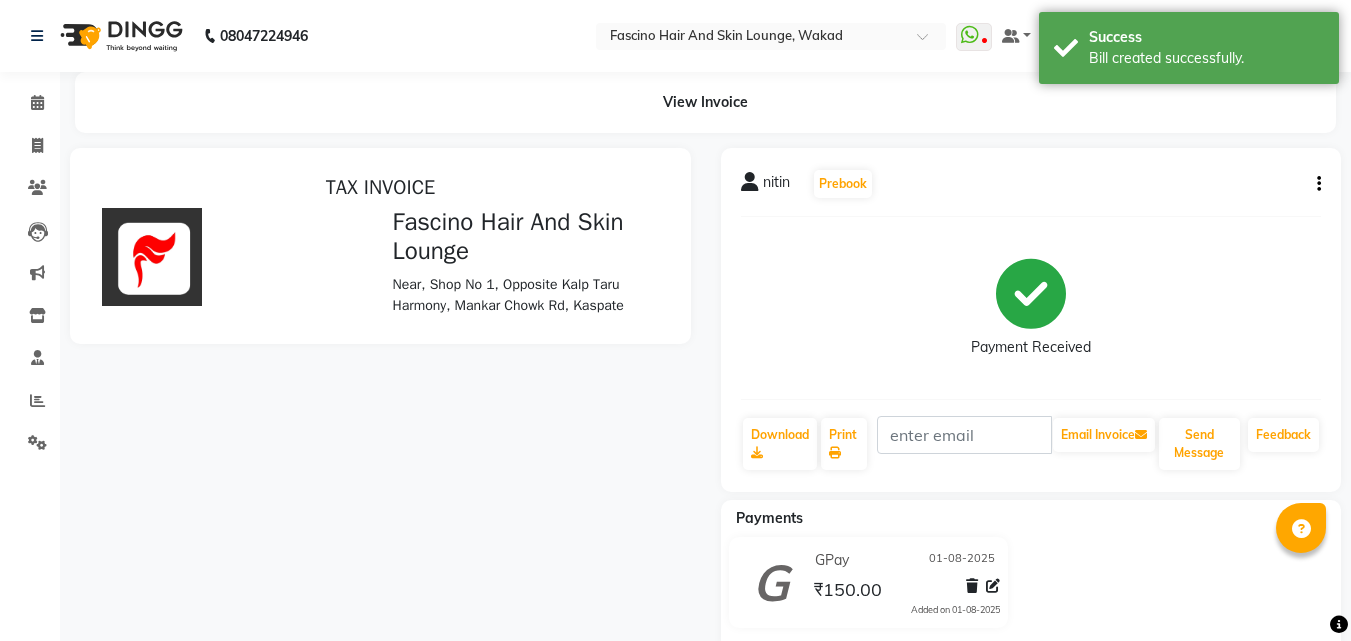 scroll, scrollTop: 0, scrollLeft: 0, axis: both 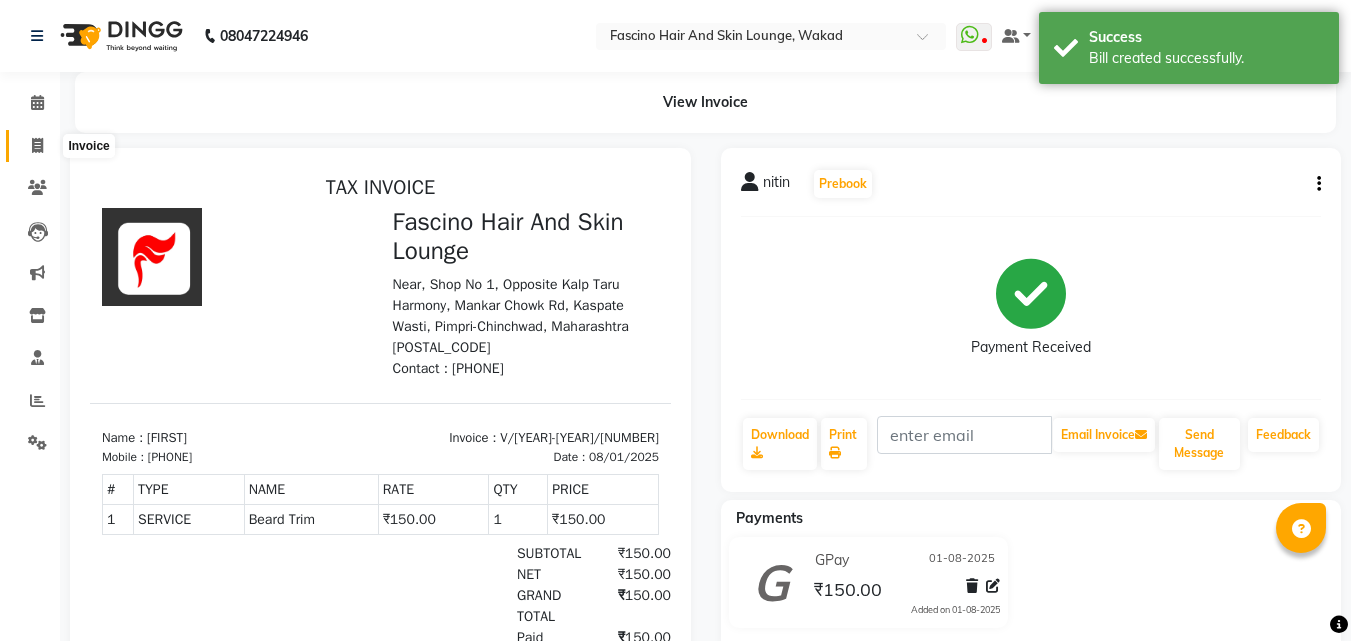 click 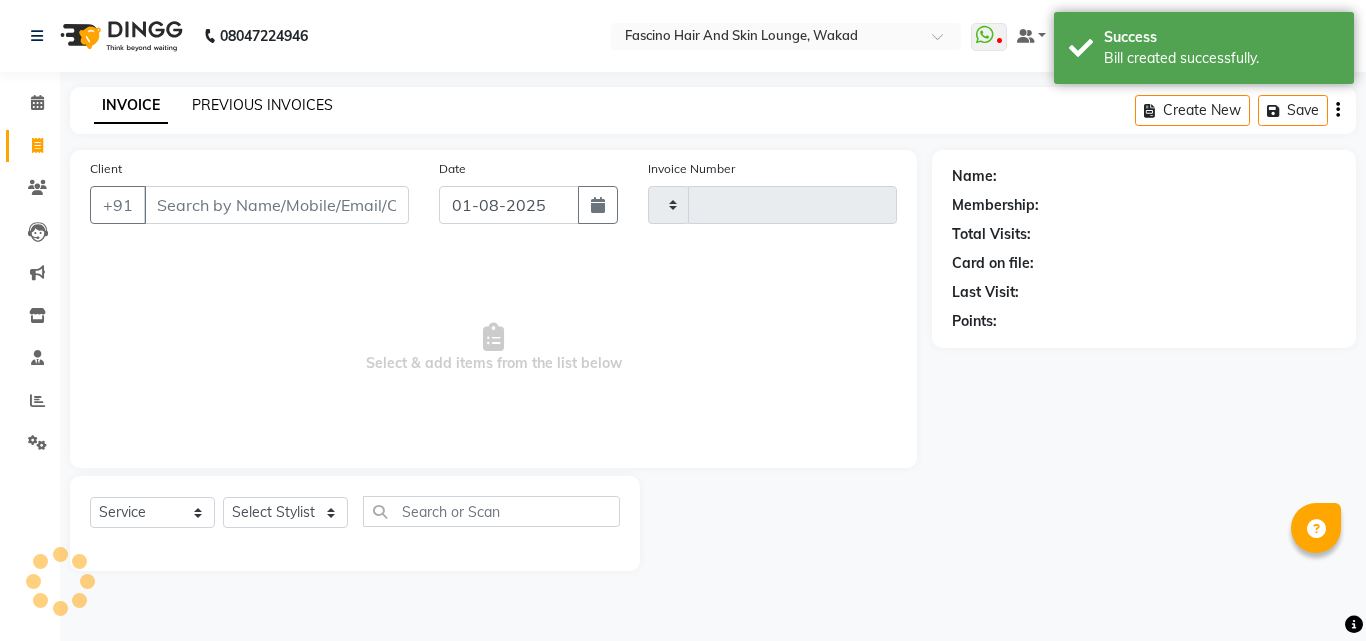 click on "PREVIOUS INVOICES" 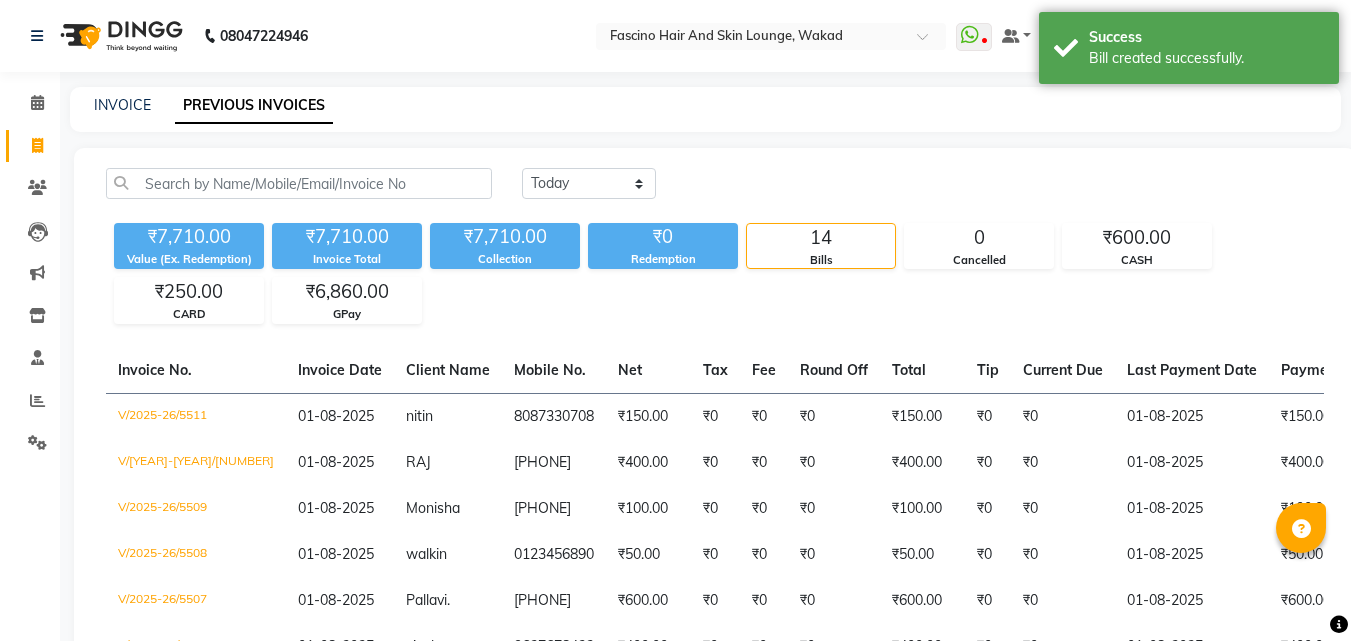 click on "INVOICE" 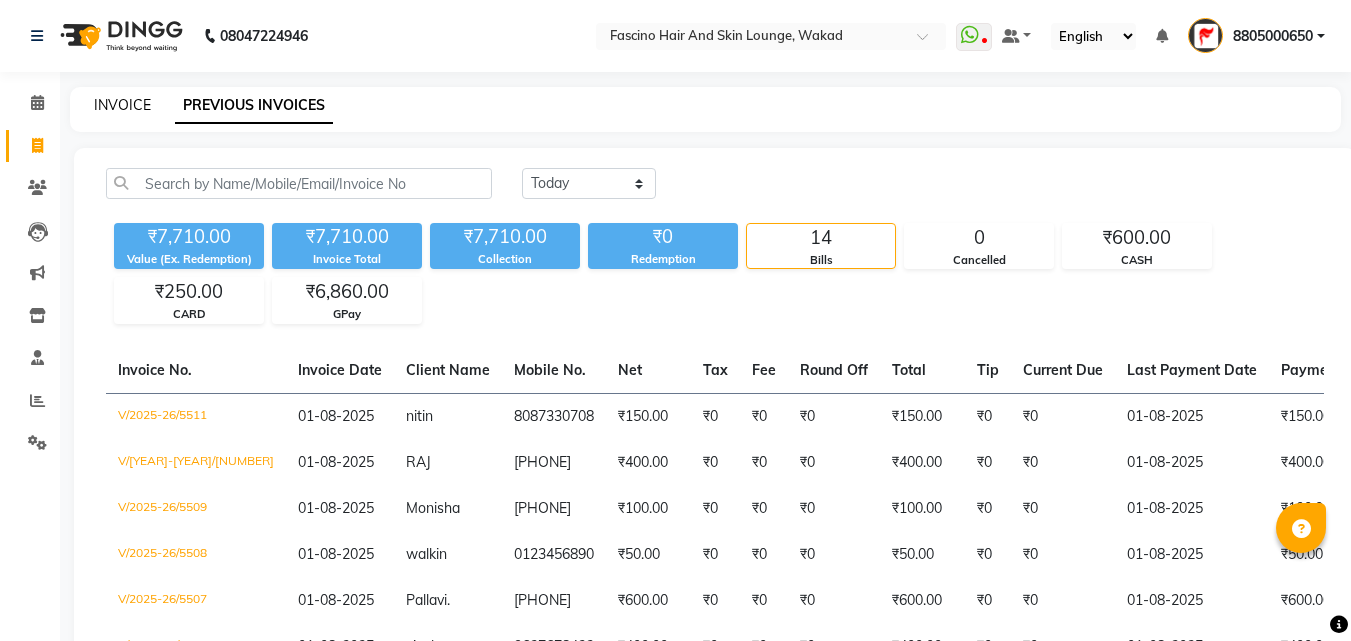 click on "INVOICE" 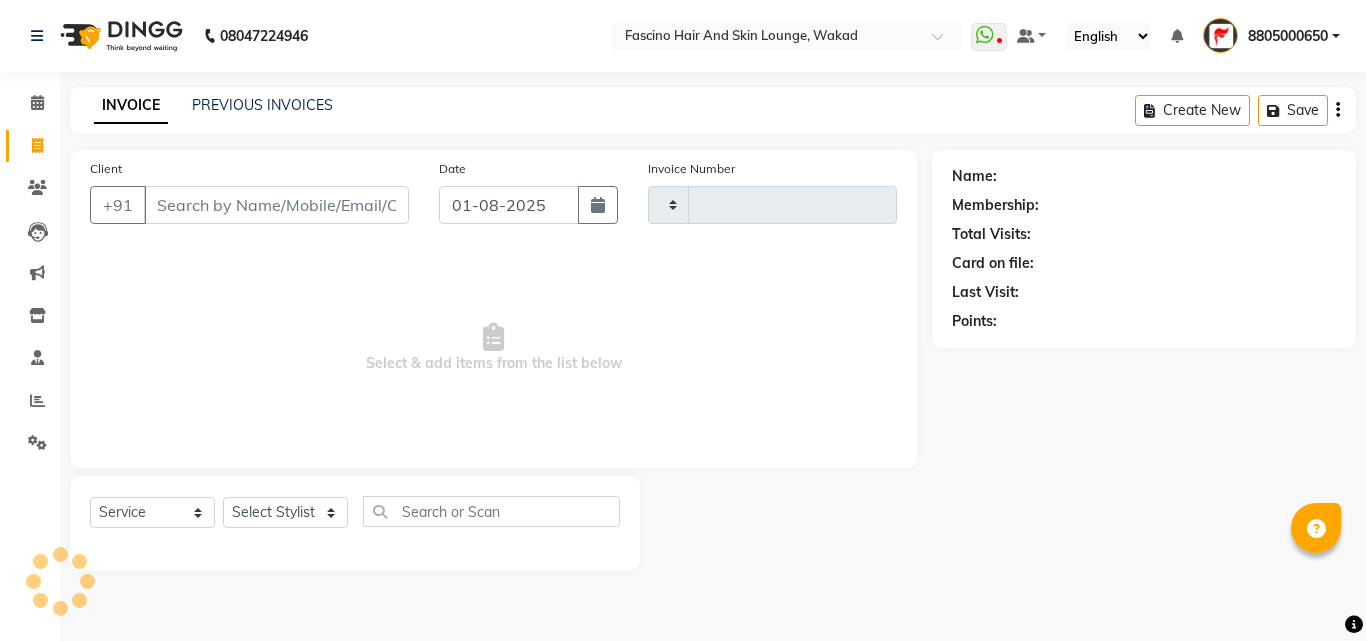 type on "[NUMBER]" 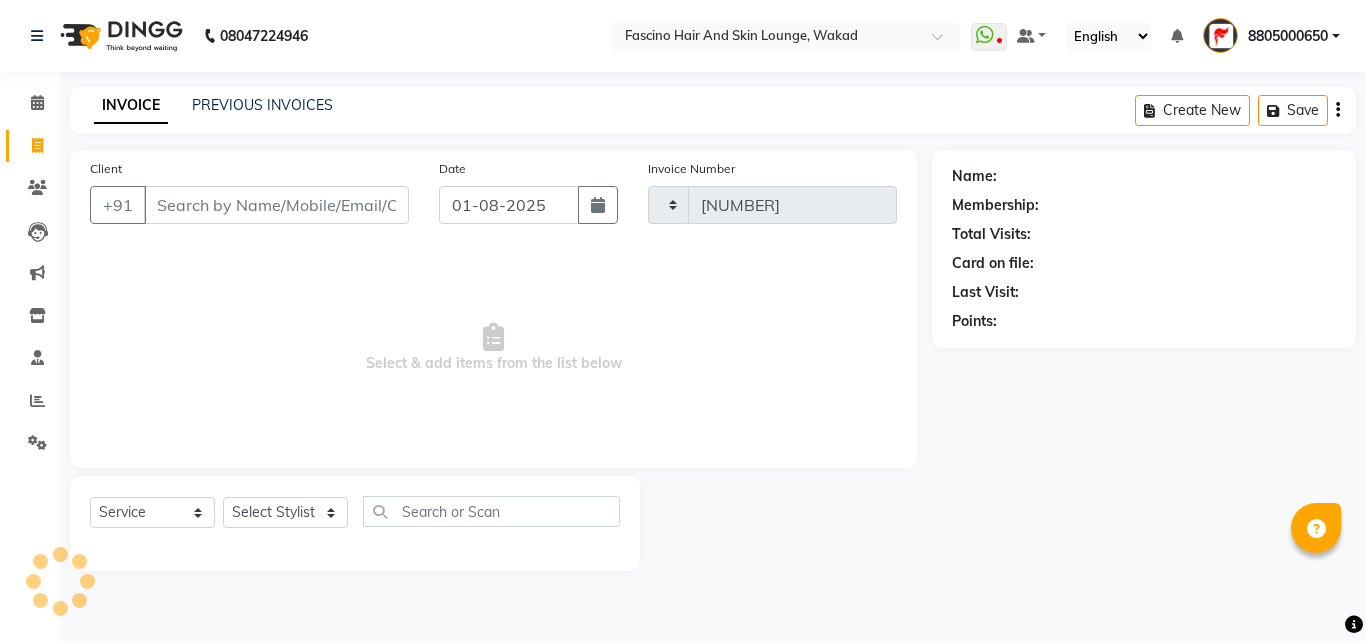 select on "126" 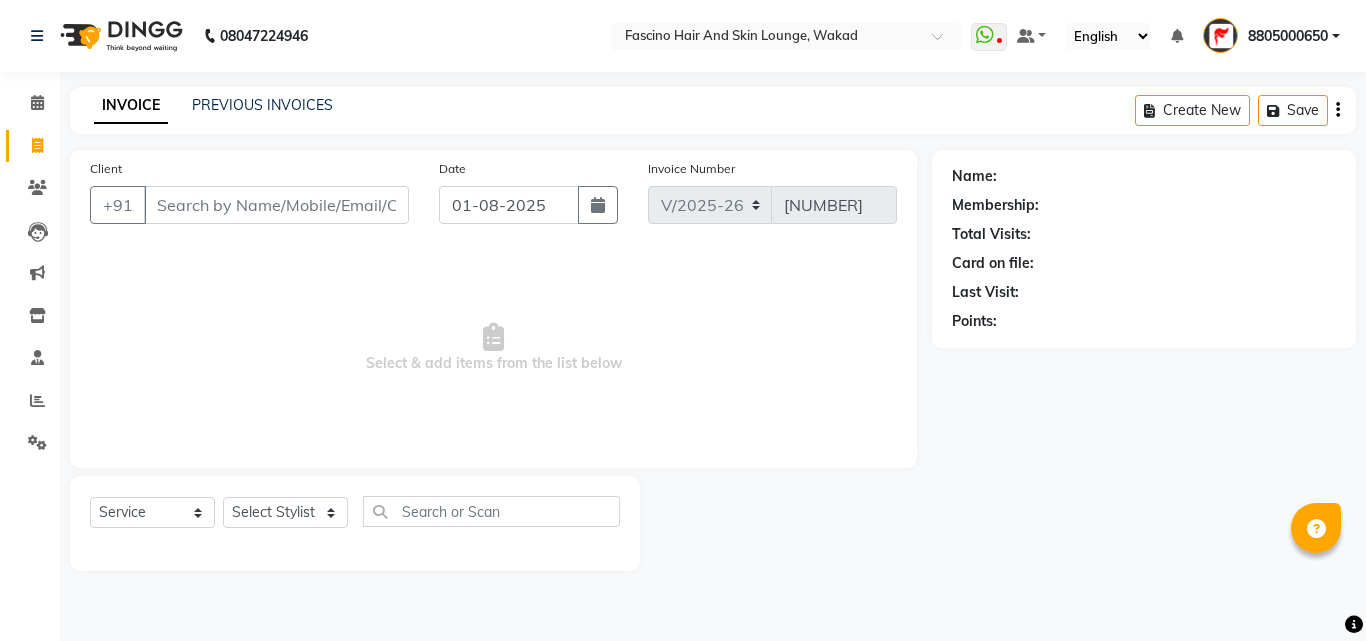 click on "Client +91" 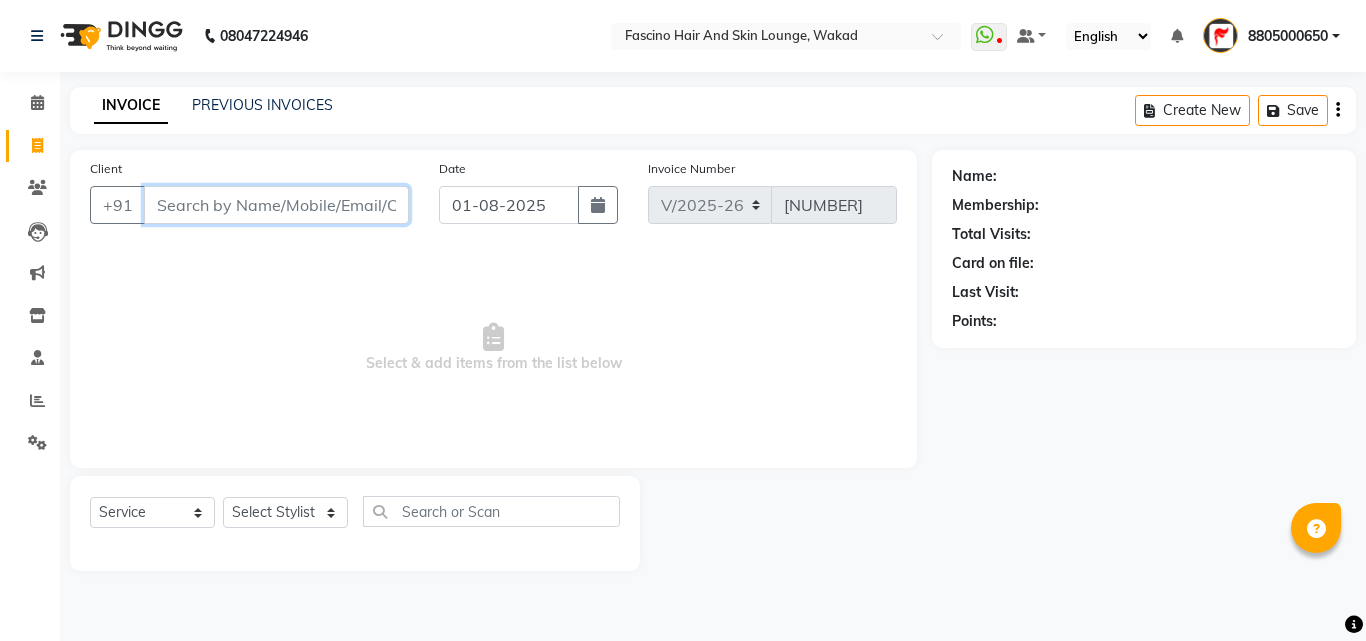click on "Client" at bounding box center [276, 205] 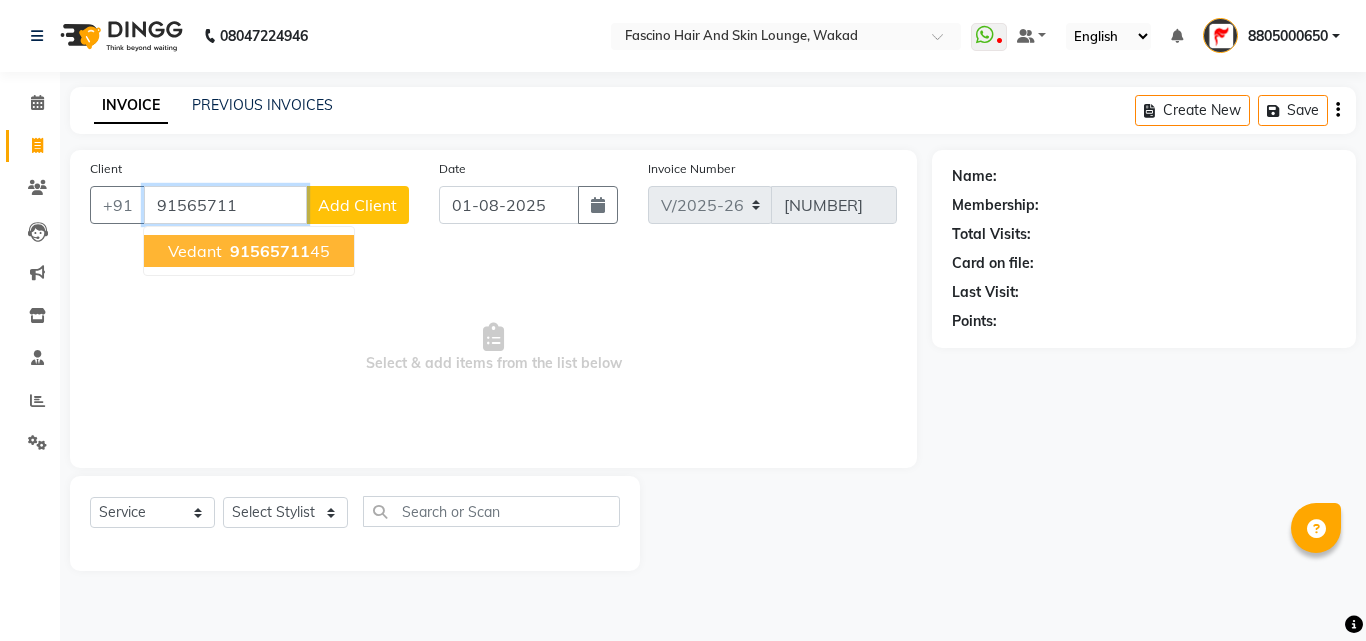 click on "91565711" at bounding box center [270, 251] 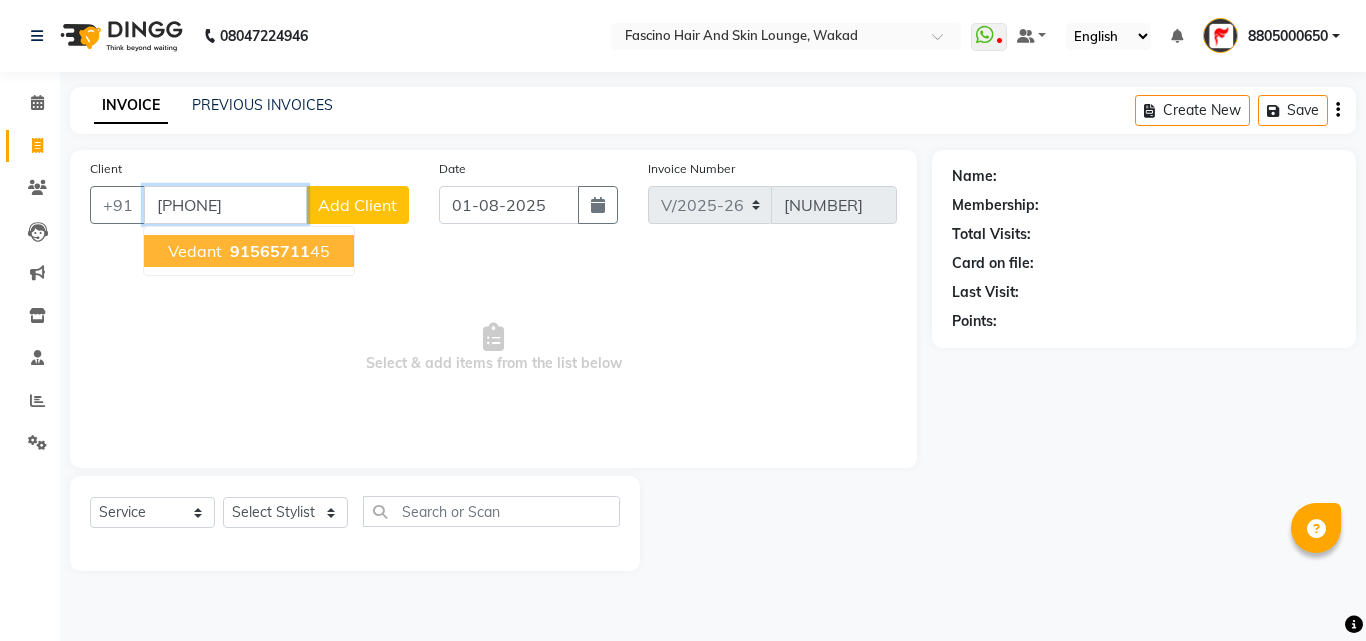 type on "[PHONE]" 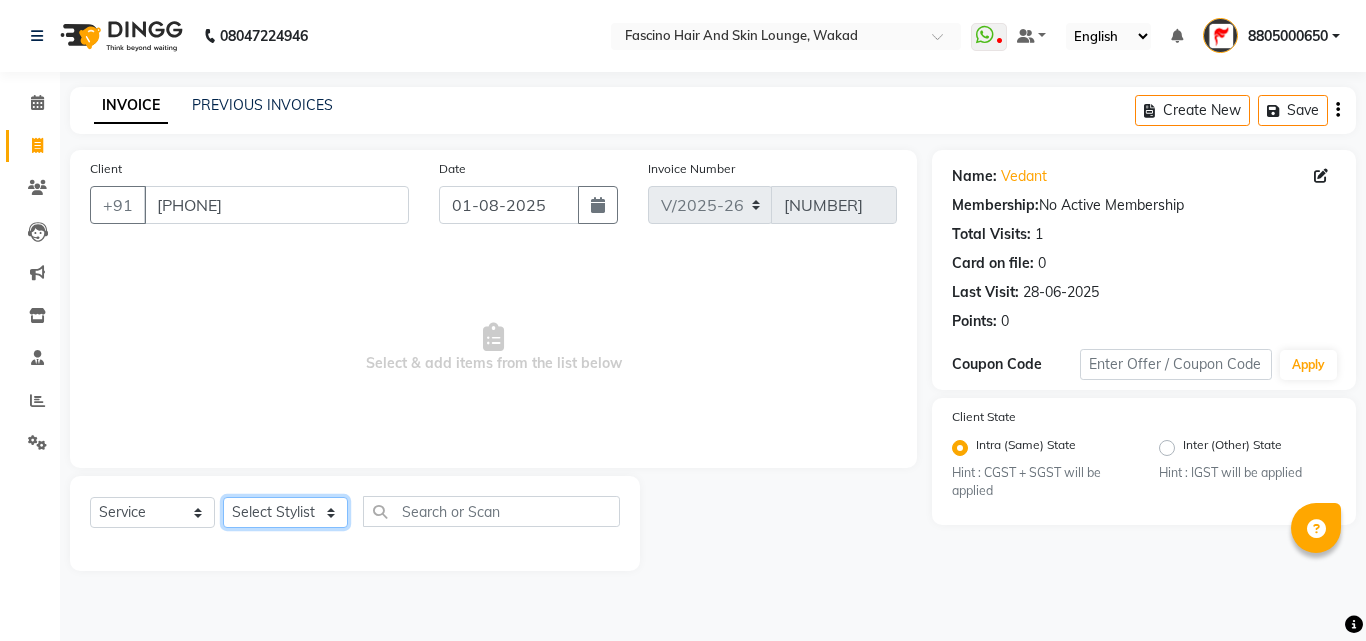 click on "Select Stylist [PHONE] [FIRST] [LAST] [FIRST] [LAST] [FIRST] [LAST] [LAST] F2 F1 Salon [FIRST] F1 [FIRST] {JH} [FIRST] {f3} [FIRST] (Jh ) [LAST] [LAST] [FIRST] JH [FIRST] [LAST] [FIRST] jh [LAST] [LAST] [LAST] [FIRST] (F1) [LAST] (JH) [LAST] [LAST] [FIRST] F1 [LAST] [LAST] {f2} [LAST] [FIRST] [LAST]" 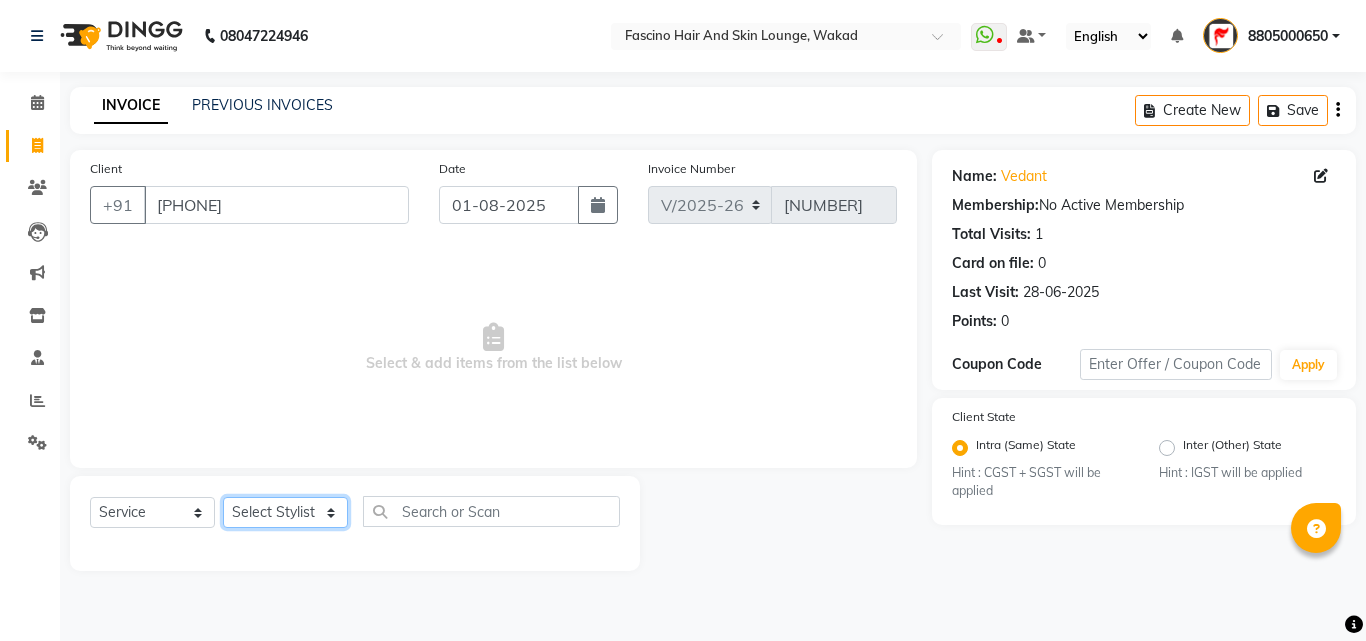 select on "32272" 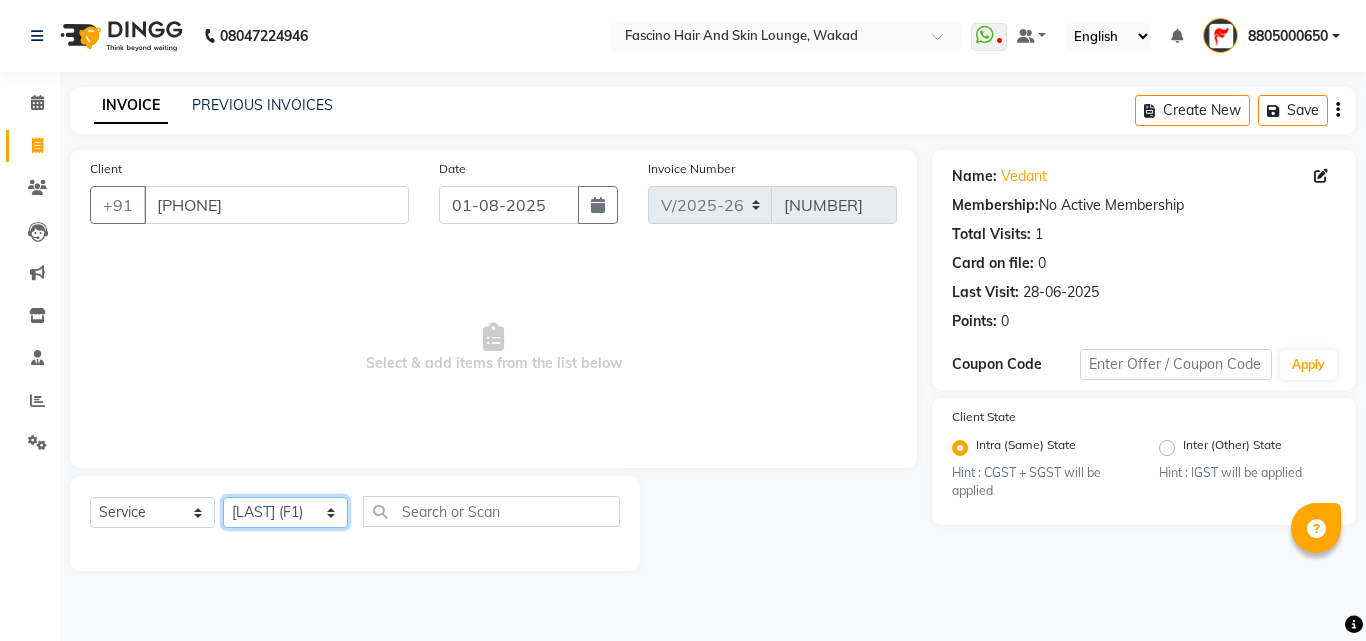 click on "Select Stylist [PHONE] [FIRST] [LAST] [FIRST] [LAST] [FIRST] [LAST] [LAST] F2 F1 Salon [FIRST] F1 [FIRST] {JH} [FIRST] {f3} [FIRST] (Jh ) [LAST] [LAST] [FIRST] JH [FIRST] [LAST] [FIRST] jh [LAST] [LAST] [LAST] [FIRST] (F1) [LAST] (JH) [LAST] [LAST] [FIRST] F1 [LAST] [LAST] {f2} [LAST] [FIRST] [LAST]" 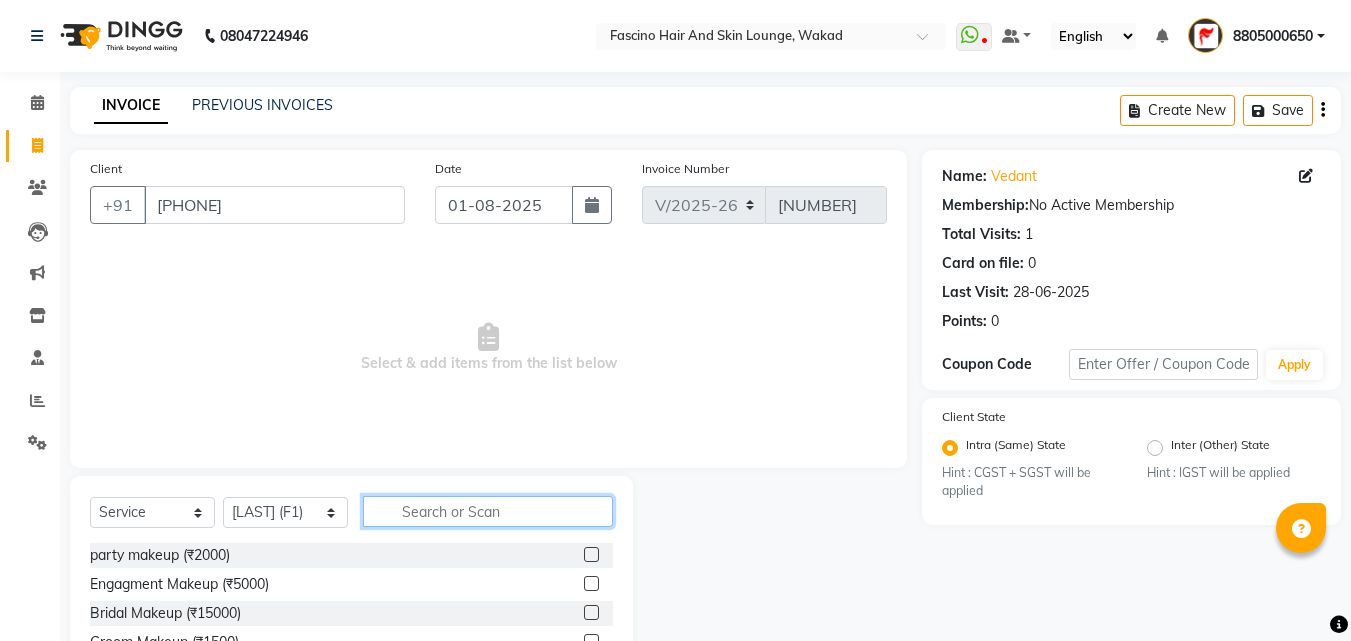 click 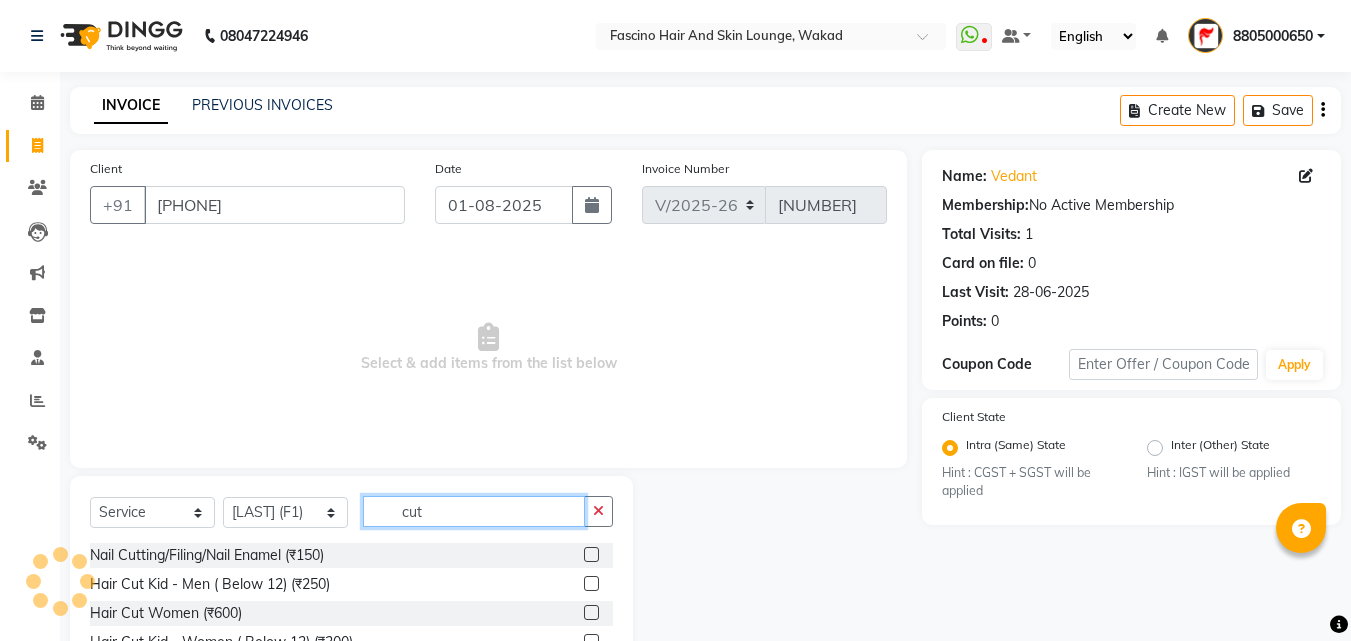 scroll, scrollTop: 160, scrollLeft: 0, axis: vertical 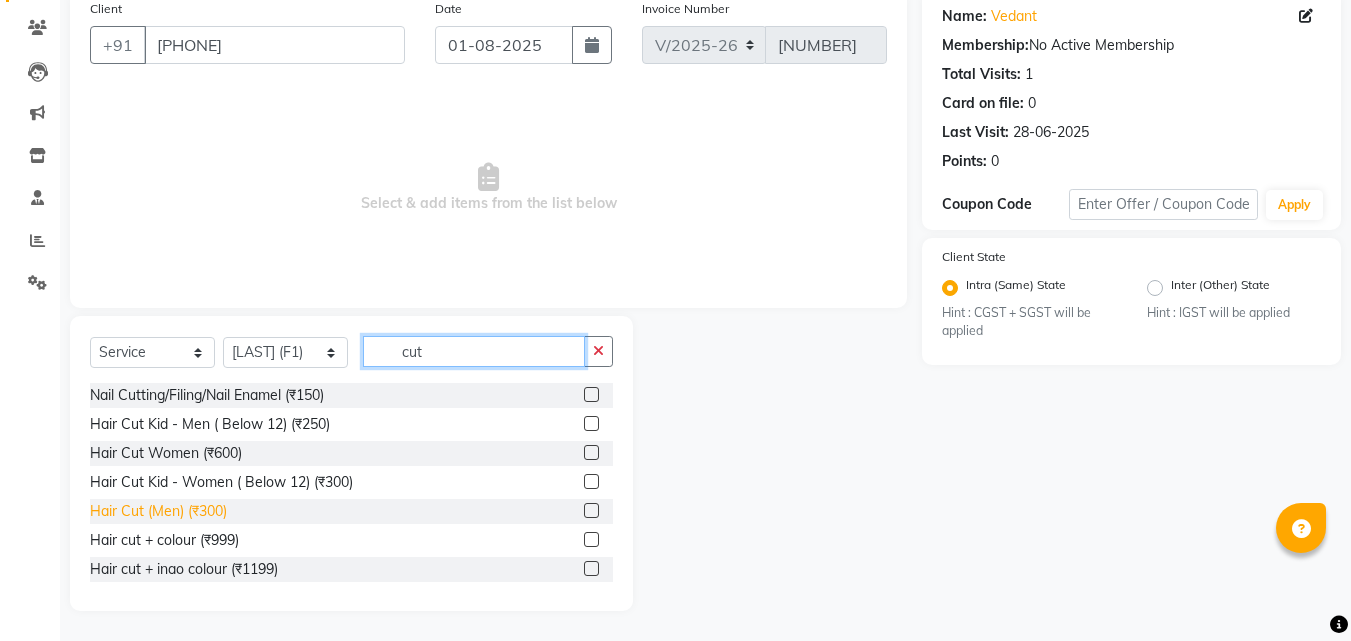 type on "cut" 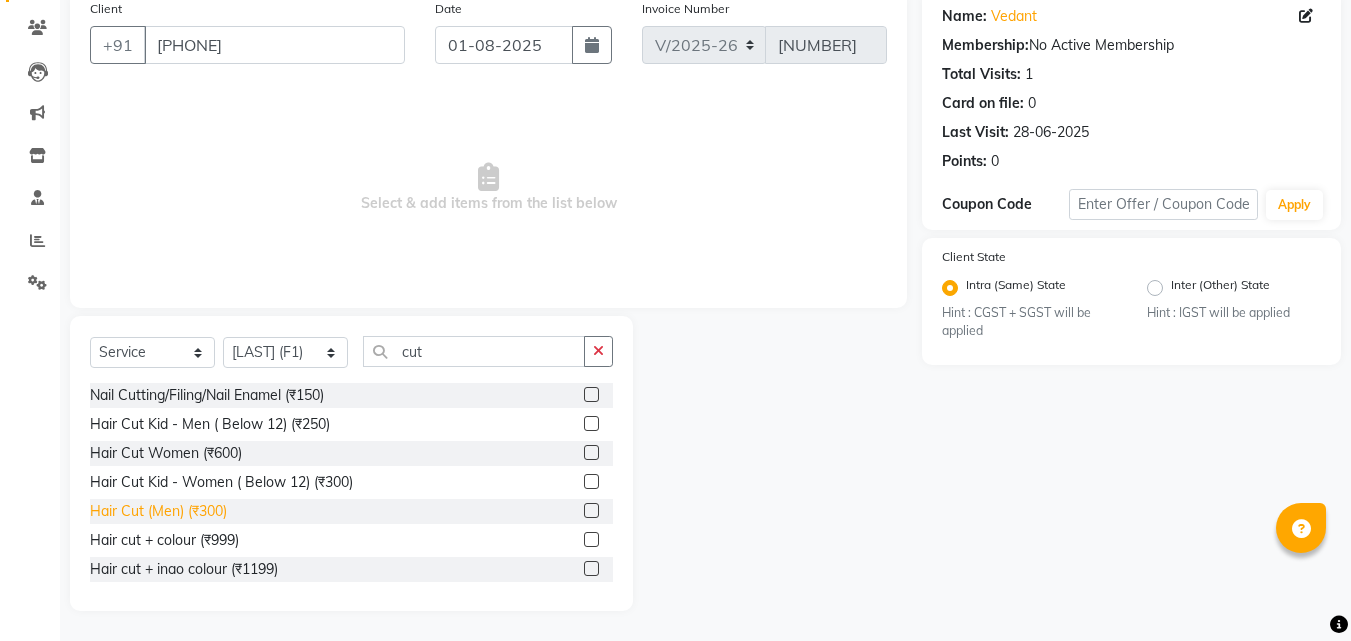click on "Hair Cut (Men) (₹300)" 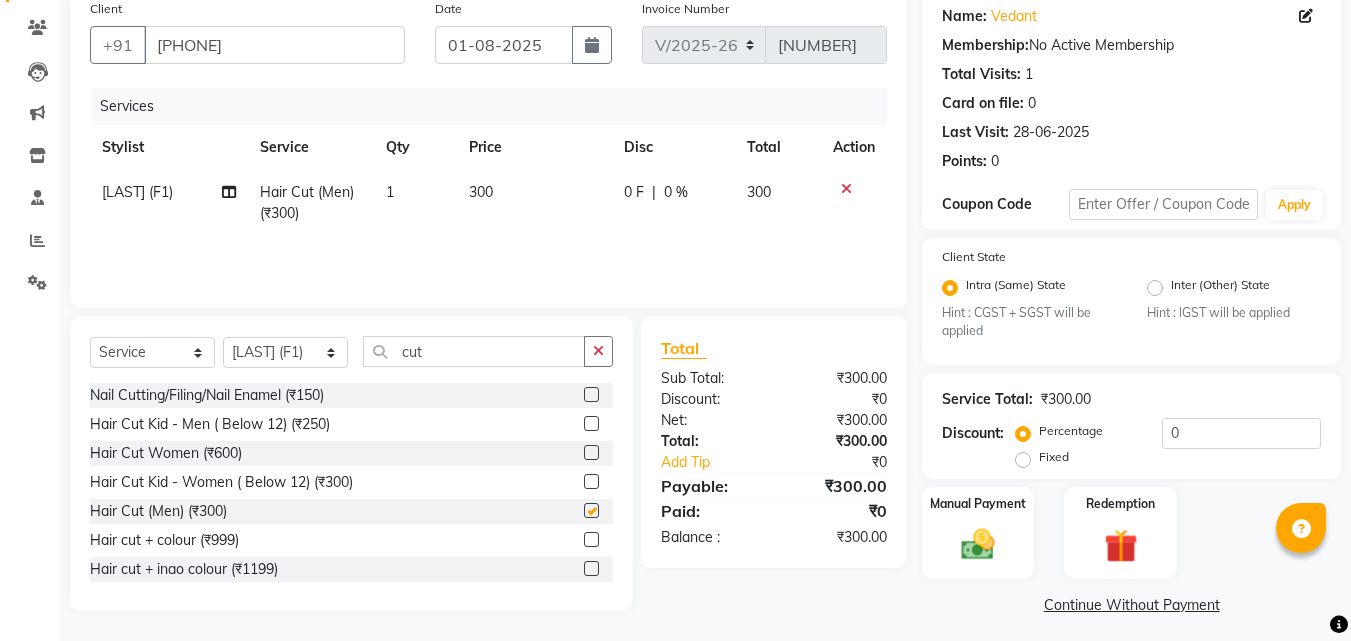 checkbox on "false" 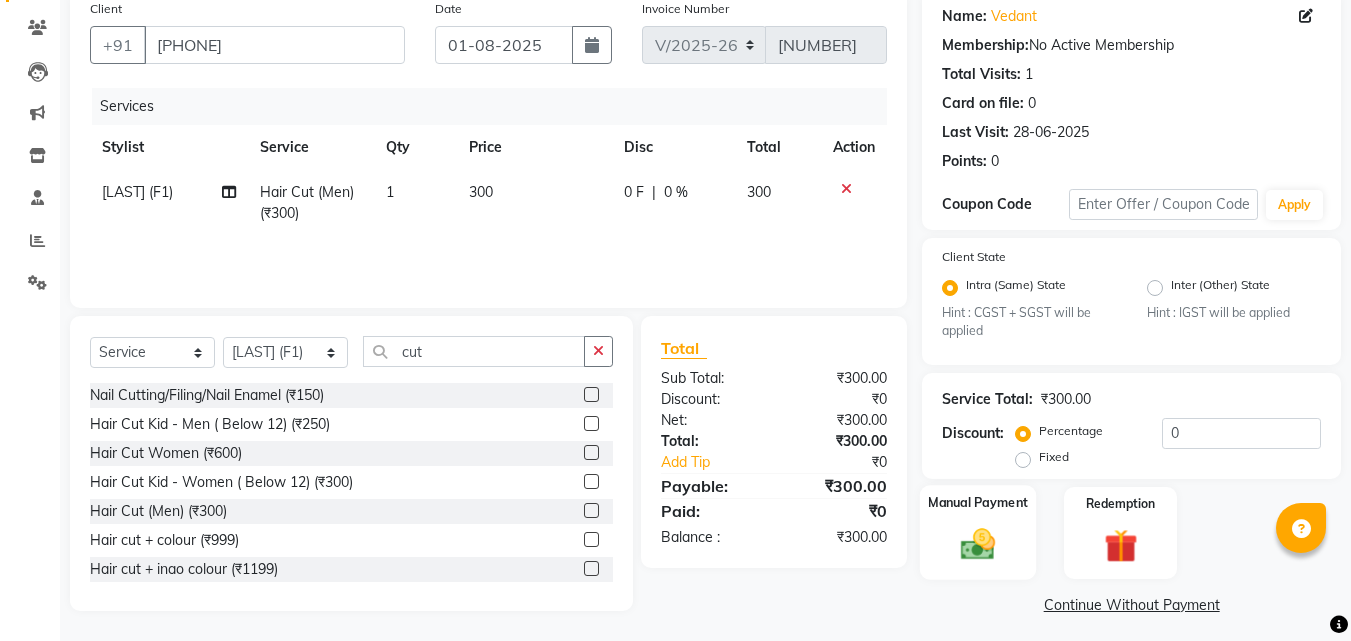 click 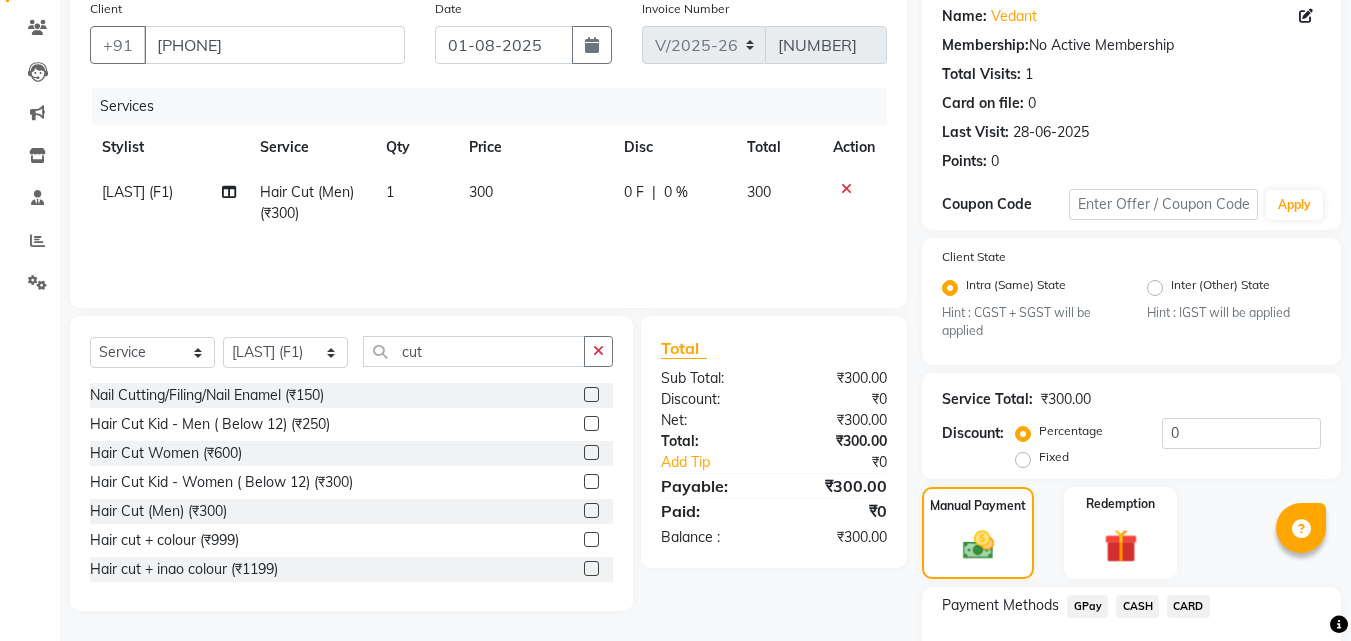 click on "CARD" 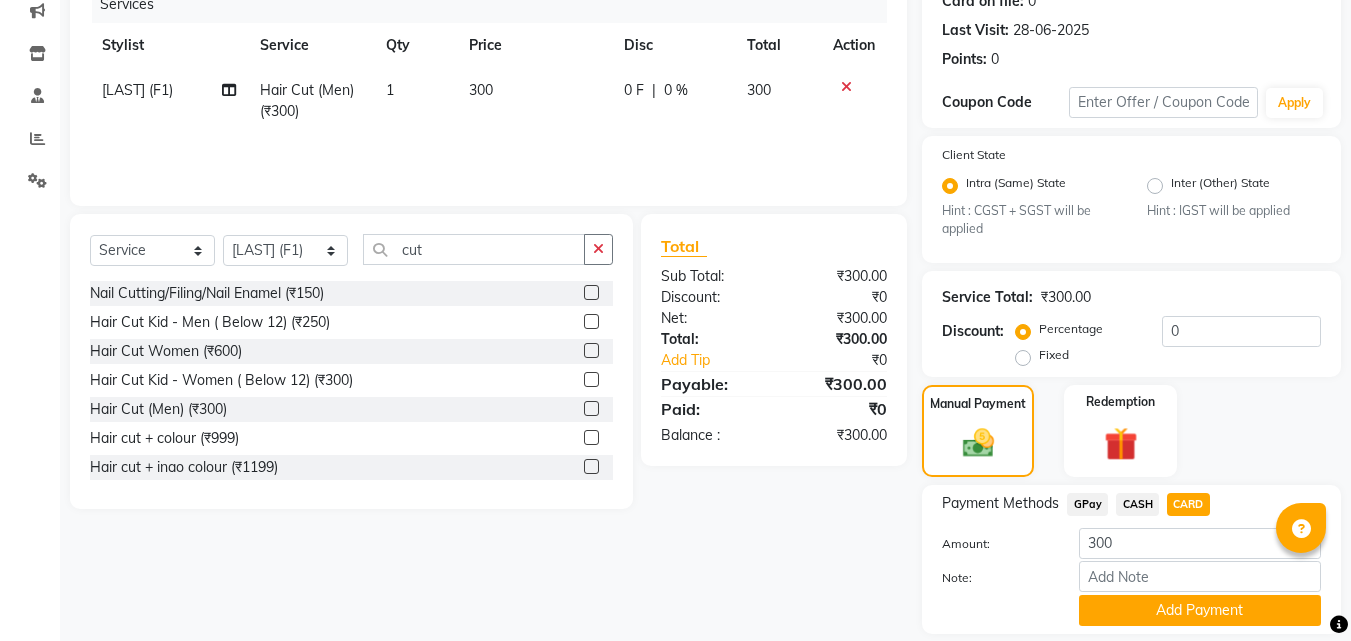 scroll, scrollTop: 326, scrollLeft: 0, axis: vertical 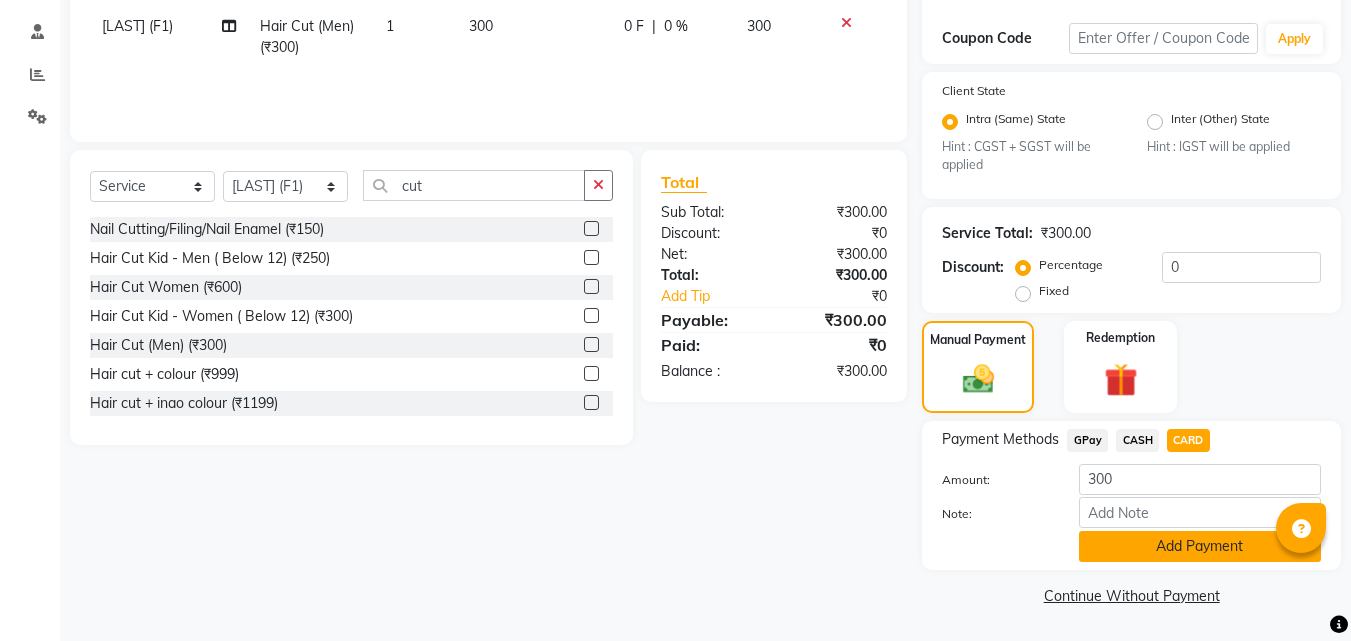 click on "Add Payment" 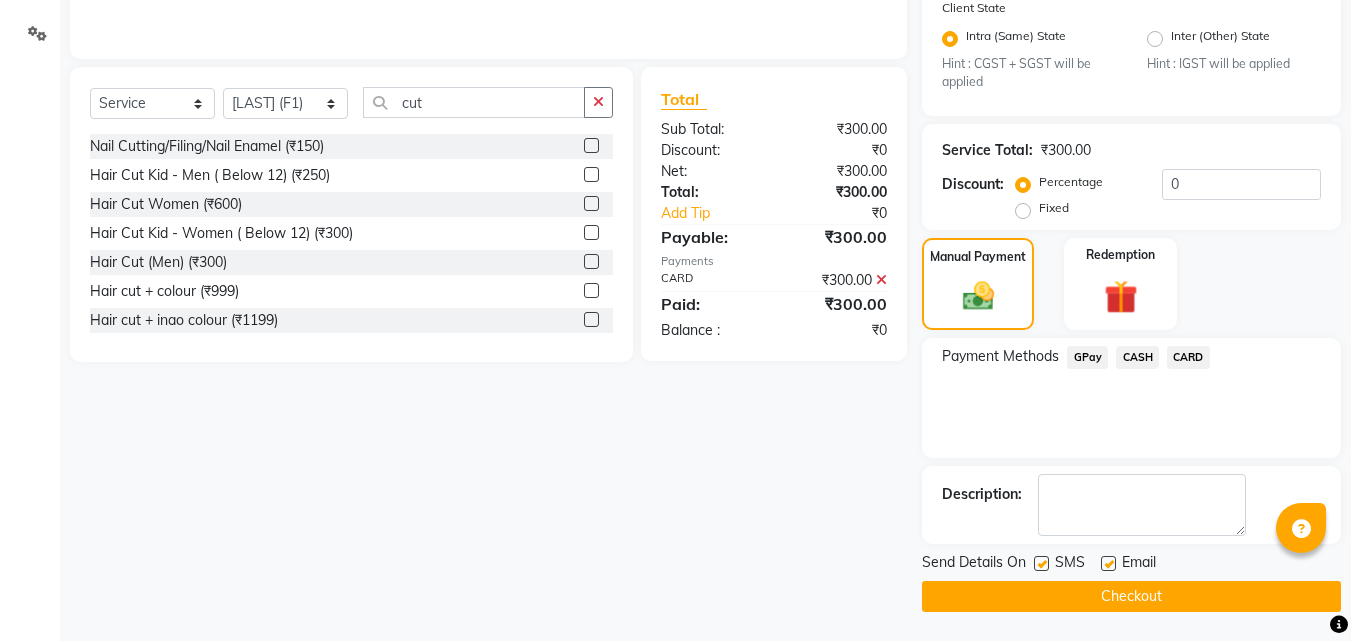 scroll, scrollTop: 410, scrollLeft: 0, axis: vertical 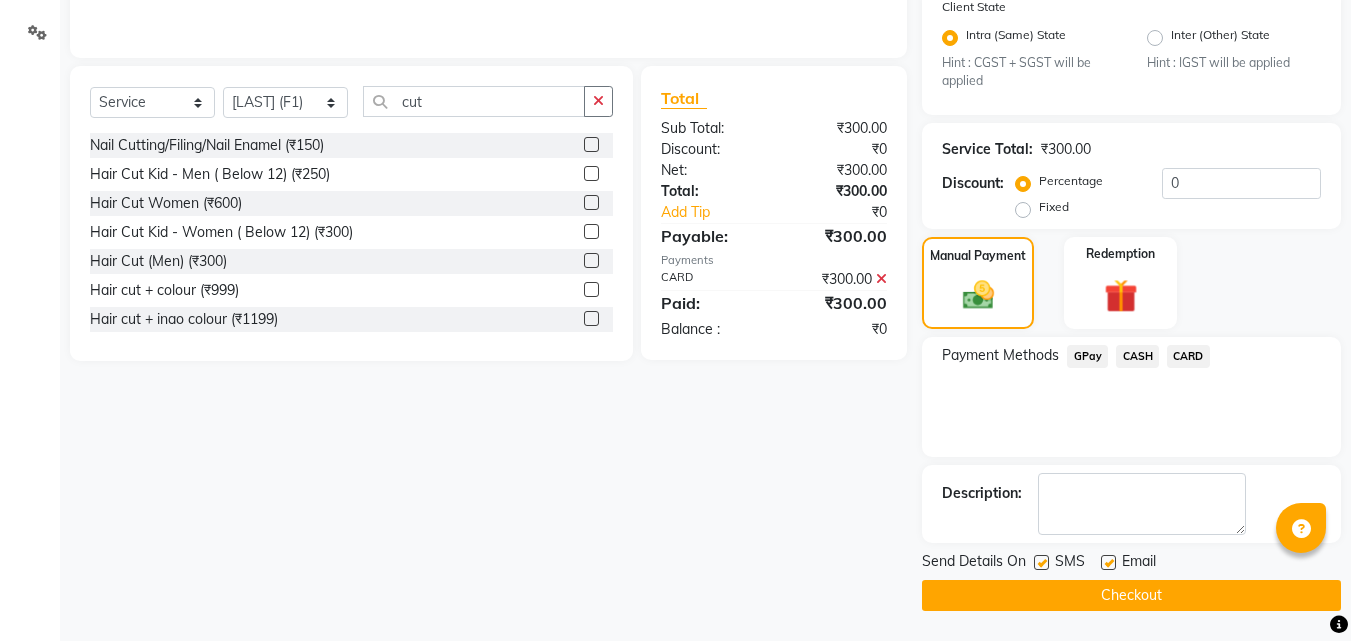 click 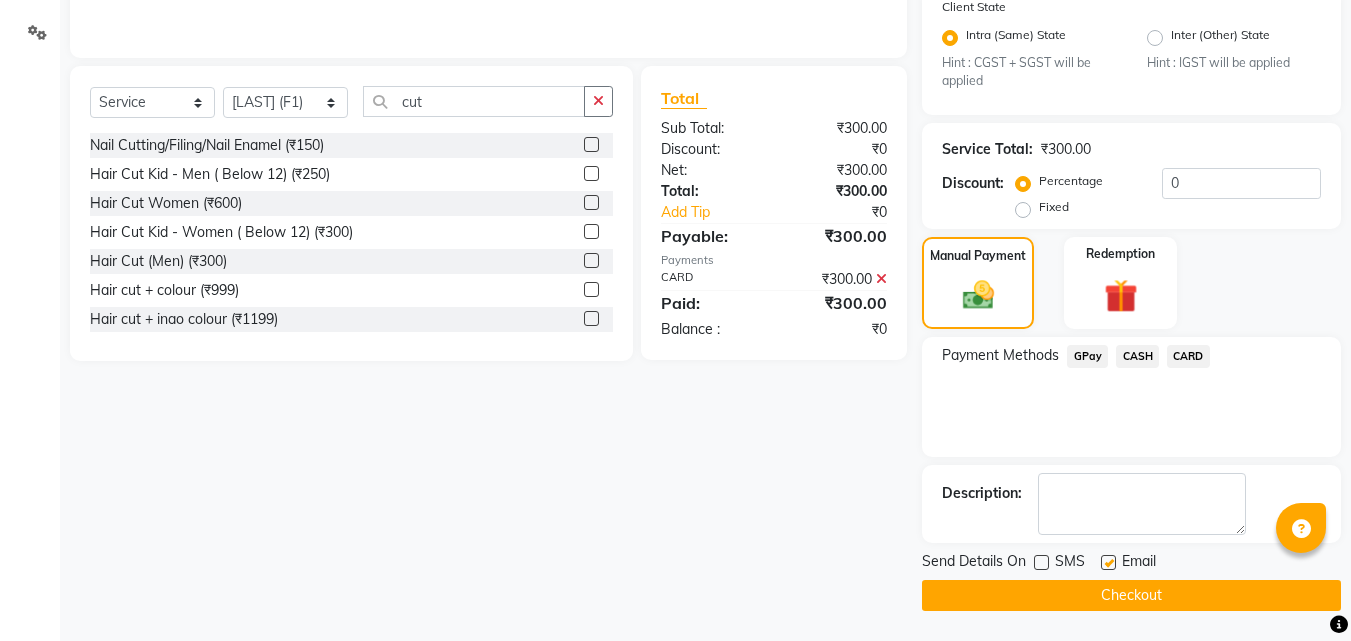 click on "Checkout" 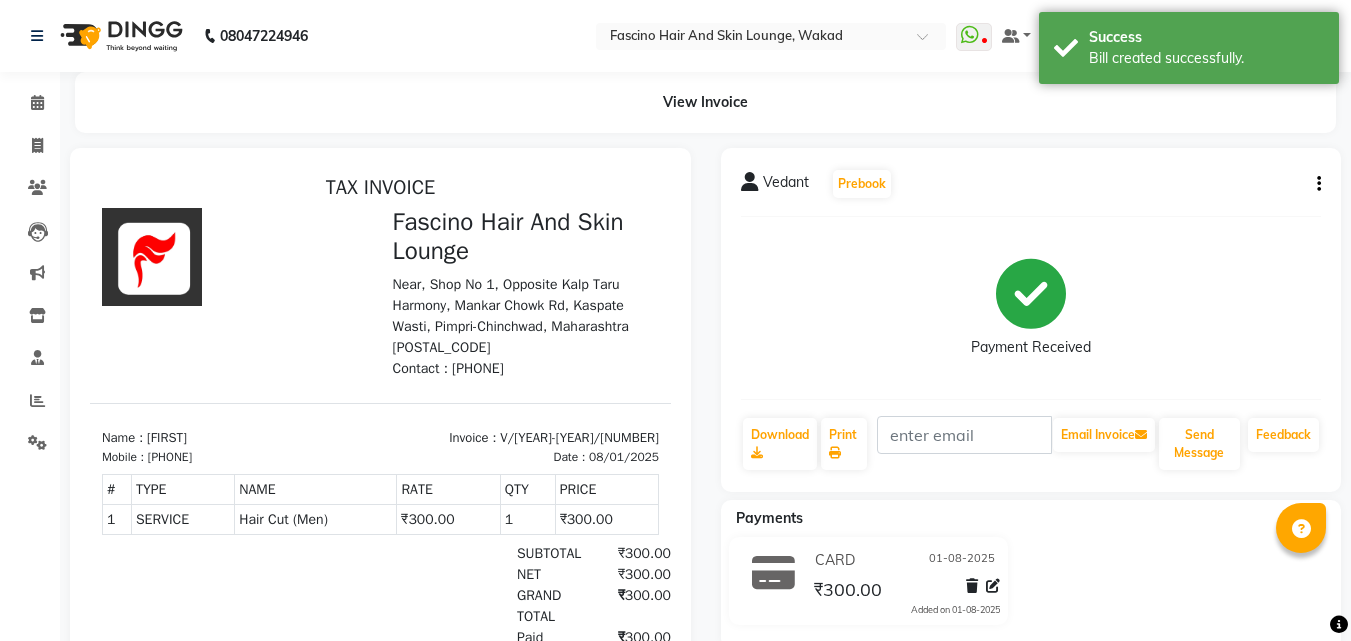 scroll, scrollTop: 0, scrollLeft: 0, axis: both 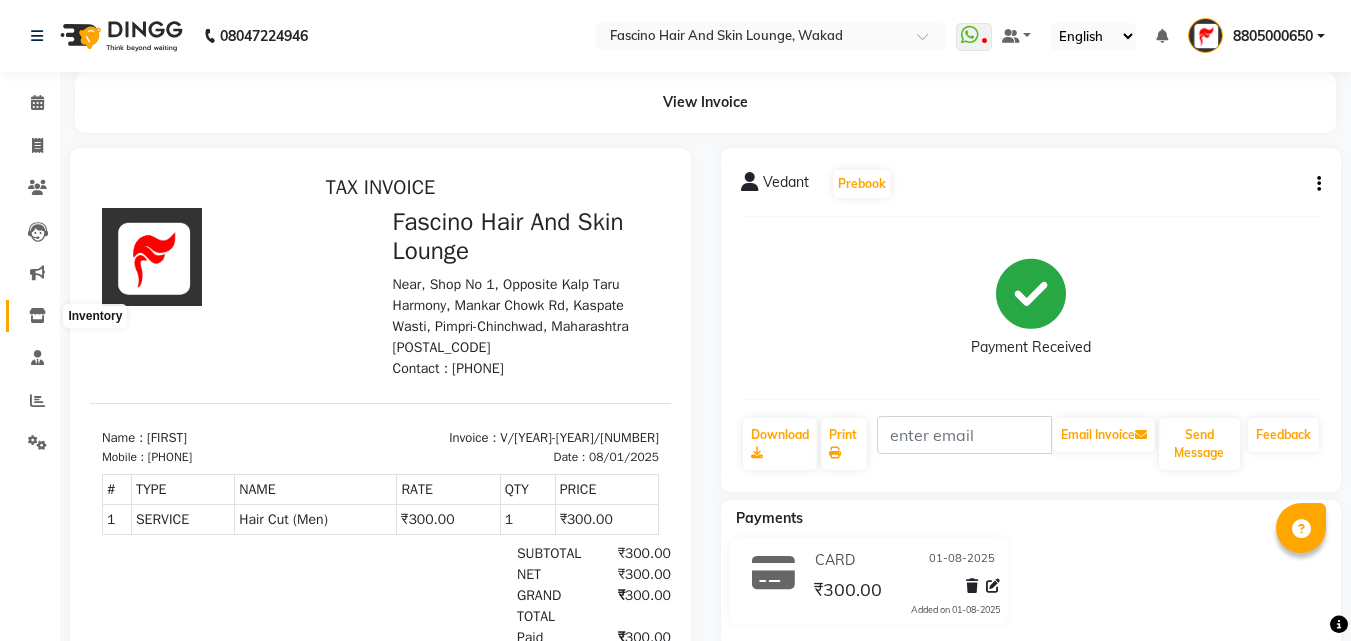 click 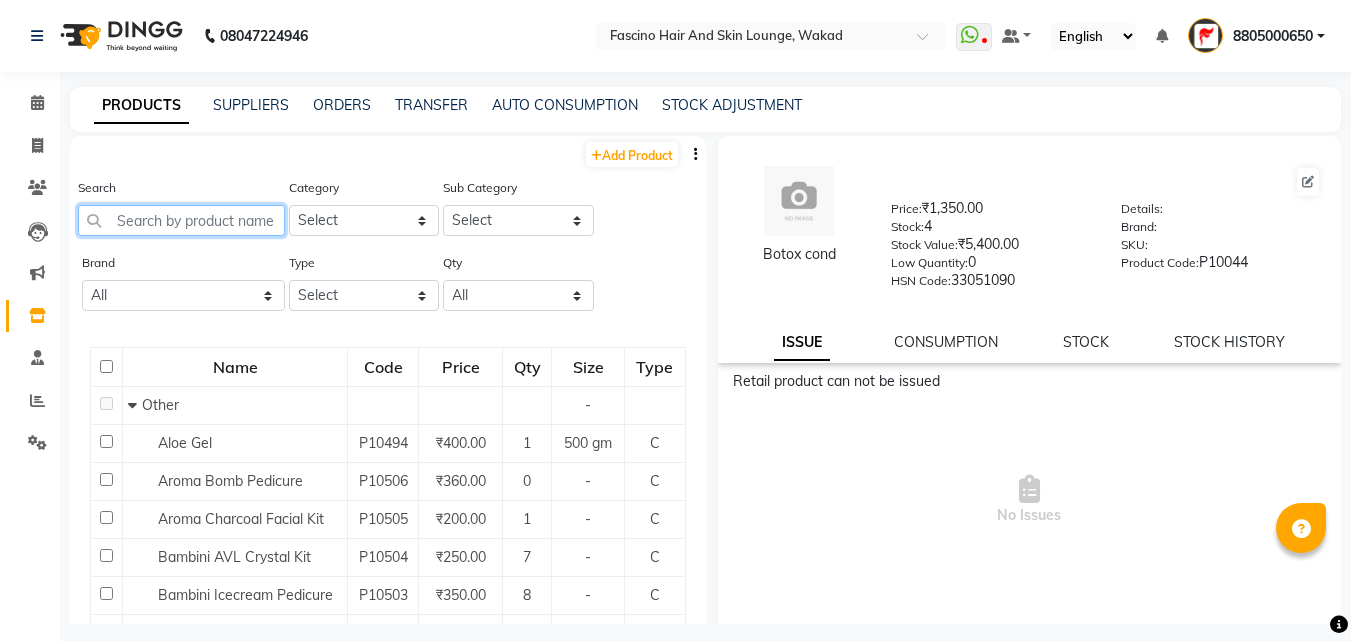 click 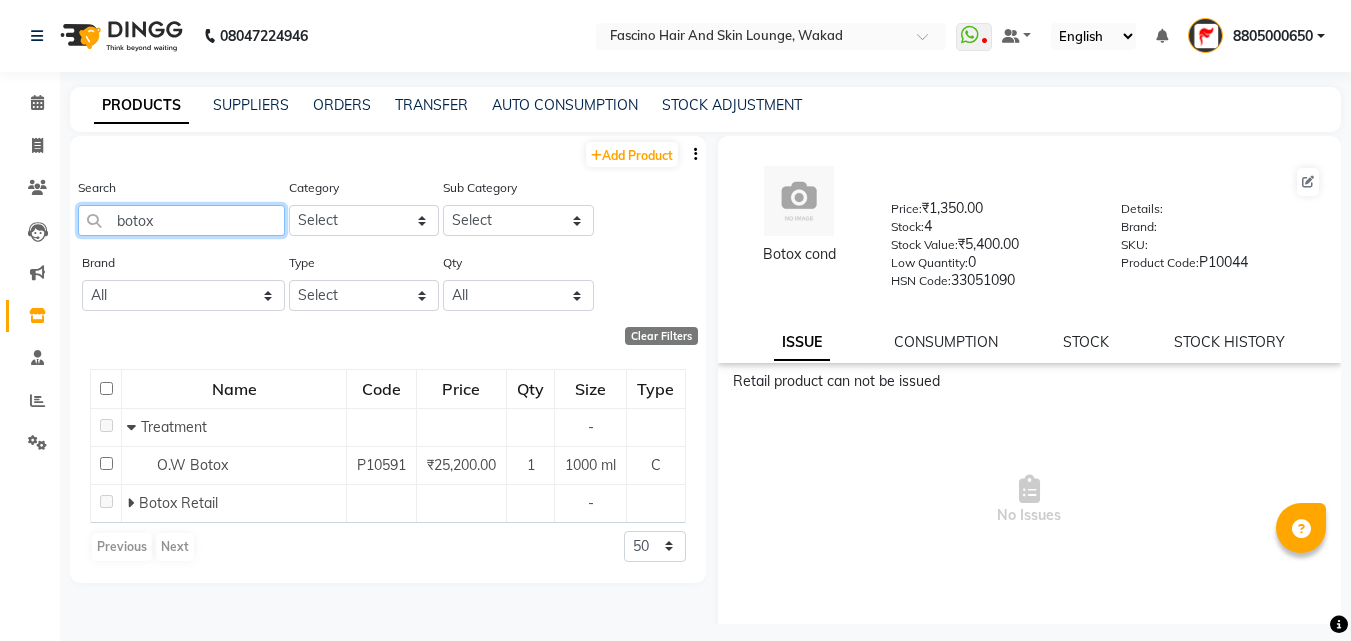 scroll, scrollTop: 147, scrollLeft: 0, axis: vertical 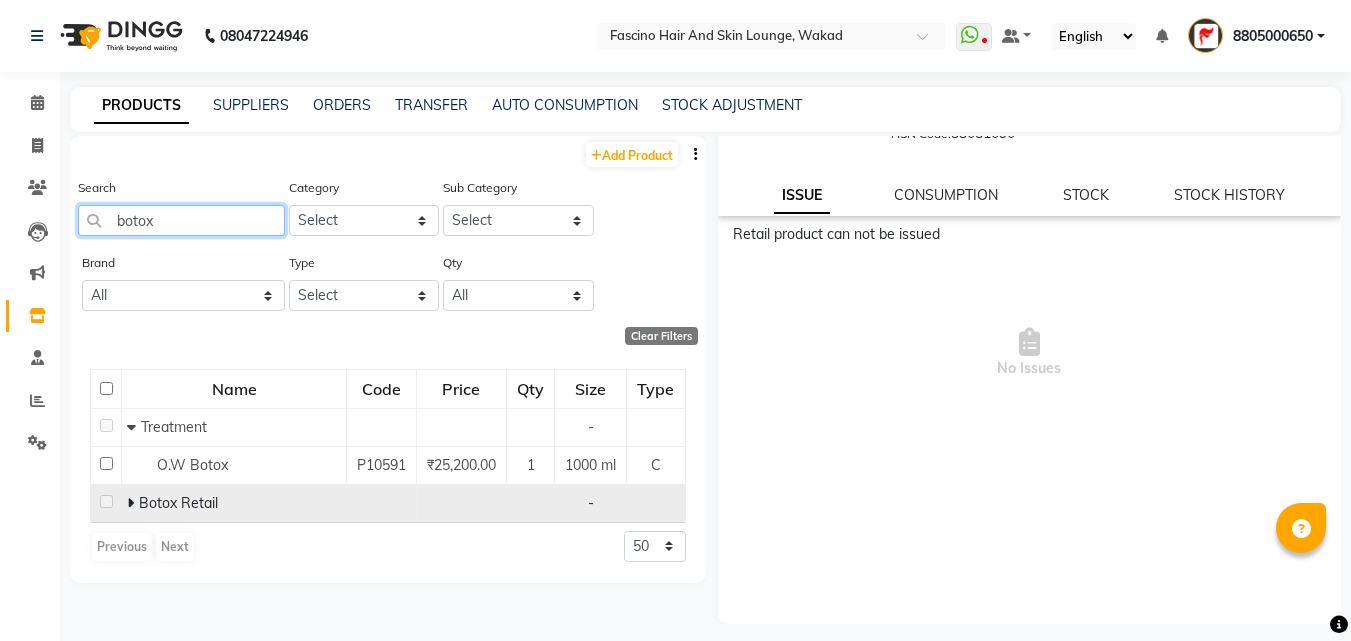 type on "botox" 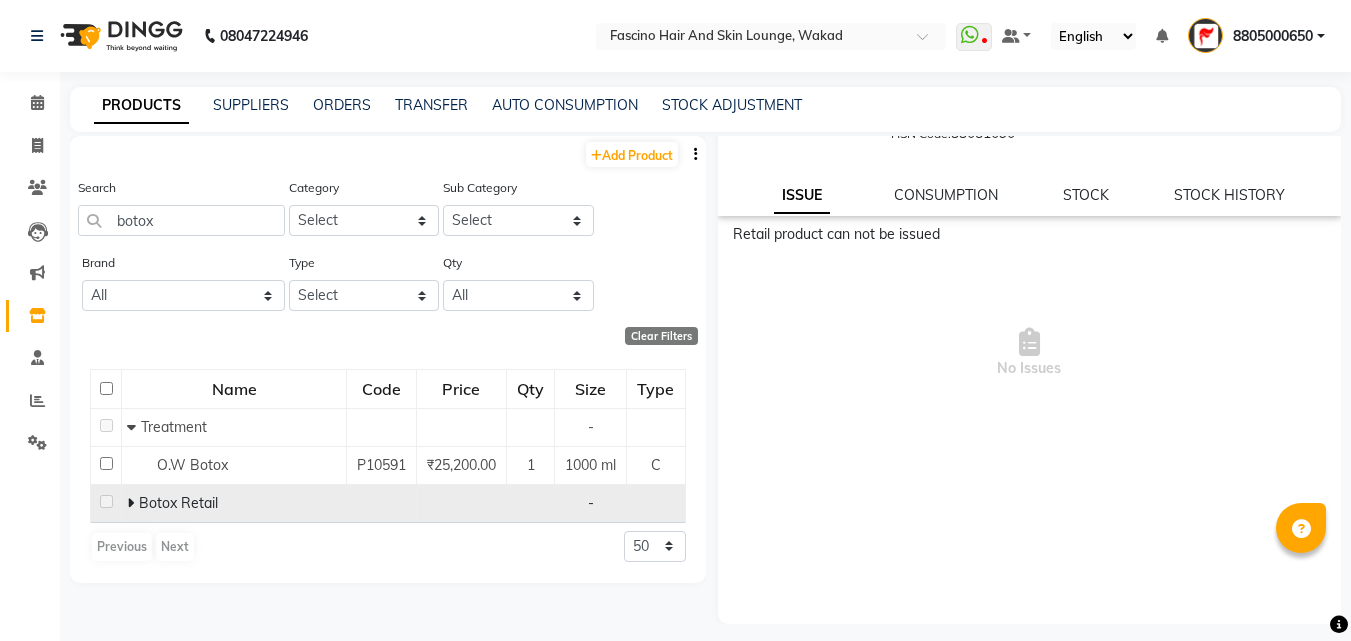 click on "Botox Retail" 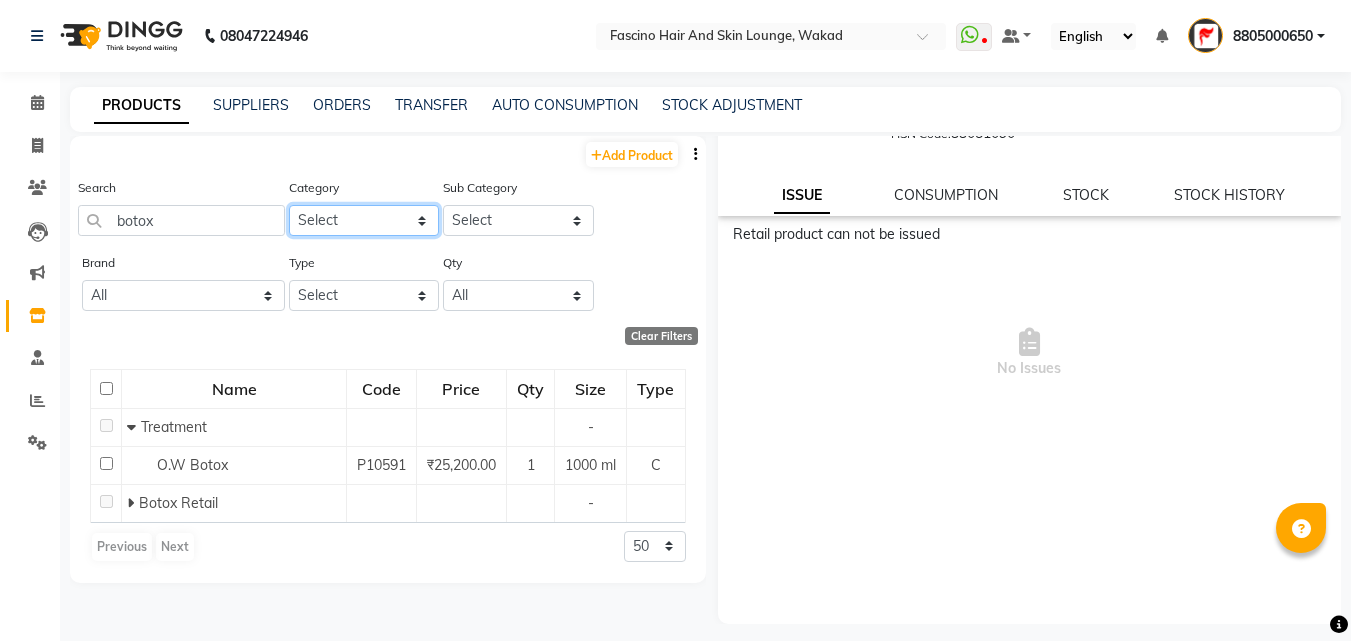 click on "Select Hair Skin Makeup Personal Care Appliances Beard Waxing Disposable Threading Hands and Feet Beauty Planet Botox Cadiveu Casmara Cheryls Loreal Olaplex Orangewood Other" 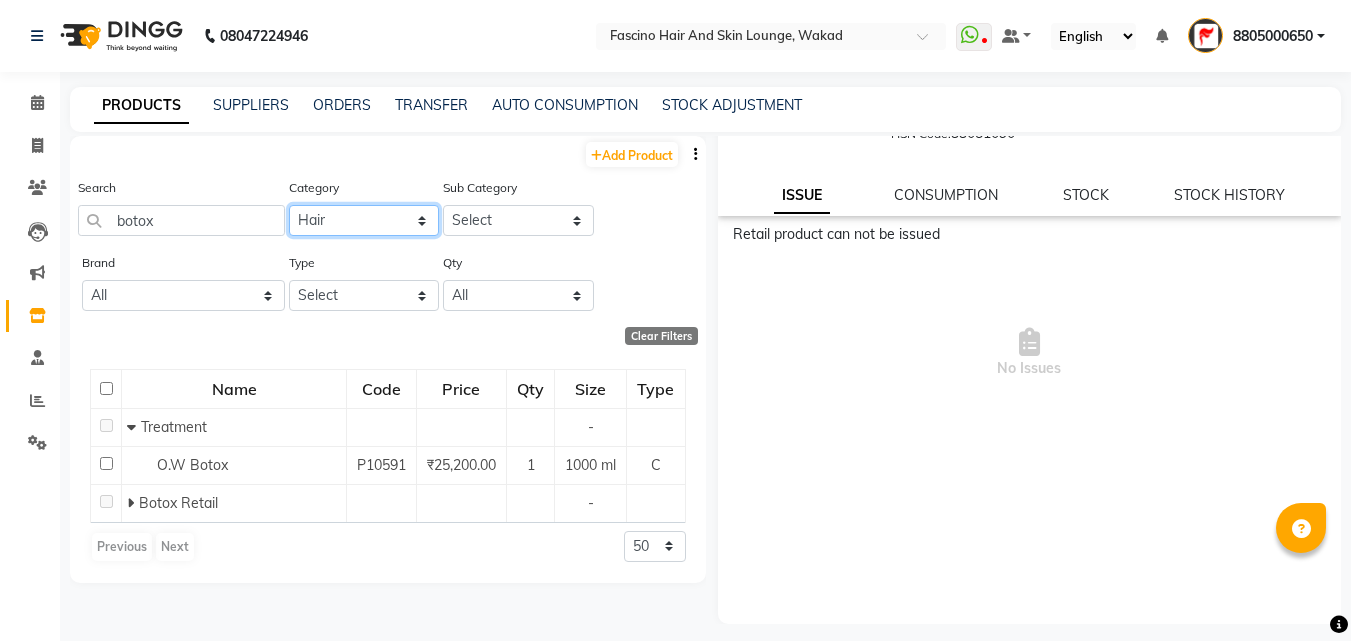 click on "Select Hair Skin Makeup Personal Care Appliances Beard Waxing Disposable Threading Hands and Feet Beauty Planet Botox Cadiveu Casmara Cheryls Loreal Olaplex Orangewood Other" 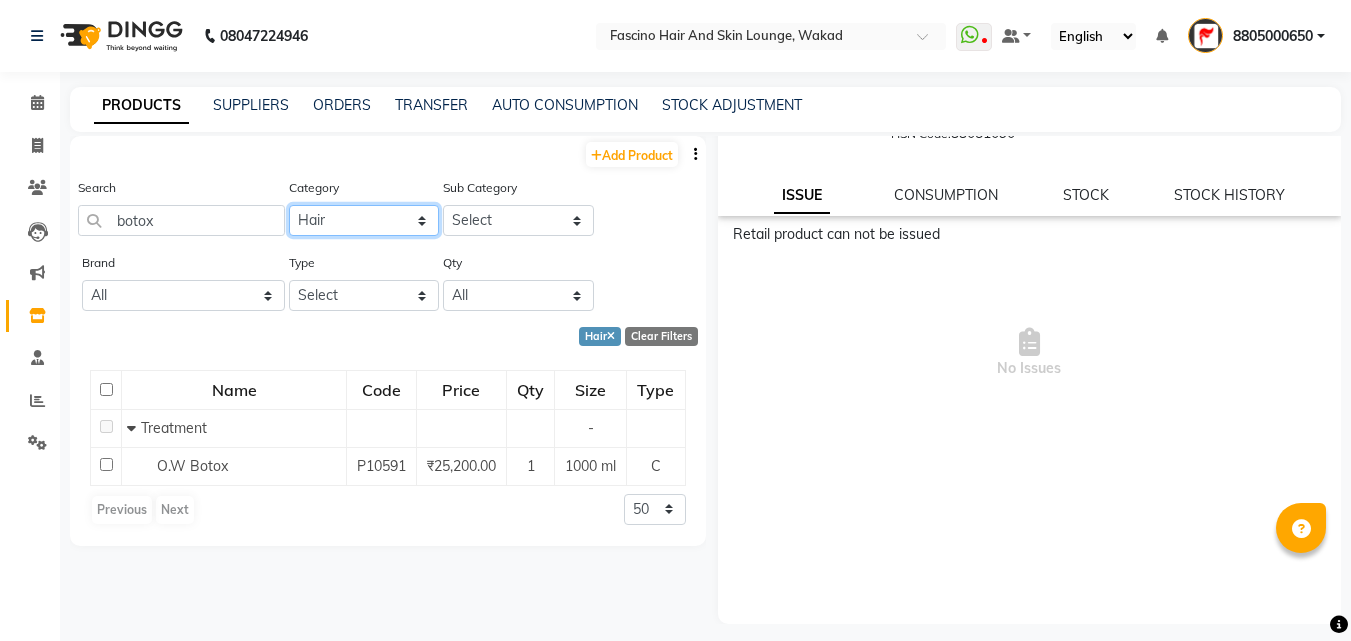 click on "Select Hair Skin Makeup Personal Care Appliances Beard Waxing Disposable Threading Hands and Feet Beauty Planet Botox Cadiveu Casmara Cheryls Loreal Olaplex Orangewood Other" 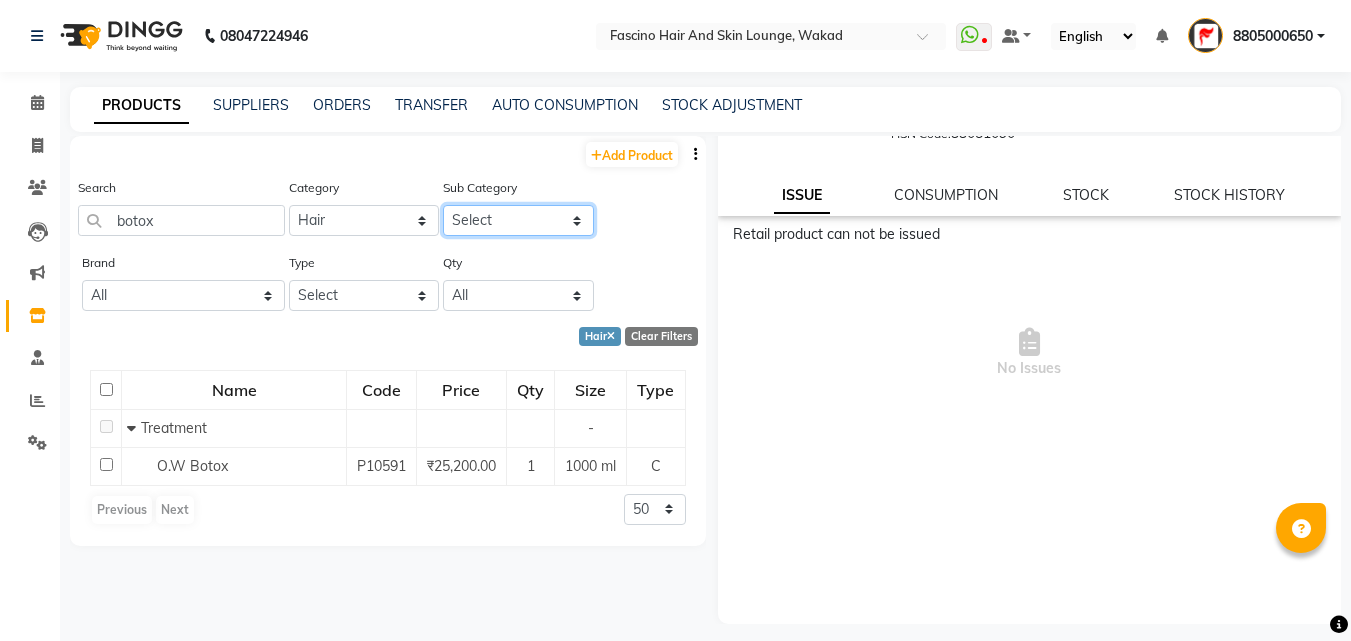 click on "Select Shampoo Conditioner Cream Mask Oil Serum Color Appliances Treatment Styling Kit & Combo Other" 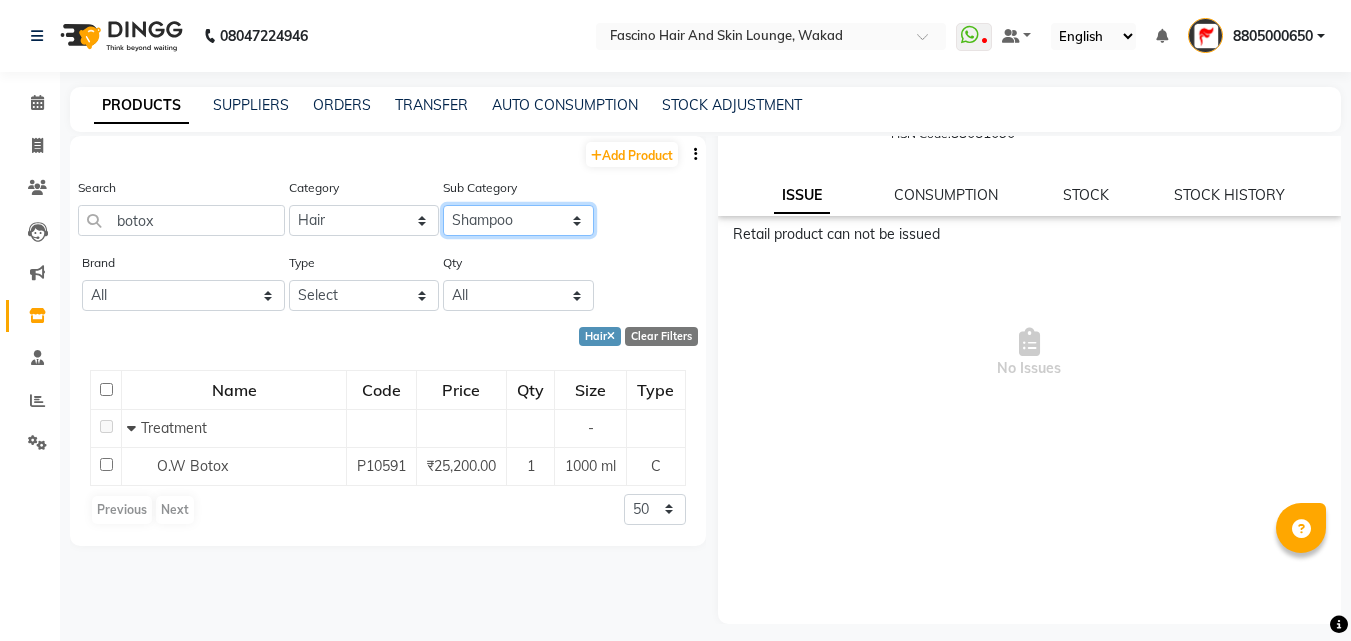 click on "Select Shampoo Conditioner Cream Mask Oil Serum Color Appliances Treatment Styling Kit & Combo Other" 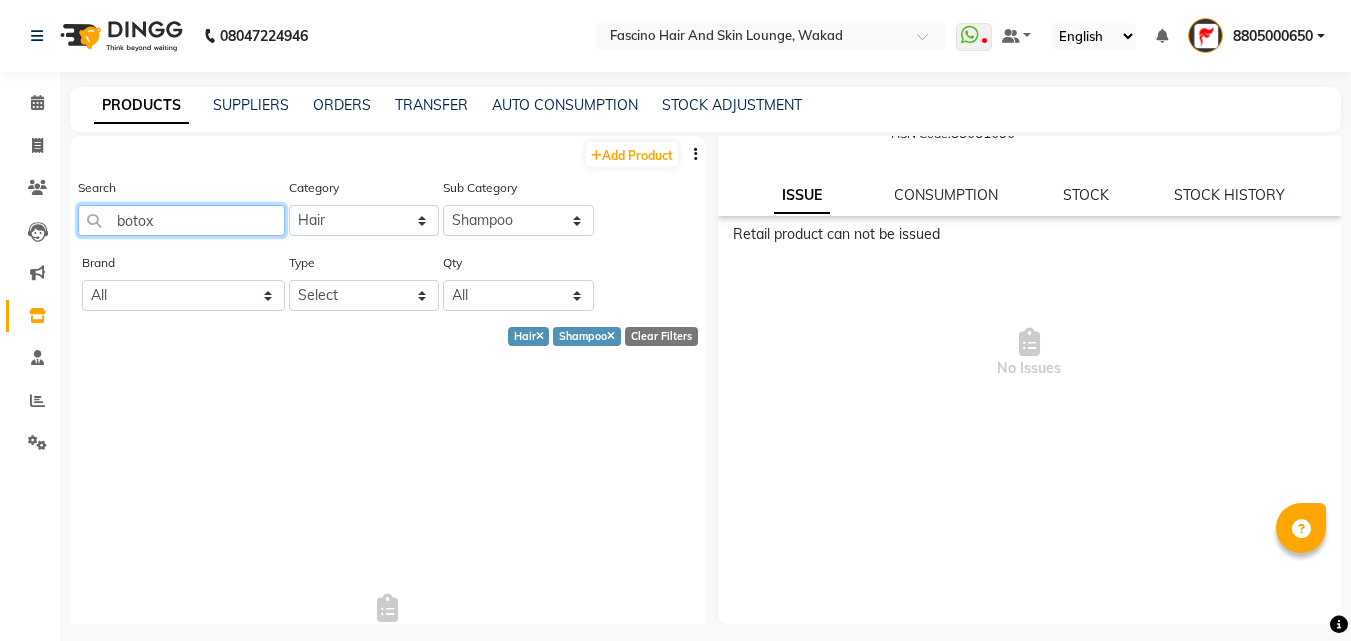 click on "botox" 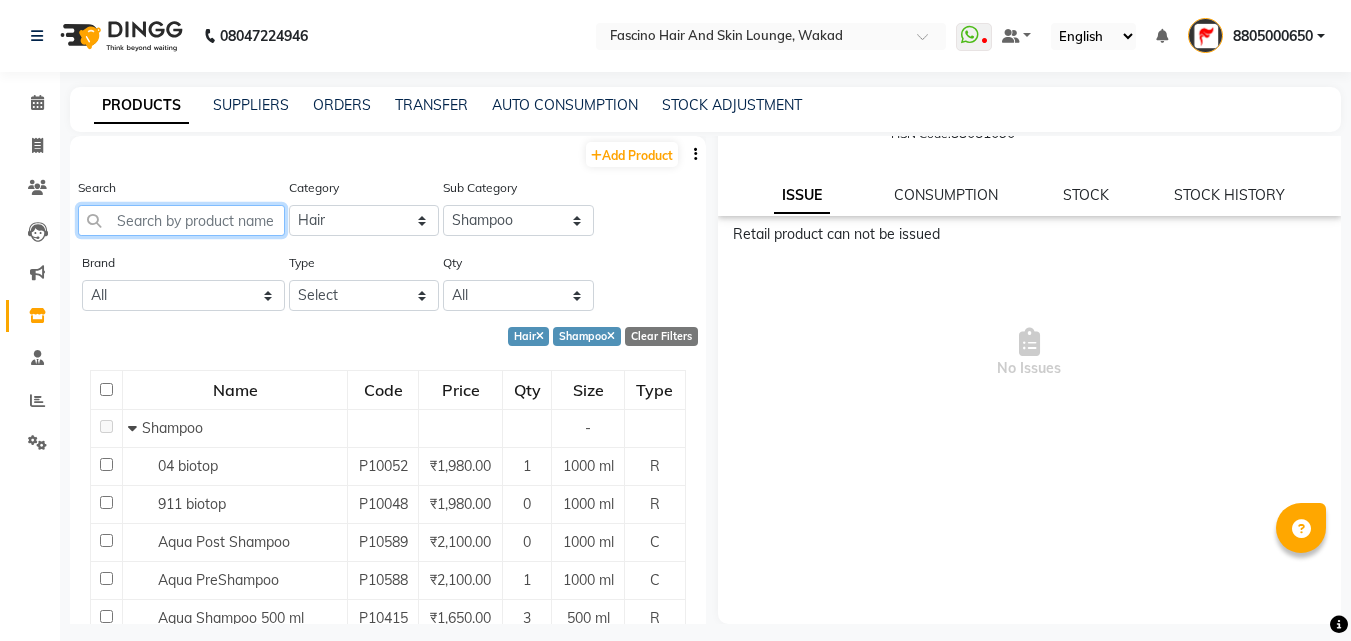 type 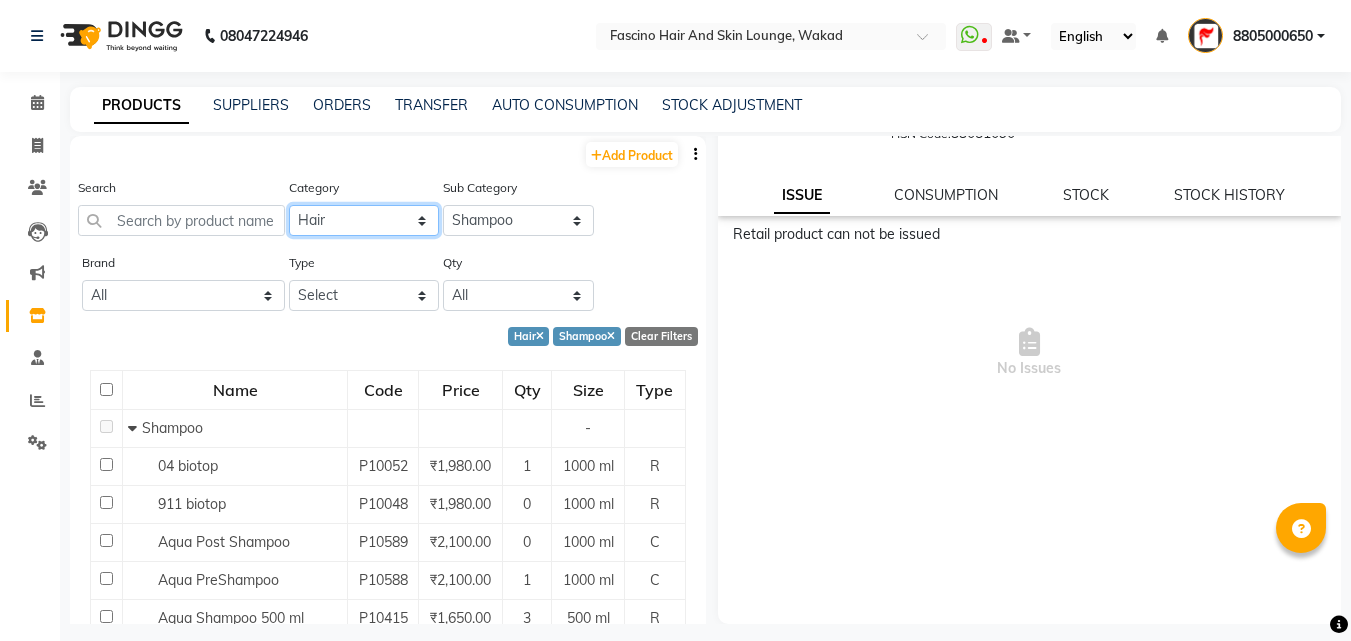 click on "Select Hair Skin Makeup Personal Care Appliances Beard Waxing Disposable Threading Hands and Feet Beauty Planet Botox Cadiveu Casmara Cheryls Loreal Olaplex Orangewood Other" 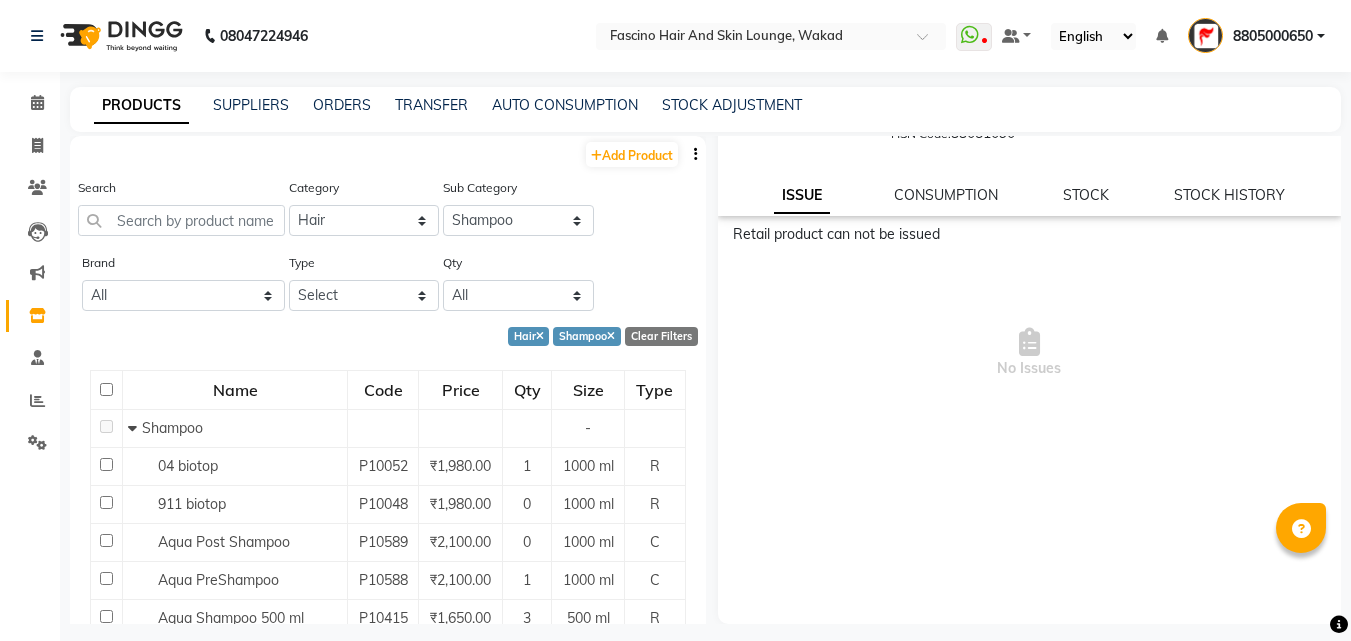 click on "Brand All Auqa Biotop Loreal Matrix Null Orange Wood Wella" 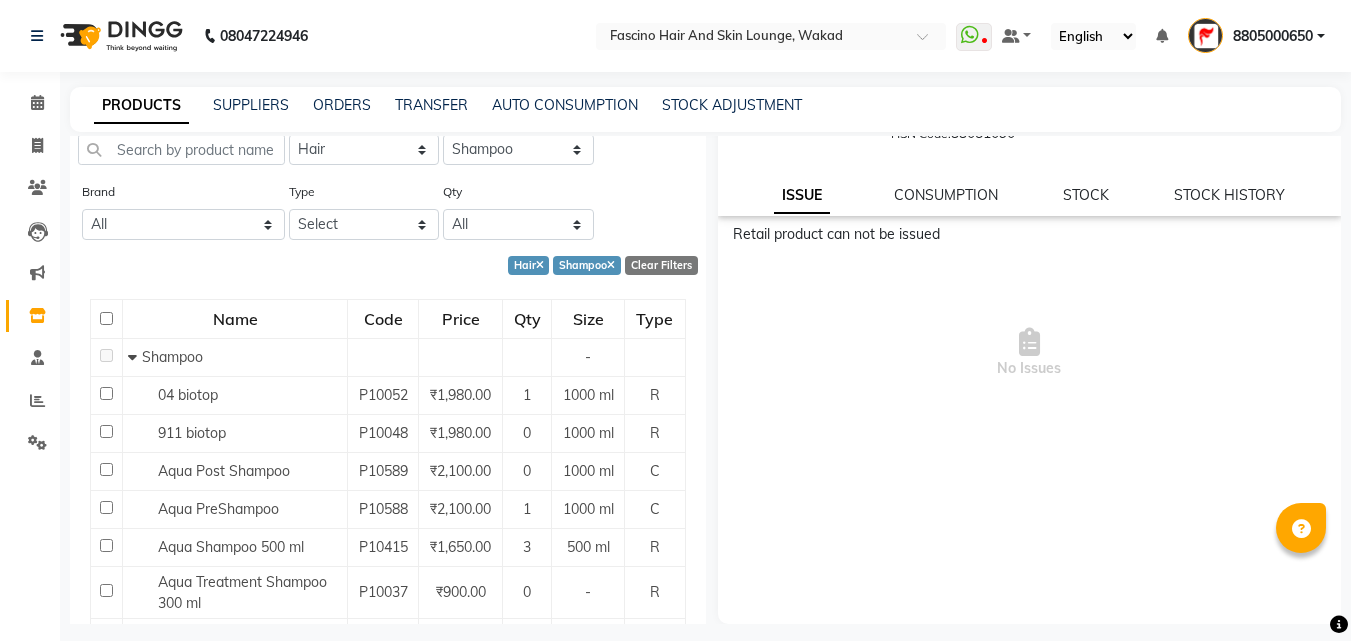 scroll, scrollTop: 0, scrollLeft: 0, axis: both 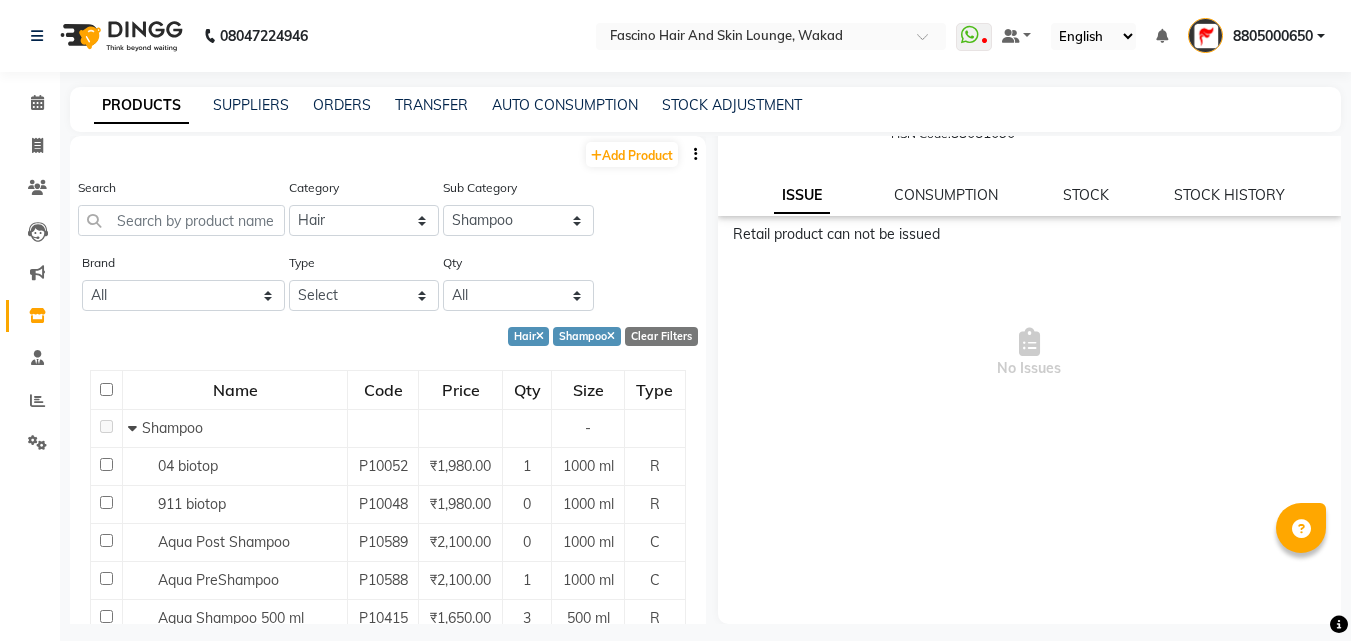 click on "Category Select Hair Skin Makeup Personal Care Appliances Beard Waxing Disposable Threading Hands and Feet Beauty Planet Botox Cadiveu Casmara Cheryls Loreal Olaplex Orangewood Other" 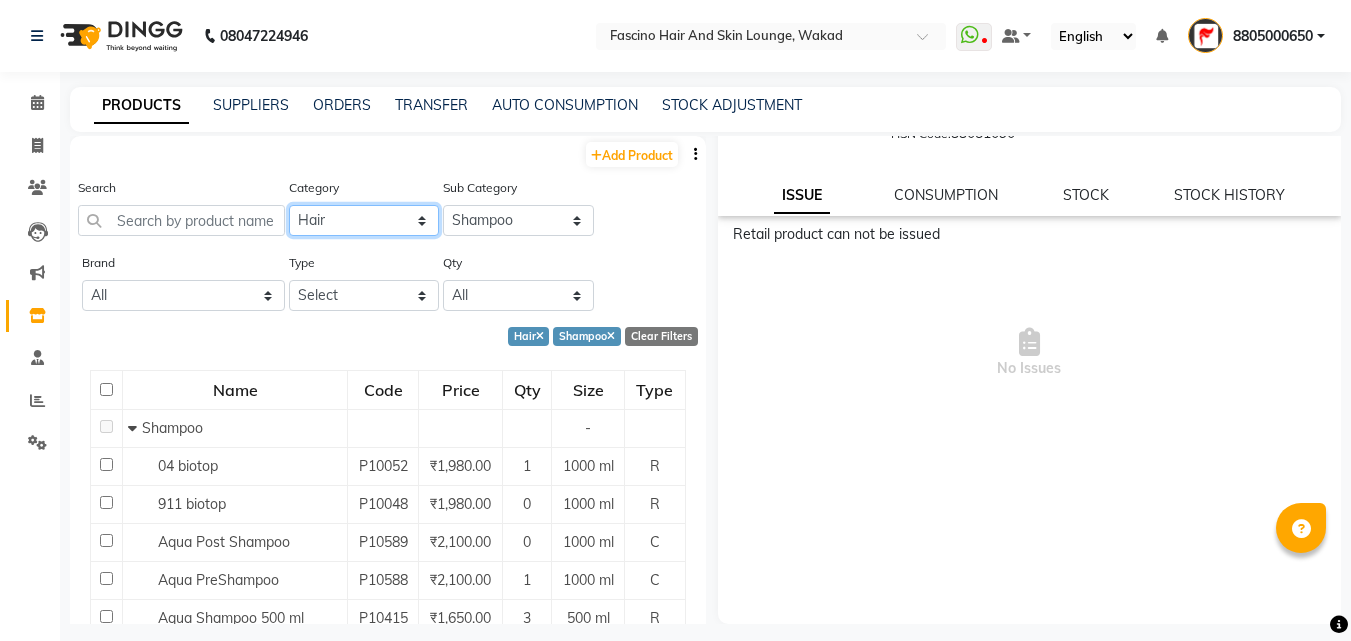 click on "Select Hair Skin Makeup Personal Care Appliances Beard Waxing Disposable Threading Hands and Feet Beauty Planet Botox Cadiveu Casmara Cheryls Loreal Olaplex Orangewood Other" 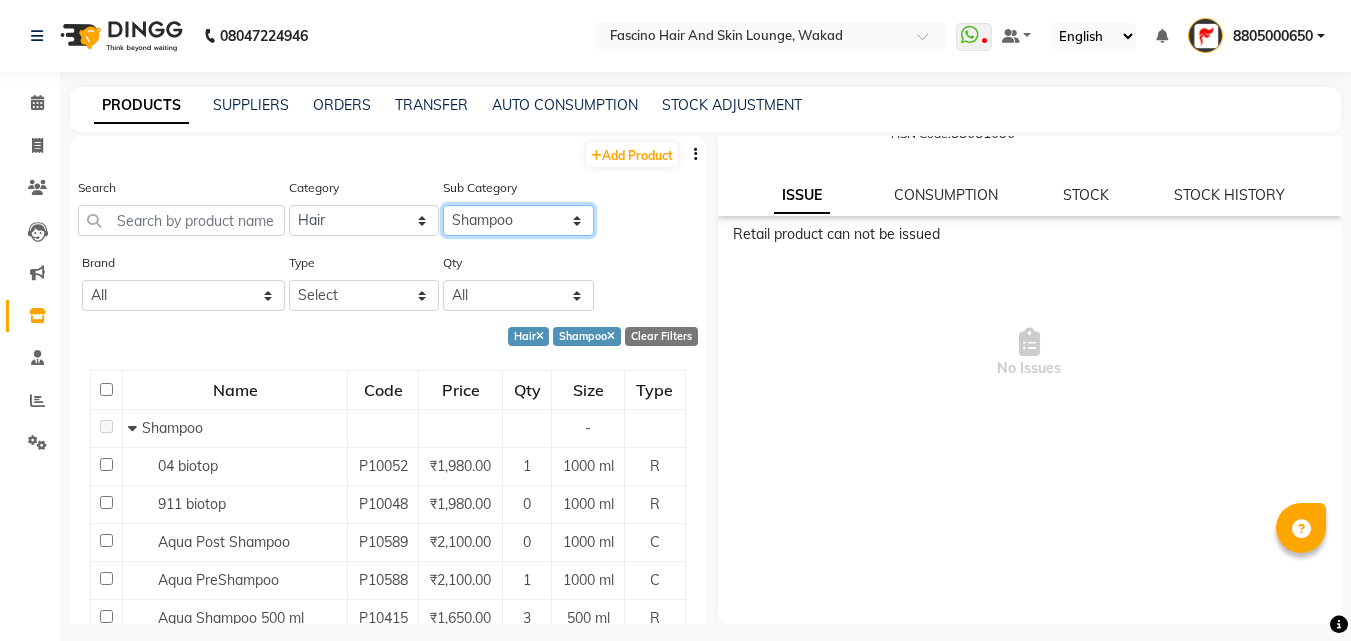 click on "Select Shampoo Conditioner Cream Mask Oil Serum Color Appliances Treatment Styling Kit & Combo Other" 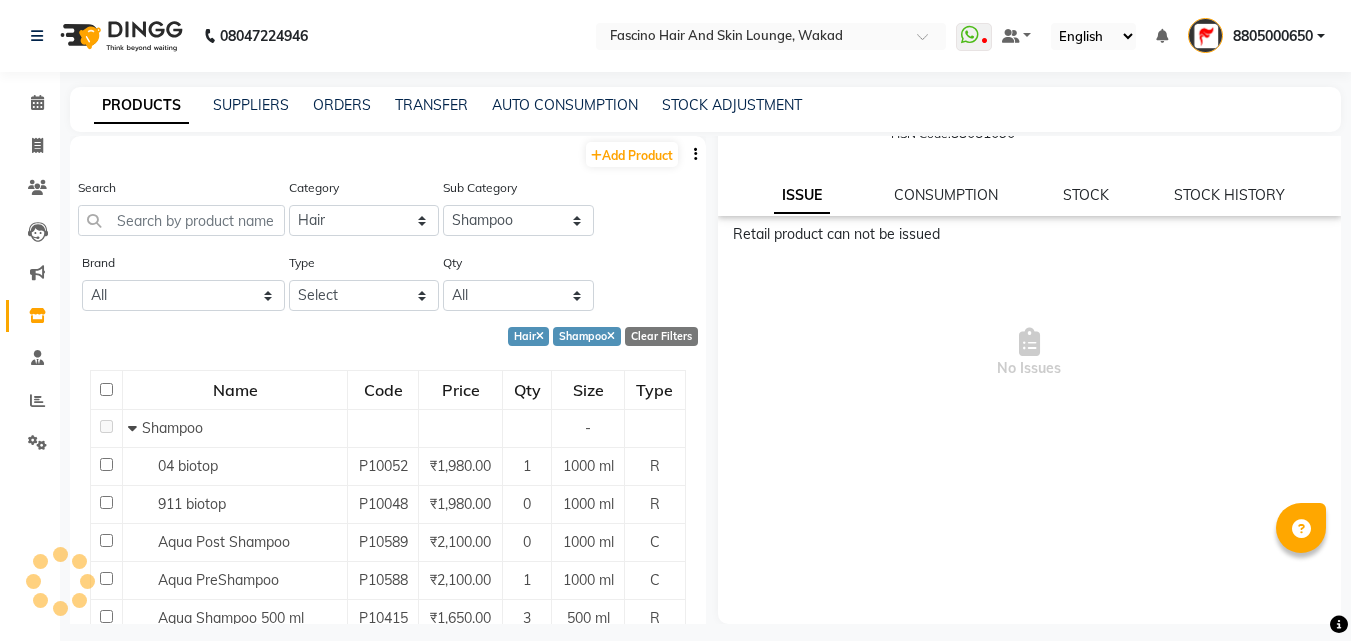 click on "Type Select Both Retail Consumable" 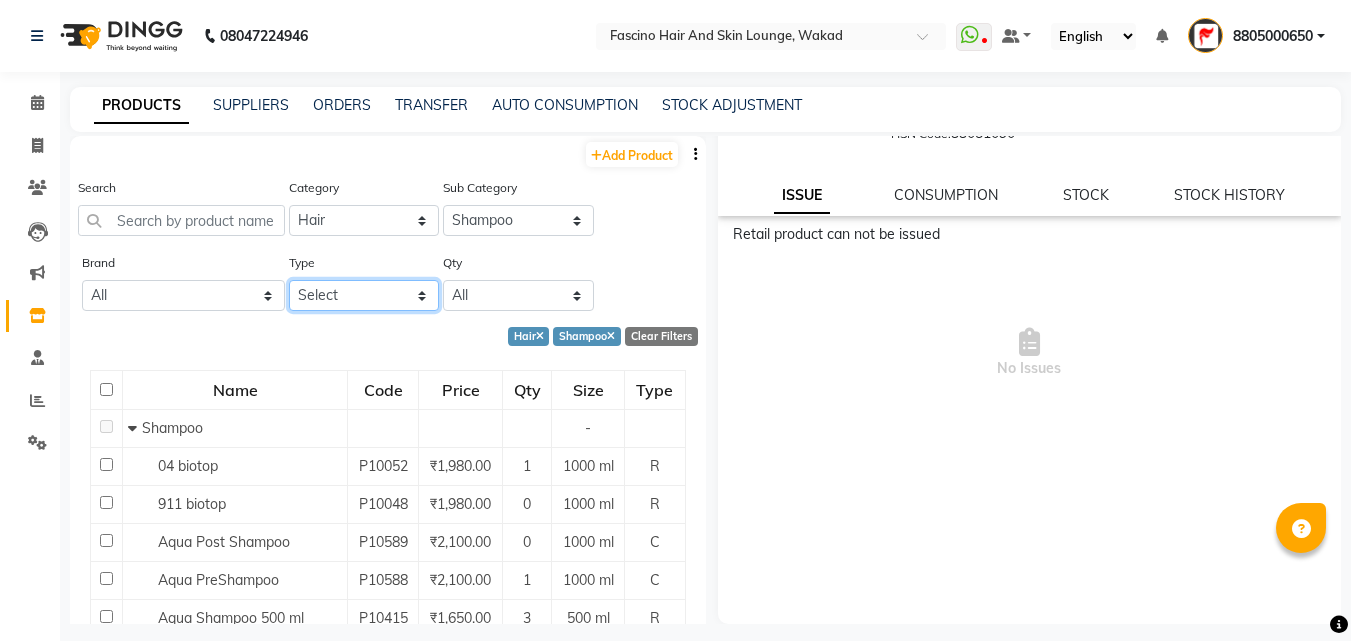 click on "Select Both Retail Consumable" 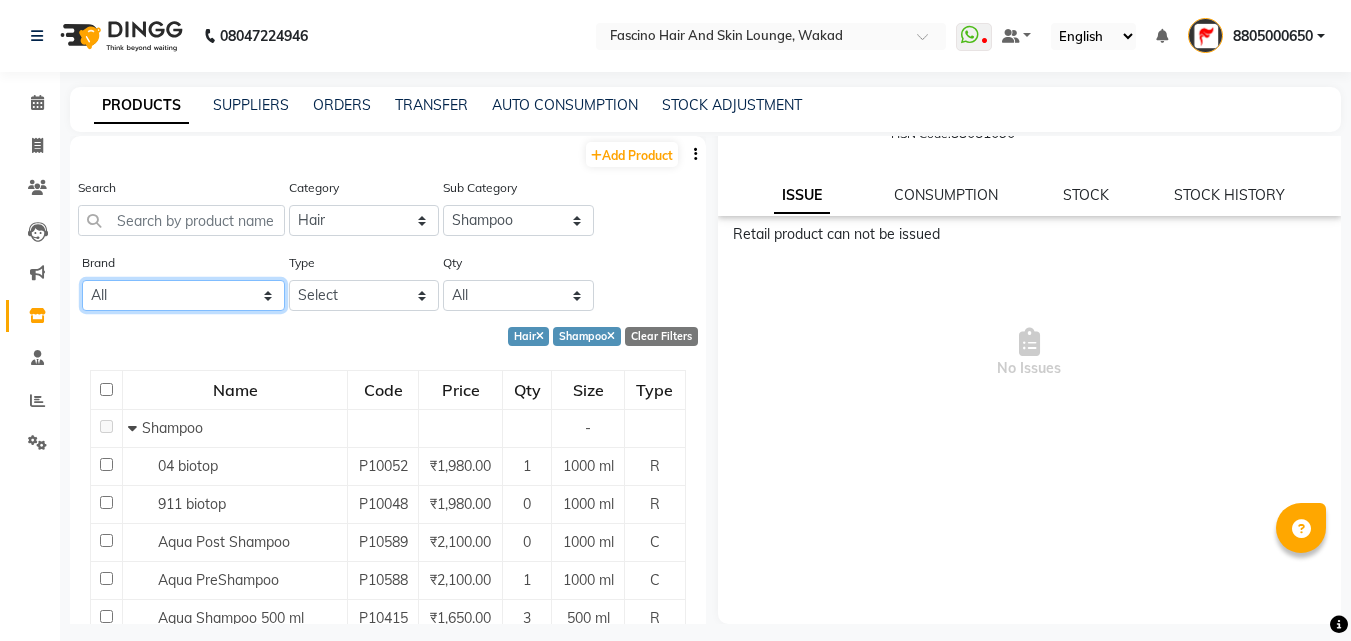 click on "All Auqa Biotop Loreal Matrix Null Orange Wood Wella" 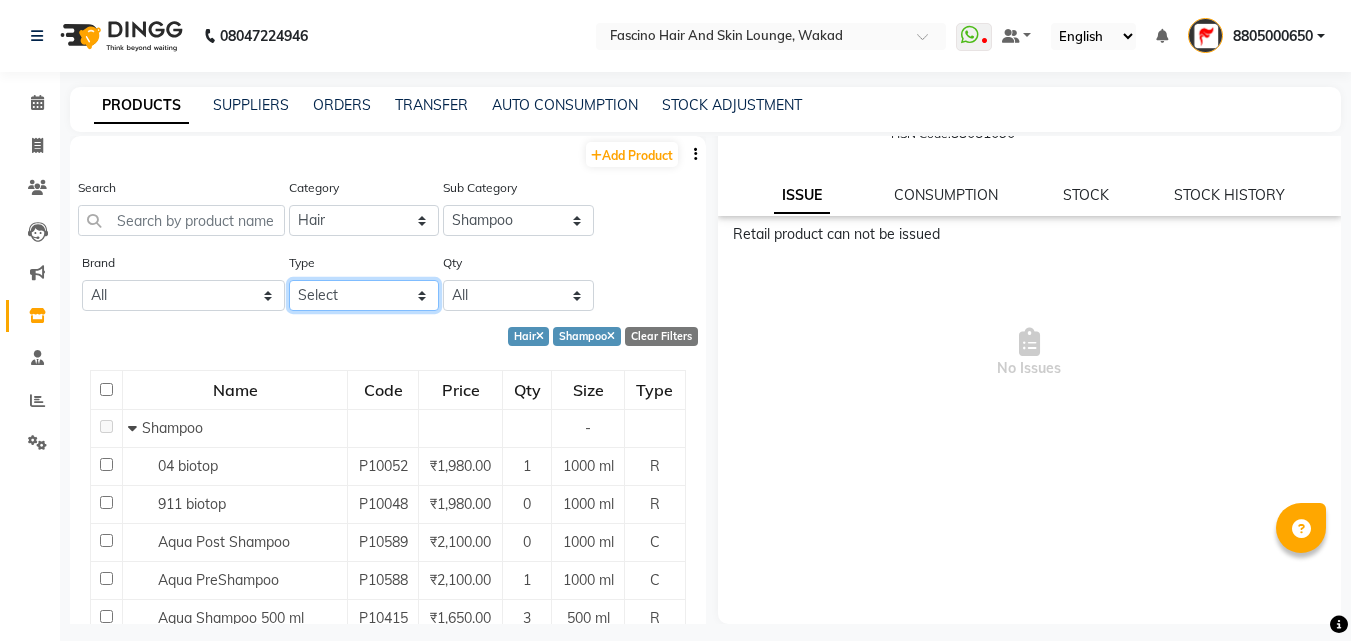 click on "Select Both Retail Consumable" 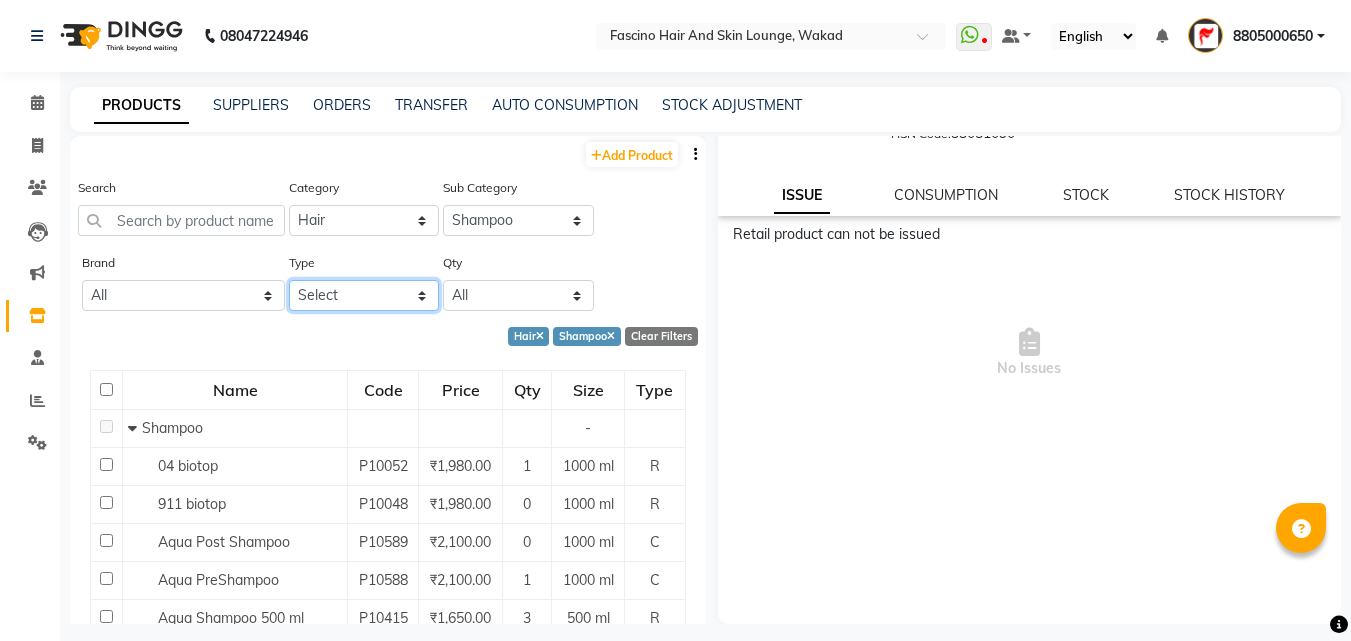 select on "R" 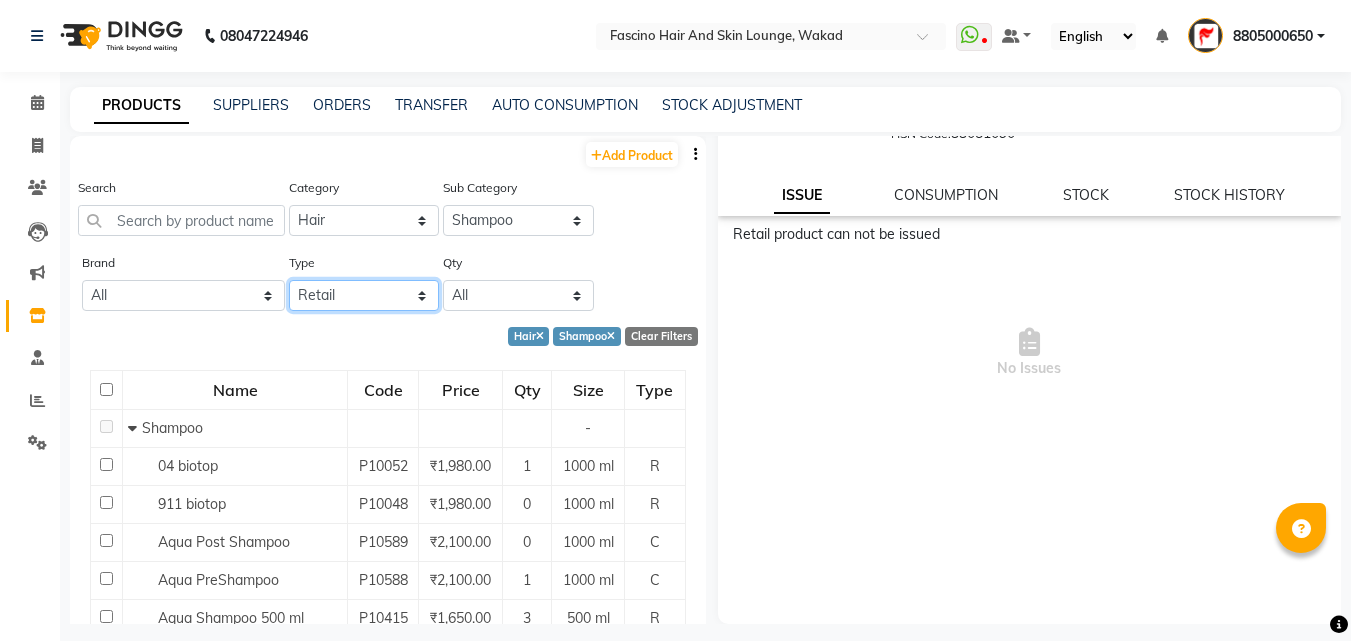 click on "Select Both Retail Consumable" 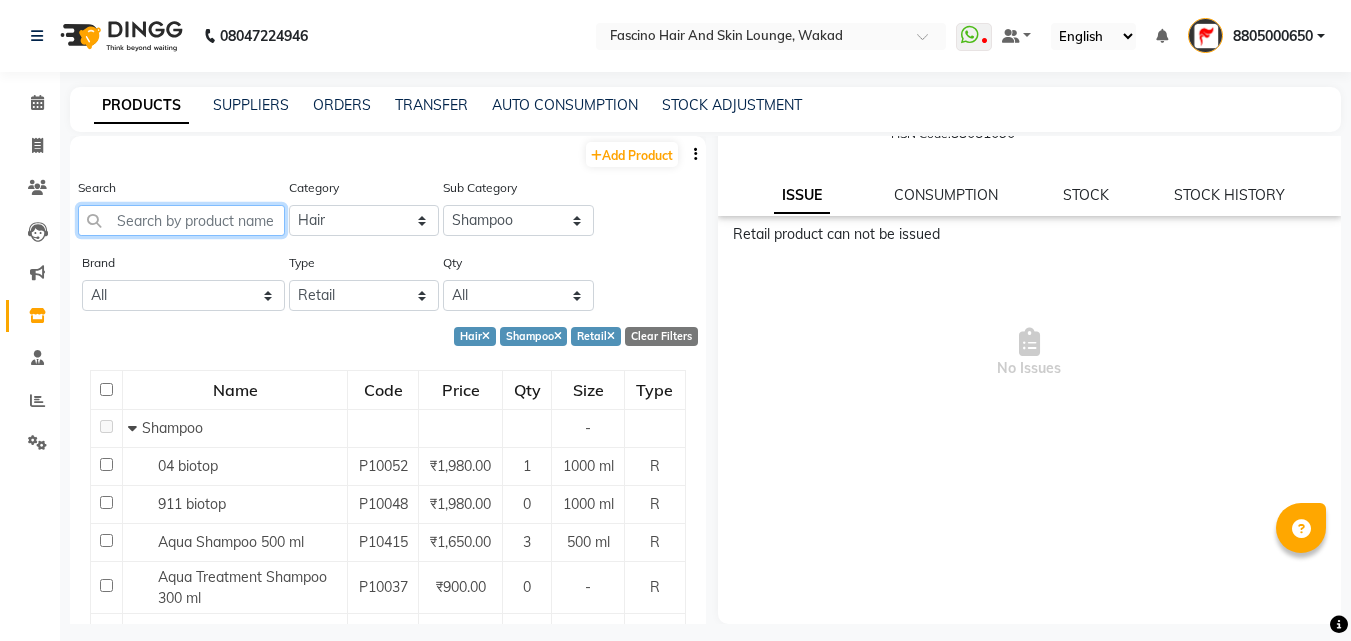 click 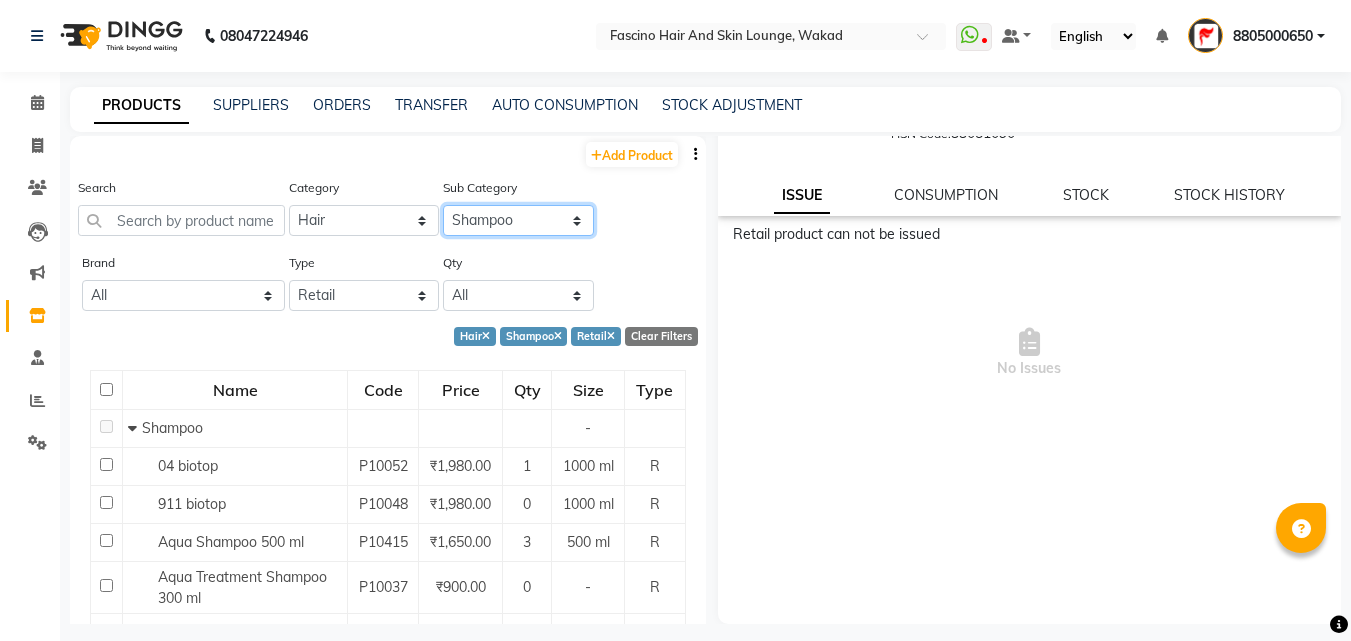 click on "Select Shampoo Conditioner Cream Mask Oil Serum Color Appliances Treatment Styling Kit & Combo Other" 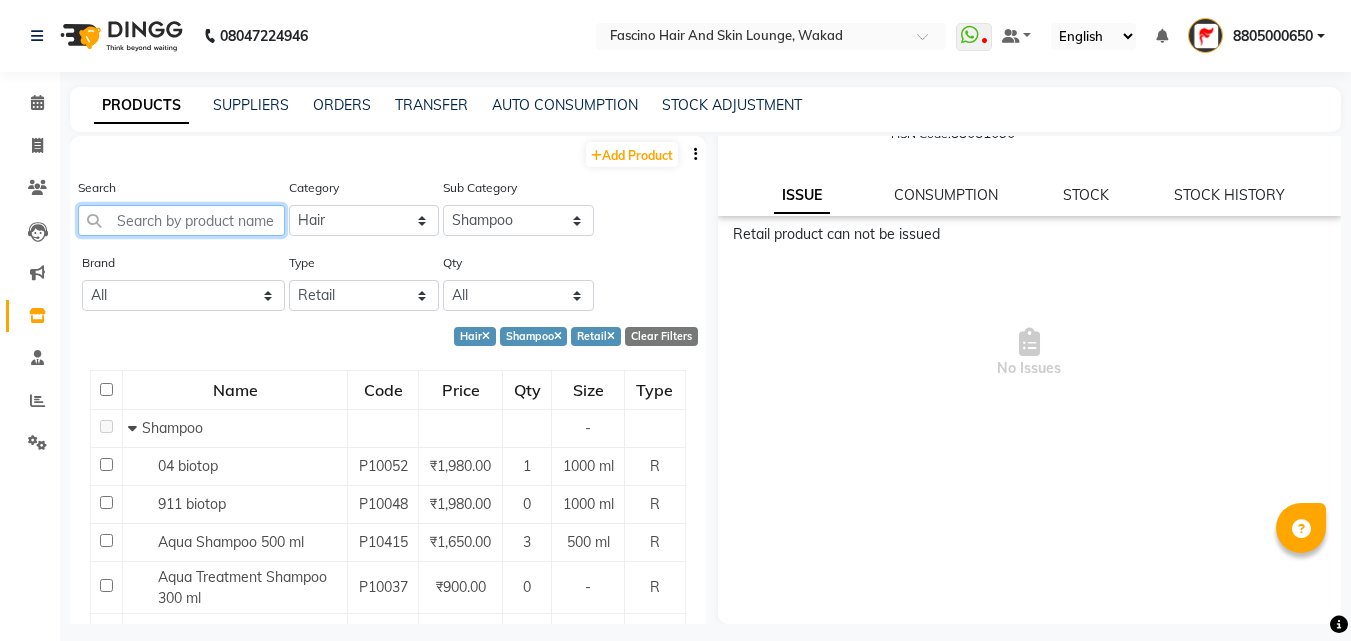 click 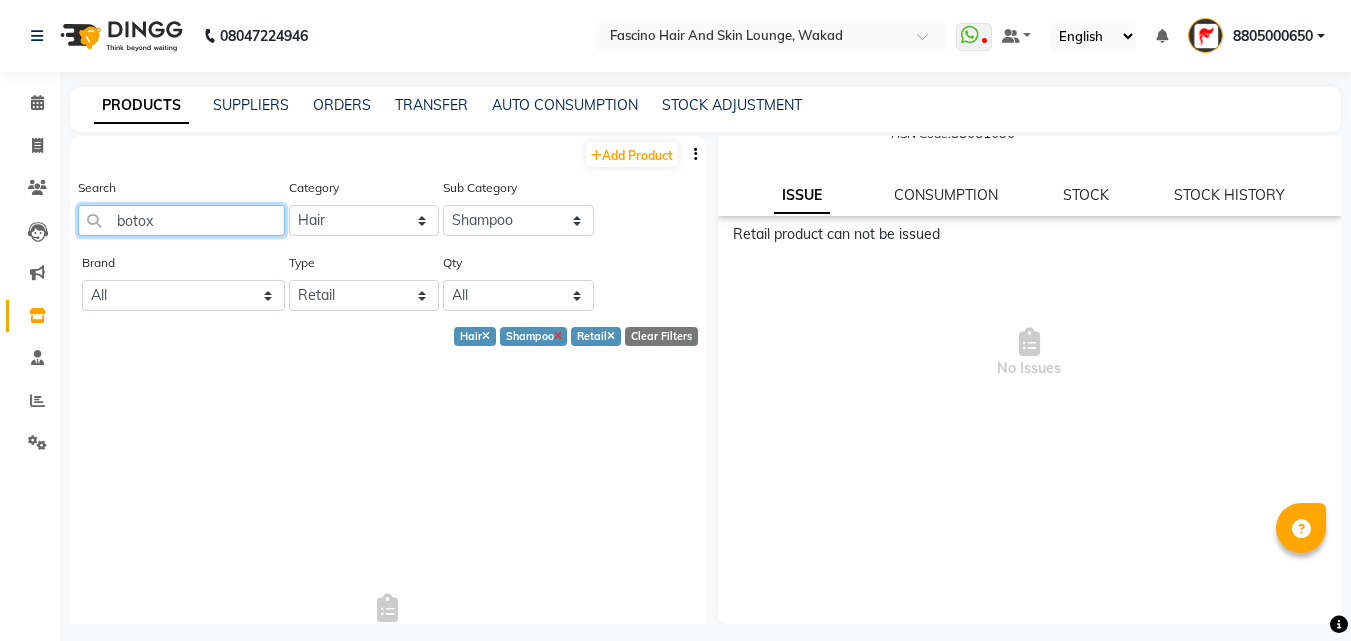 type on "botox" 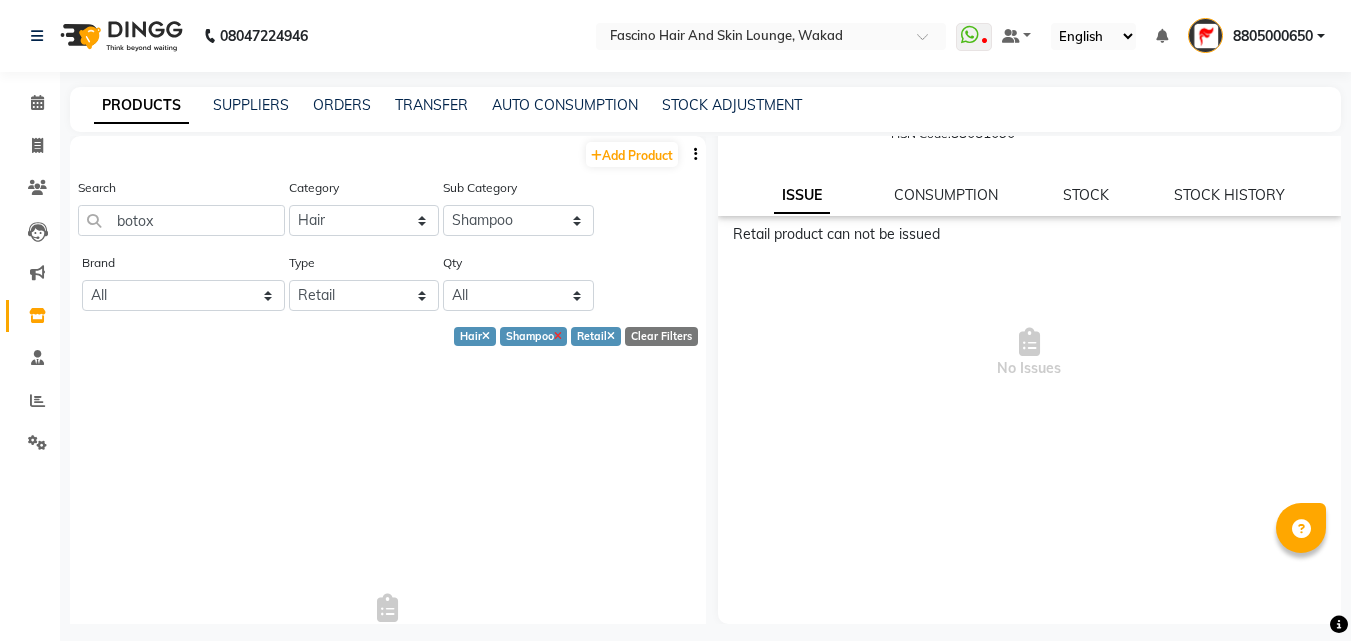 click 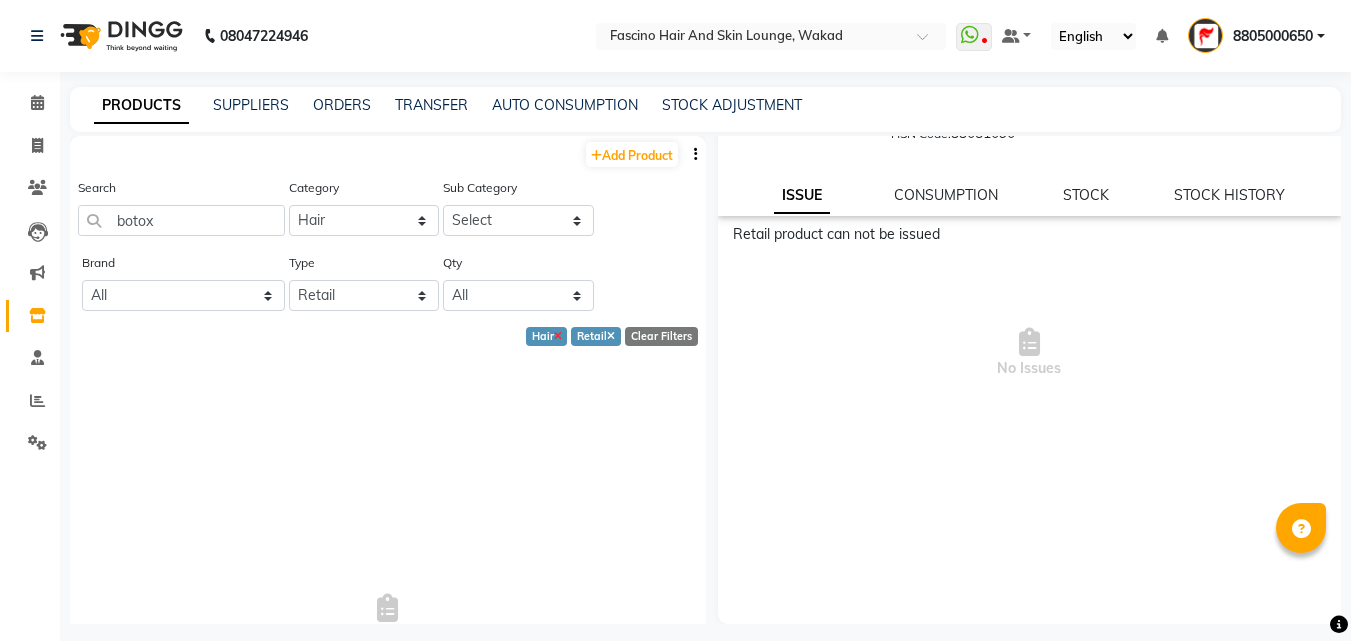 click 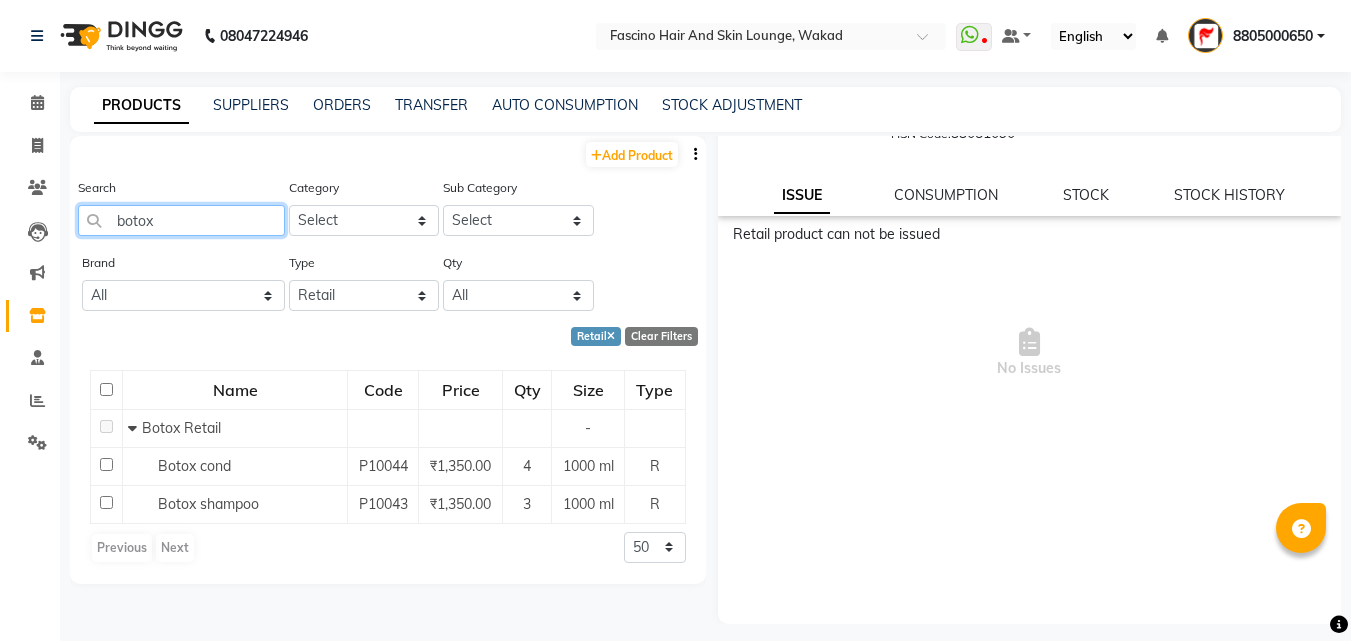 click on "botox" 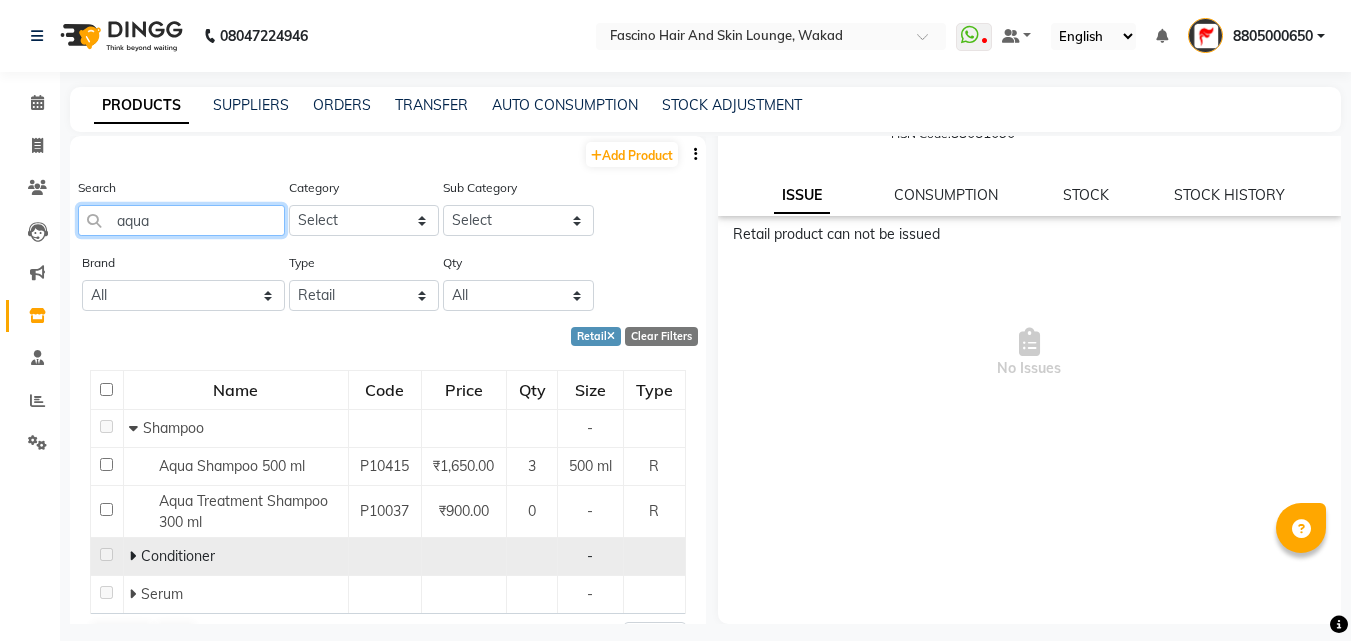 type on "aqua" 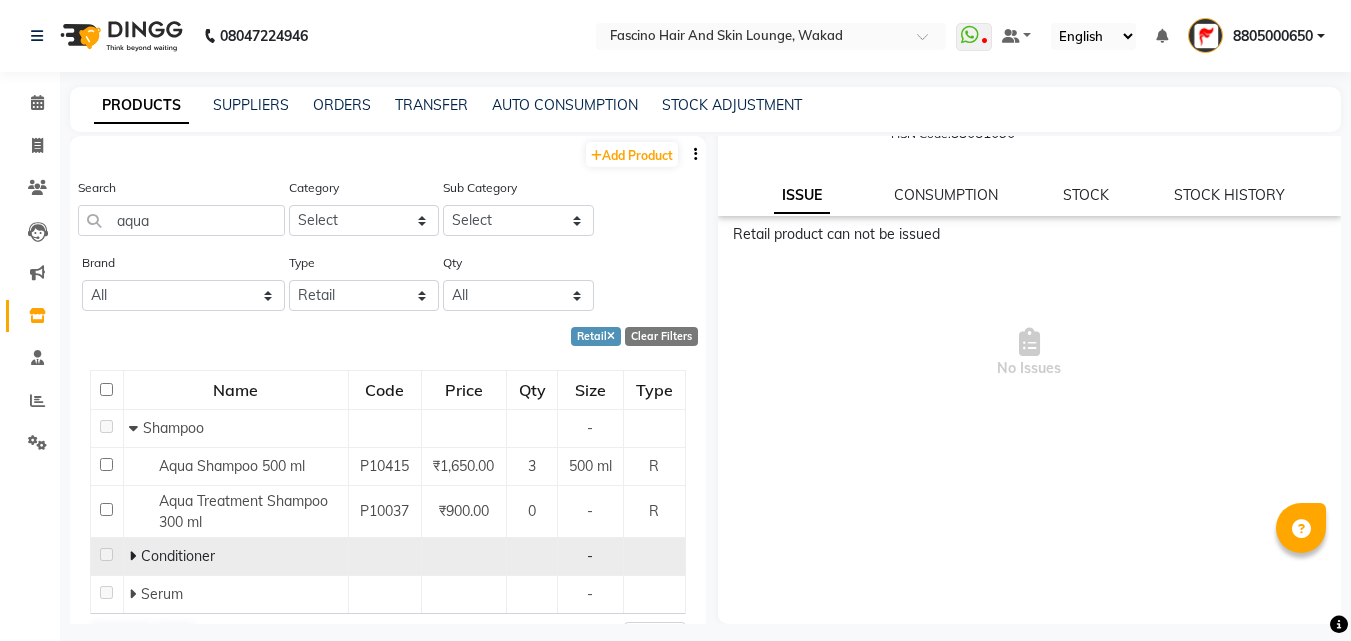 click on "Conditioner" 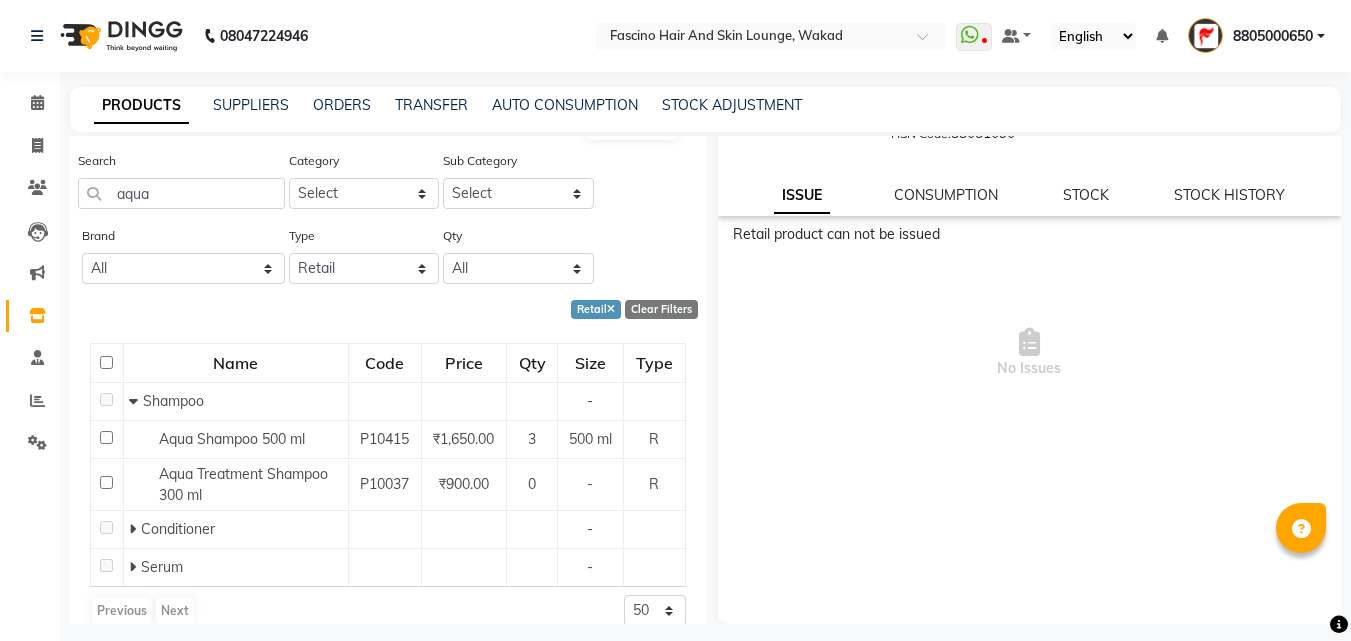 scroll, scrollTop: 50, scrollLeft: 0, axis: vertical 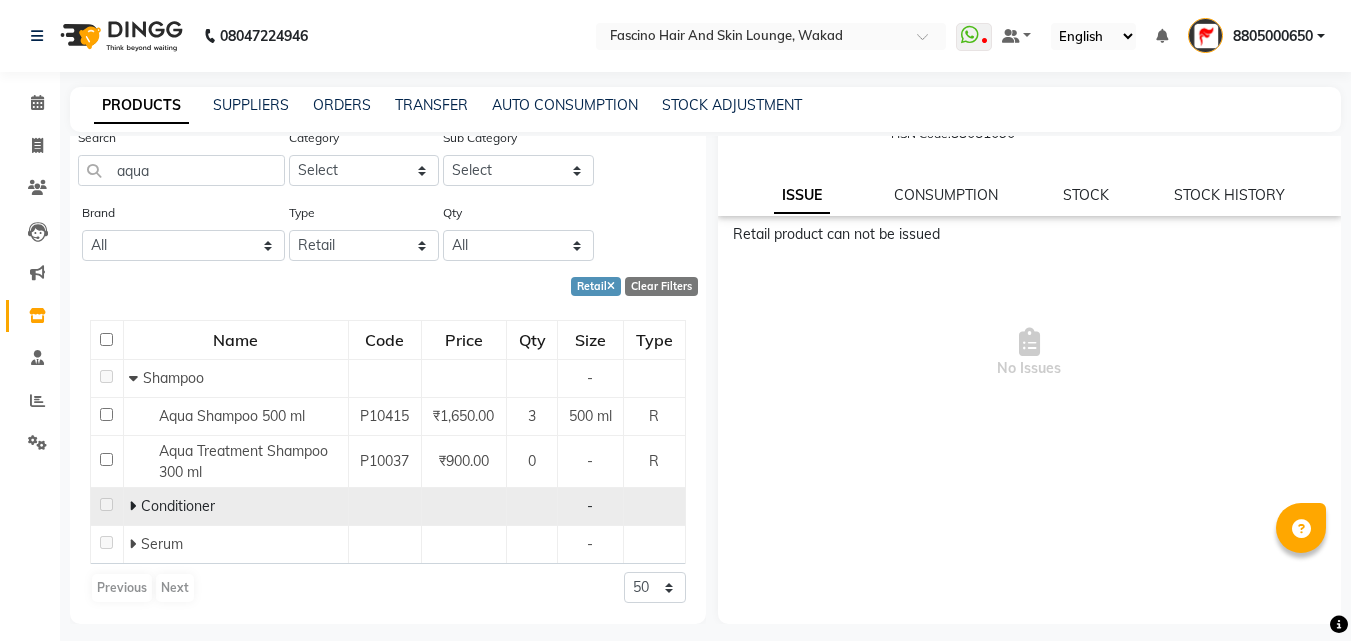 click 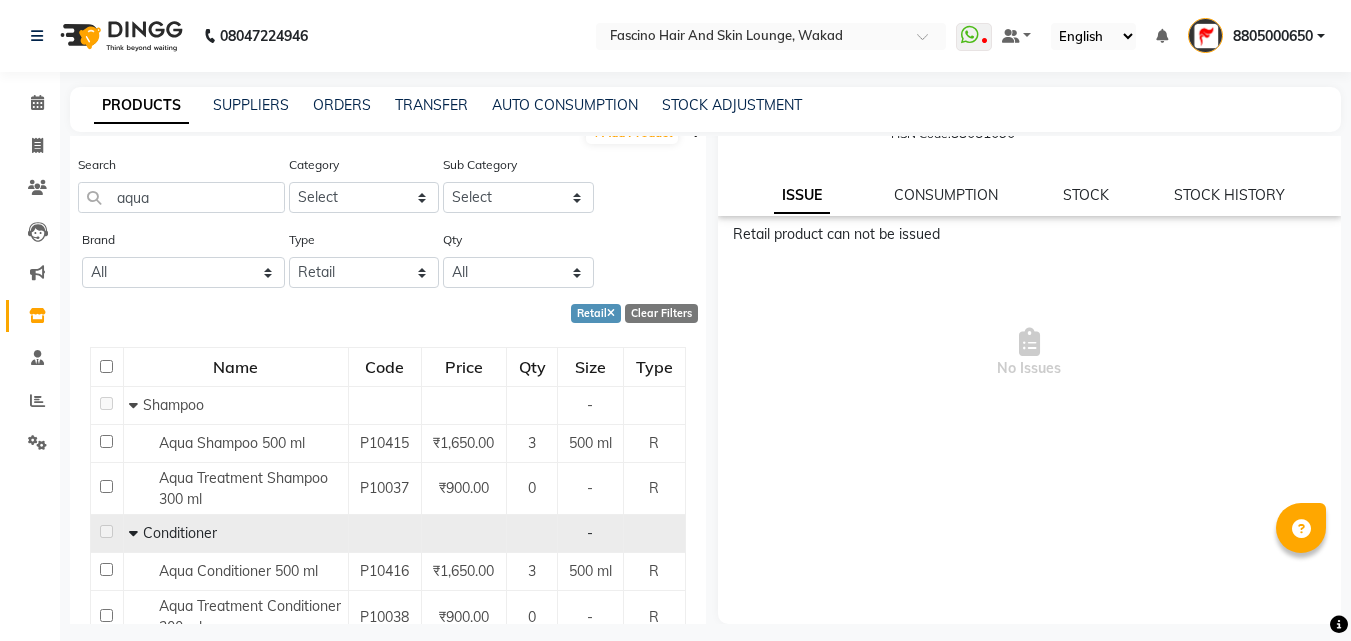 scroll, scrollTop: 0, scrollLeft: 0, axis: both 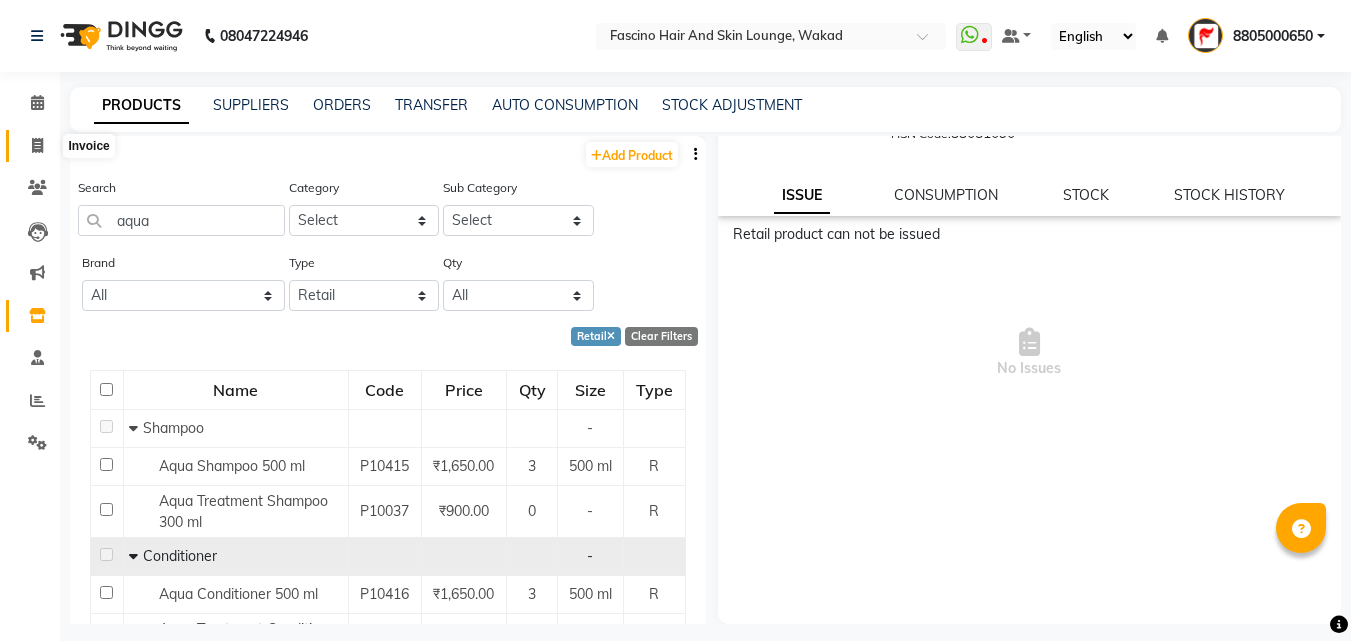 click 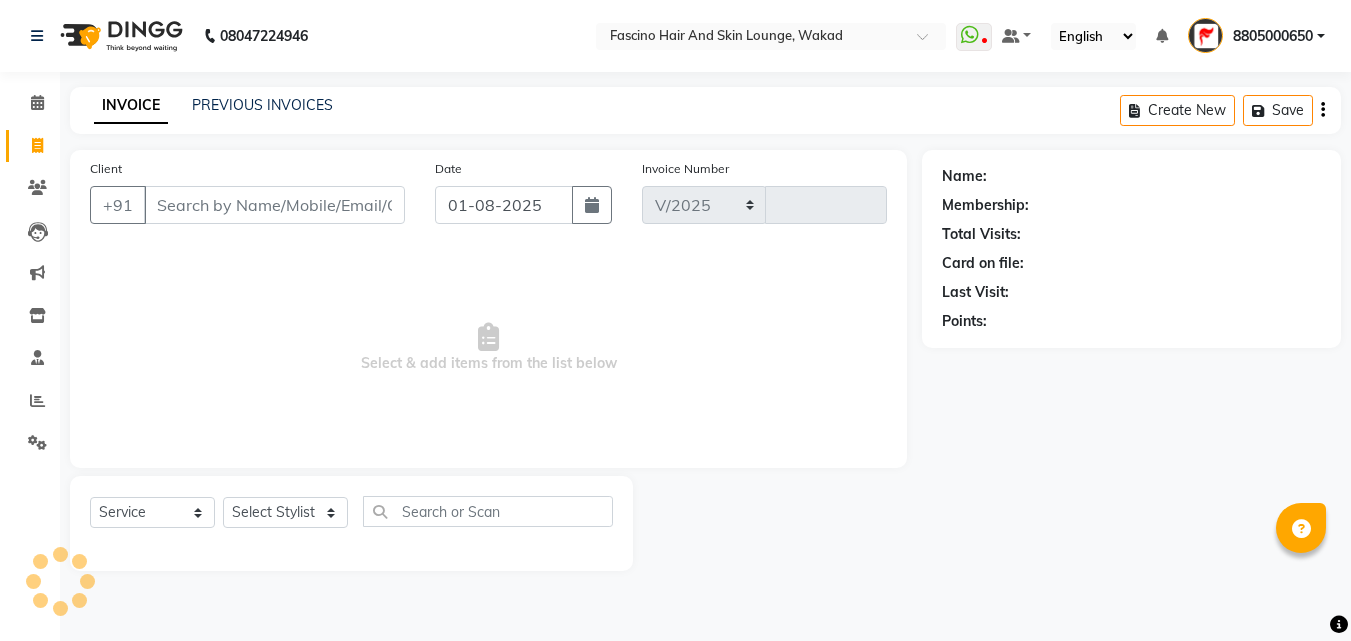 select on "126" 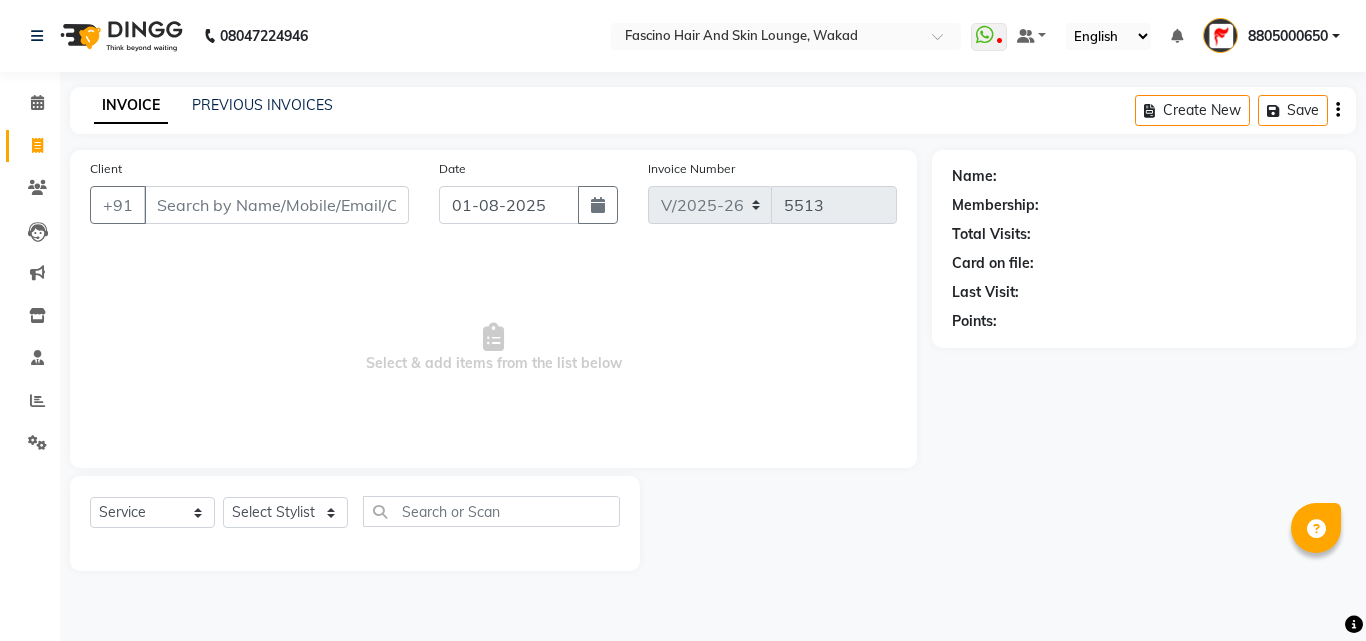 click on "Client" at bounding box center (276, 205) 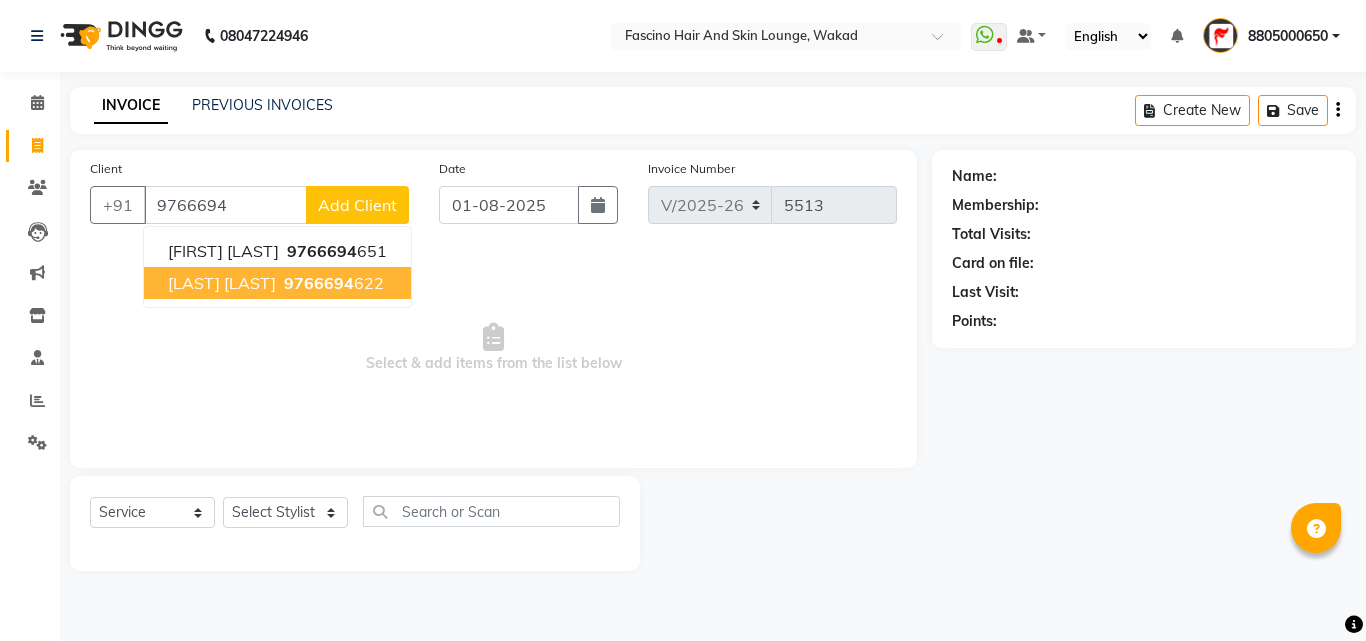 click on "9766694" at bounding box center (319, 283) 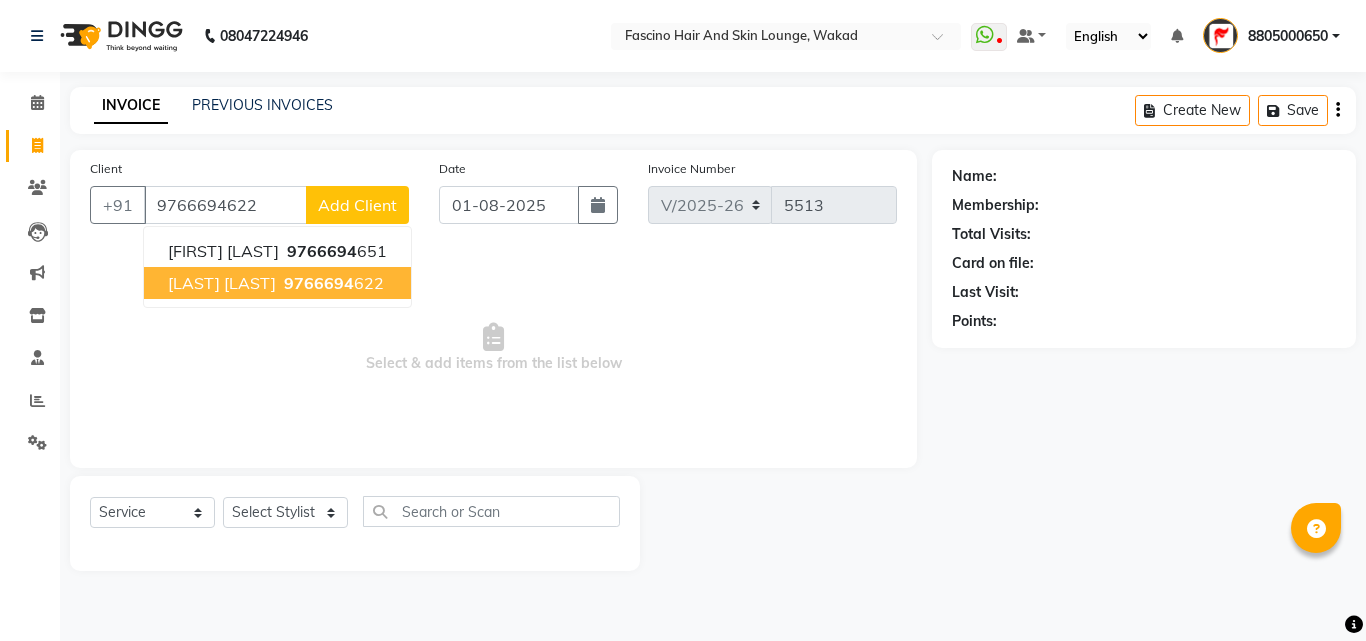 type on "9766694622" 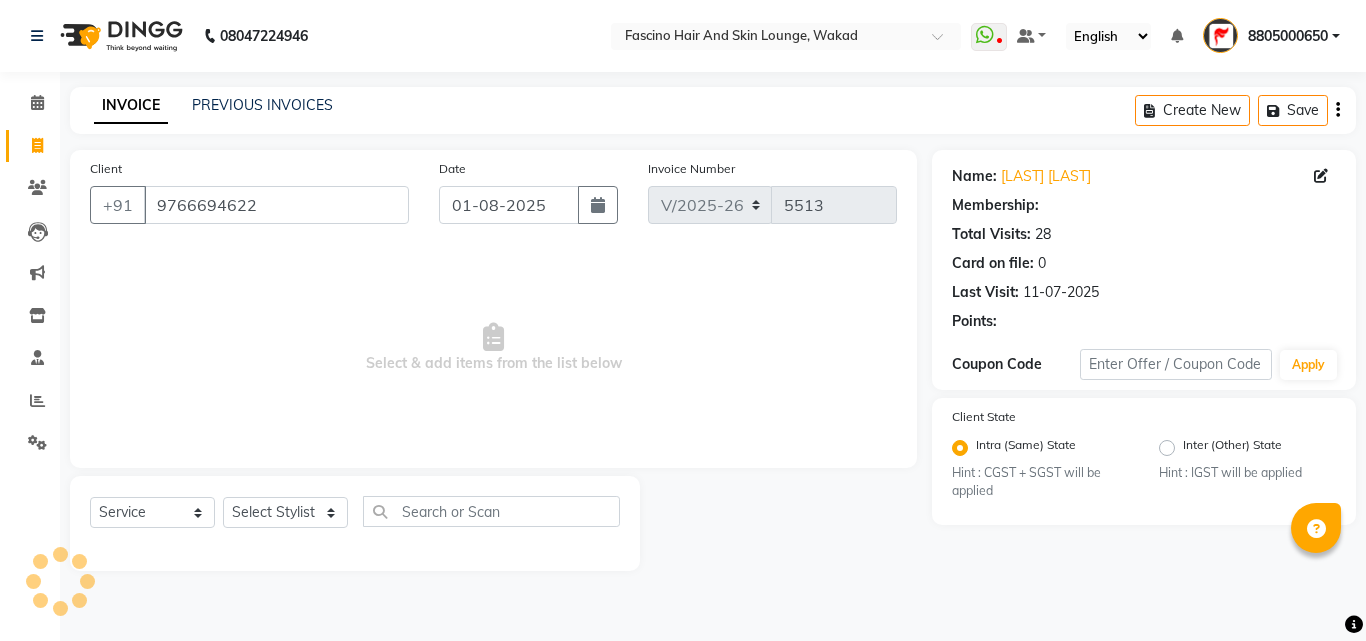 select on "1: Object" 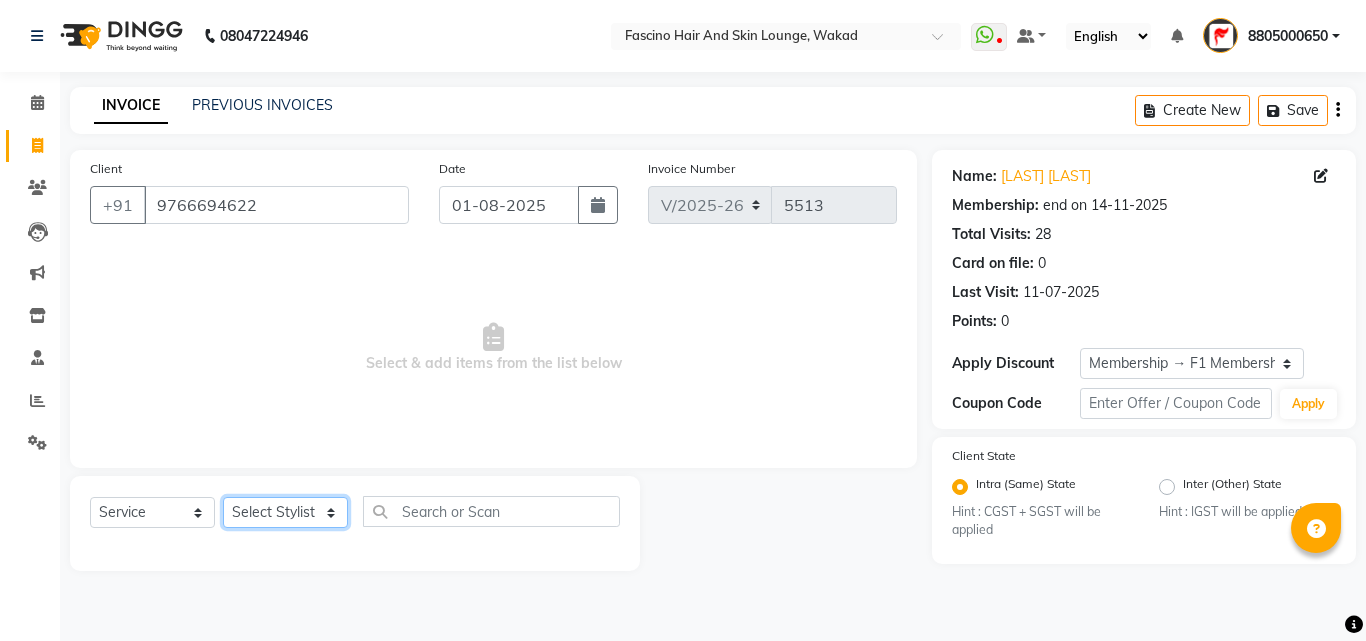 click on "Select Stylist [PHONE] [FIRST] [LAST] [FIRST] [LAST] [FIRST] [LAST] [LAST] F2 F1 Salon [FIRST] F1 [FIRST] {JH} [FIRST] {f3} [FIRST] (Jh ) [LAST] [LAST] [FIRST] JH [FIRST] [LAST] [FIRST] jh [LAST] [LAST] [LAST] [FIRST] (F1) [LAST] (JH) [LAST] [LAST] [FIRST] F1 [LAST] [LAST] {f2} [LAST] [FIRST] [LAST]" 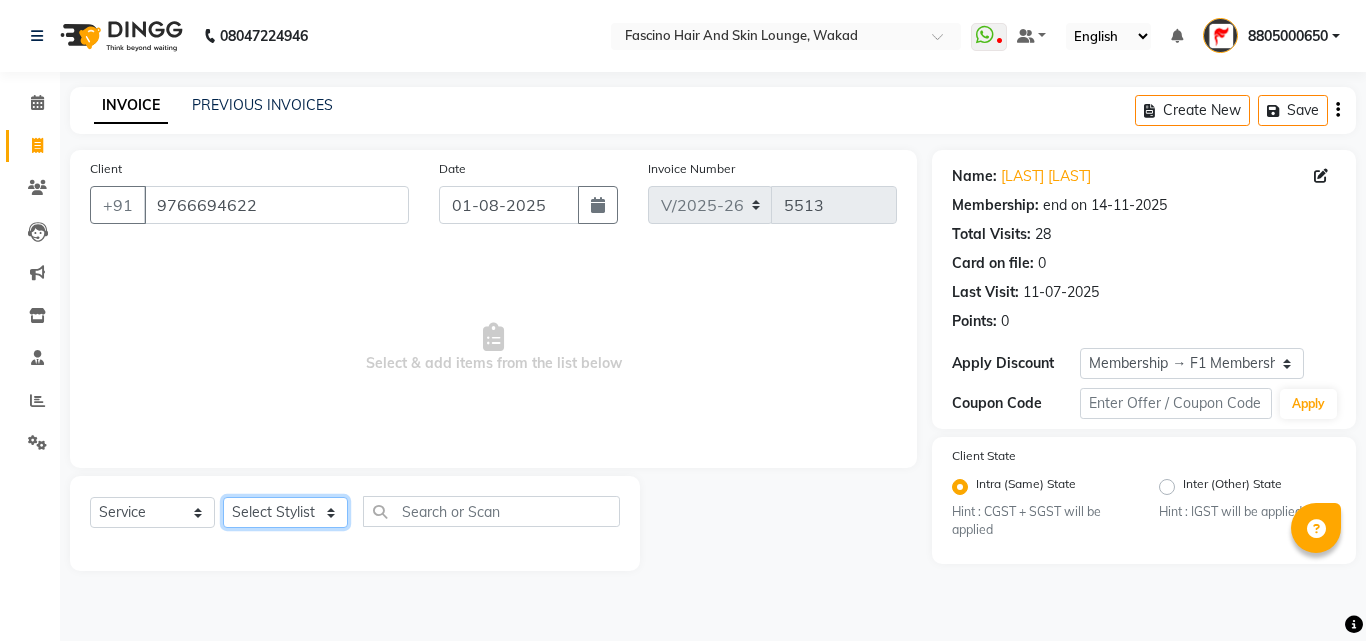 select on "23130" 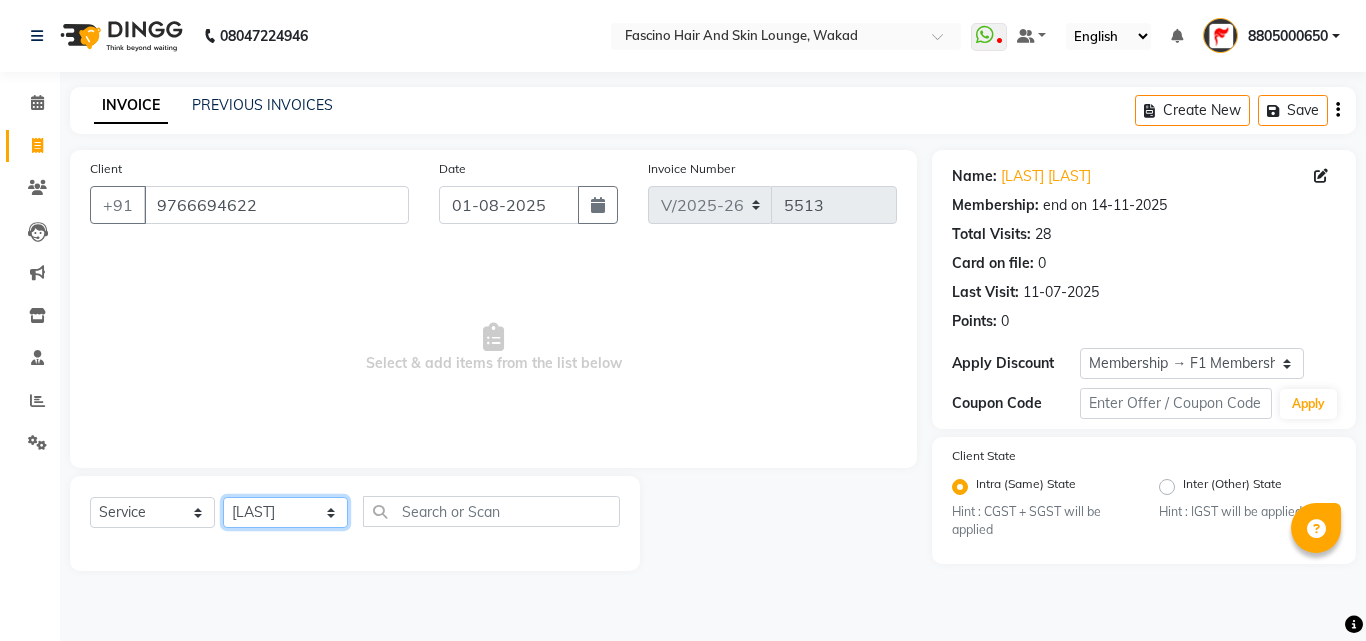 click on "Select Stylist [PHONE] [FIRST] [LAST] [FIRST] [LAST] [FIRST] [LAST] [LAST] F2 F1 Salon [FIRST] F1 [FIRST] {JH} [FIRST] {f3} [FIRST] (Jh ) [LAST] [LAST] [FIRST] JH [FIRST] [LAST] [FIRST] jh [LAST] [LAST] [LAST] [FIRST] (F1) [LAST] (JH) [LAST] [LAST] [FIRST] F1 [LAST] [LAST] {f2} [LAST] [FIRST] [LAST]" 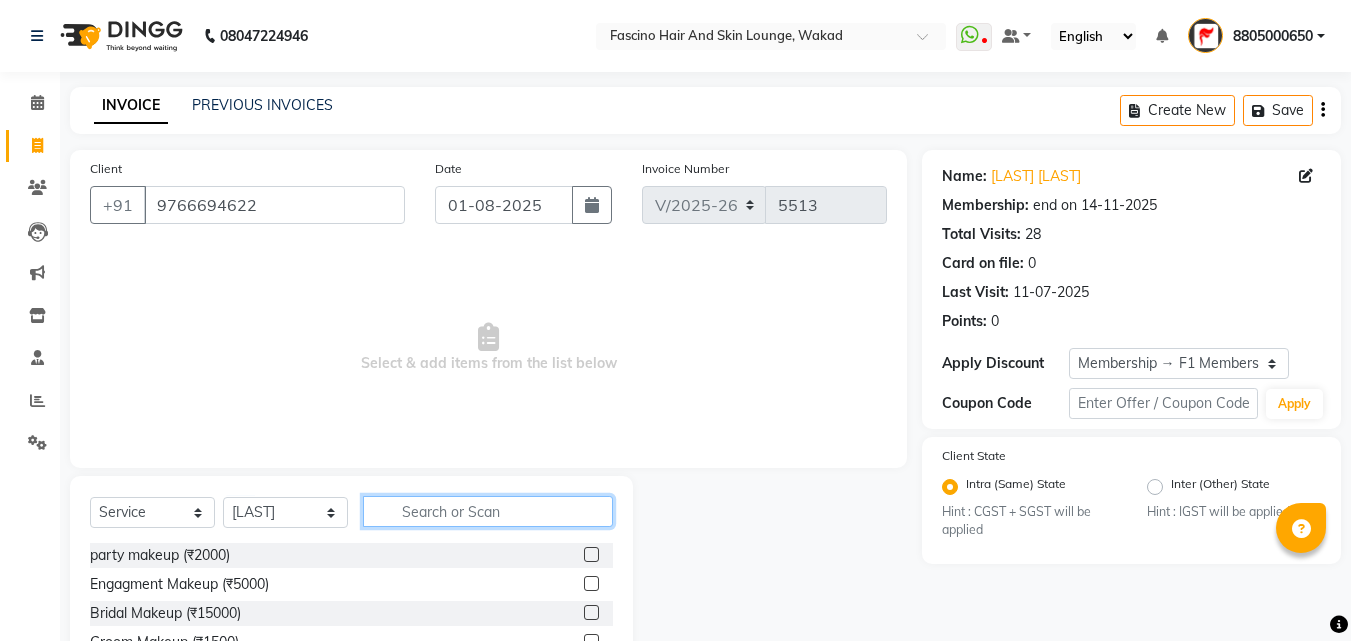 click 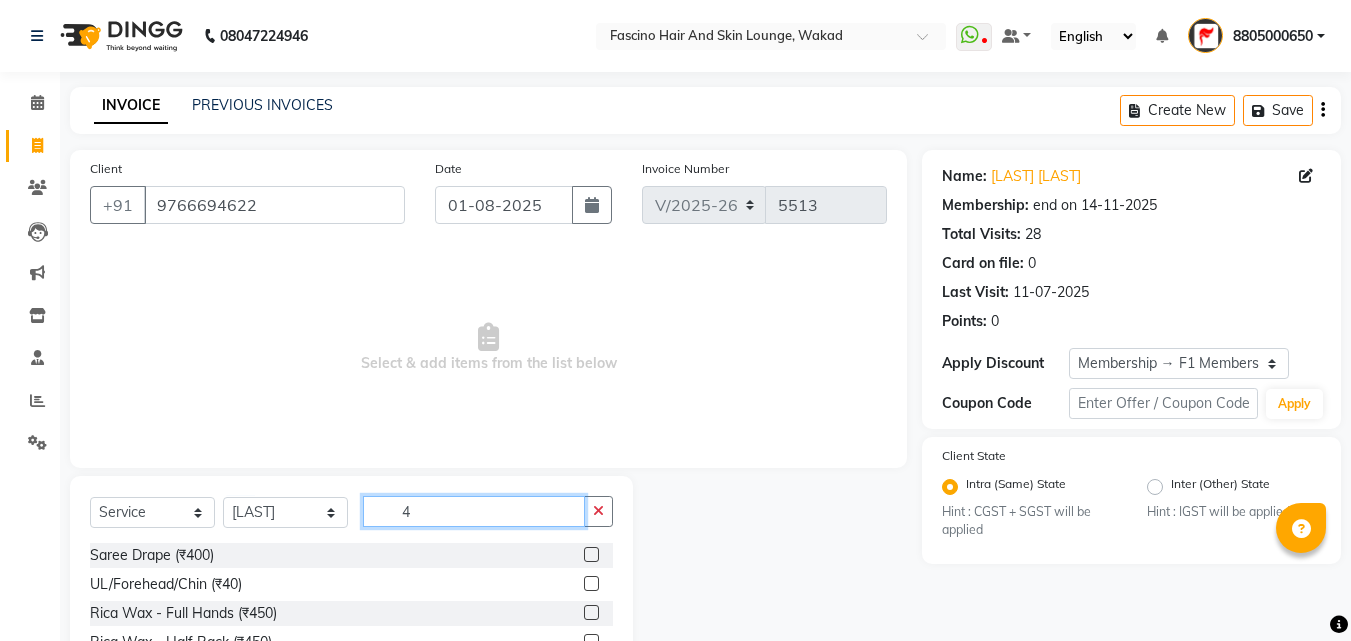 type on "40" 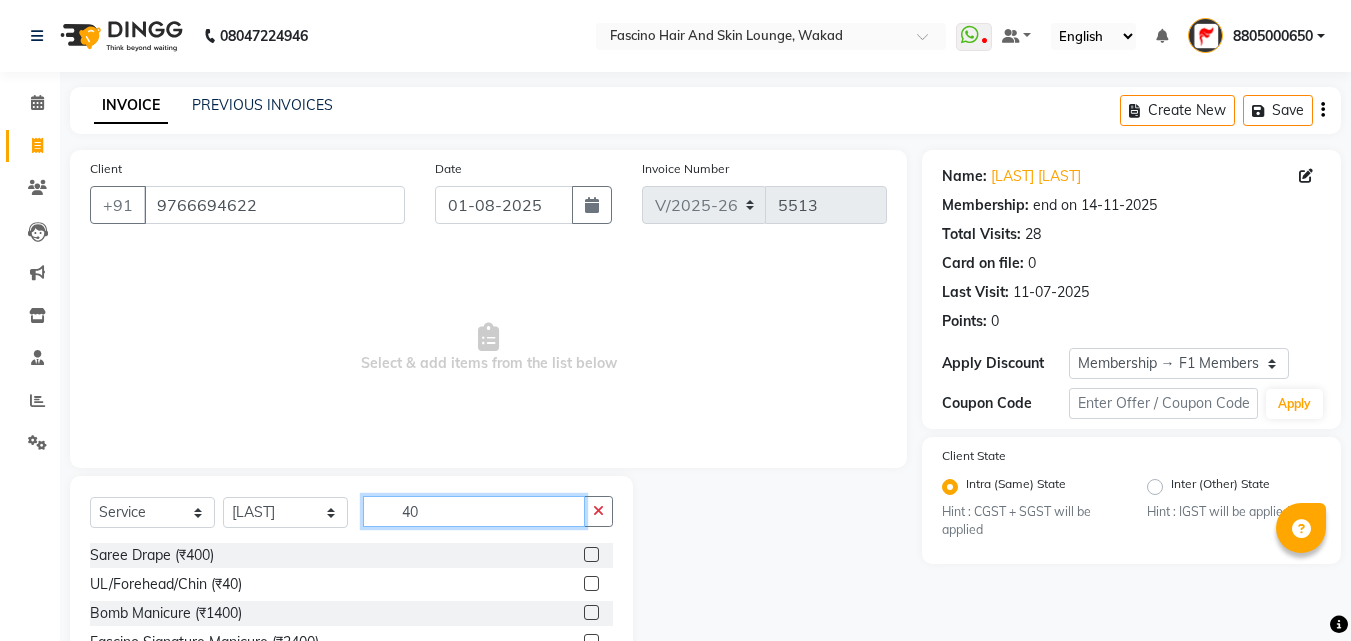 scroll, scrollTop: 160, scrollLeft: 0, axis: vertical 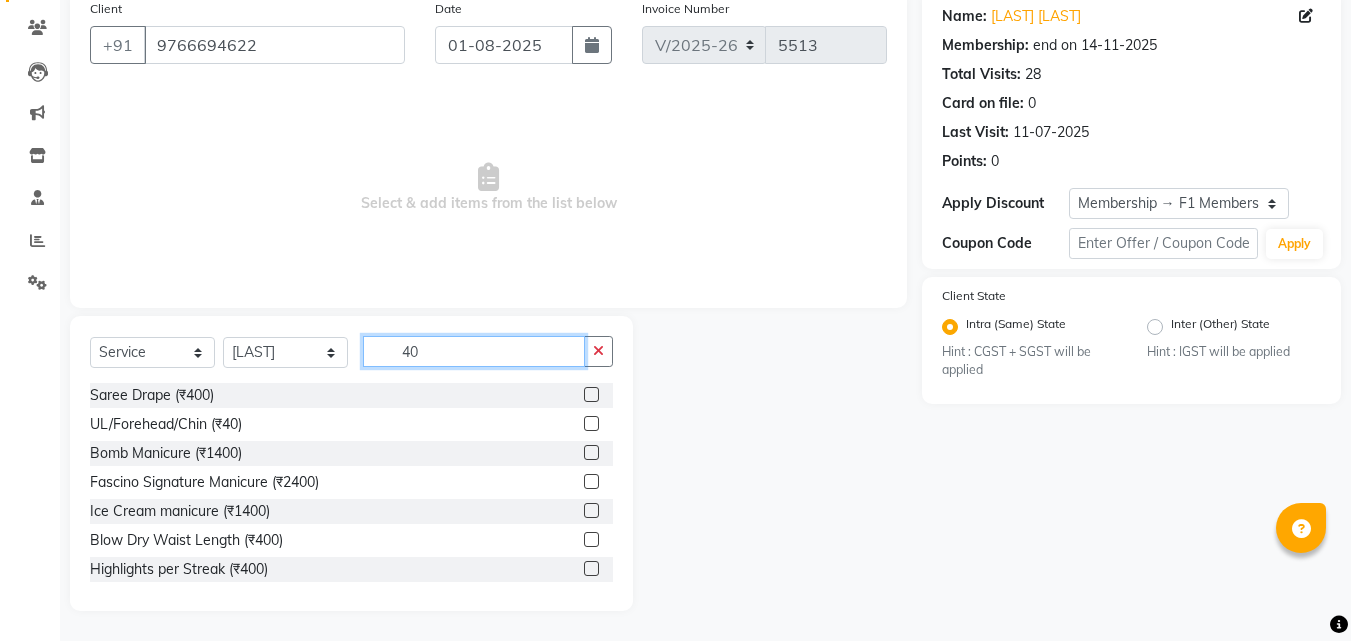 click on "40" 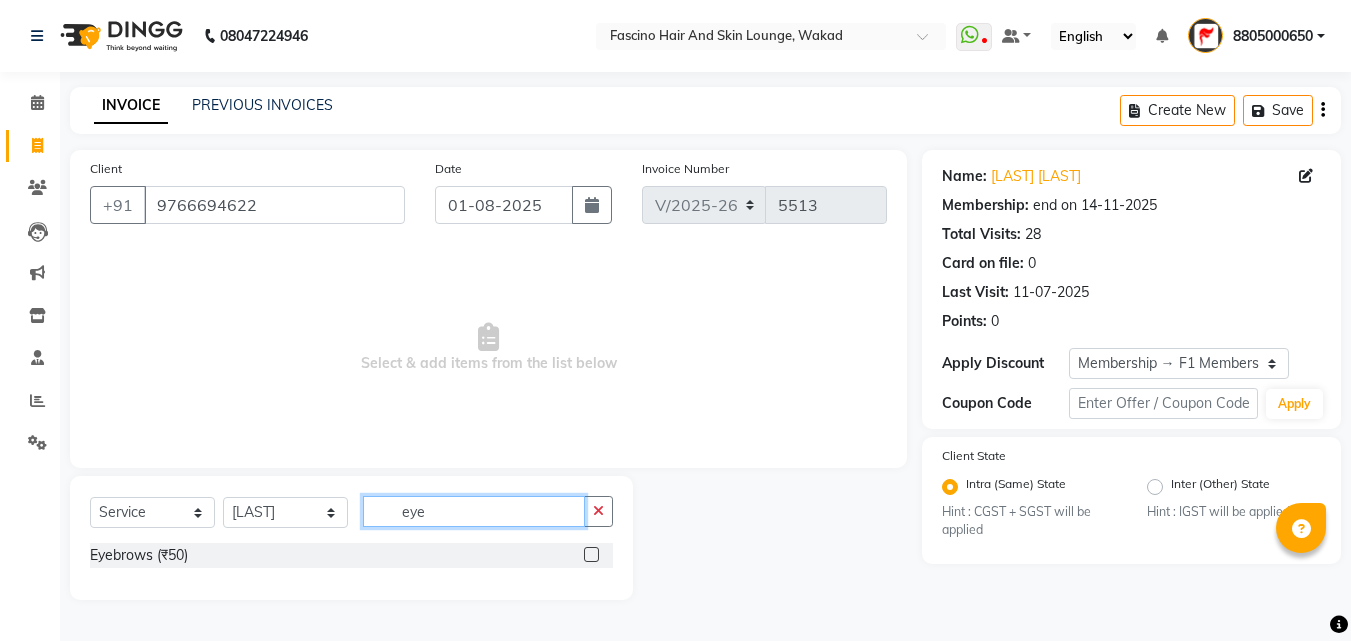 scroll, scrollTop: 0, scrollLeft: 0, axis: both 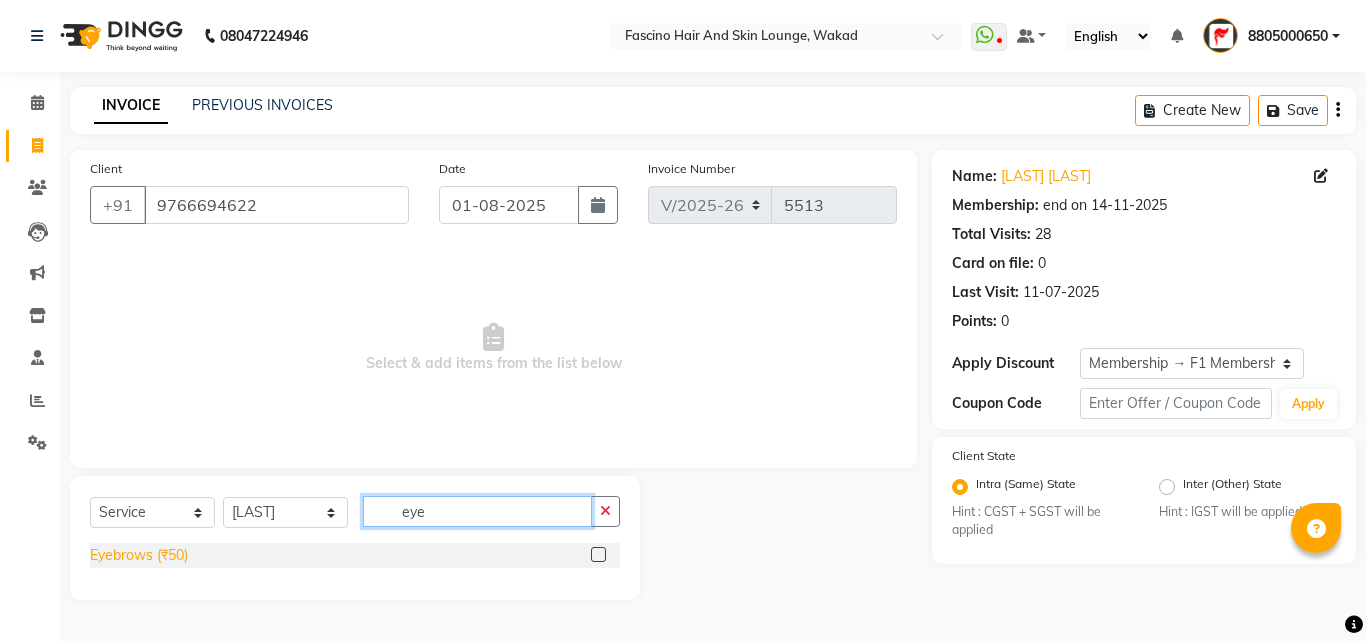 type on "eye" 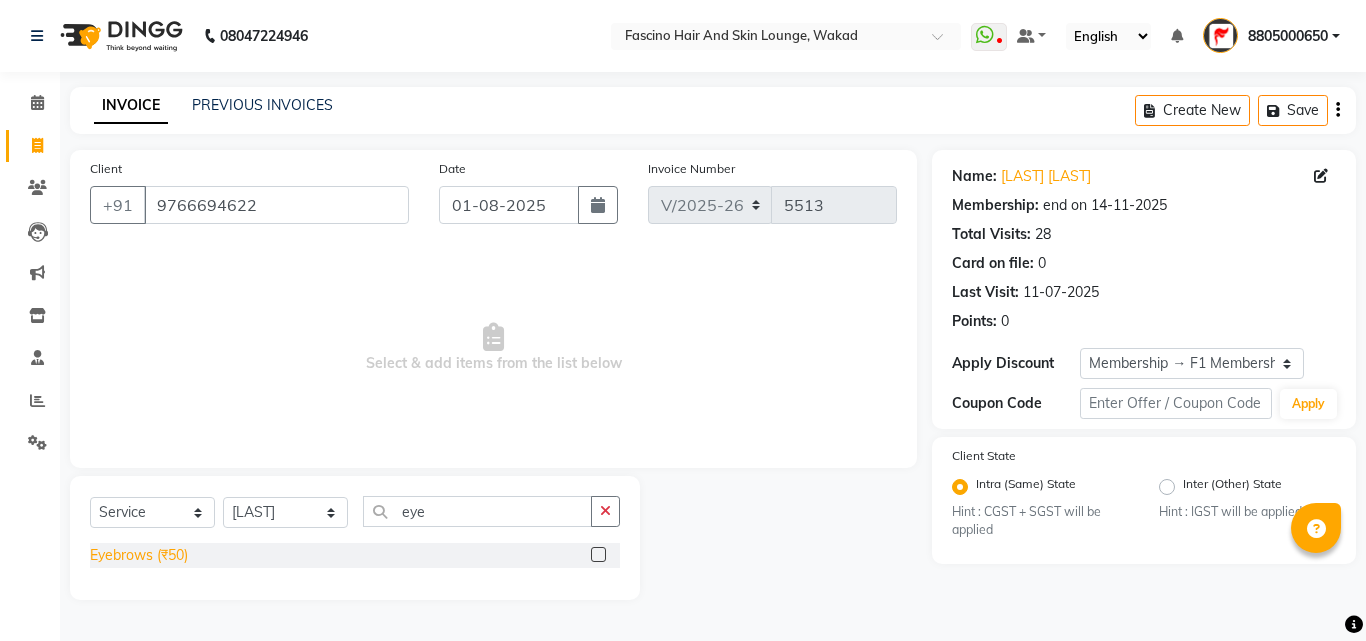 click on "Eyebrows (₹50)" 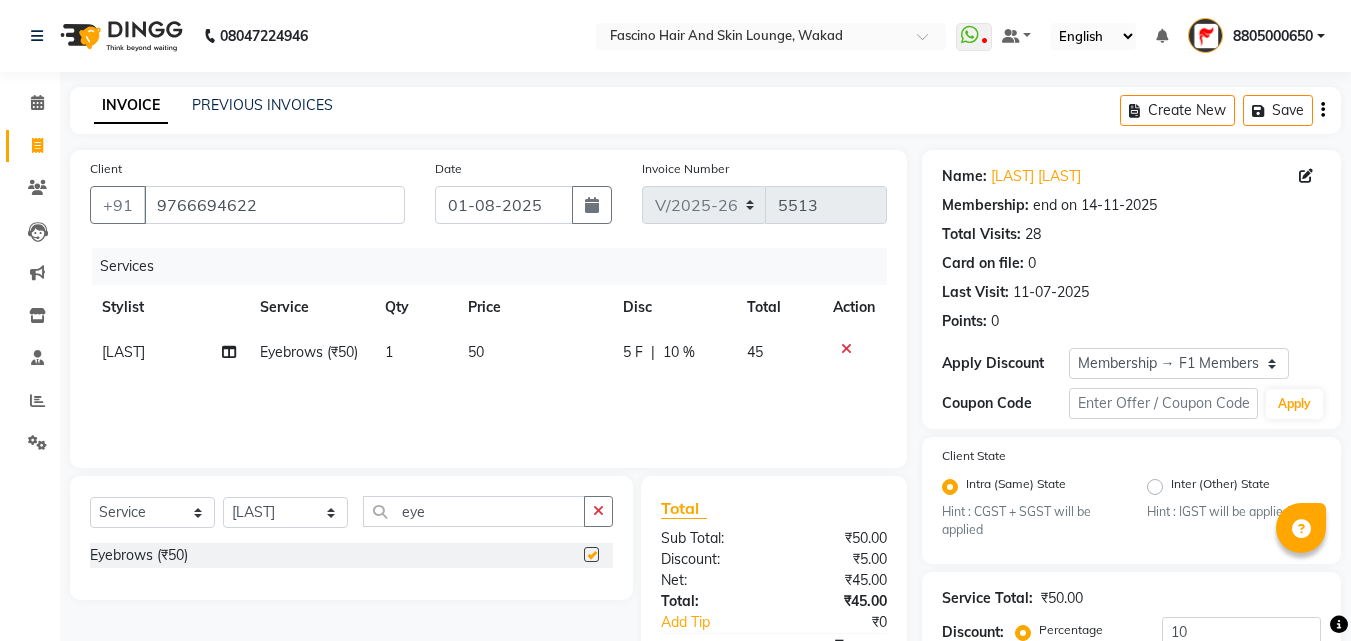 checkbox on "false" 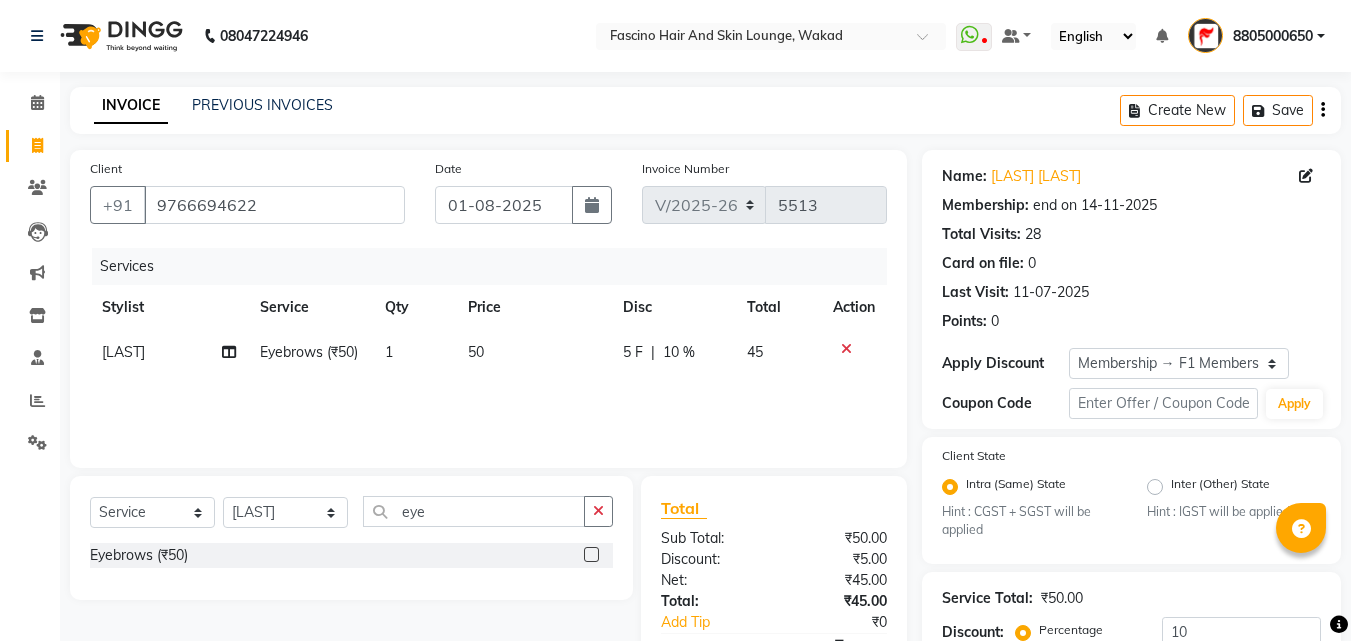 click on "50" 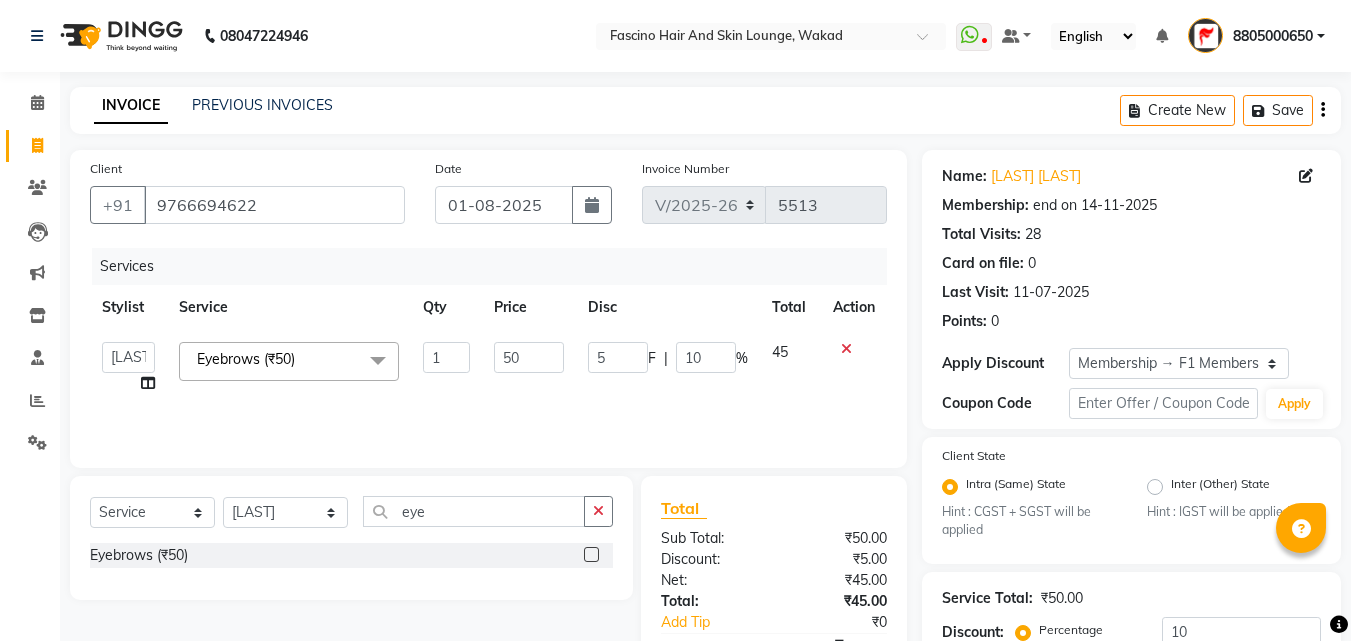 click on "50" 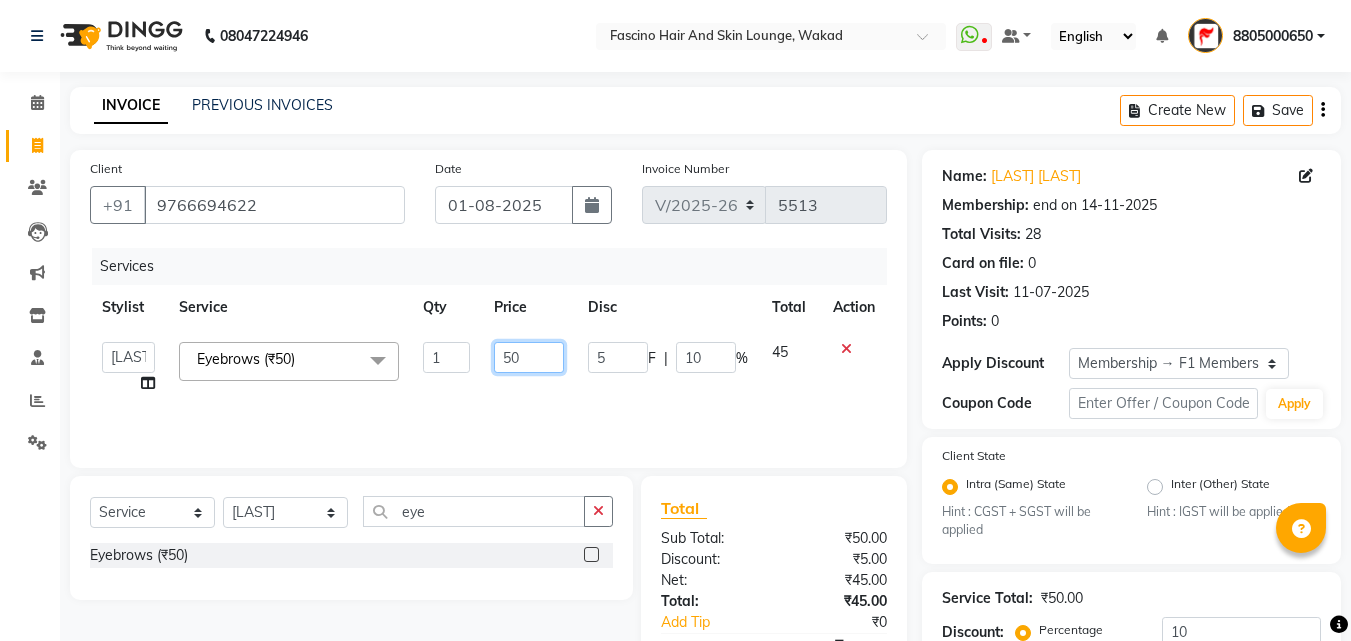 click on "50" 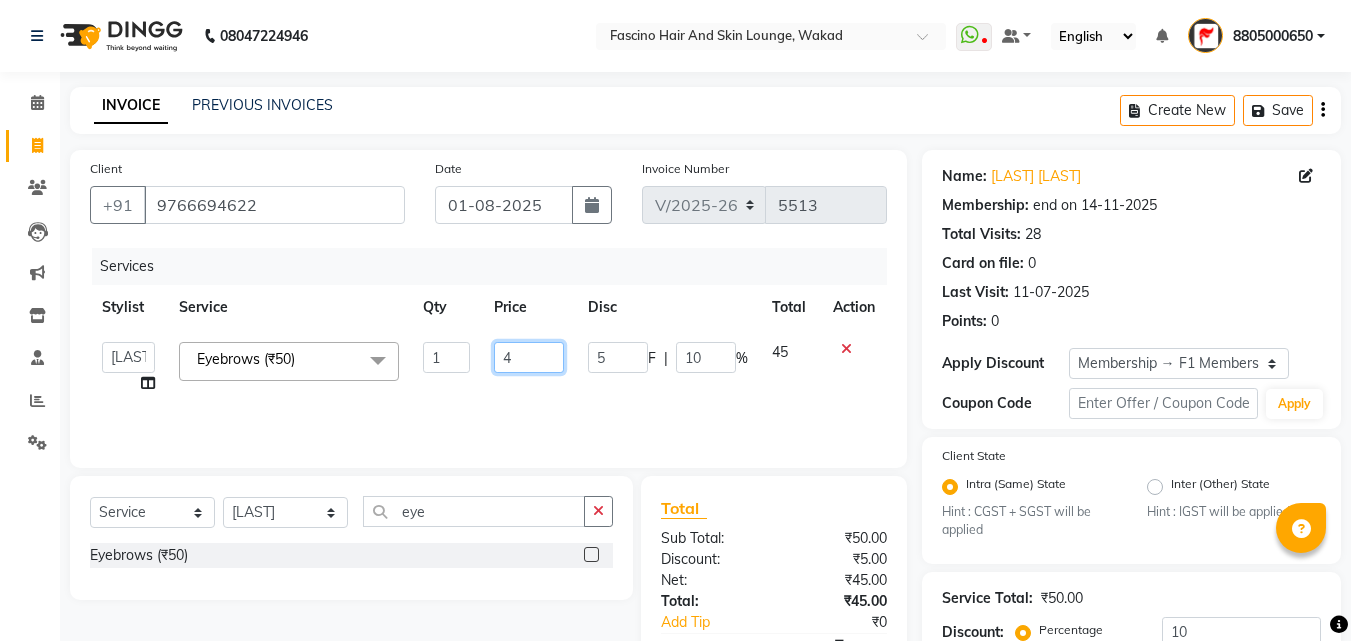 type on "40" 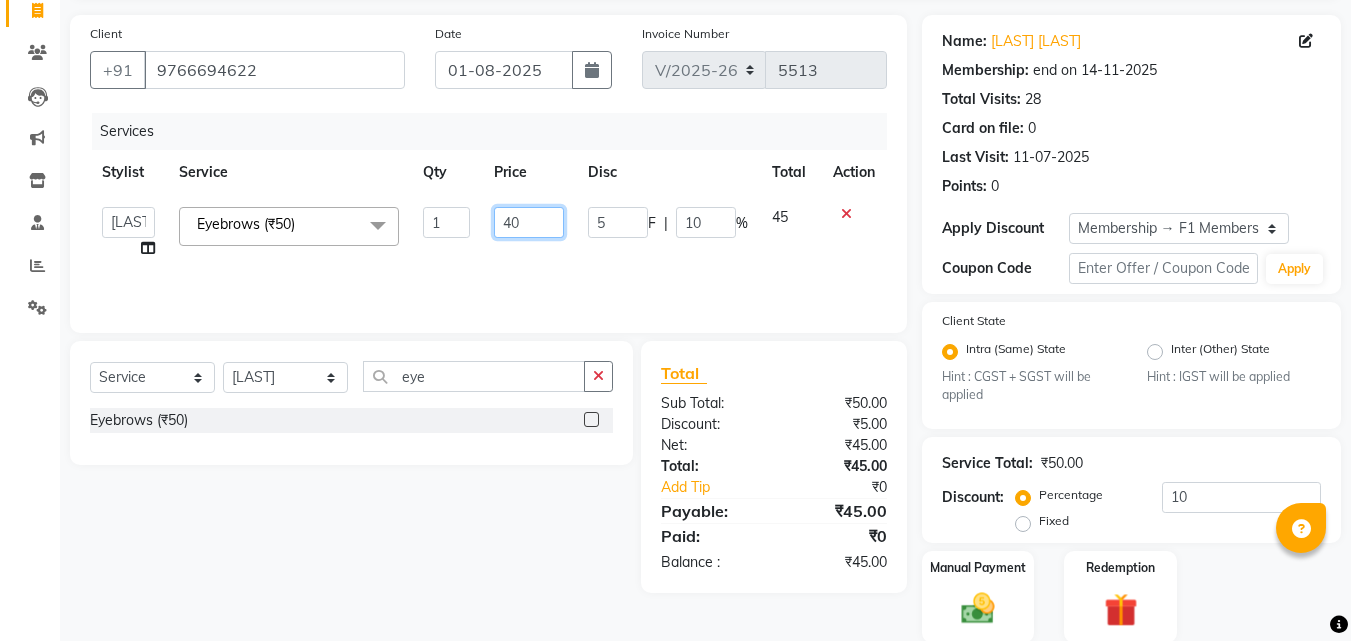 scroll, scrollTop: 208, scrollLeft: 0, axis: vertical 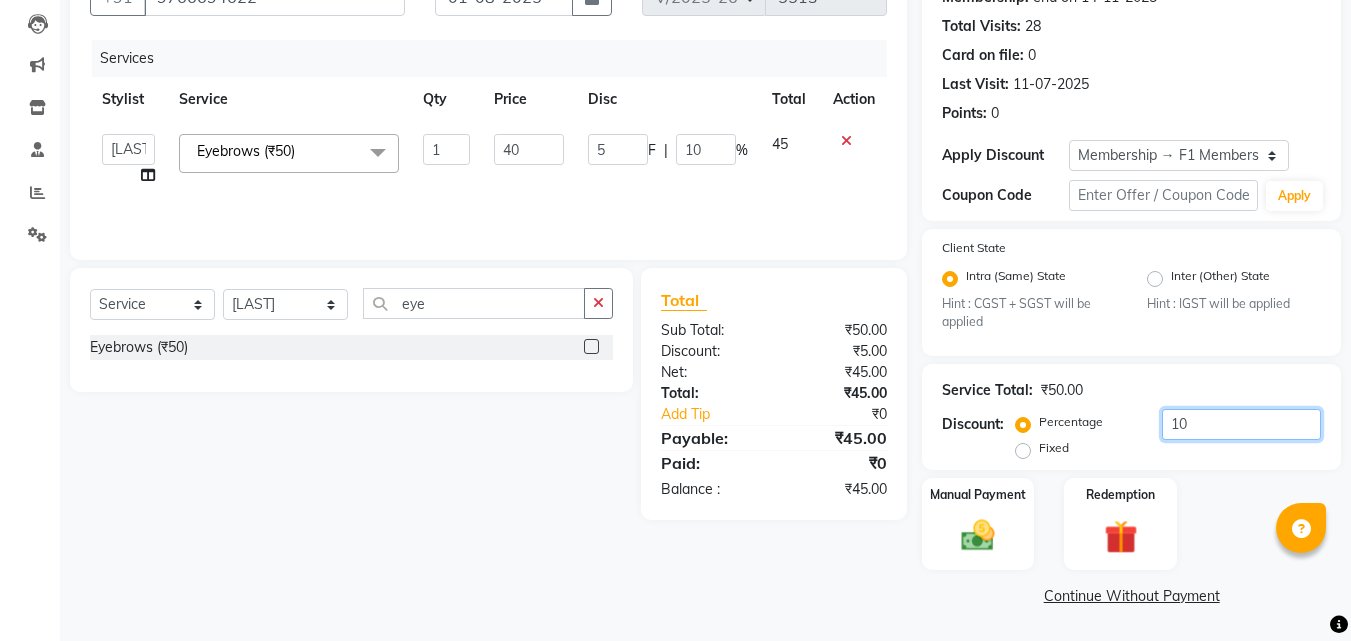 click on "10" 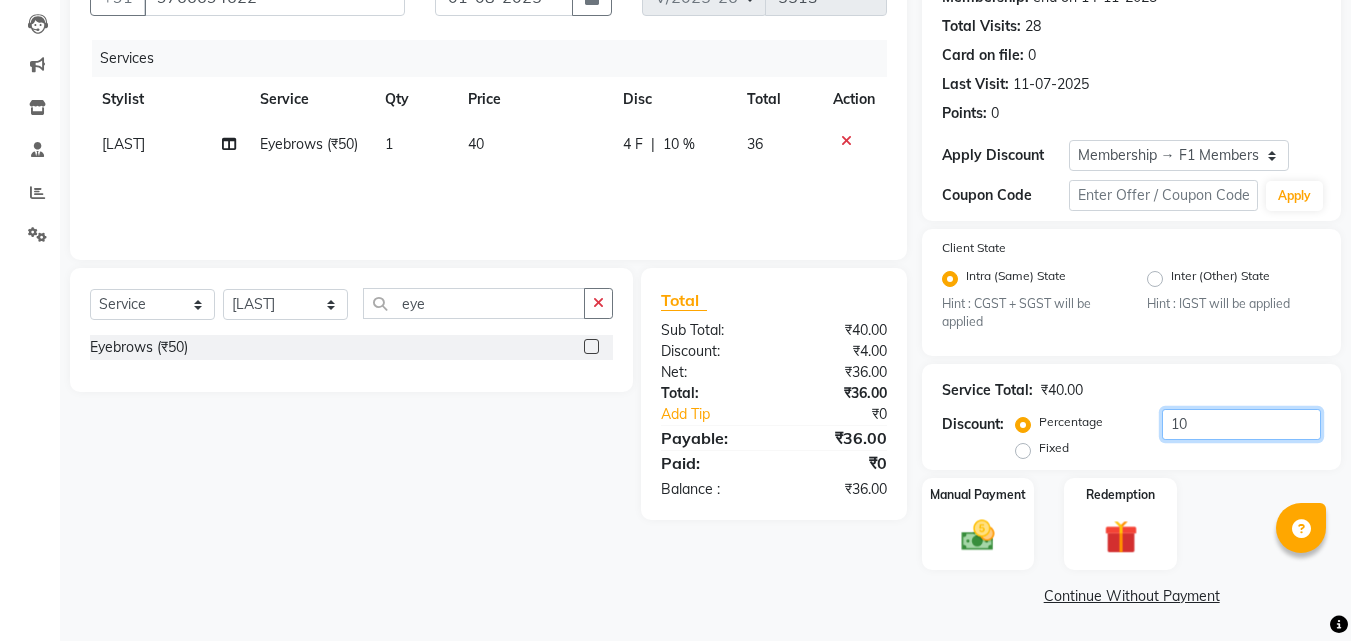 click on "10" 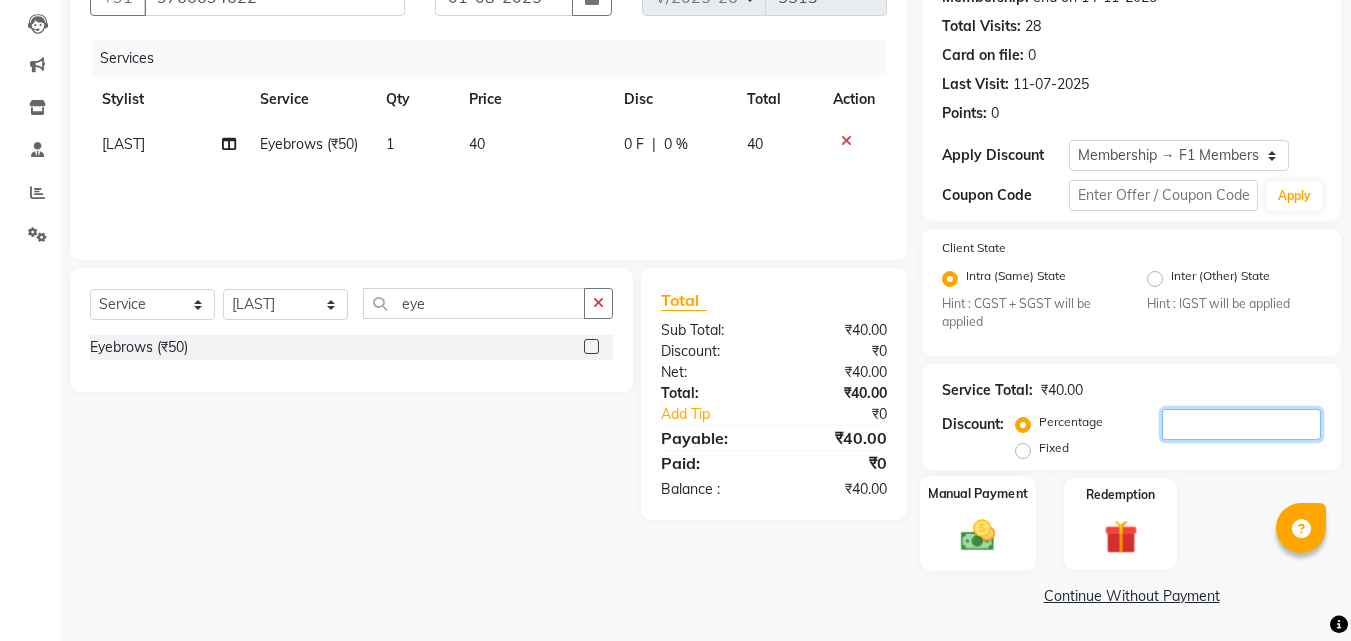 type 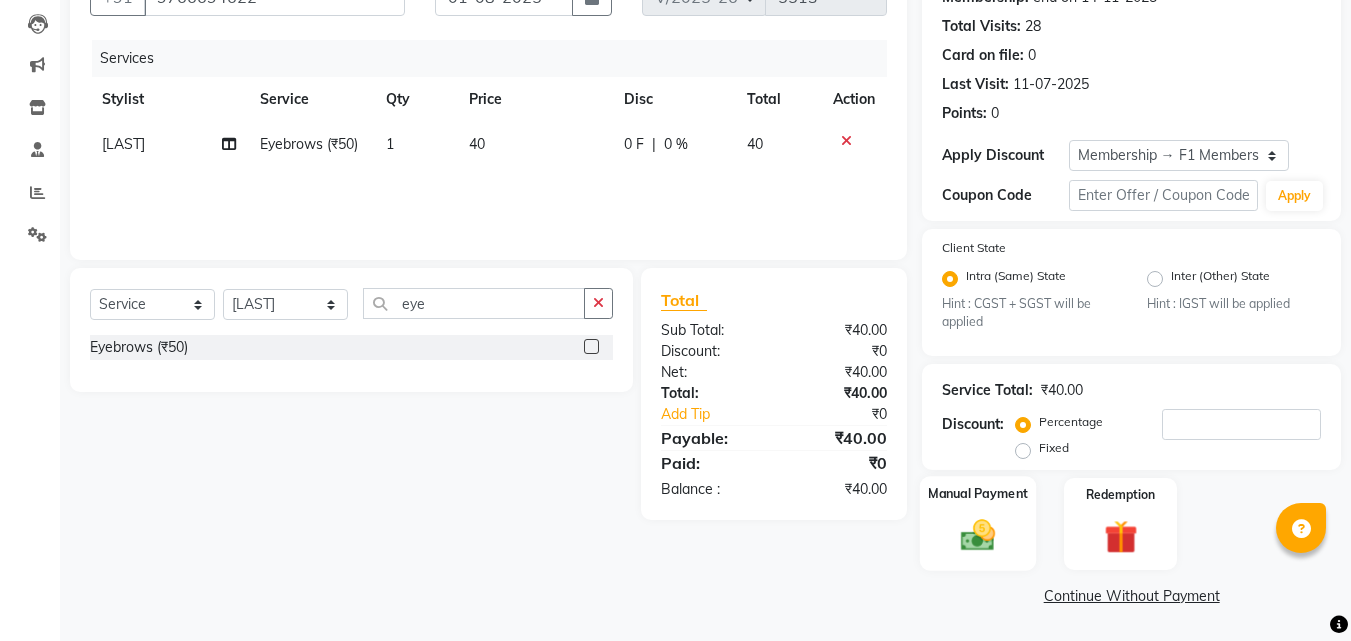 click 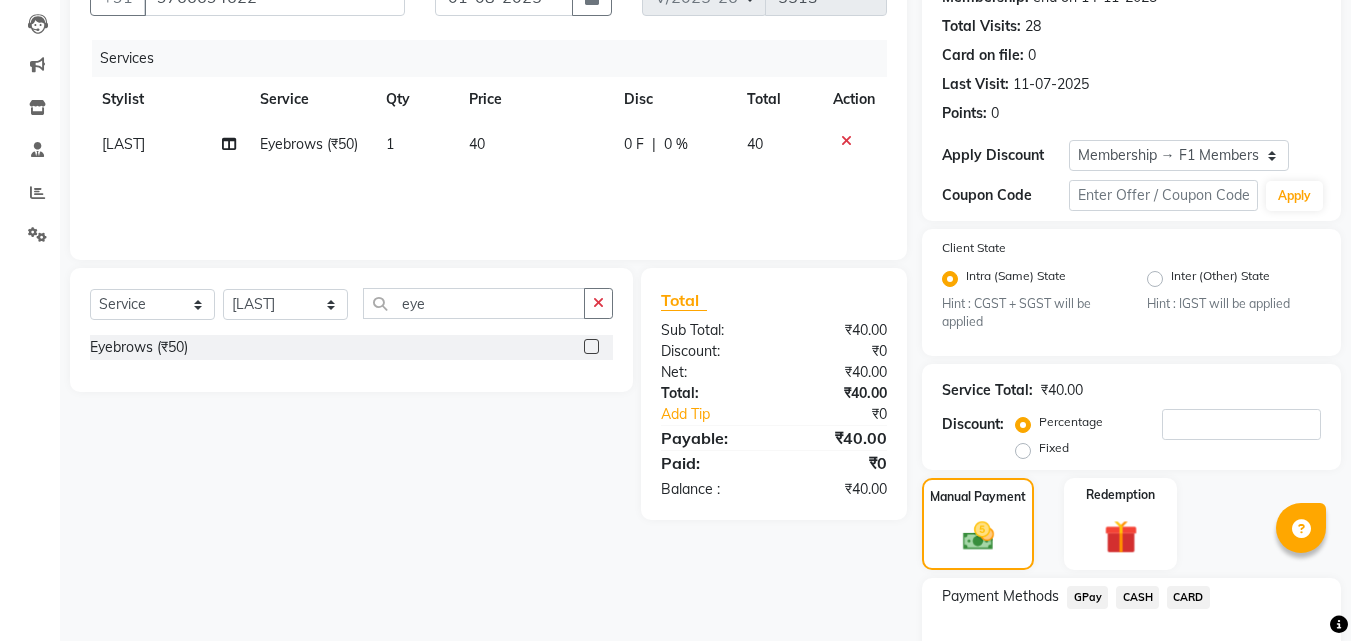 click on "GPay" 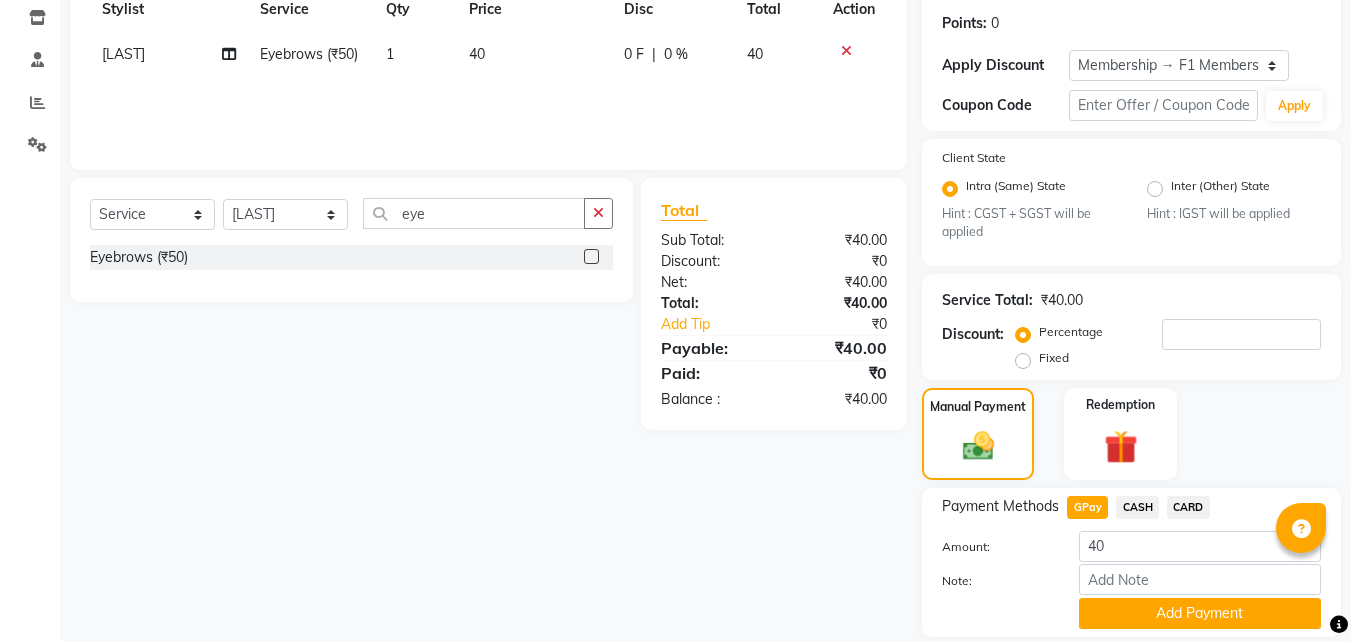 scroll, scrollTop: 365, scrollLeft: 0, axis: vertical 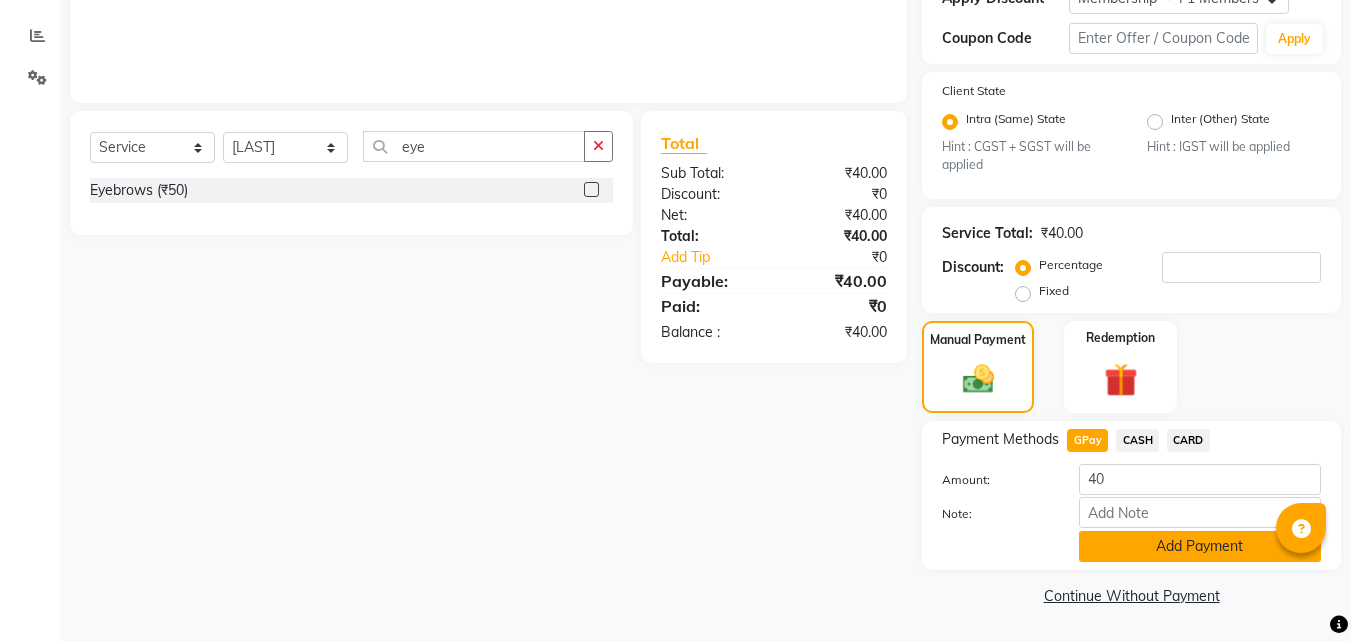 click on "Add Payment" 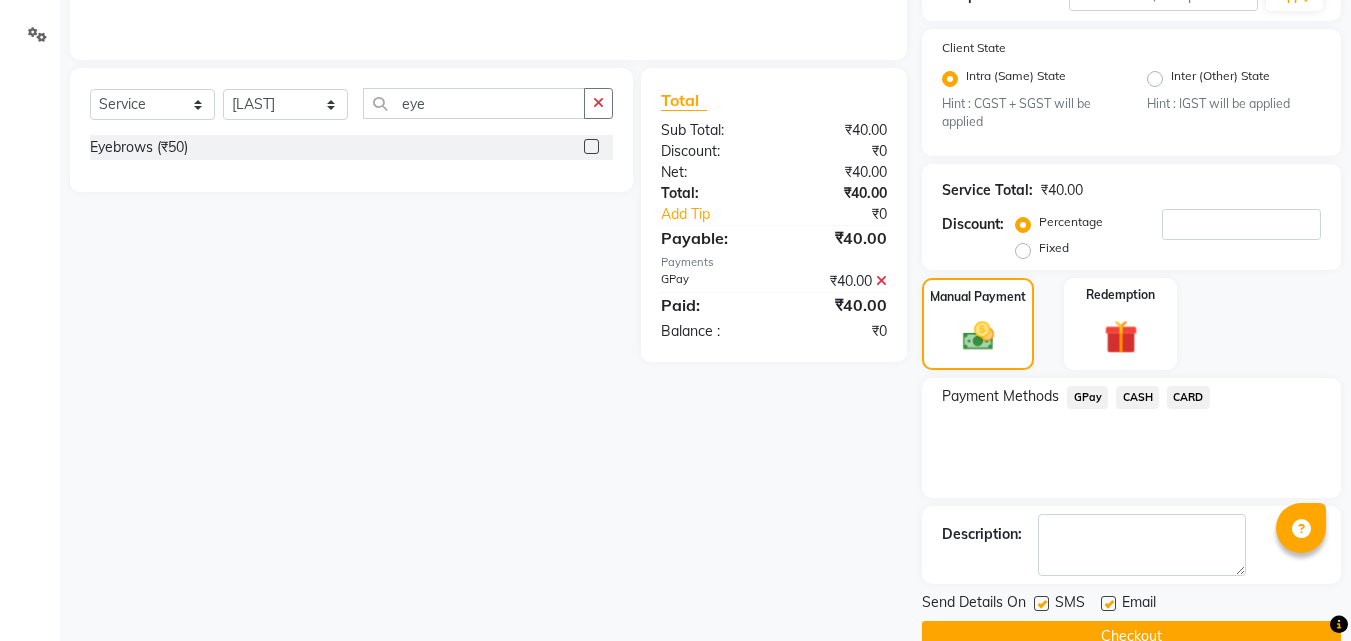 scroll, scrollTop: 449, scrollLeft: 0, axis: vertical 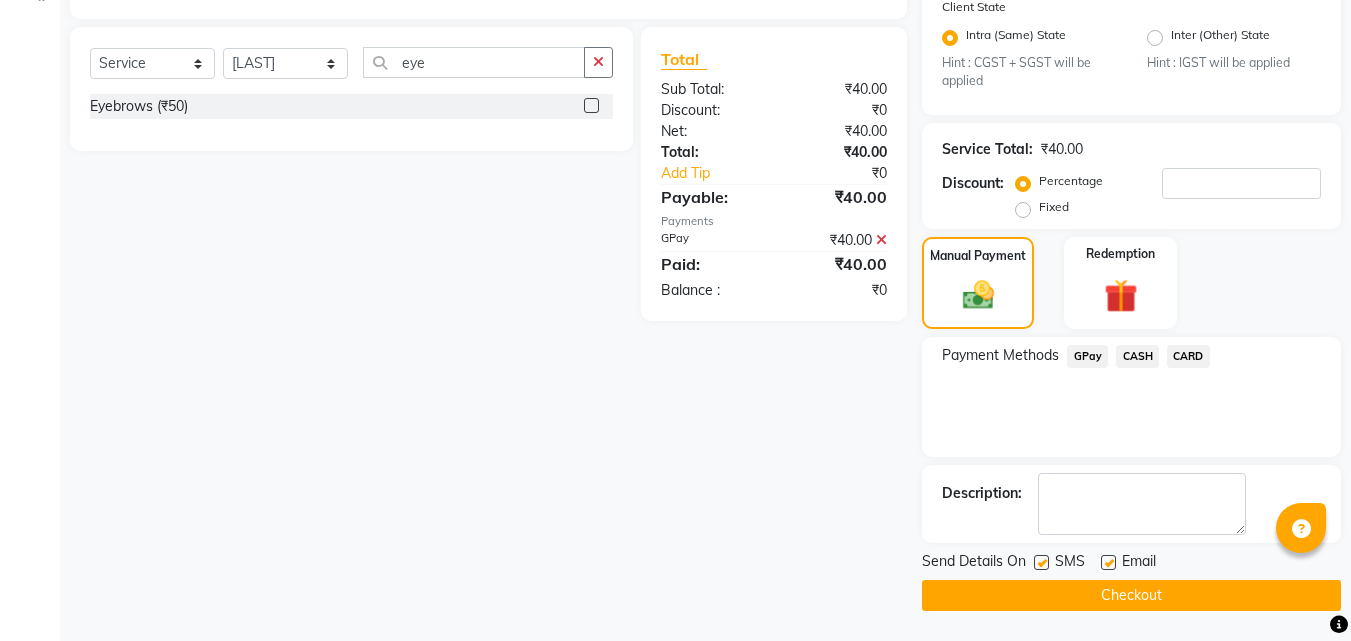 click 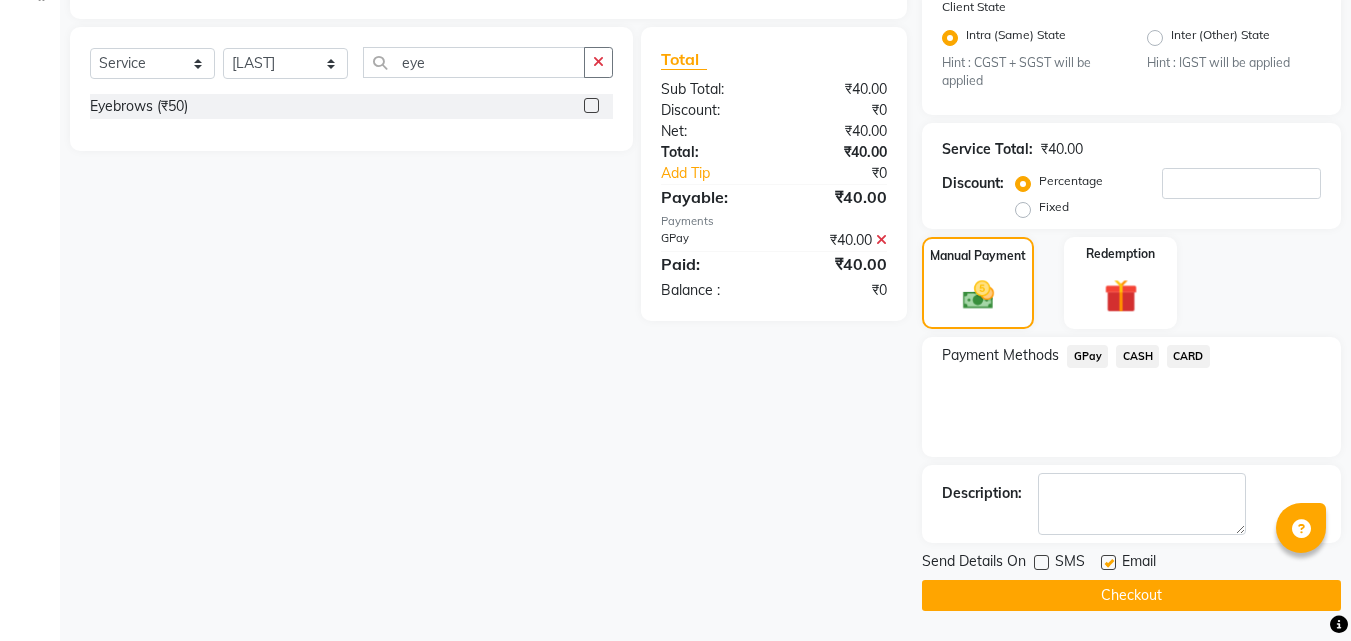 click on "Checkout" 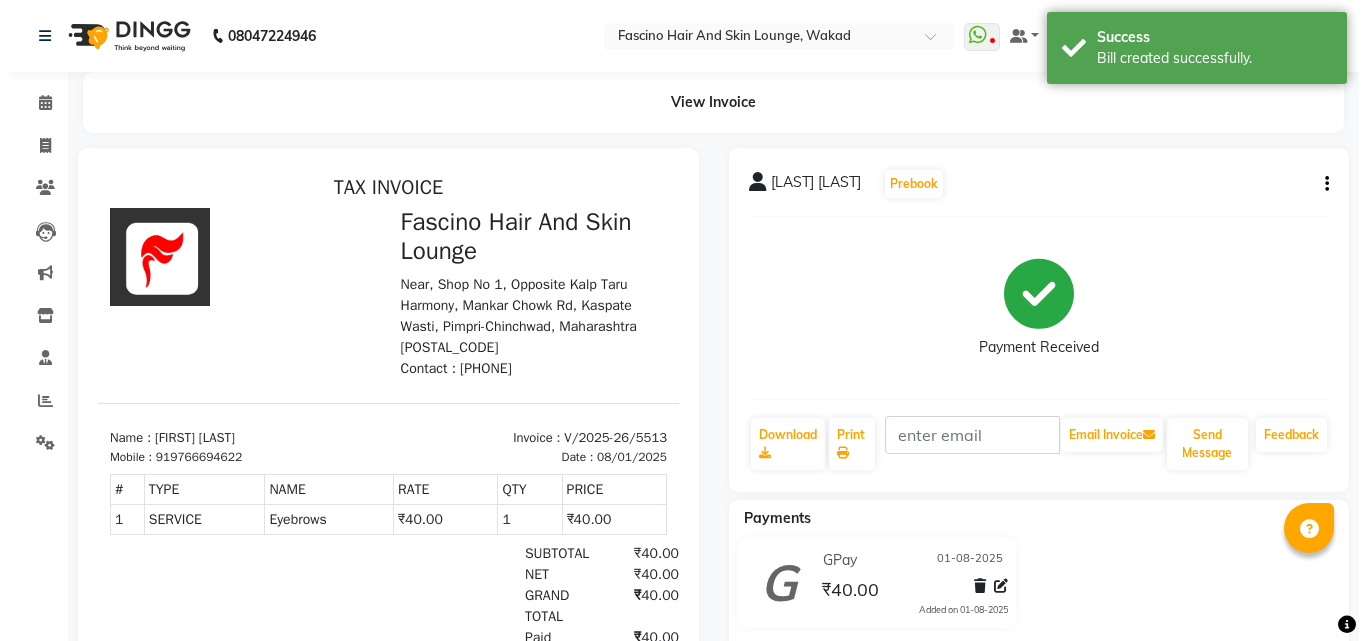 scroll, scrollTop: 0, scrollLeft: 0, axis: both 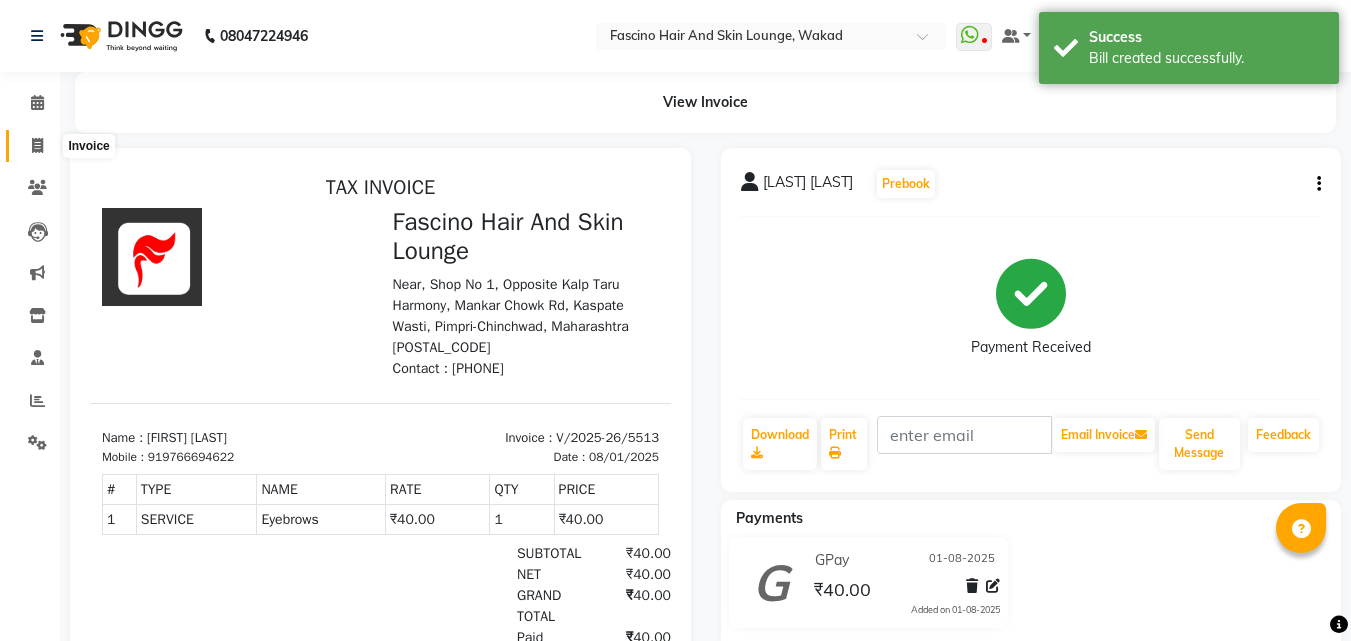 click 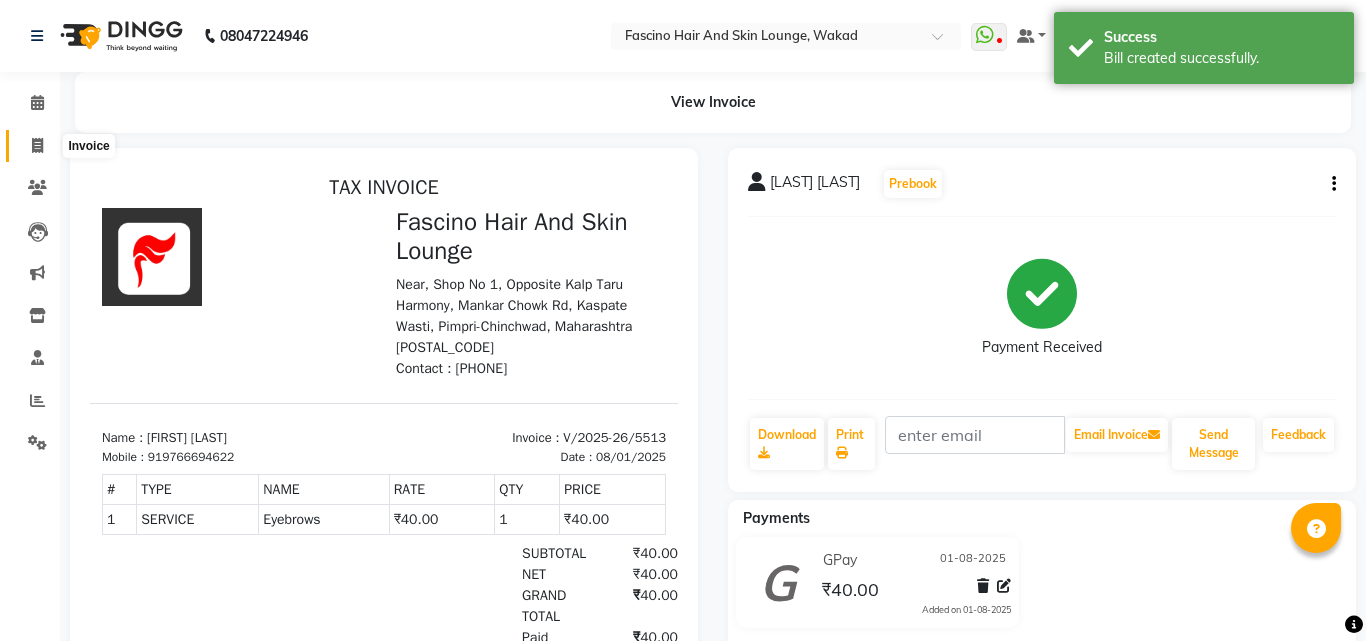 select on "126" 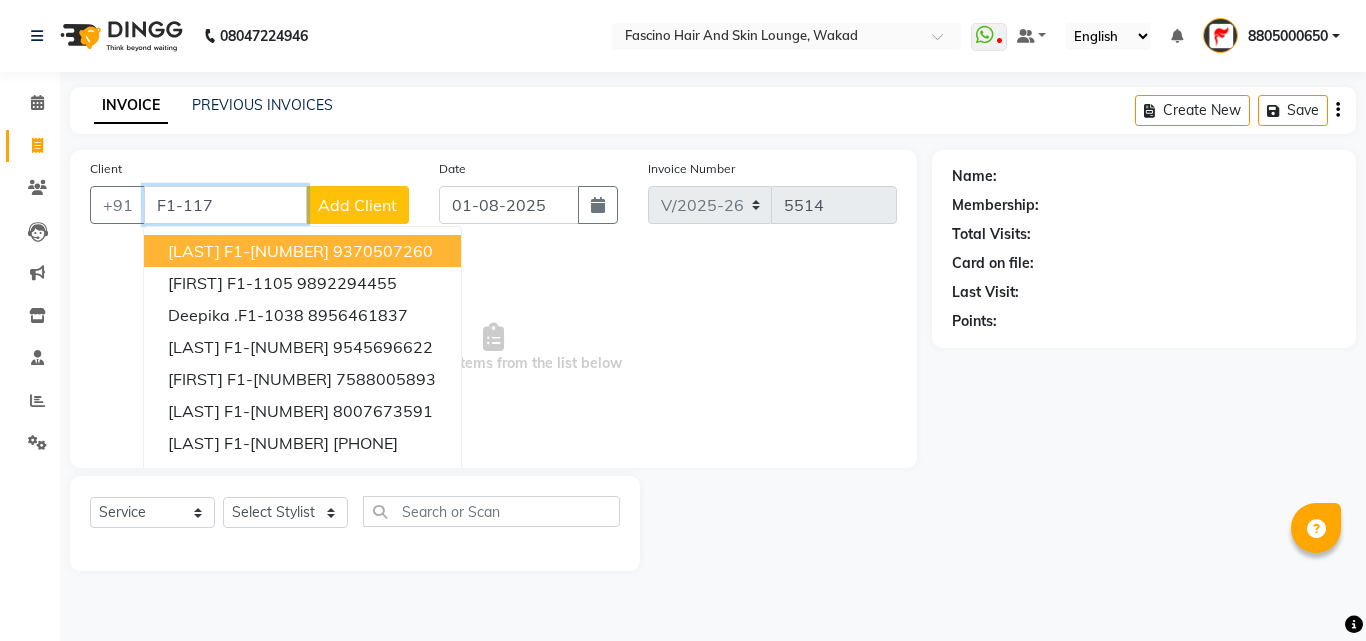 type on "F1-[NUMBER]" 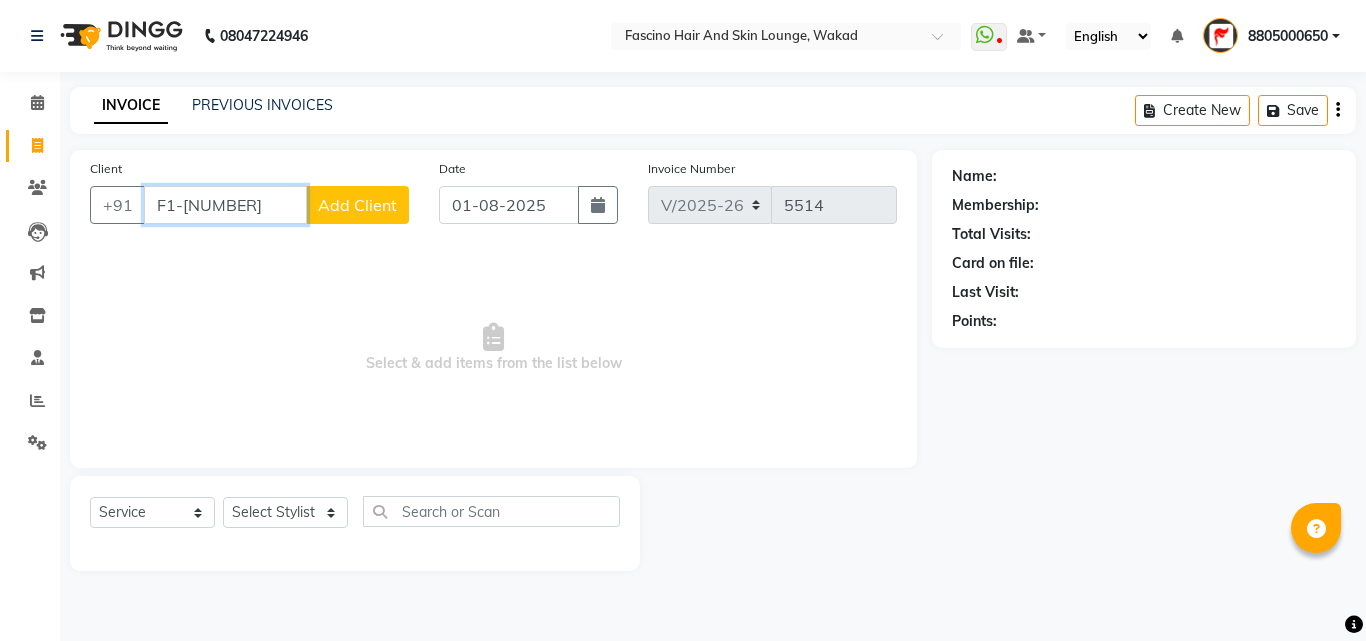 click on "F1-[NUMBER]" at bounding box center (225, 205) 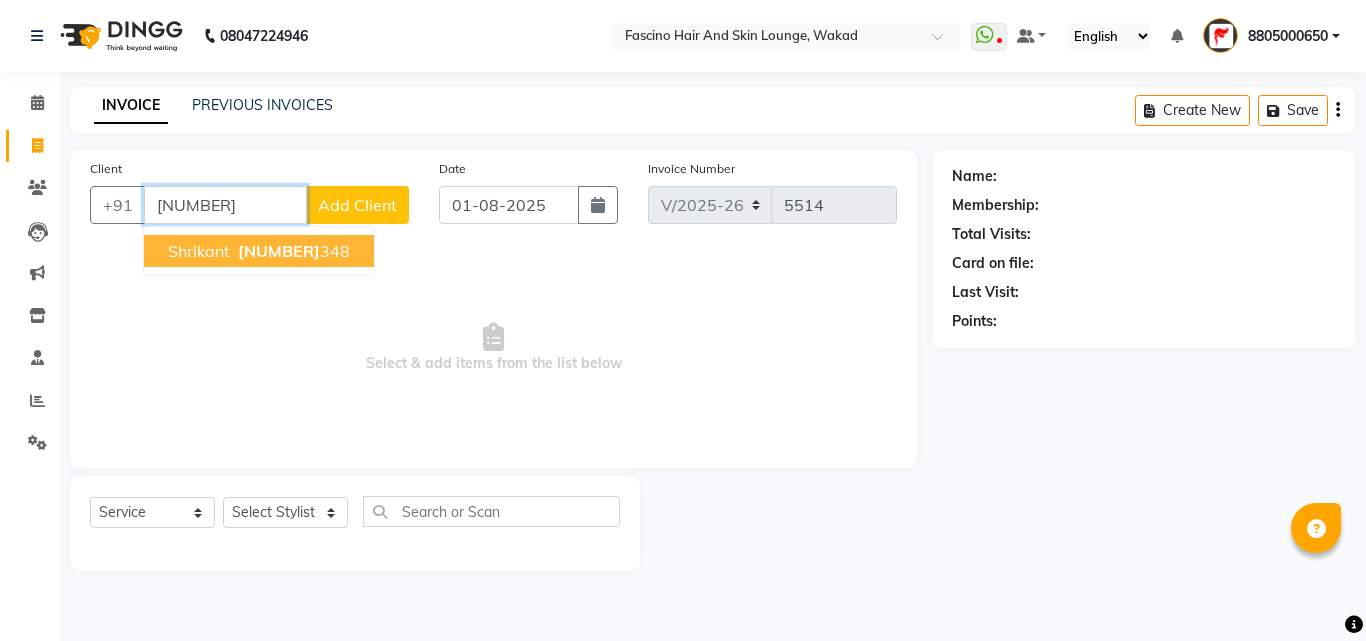 click on "[NUMBER]" at bounding box center (279, 251) 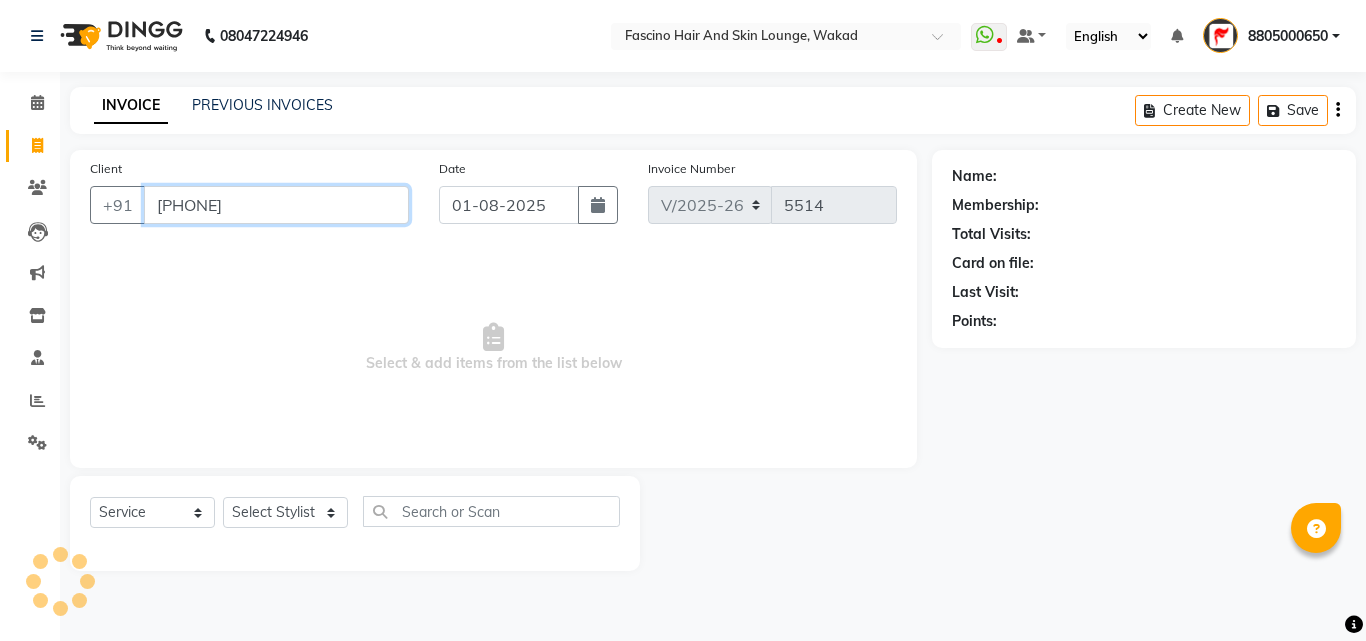 type on "[PHONE]" 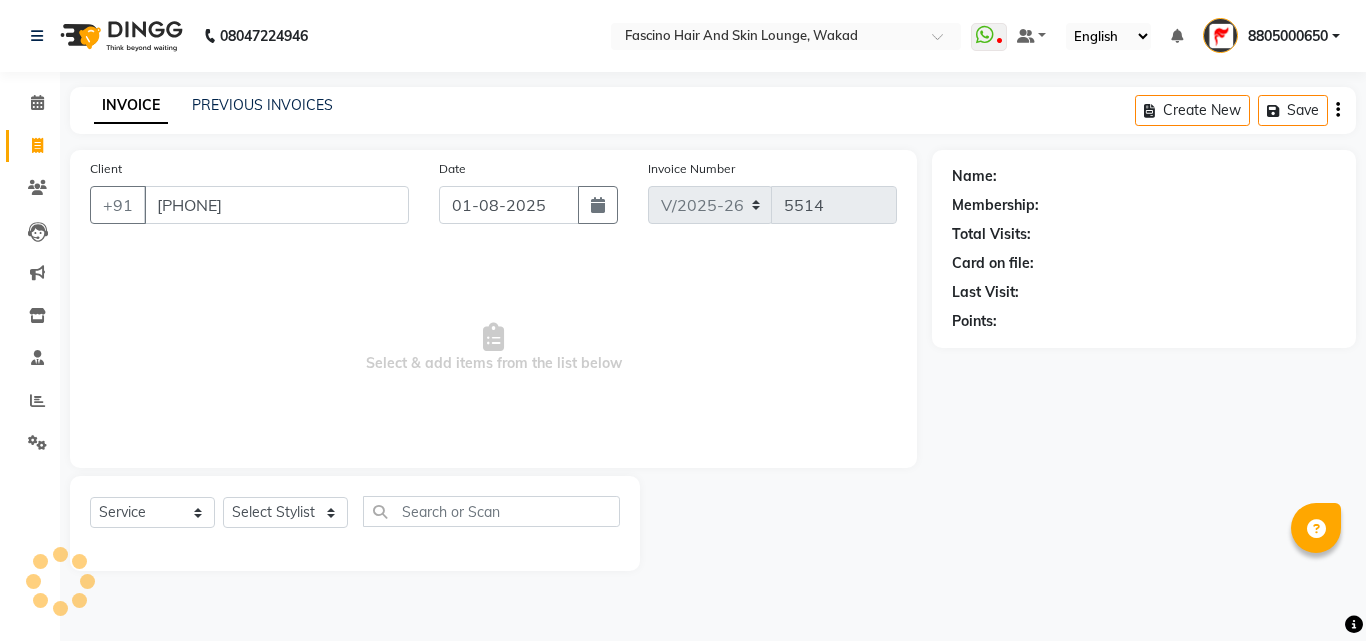select on "1: Object" 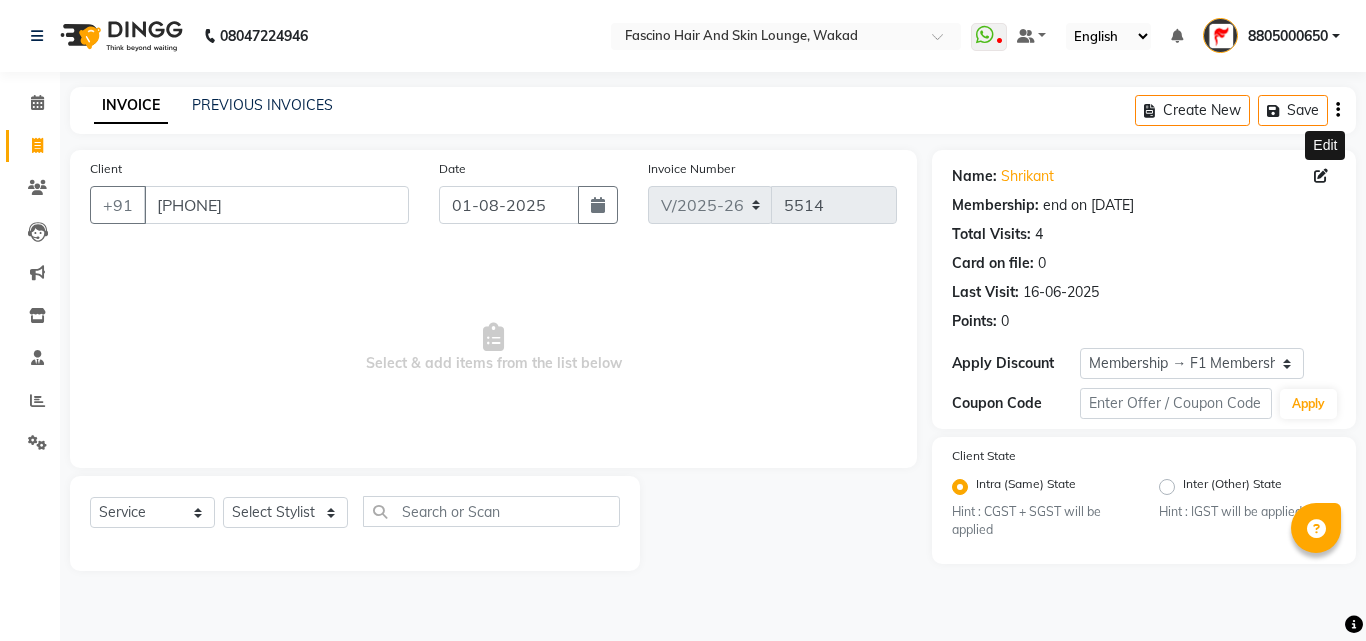 click 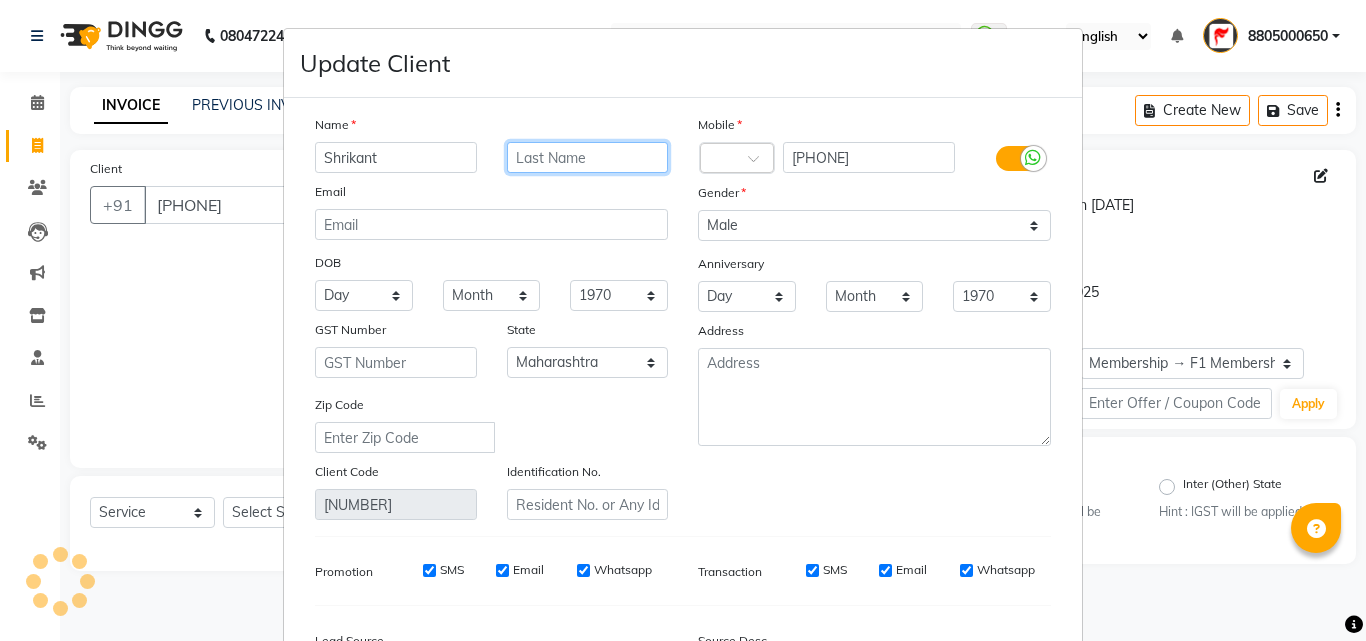 click at bounding box center (588, 157) 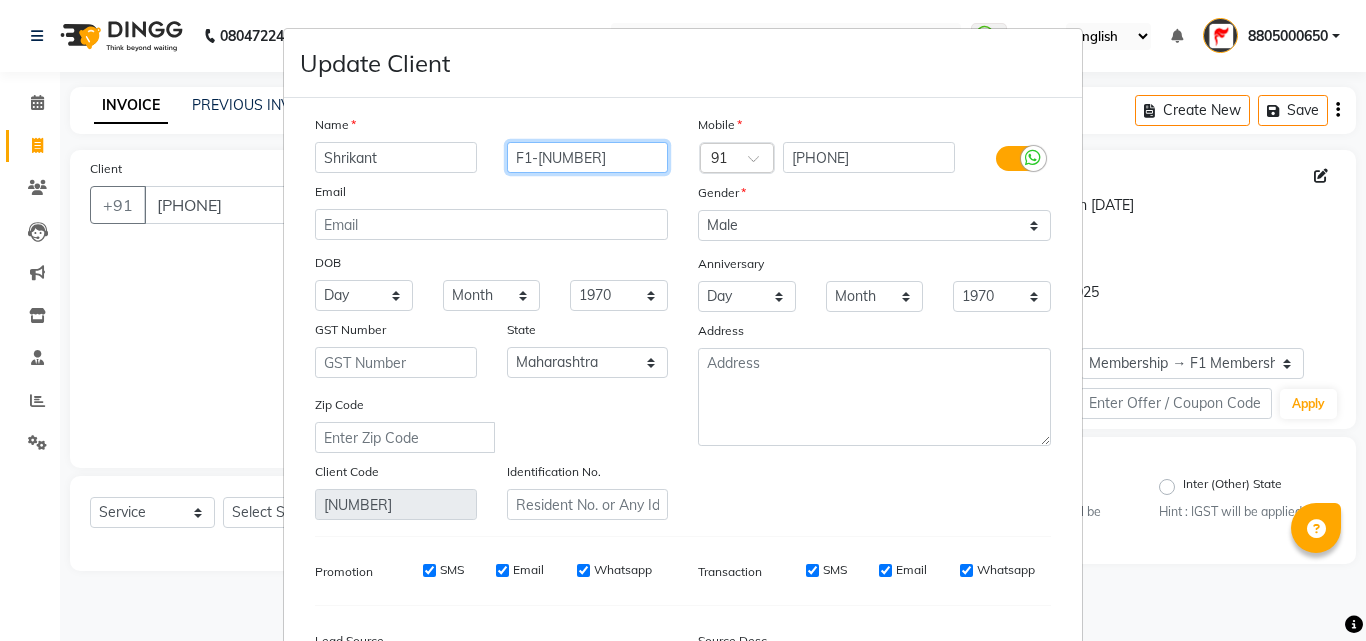type on "F1-[NUMBER]" 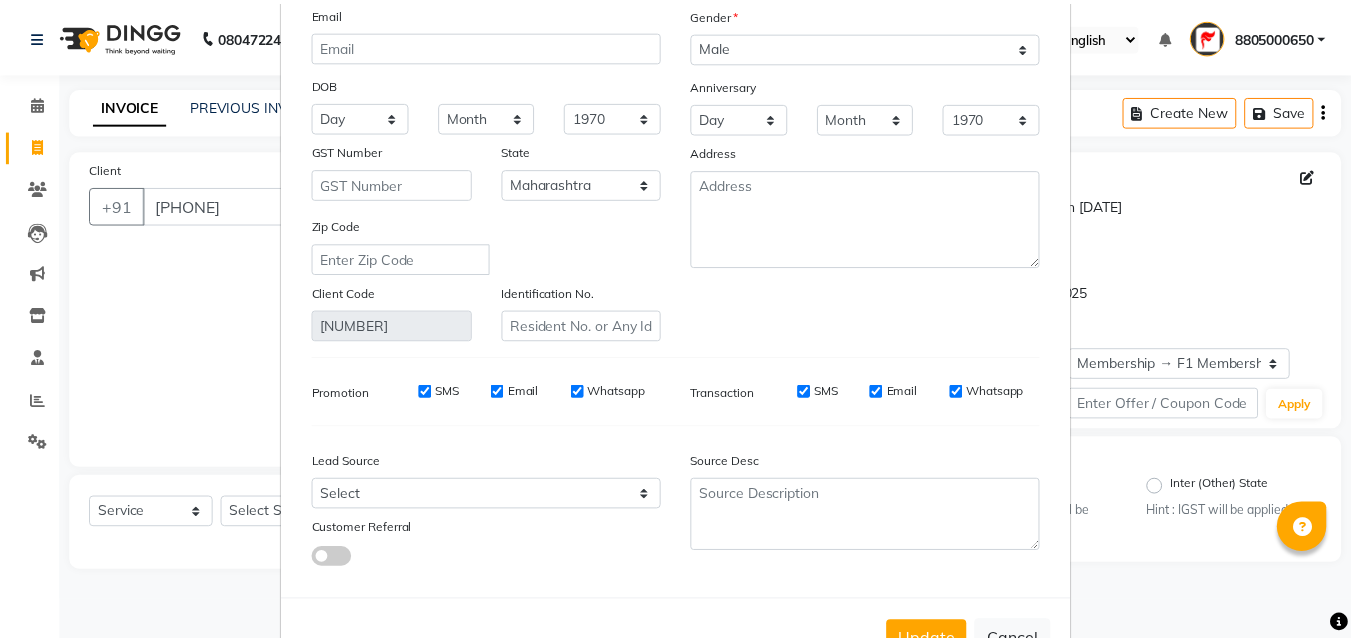 scroll, scrollTop: 246, scrollLeft: 0, axis: vertical 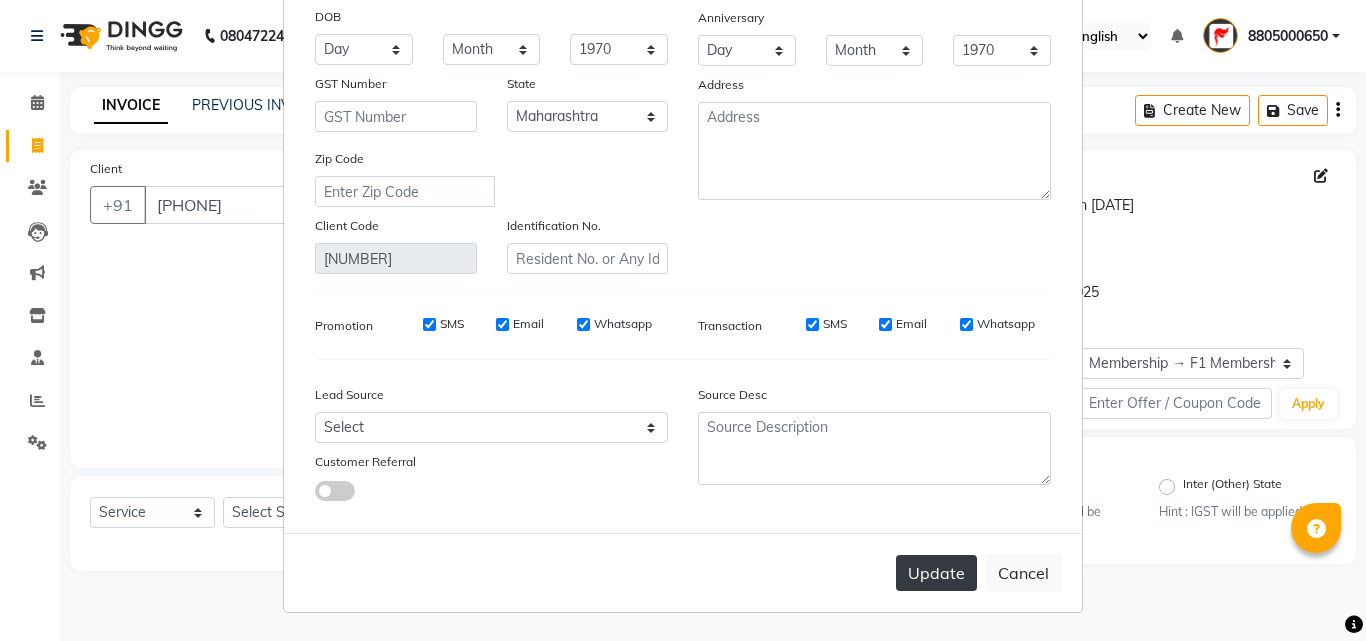 click on "Update" at bounding box center [936, 573] 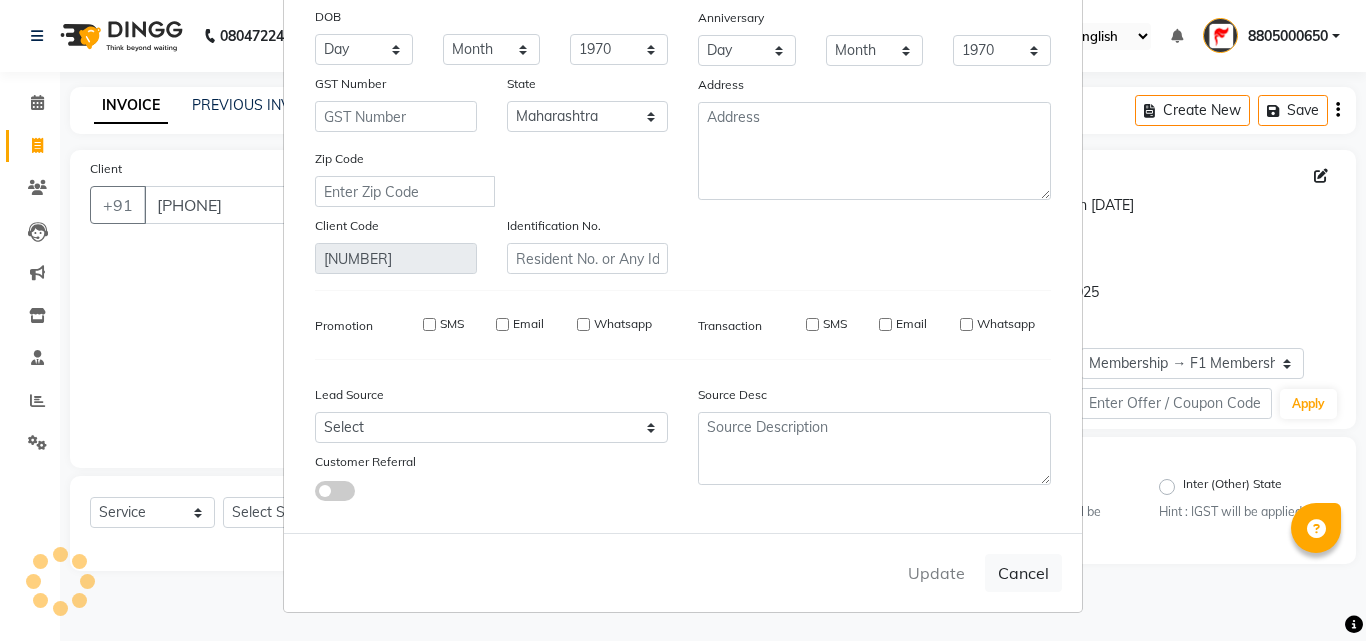 type 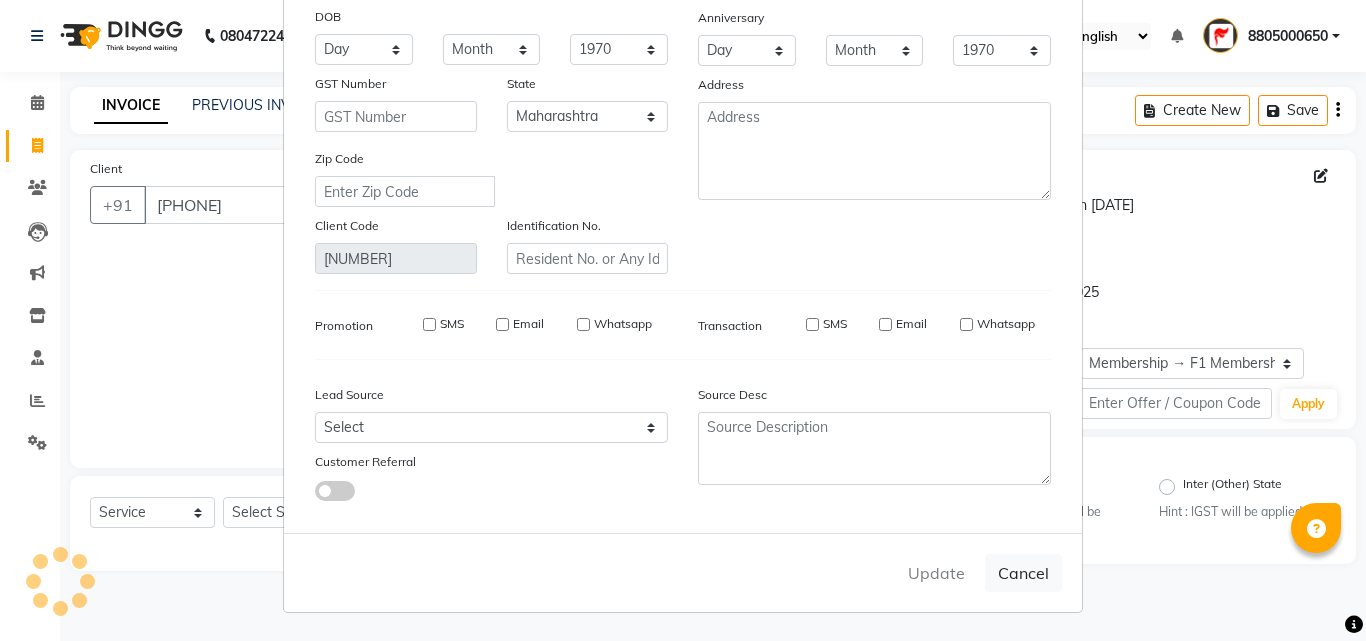 type 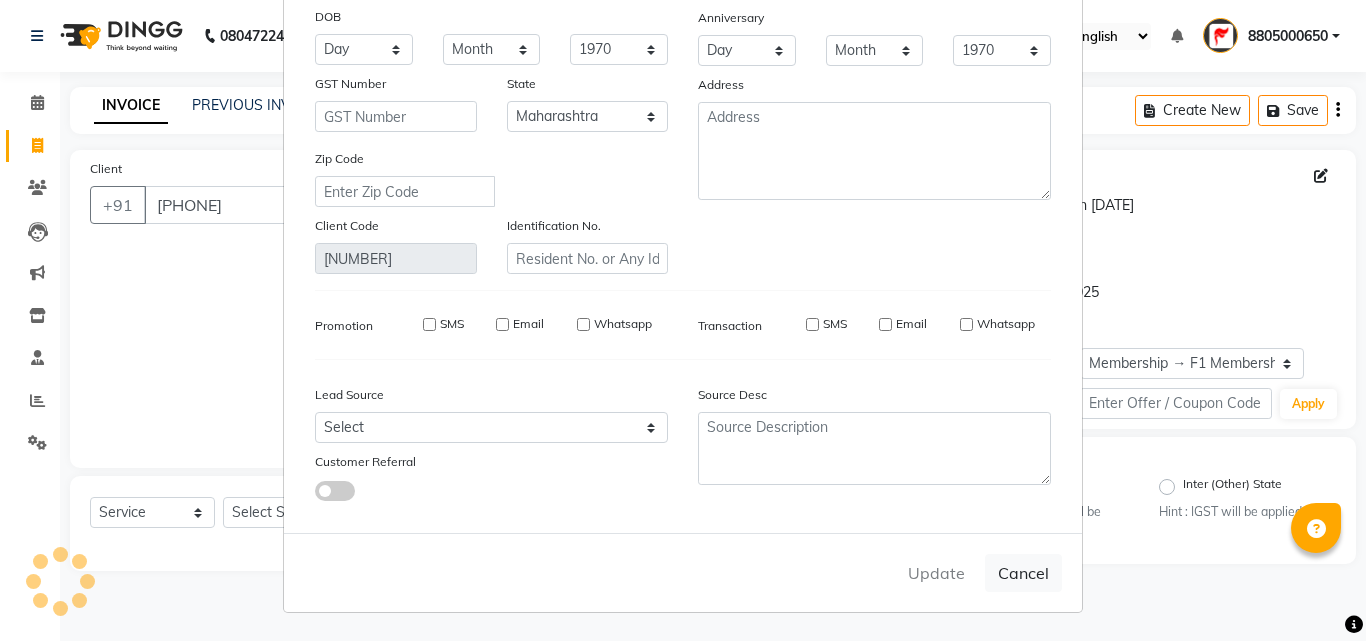 select 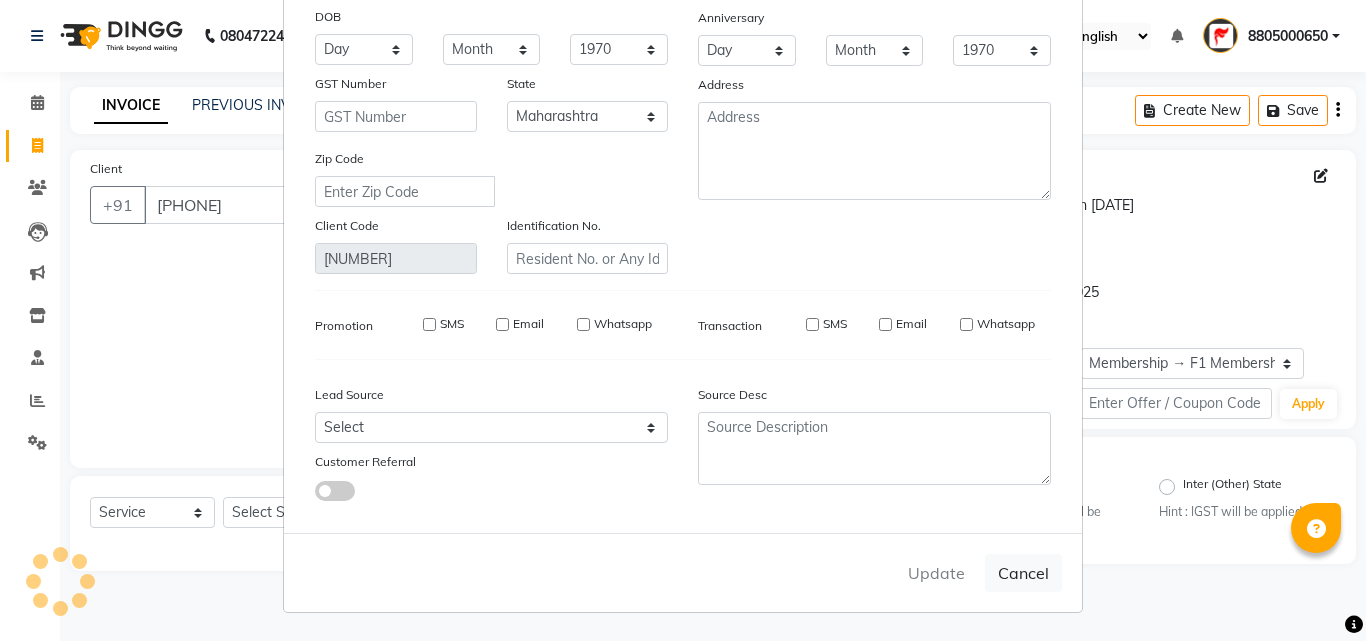 select 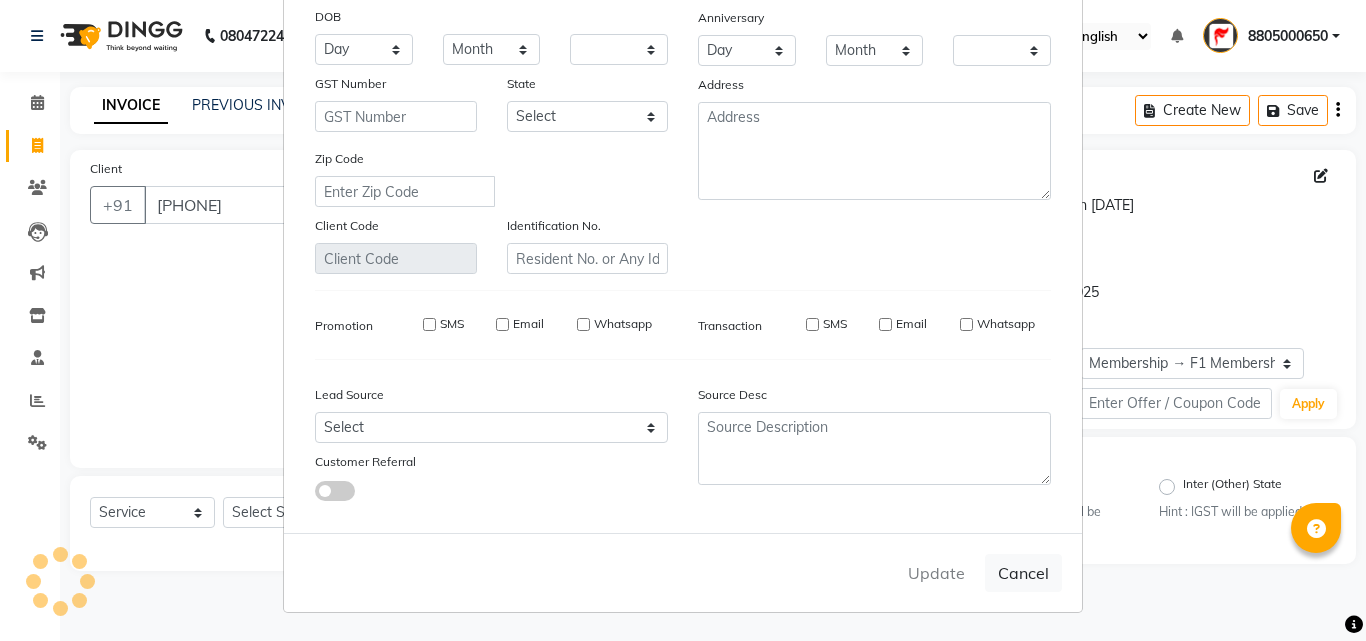 checkbox on "false" 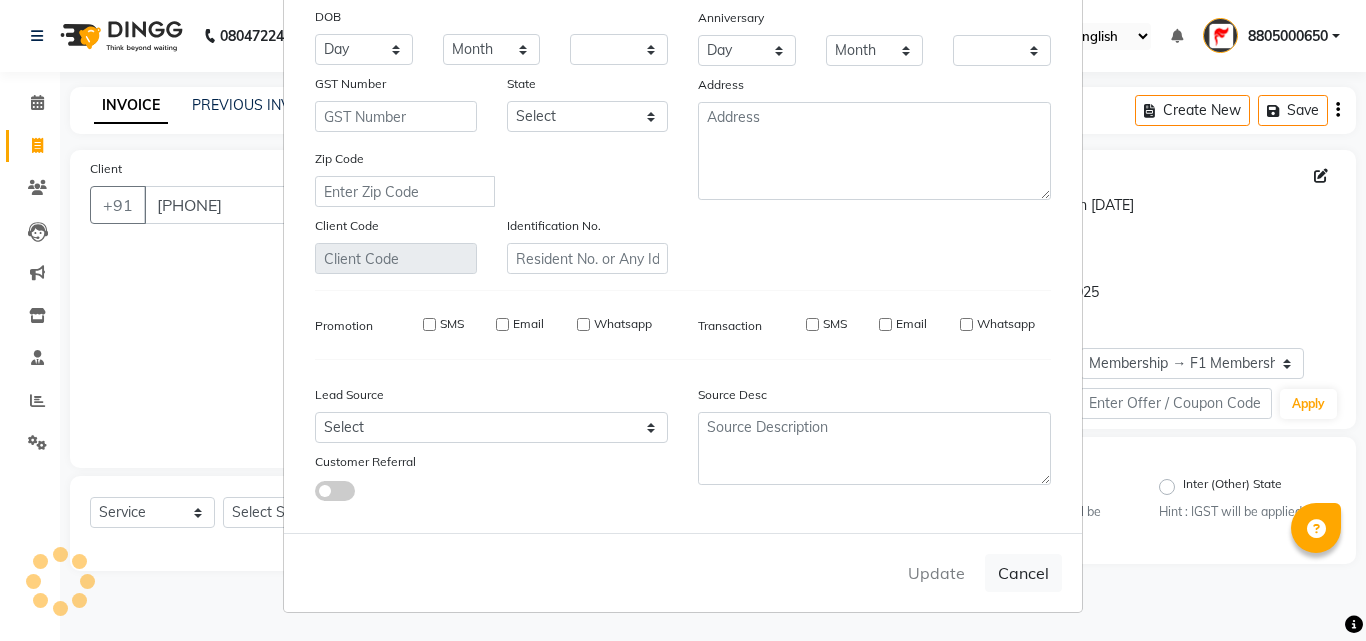 checkbox on "false" 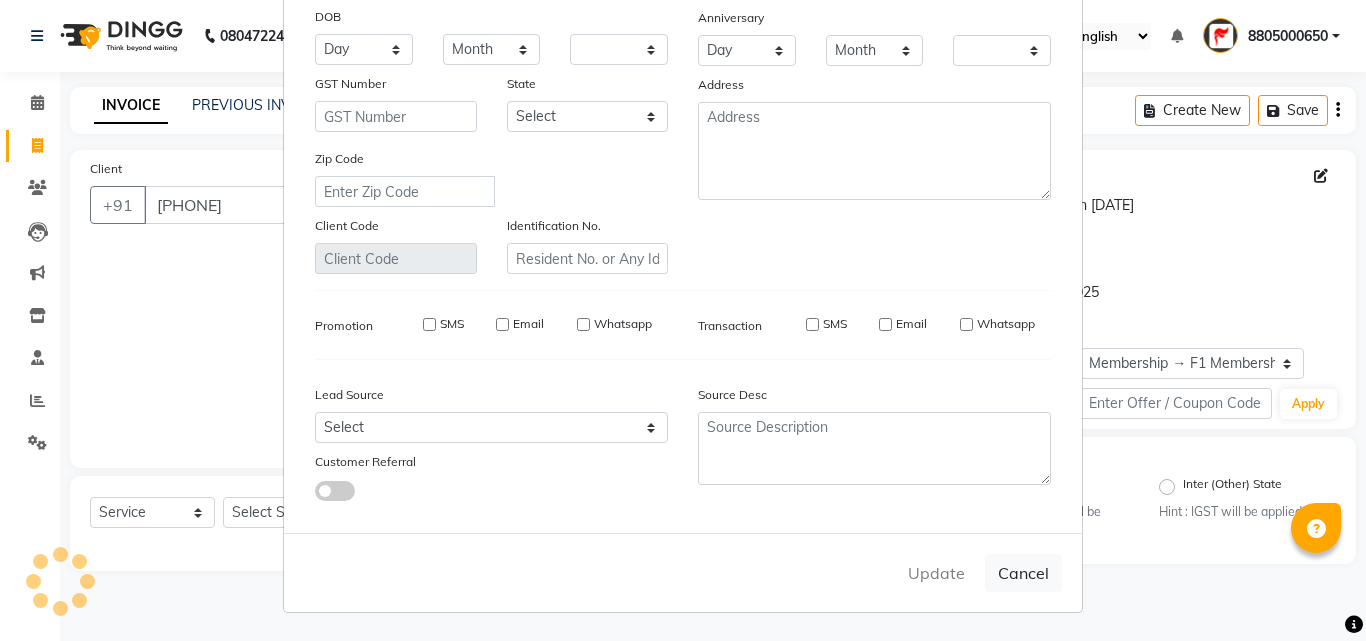 checkbox on "false" 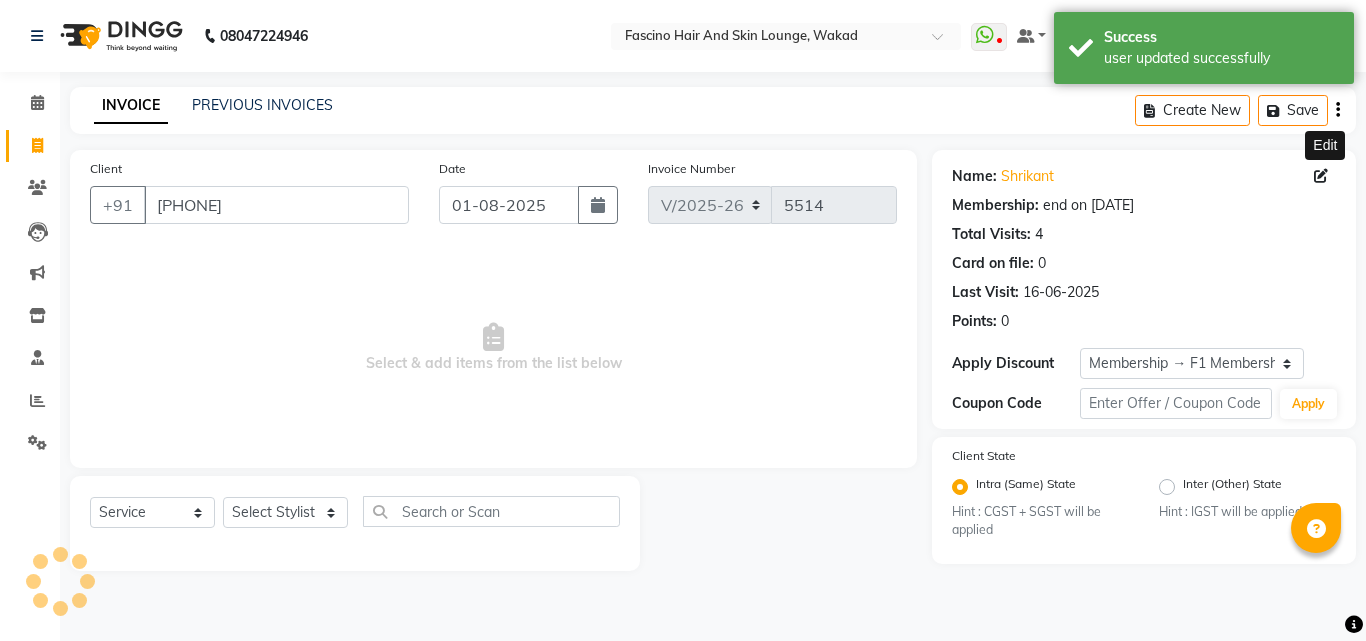 select on "2: Object" 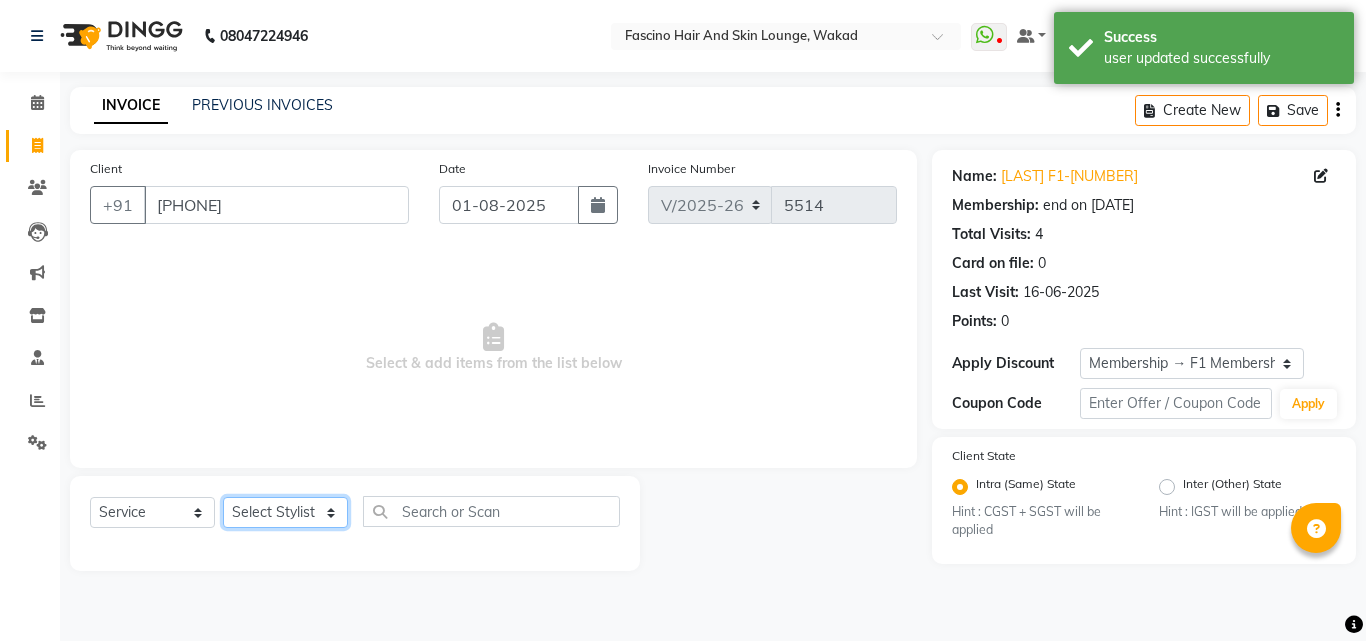 click on "Select Stylist [PHONE] [FIRST] [LAST] [FIRST] [LAST] [FIRST] [LAST] [LAST] F2 F1 Salon [FIRST] F1 [FIRST] {JH} [FIRST] {f3} [FIRST] (Jh ) [LAST] [LAST] [FIRST] JH [FIRST] [LAST] [FIRST] jh [LAST] [LAST] [LAST] [FIRST] (F1) [LAST] (JH) [LAST] [LAST] [FIRST] F1 [LAST] [LAST] {f2} [LAST] [FIRST] [LAST]" 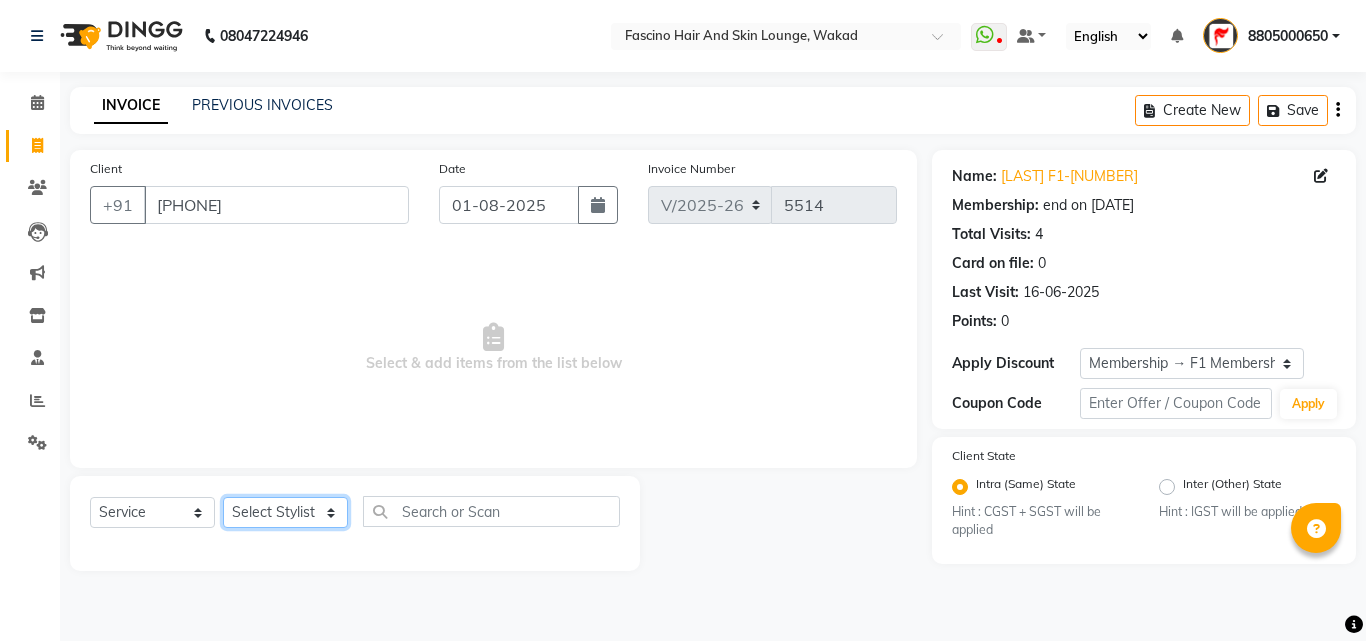 click on "Select Stylist [PHONE] [FIRST] [LAST] [FIRST] [LAST] [FIRST] [LAST] [LAST] F2 F1 Salon [FIRST] F1 [FIRST] {JH} [FIRST] {f3} [FIRST] (Jh ) [LAST] [LAST] [FIRST] JH [FIRST] [LAST] [FIRST] jh [LAST] [LAST] [LAST] [FIRST] (F1) [LAST] (JH) [LAST] [LAST] [FIRST] F1 [LAST] [LAST] {f2} [LAST] [FIRST] [LAST]" 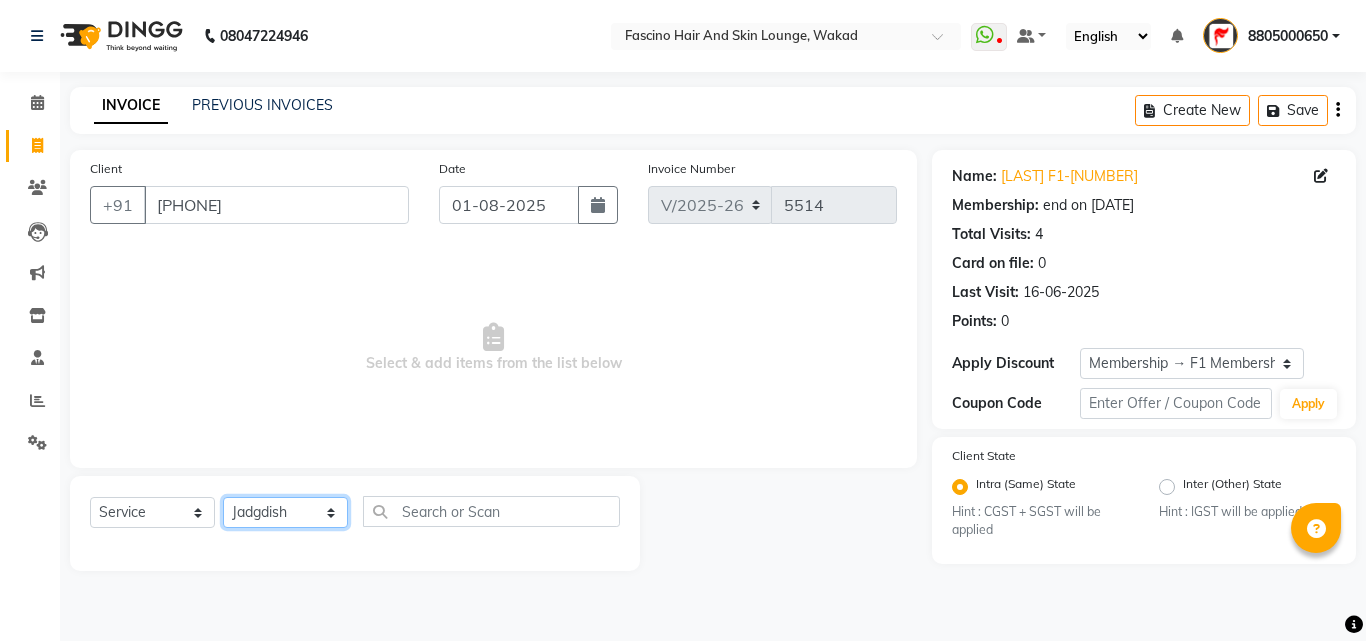 click on "Select Stylist [PHONE] [FIRST] [LAST] [FIRST] [LAST] [FIRST] [LAST] [LAST] F2 F1 Salon [FIRST] F1 [FIRST] {JH} [FIRST] {f3} [FIRST] (Jh ) [LAST] [LAST] [FIRST] JH [FIRST] [LAST] [FIRST] jh [LAST] [LAST] [LAST] [FIRST] (F1) [LAST] (JH) [LAST] [LAST] [FIRST] F1 [LAST] [LAST] {f2} [LAST] [FIRST] [LAST]" 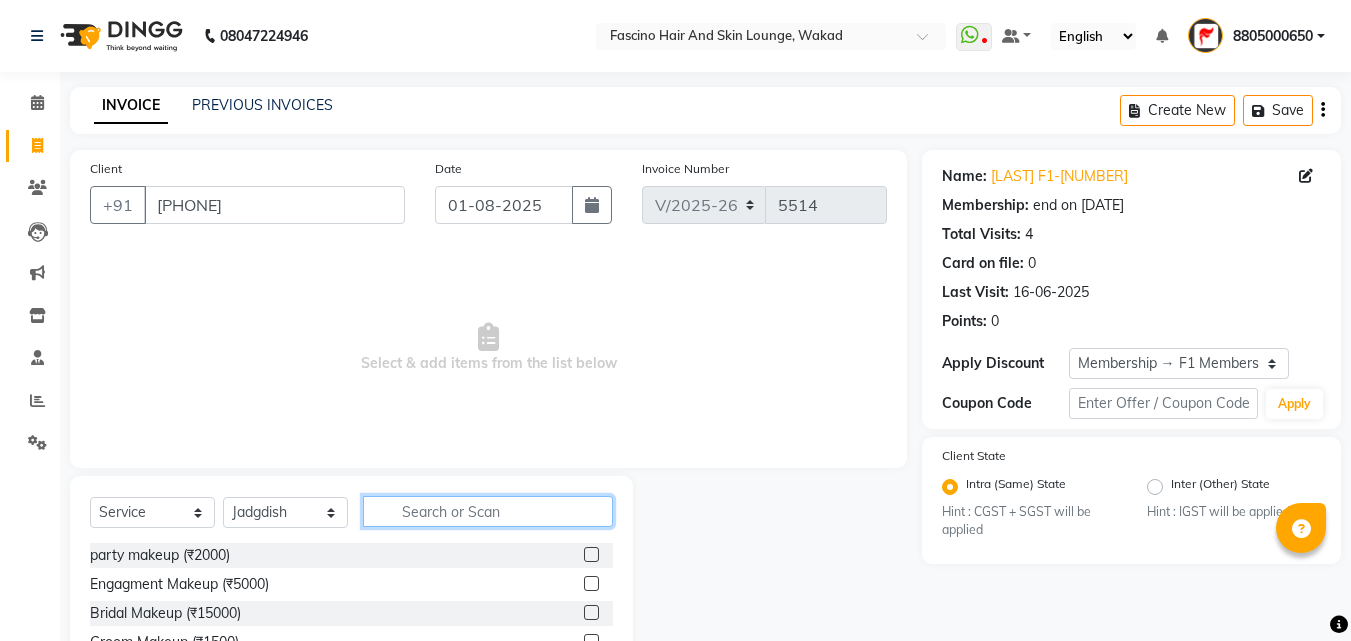 click 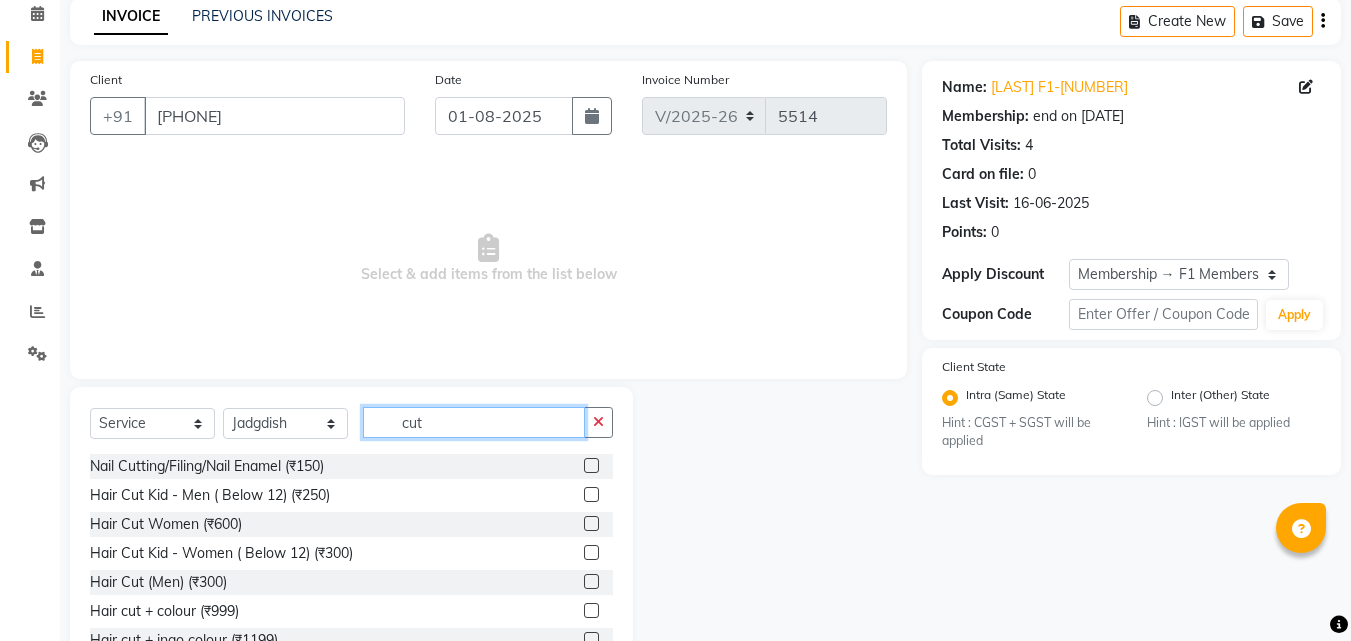 scroll, scrollTop: 160, scrollLeft: 0, axis: vertical 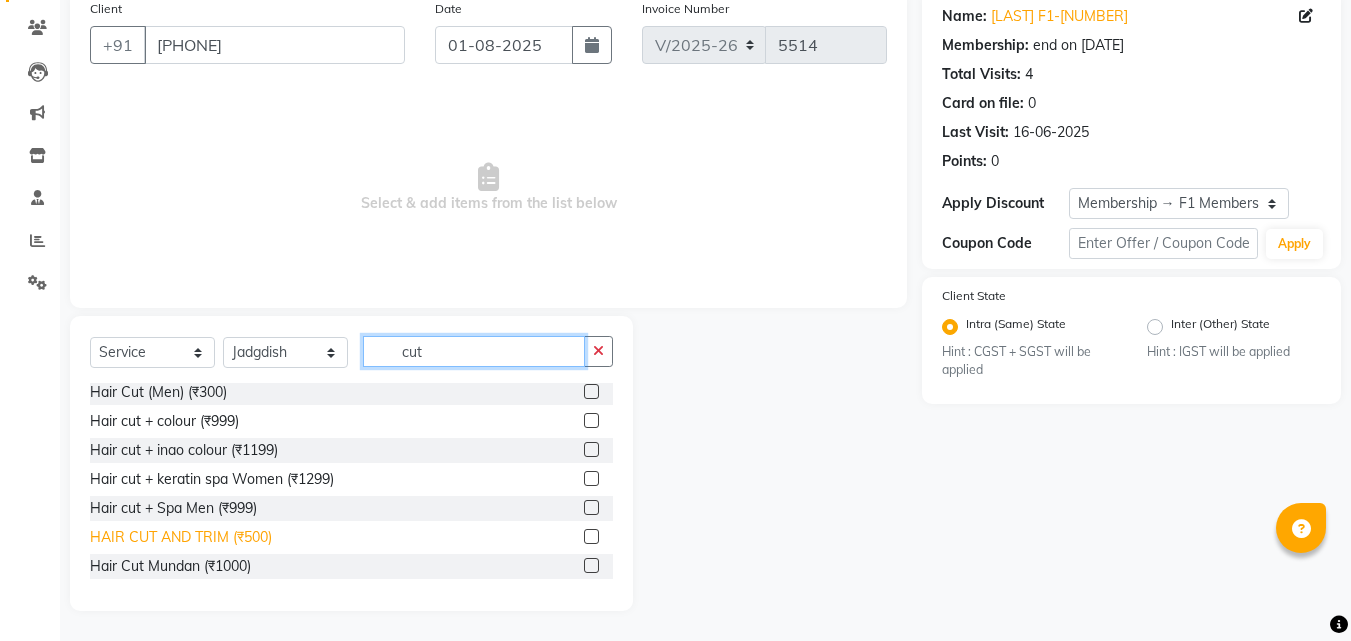 type on "cut" 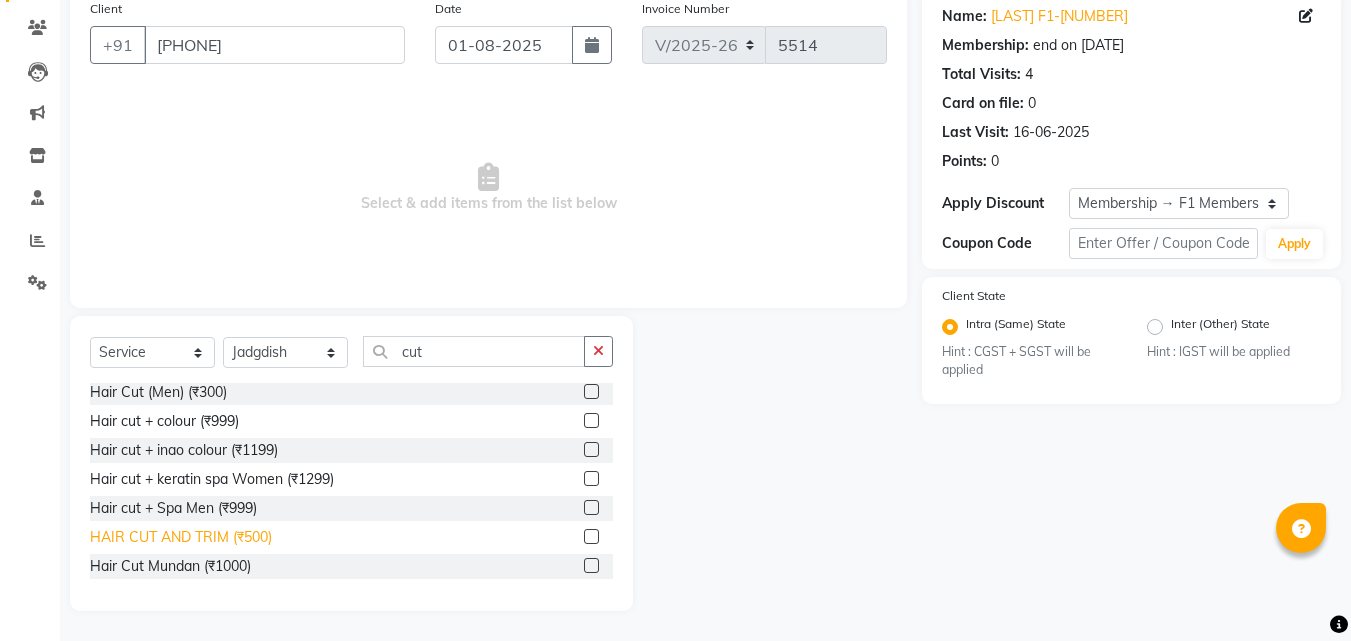 click on "HAIR CUT AND TRIM  (₹500)" 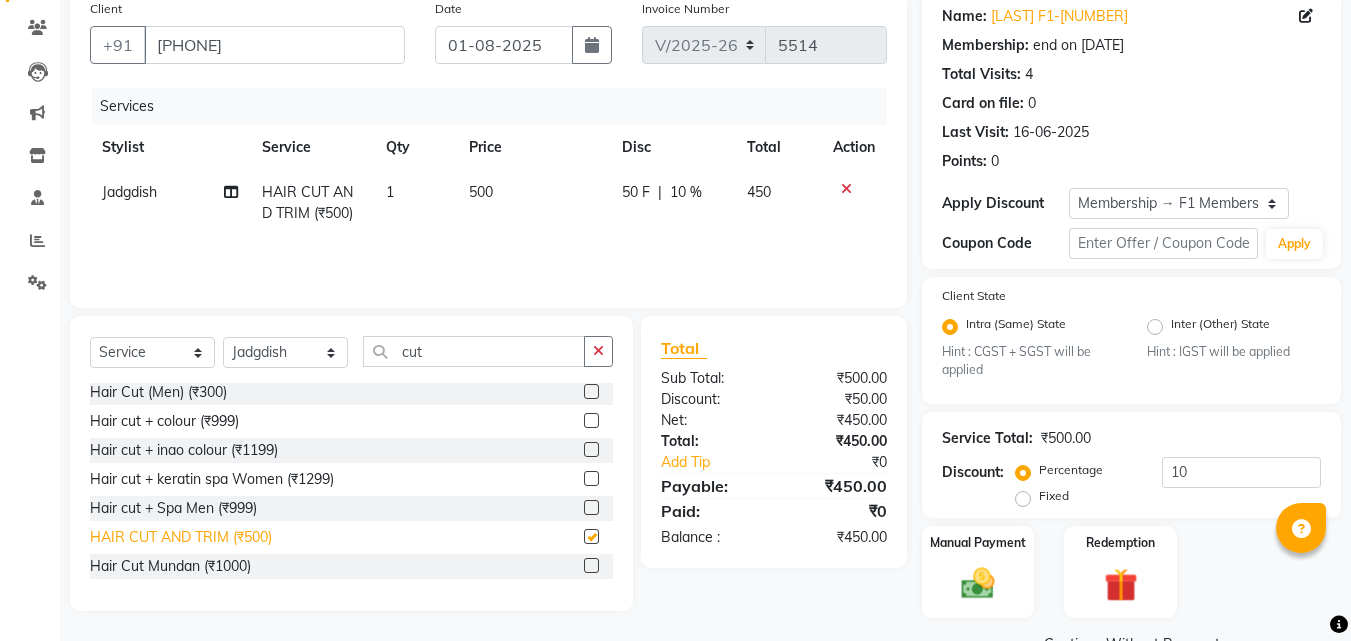 checkbox on "false" 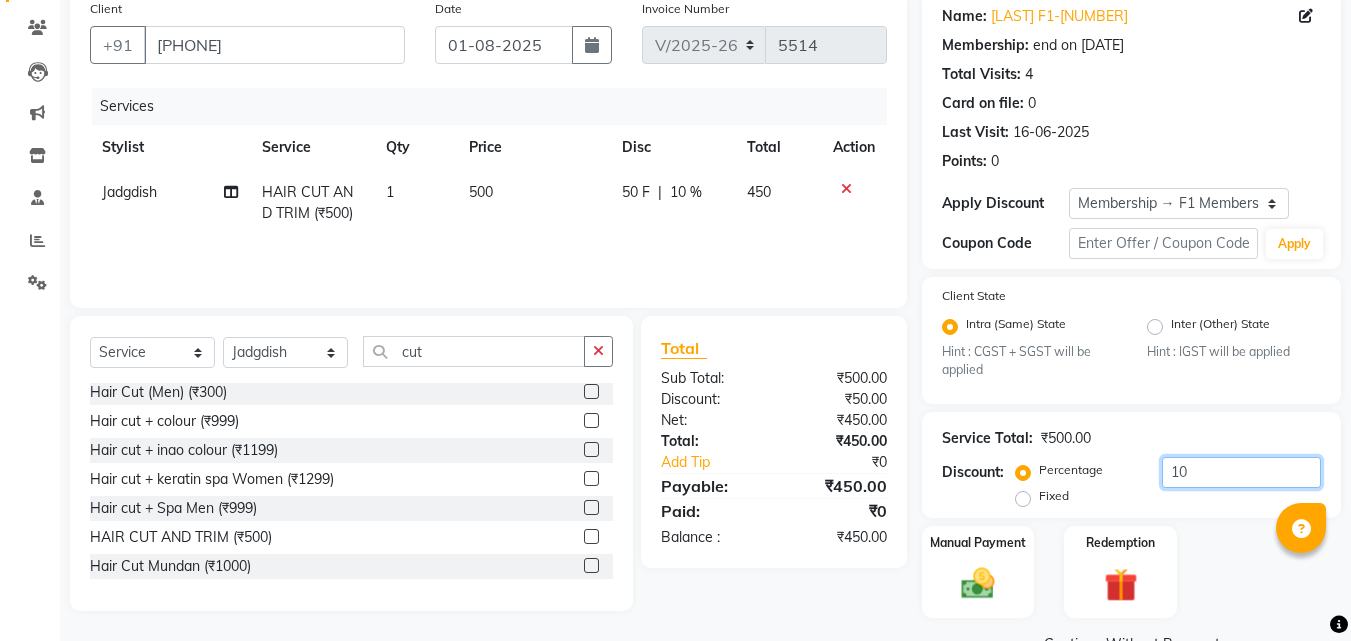 click on "10" 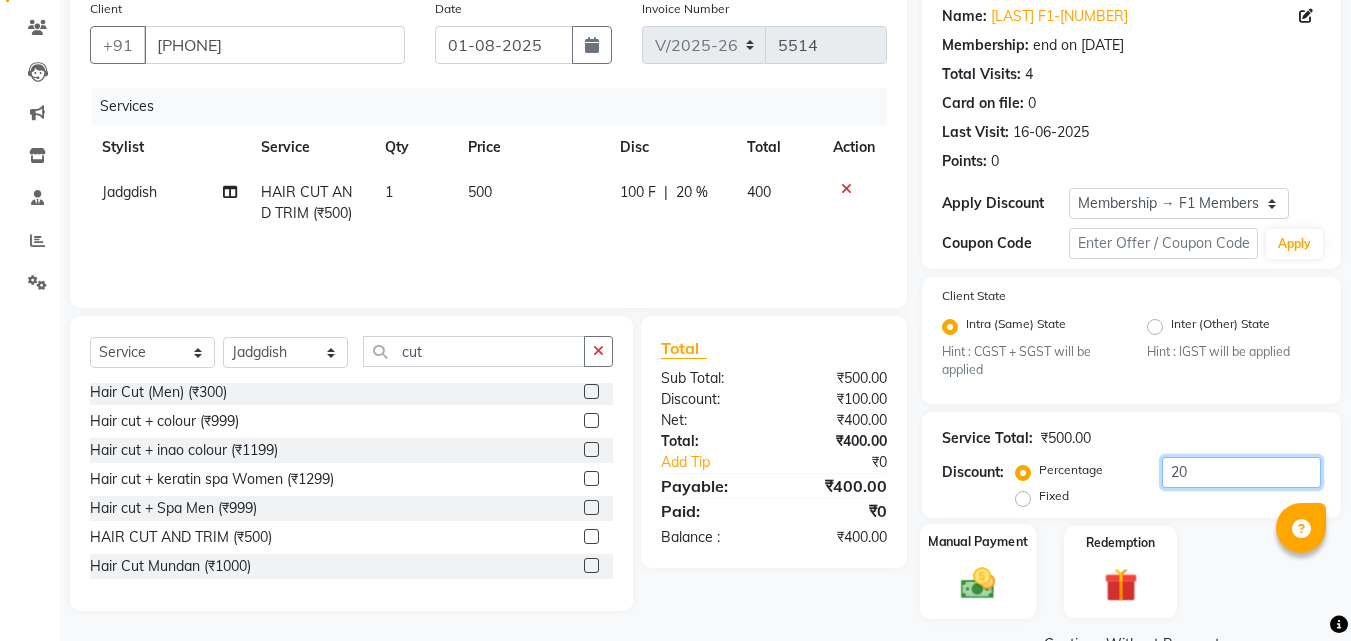 type on "20" 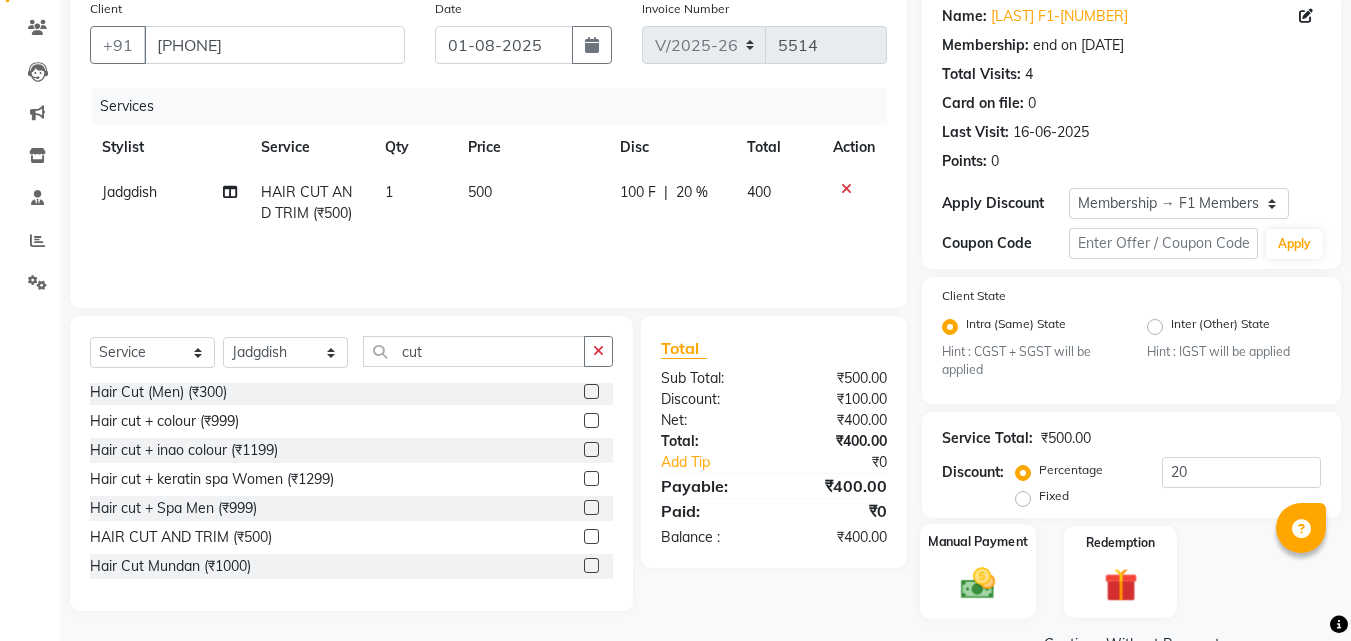 click 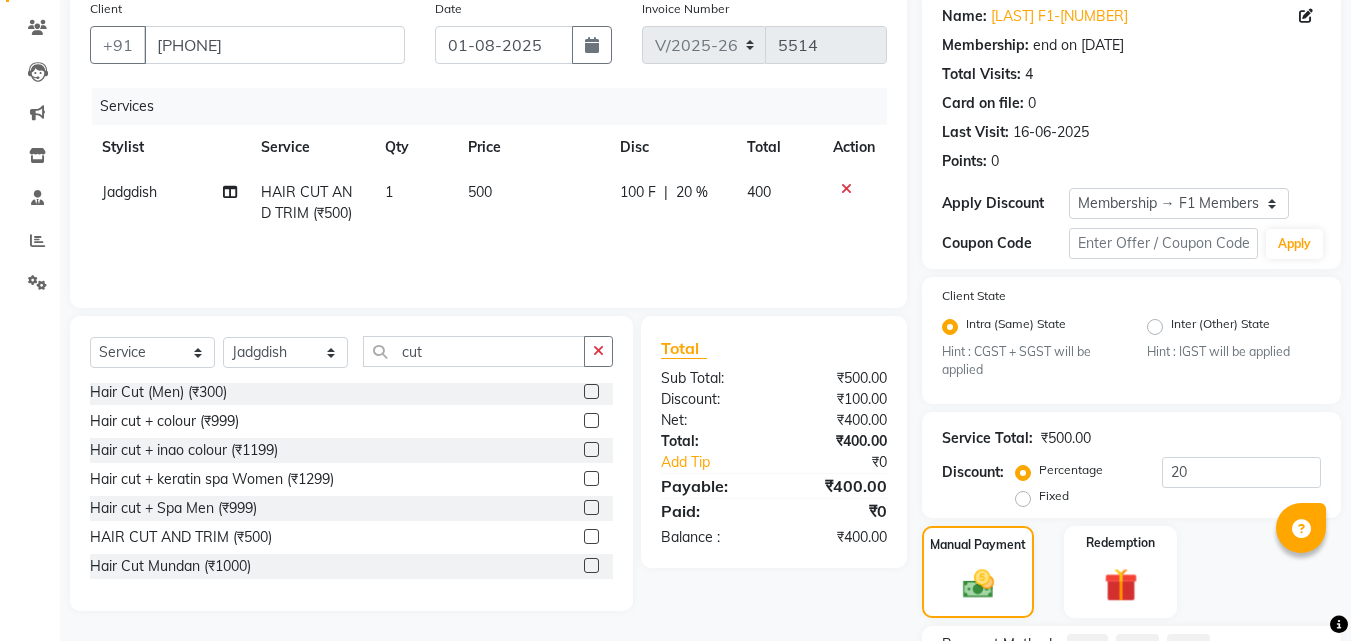 scroll, scrollTop: 336, scrollLeft: 0, axis: vertical 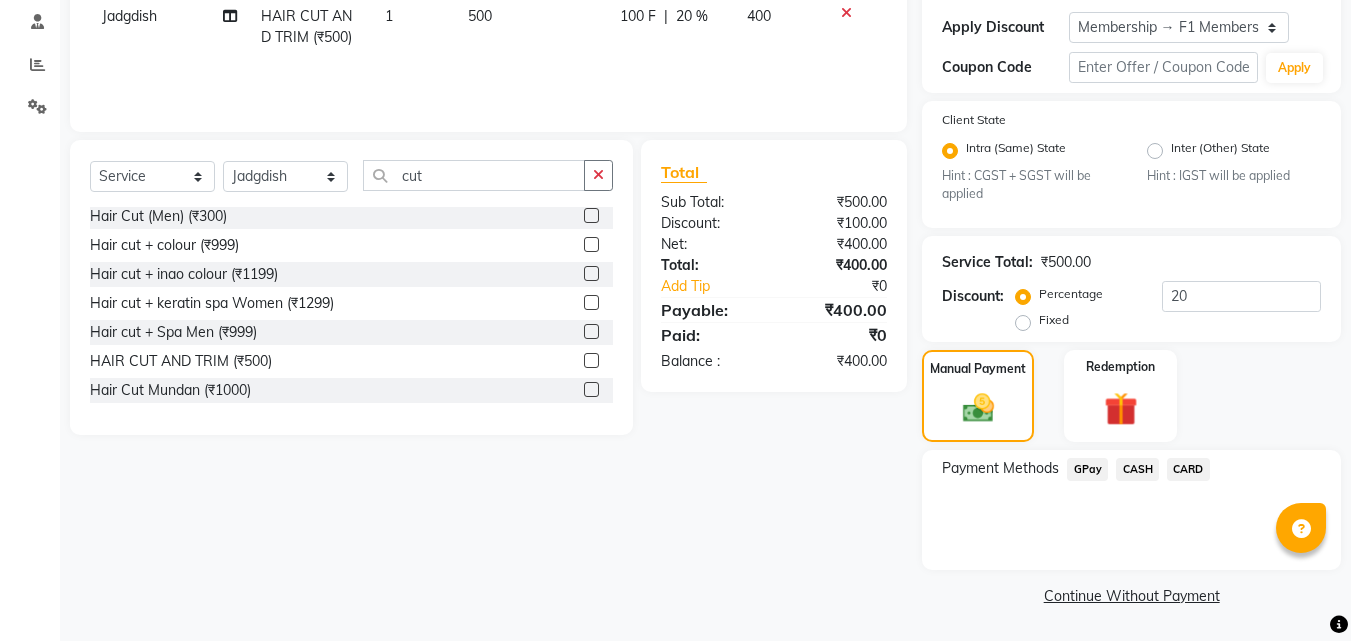 click on "GPay" 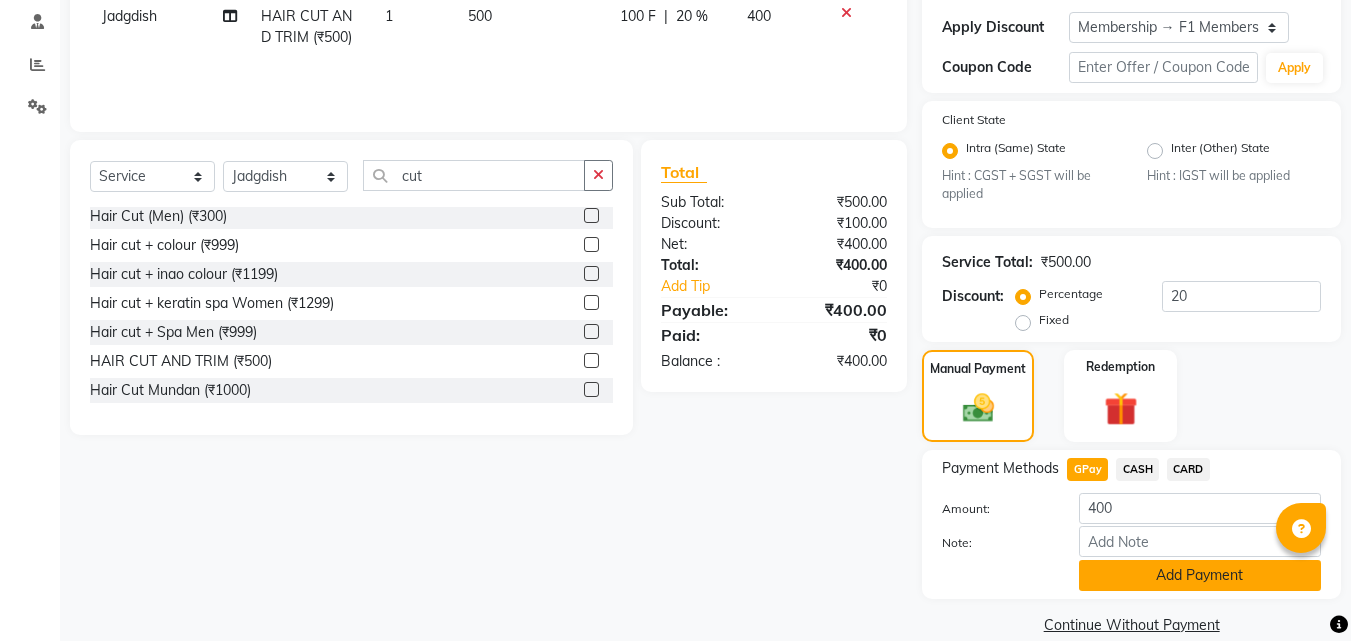 click on "Add Payment" 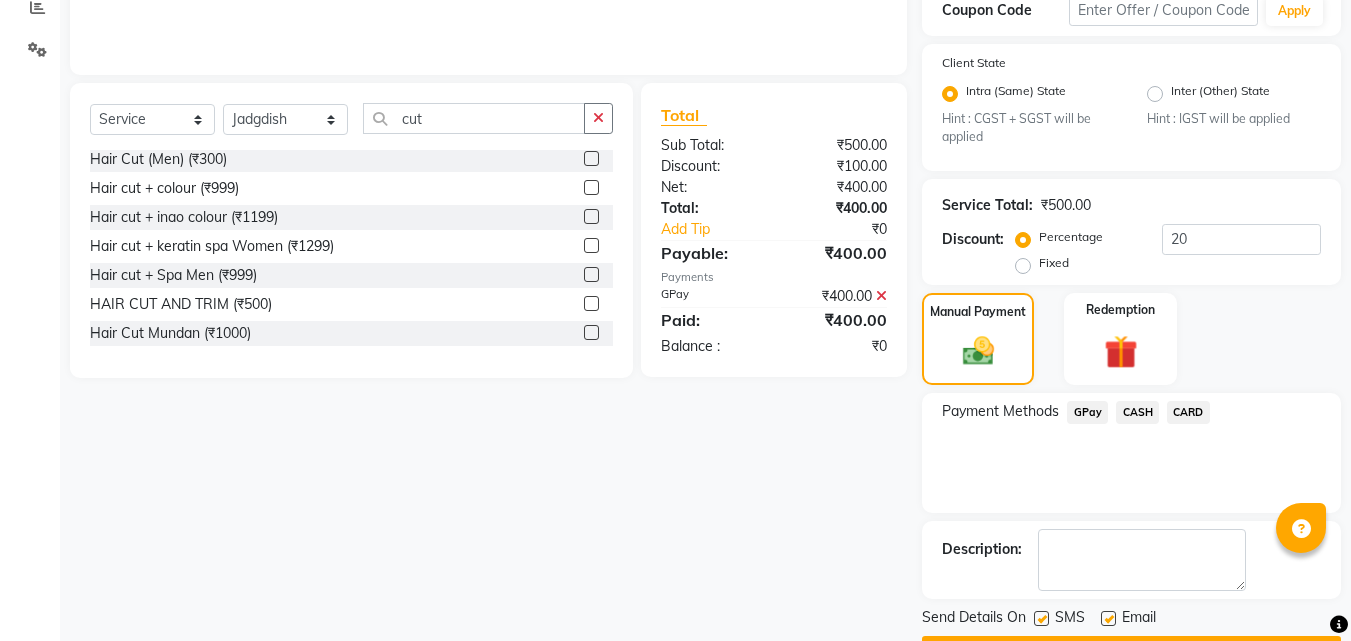 scroll, scrollTop: 449, scrollLeft: 0, axis: vertical 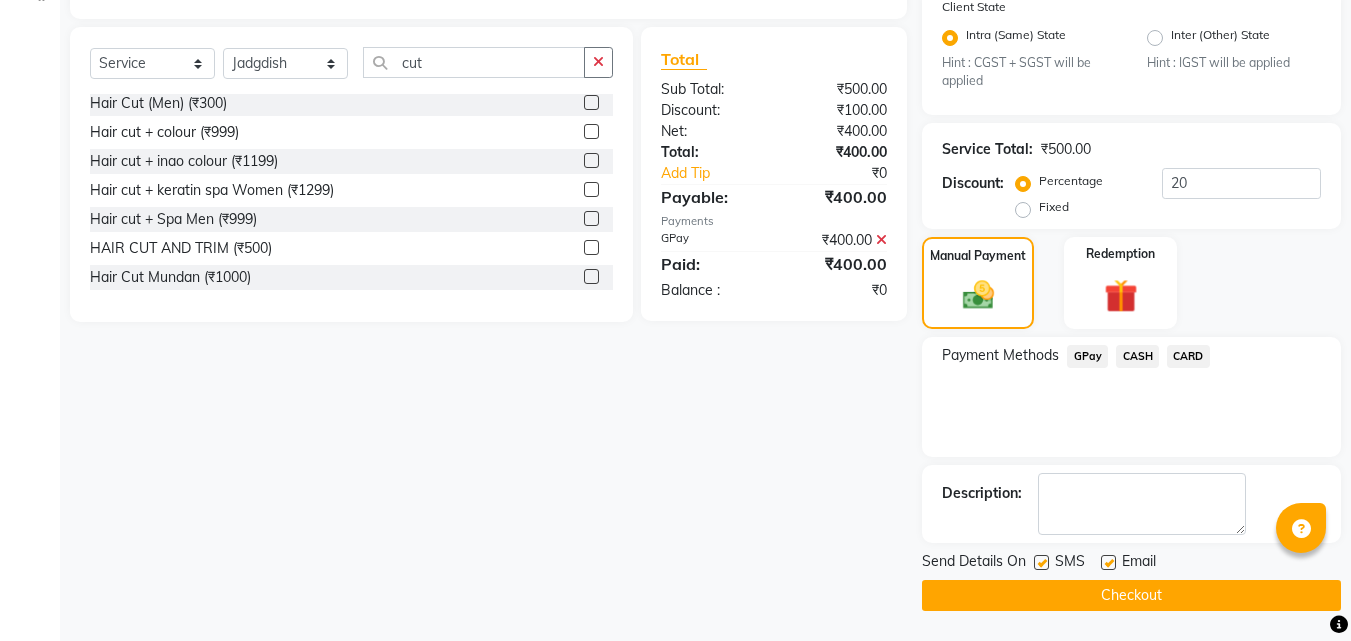 click 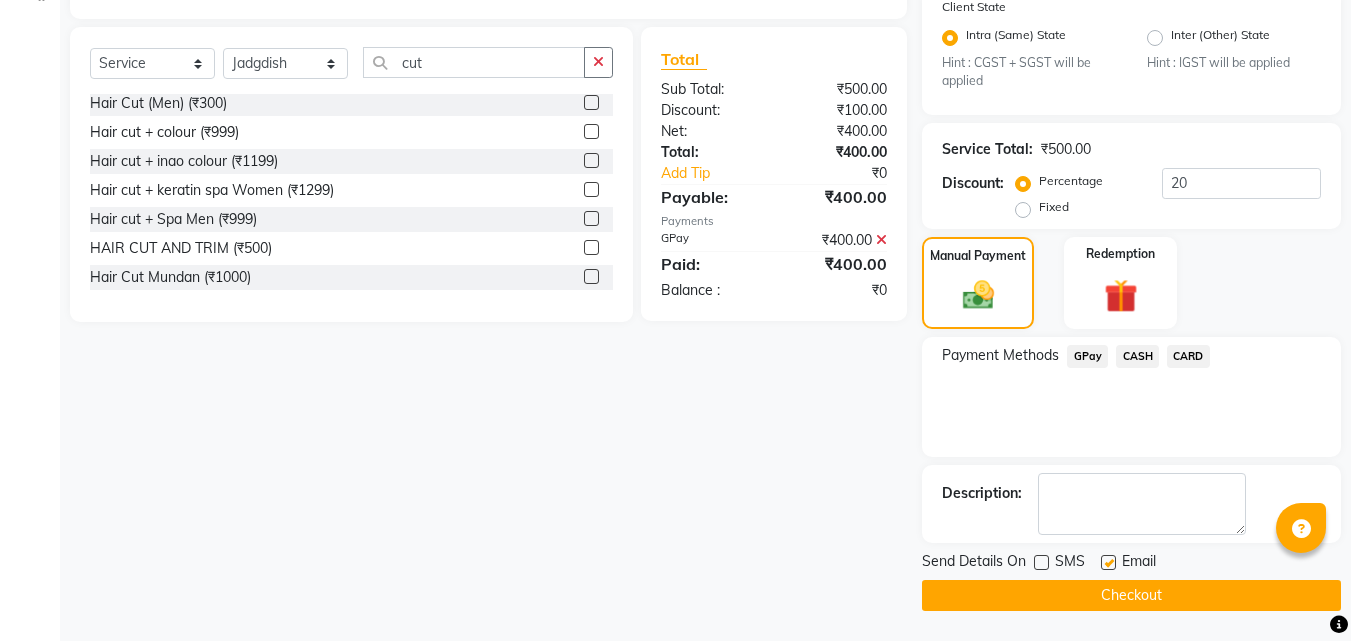 click on "Checkout" 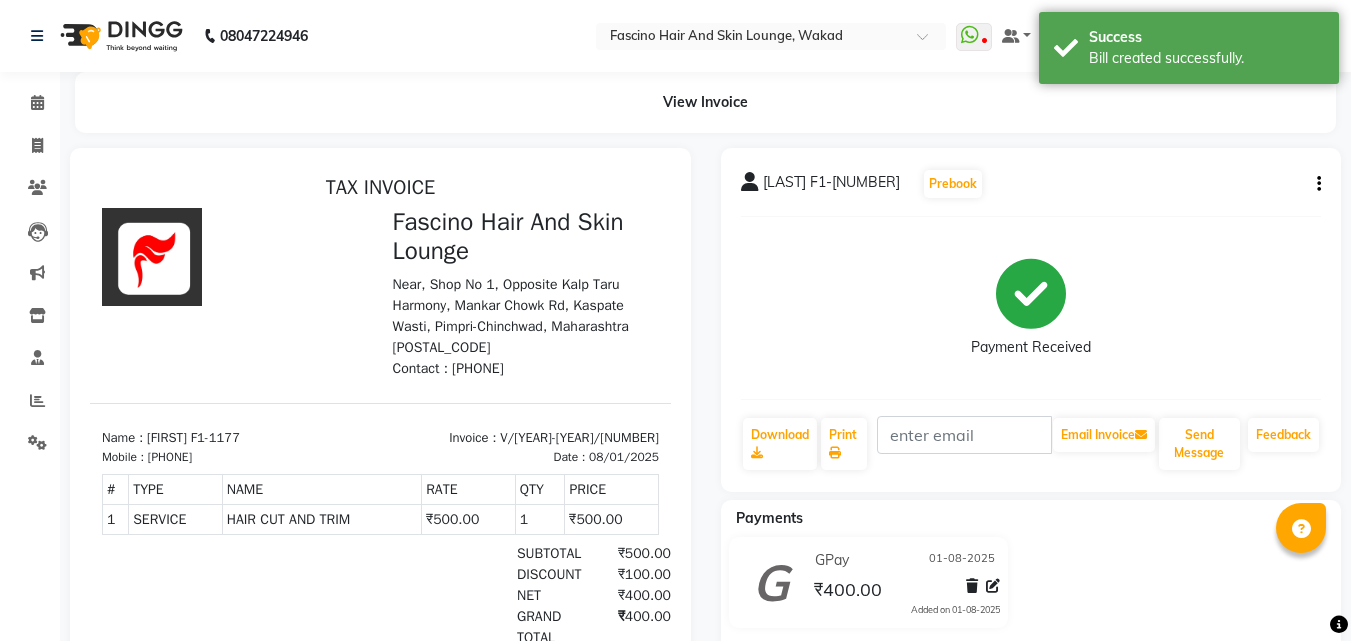 scroll, scrollTop: 0, scrollLeft: 0, axis: both 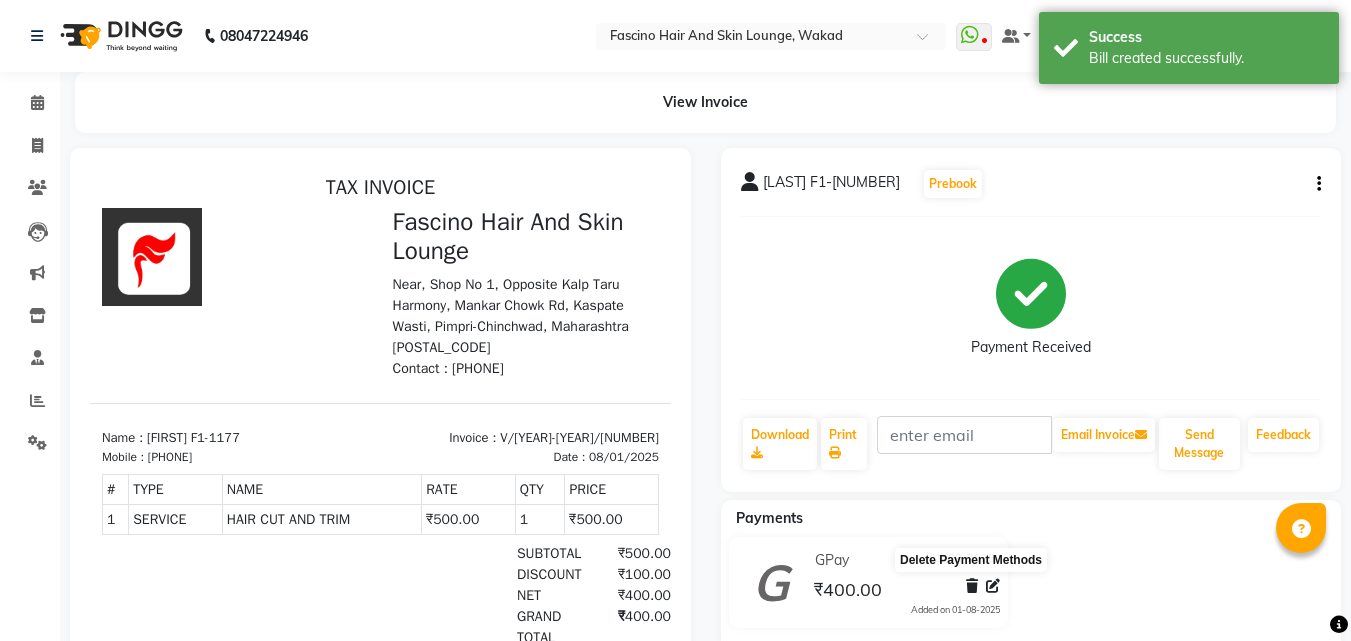 click 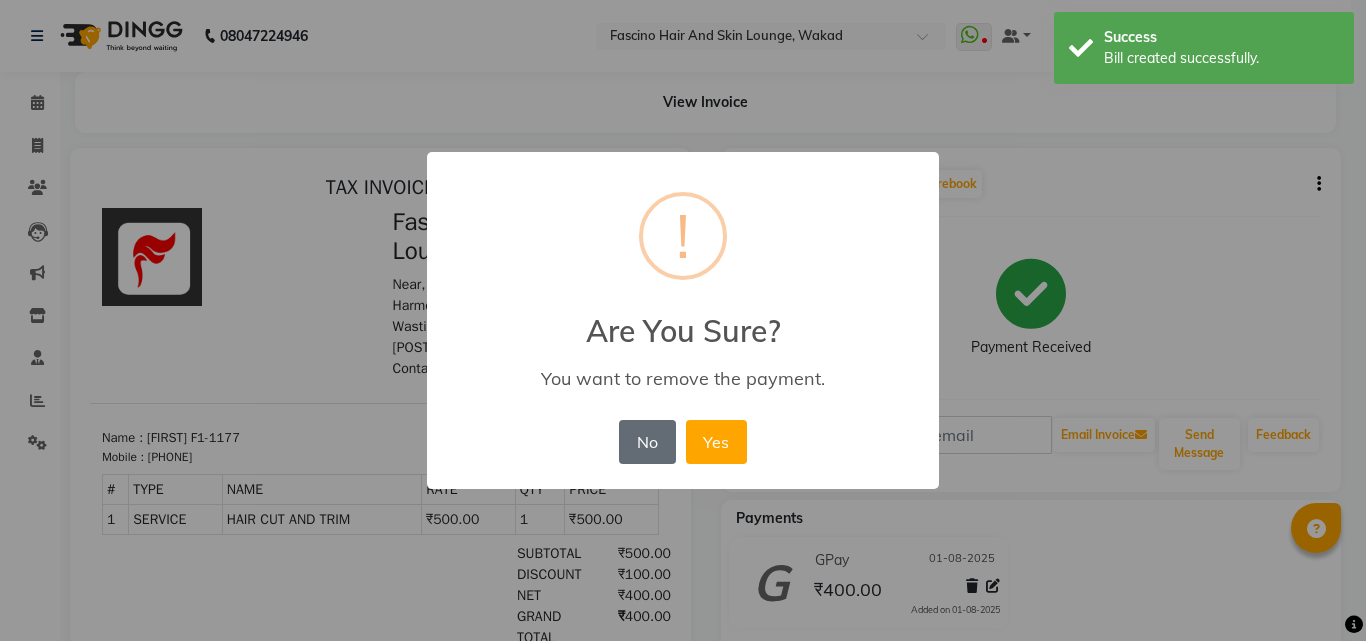 click on "No" at bounding box center [647, 442] 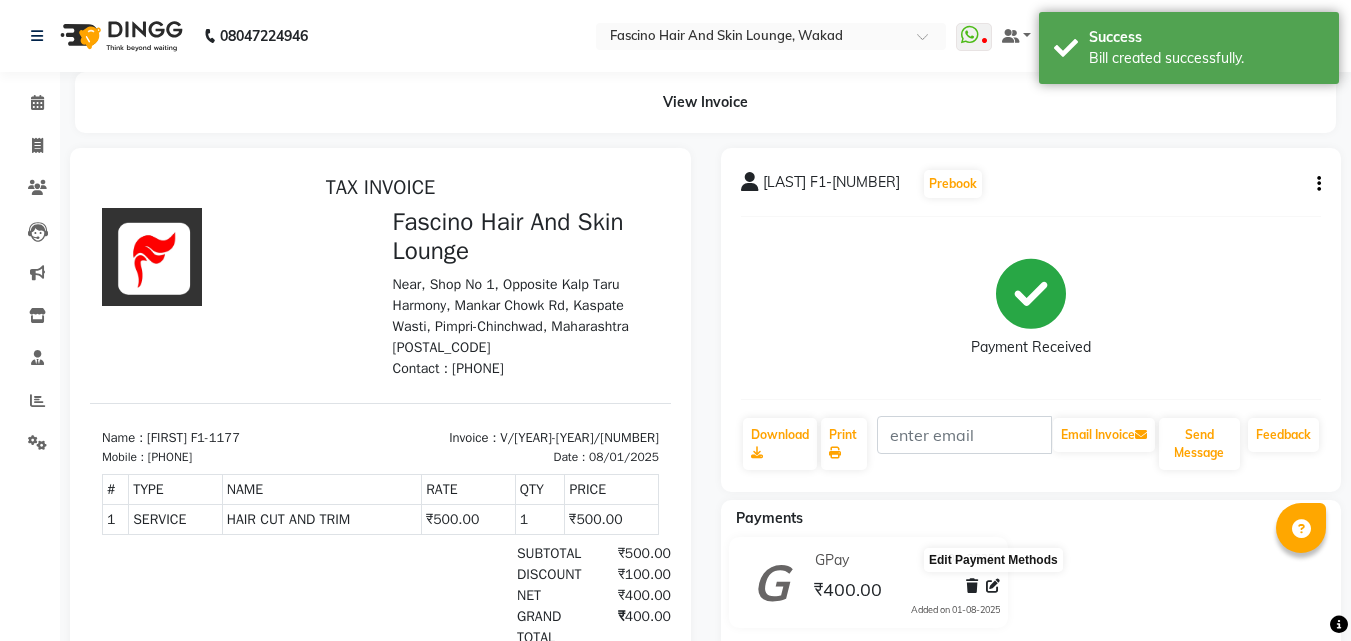 click 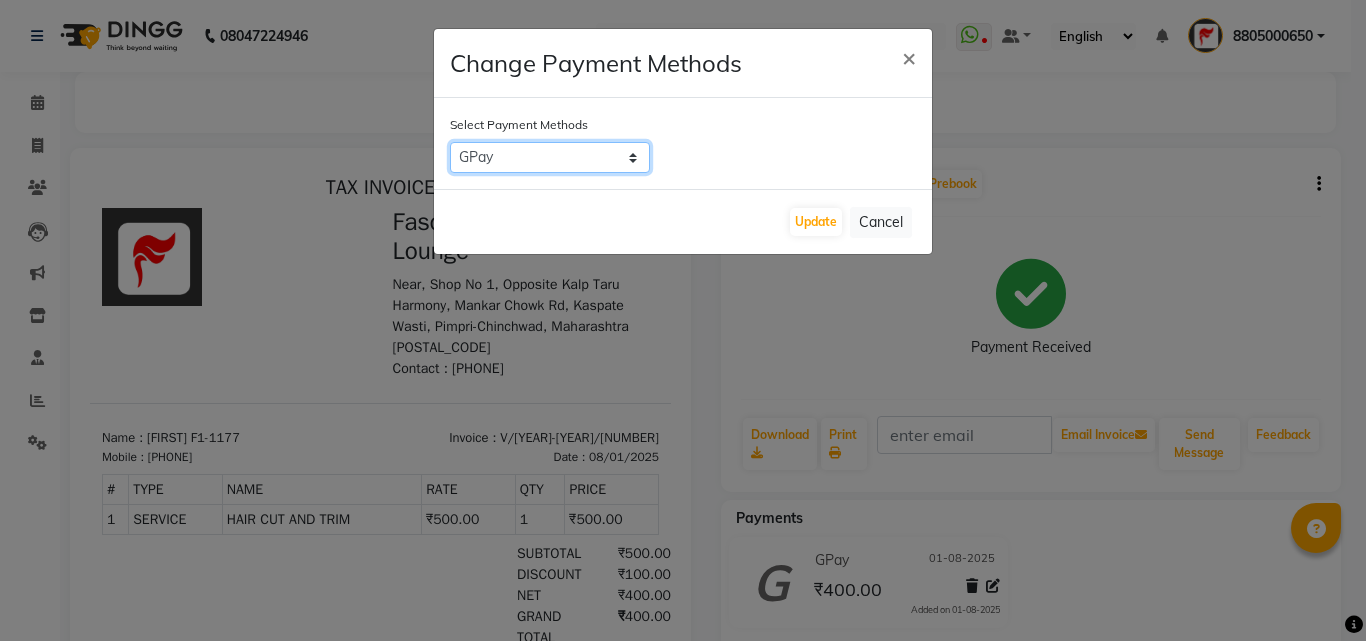 click on "GPay   CASH   CARD" 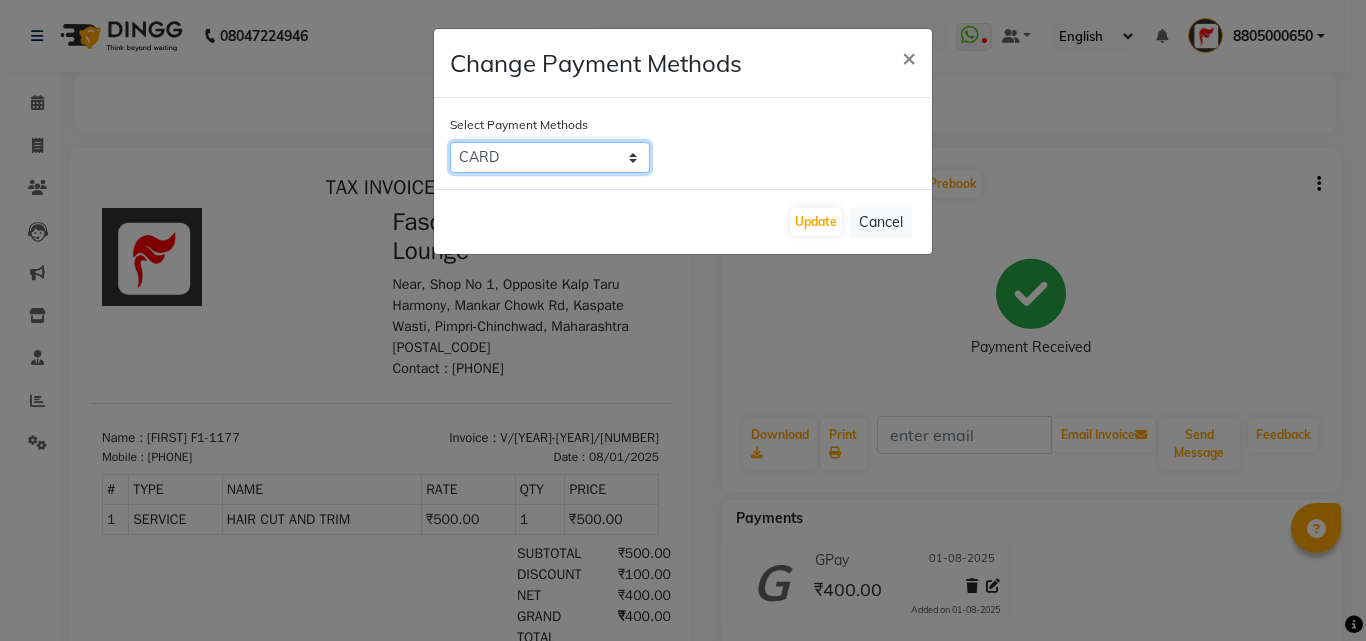 click on "GPay   CASH   CARD" 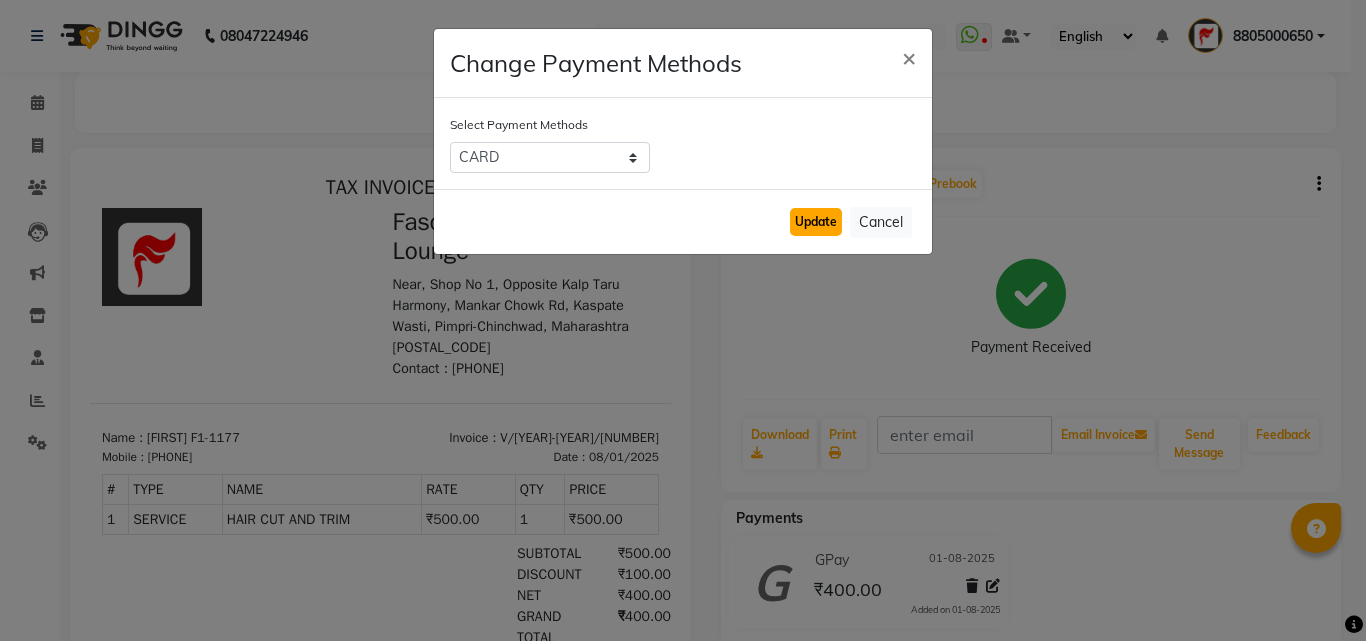 click on "Update" 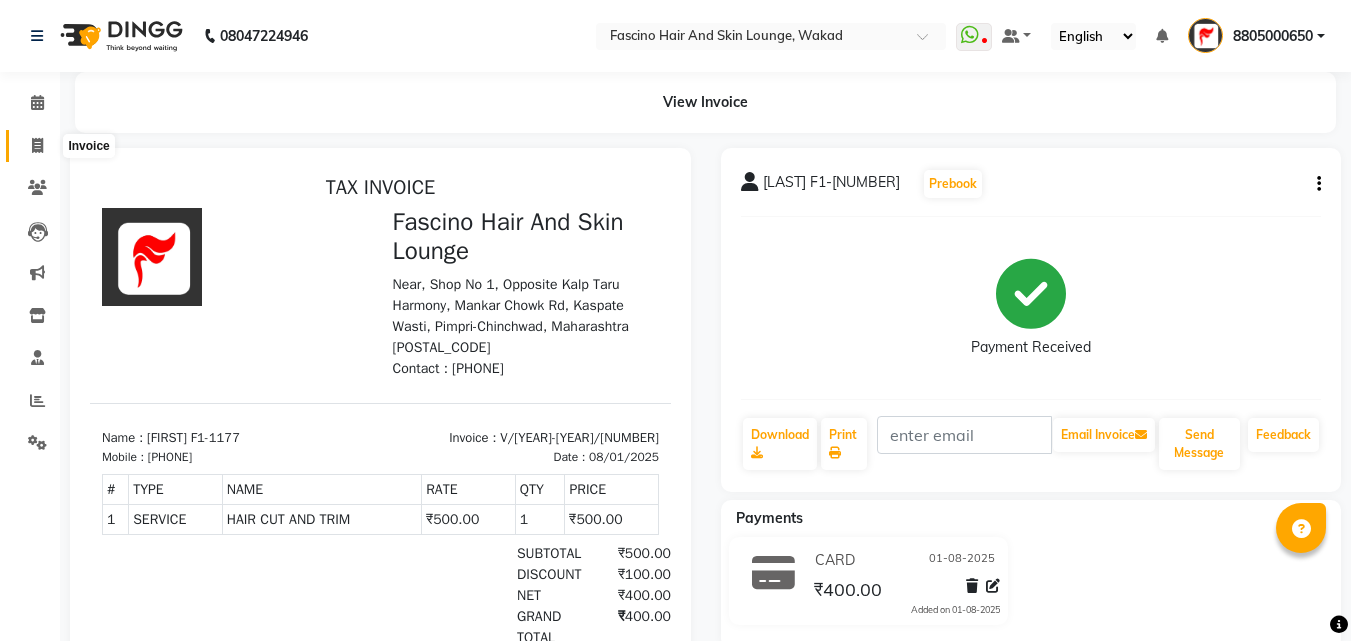 click 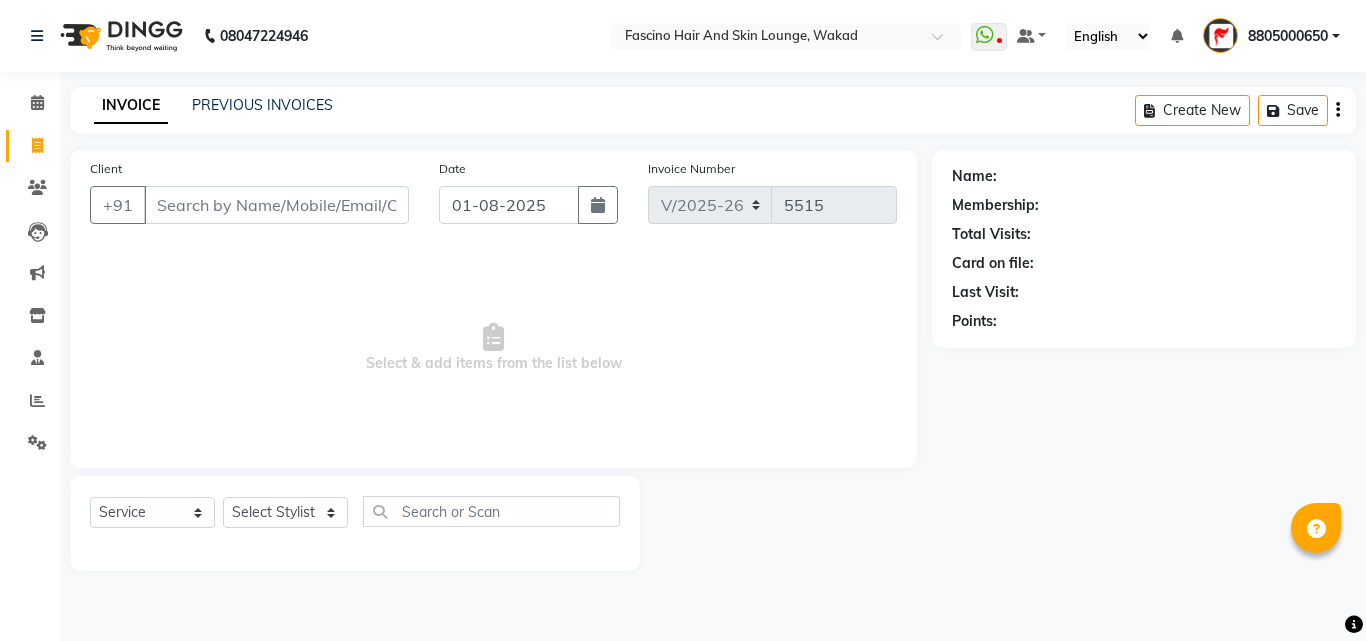 click on "Client" at bounding box center (276, 205) 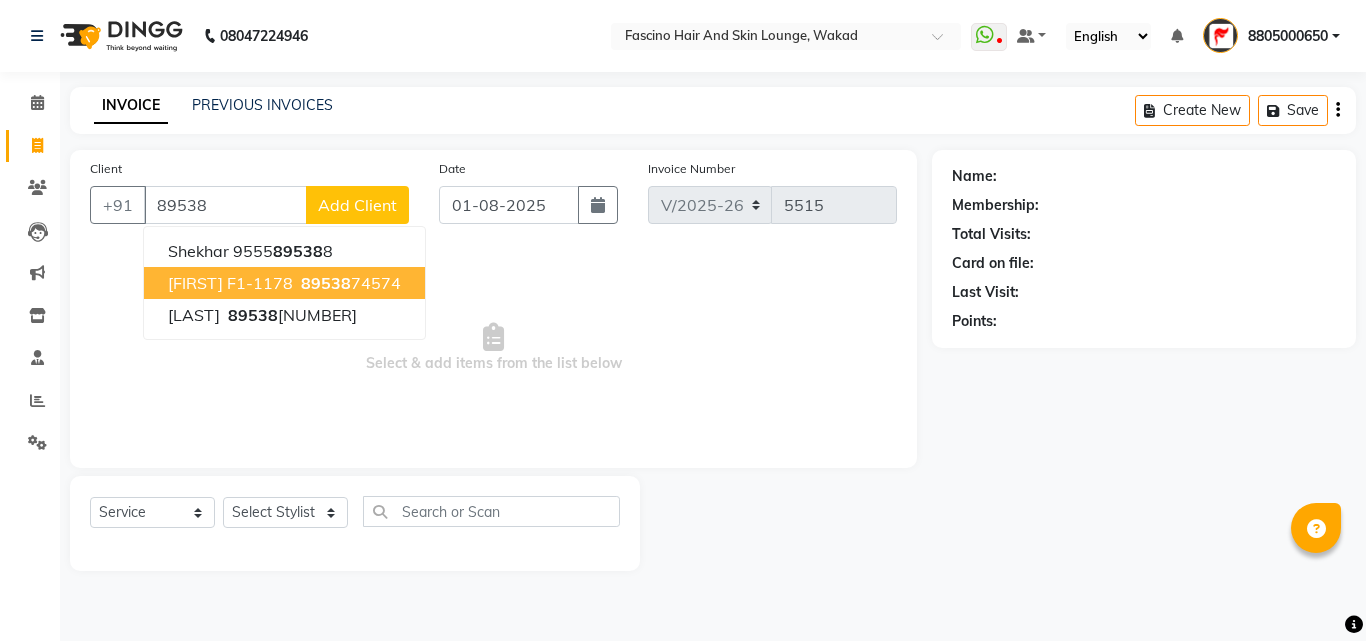 click on "[FIRST] F1-1178" at bounding box center (230, 283) 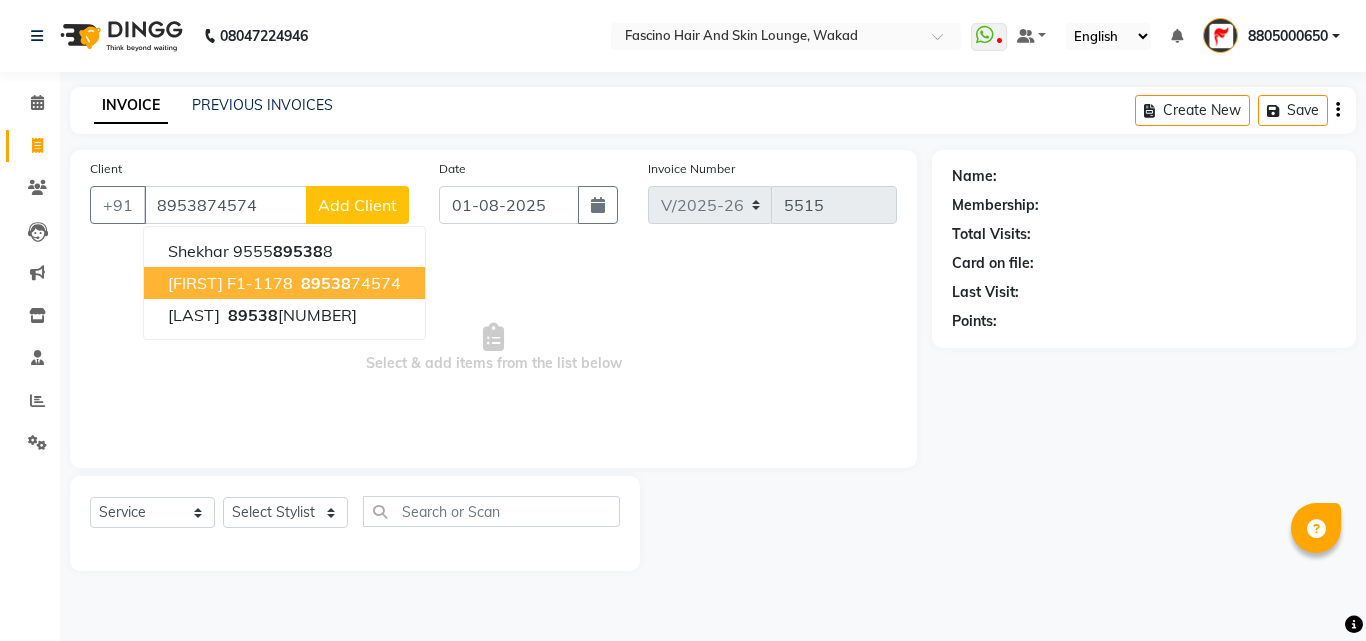 type on "8953874574" 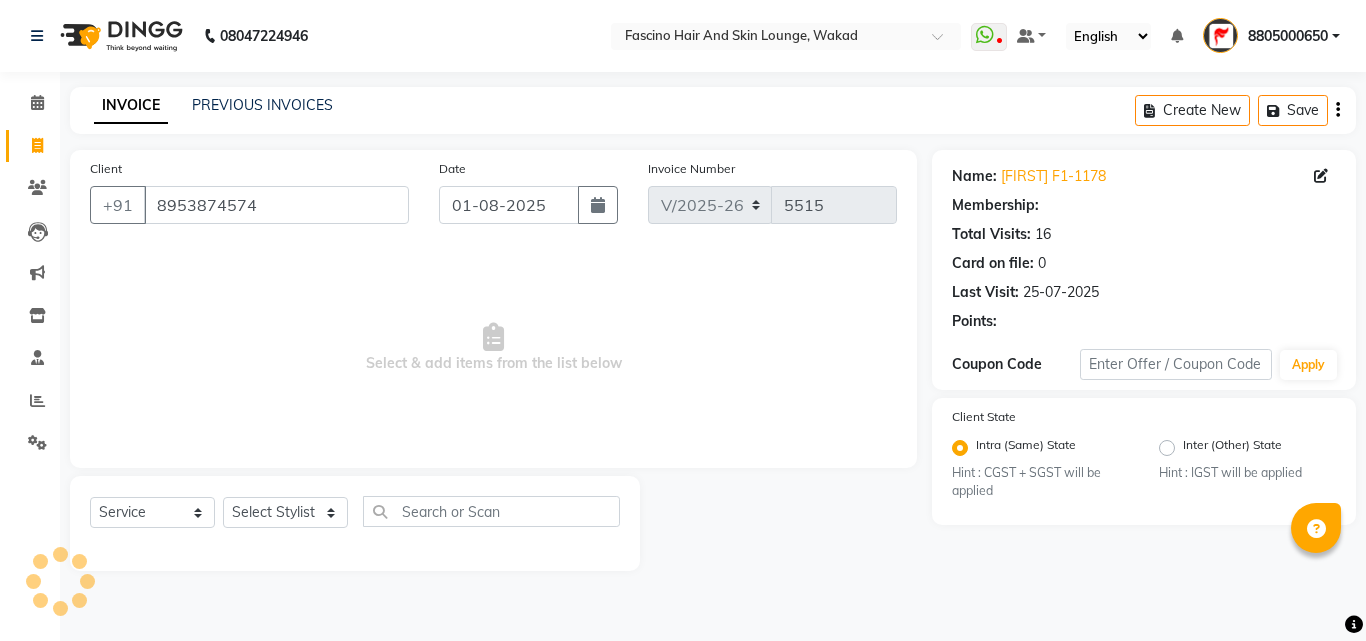 select on "1: Object" 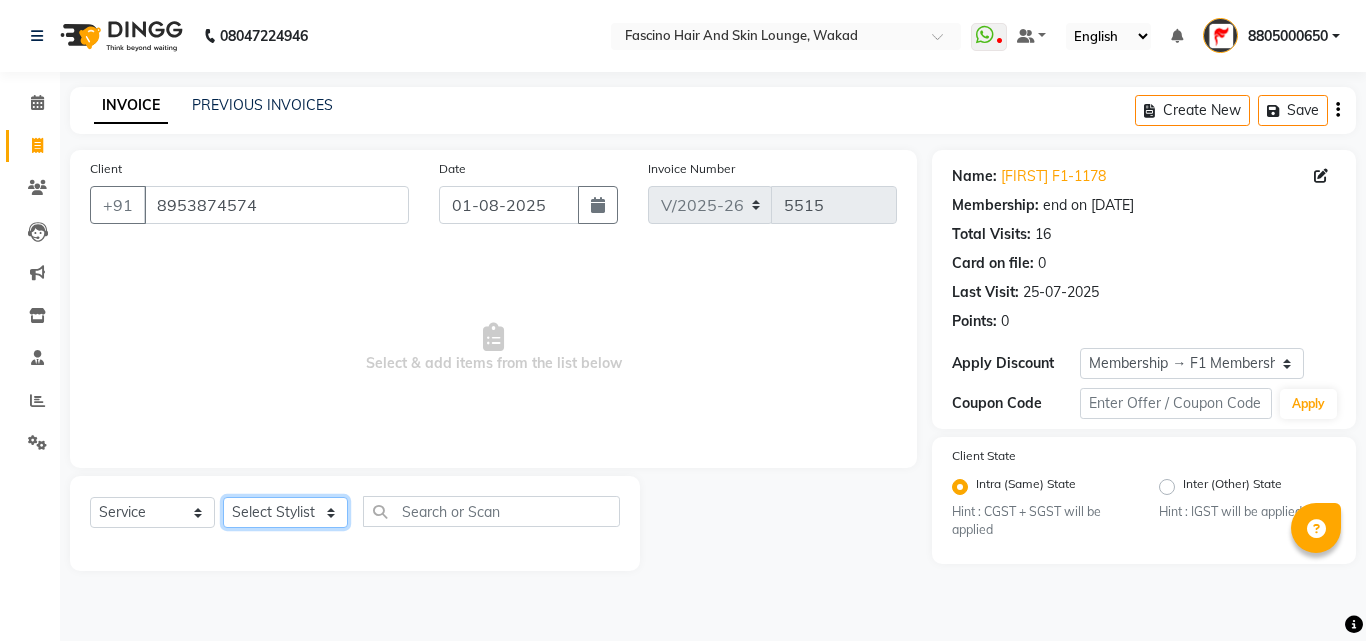 click on "Select Stylist [PHONE] [FIRST] [LAST] [FIRST] [LAST] [FIRST] [LAST] [LAST] F2 F1 Salon [FIRST] F1 [FIRST] {JH} [FIRST] {f3} [FIRST] (Jh ) [LAST] [LAST] [FIRST] JH [FIRST] [LAST] [FIRST] jh [LAST] [LAST] [LAST] [FIRST] (F1) [LAST] (JH) [LAST] [LAST] [FIRST] F1 [LAST] [LAST] {f2} [LAST] [FIRST] [LAST]" 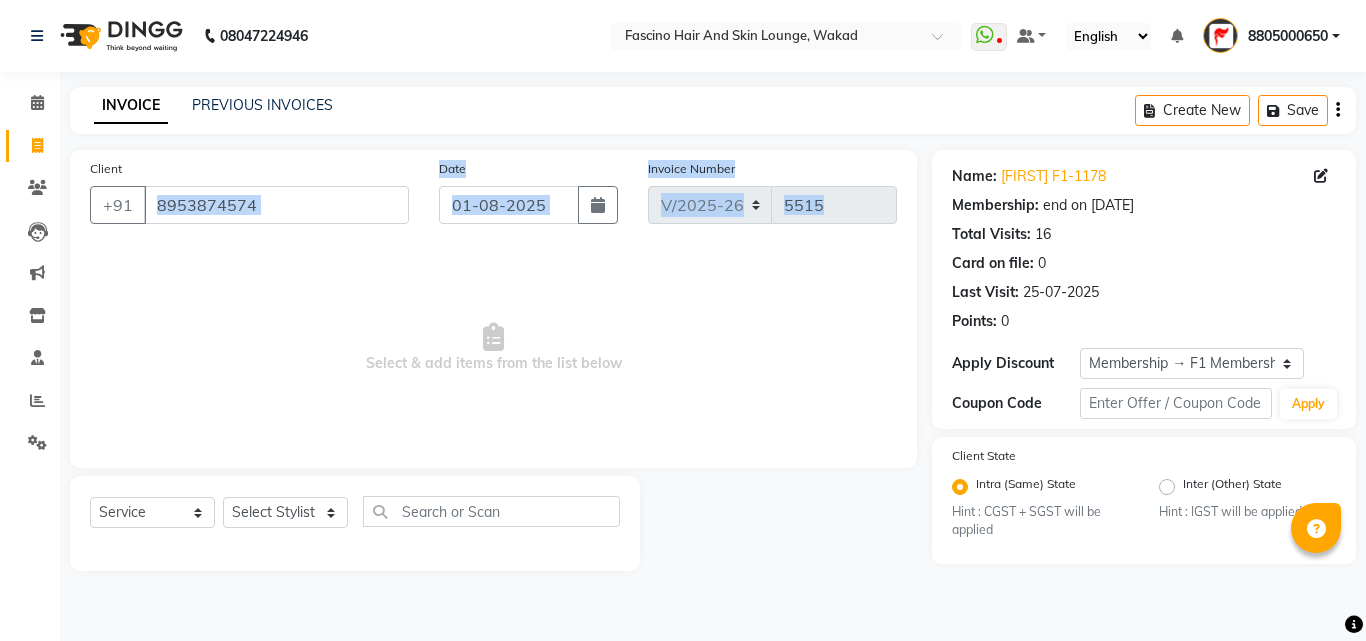 drag, startPoint x: 153, startPoint y: 316, endPoint x: 253, endPoint y: 209, distance: 146.45477 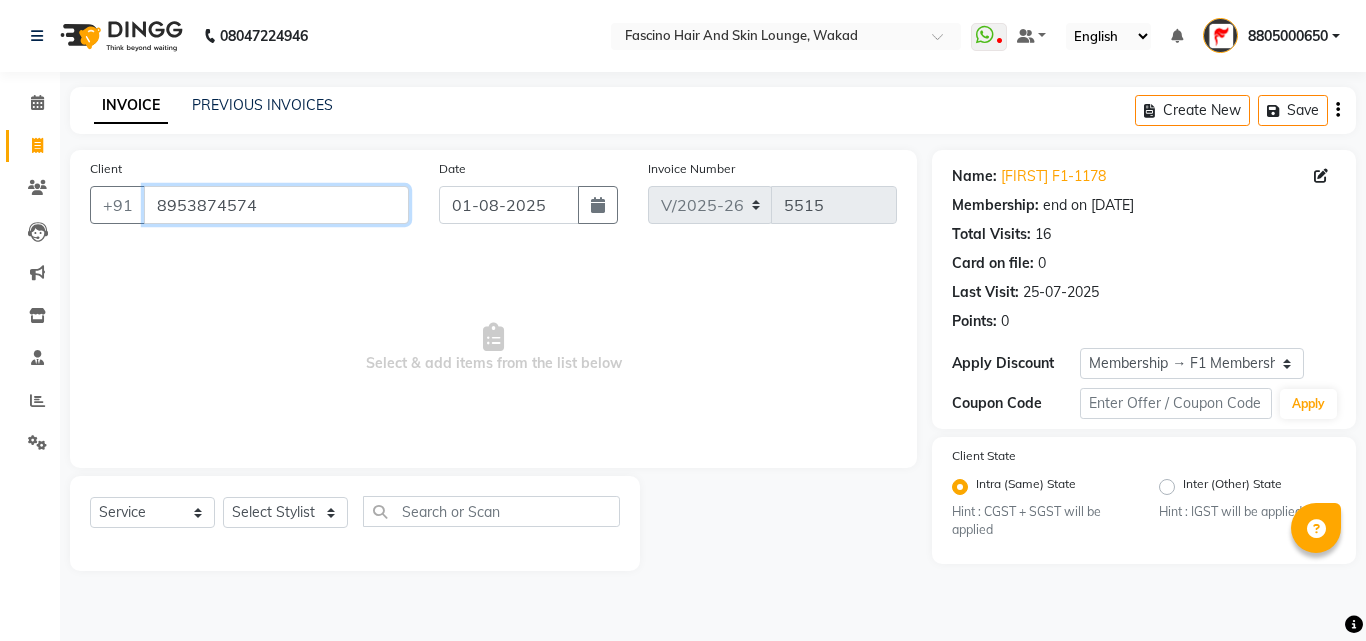 click on "8953874574" at bounding box center (276, 205) 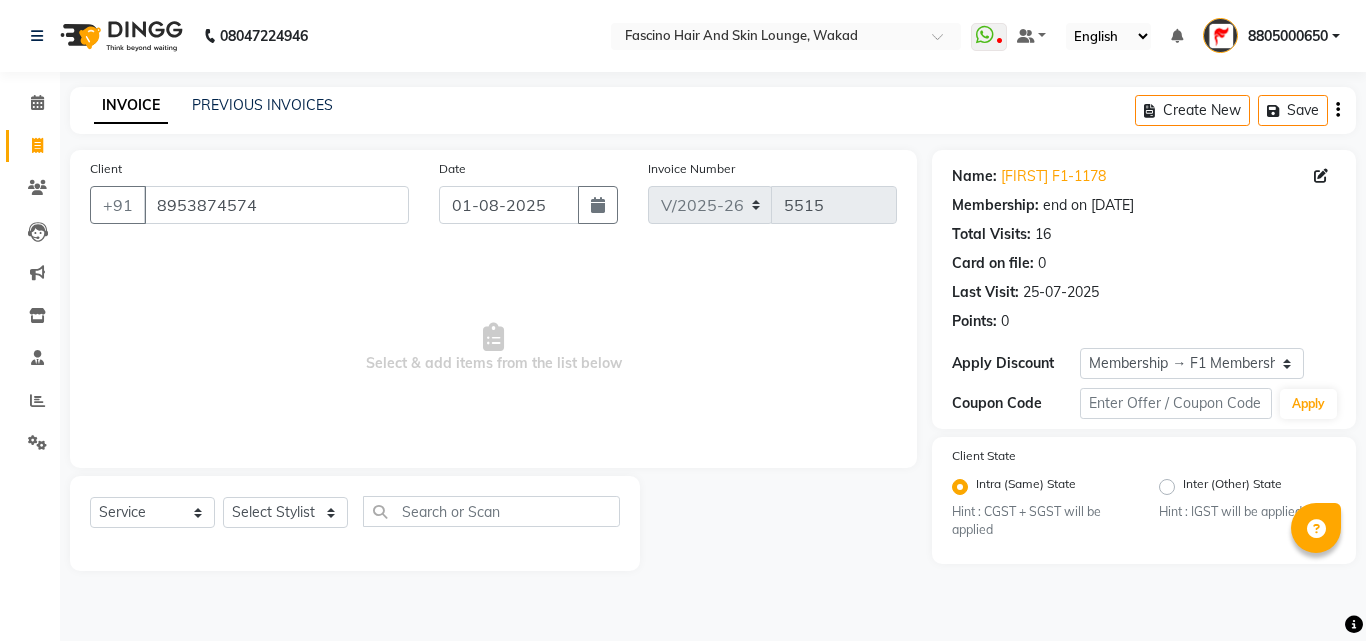 click on "Client +[PHONE] Date [DATE] Invoice Number V/[YEAR]-[YEAR] [NUMBER] Select & add items from the list below" 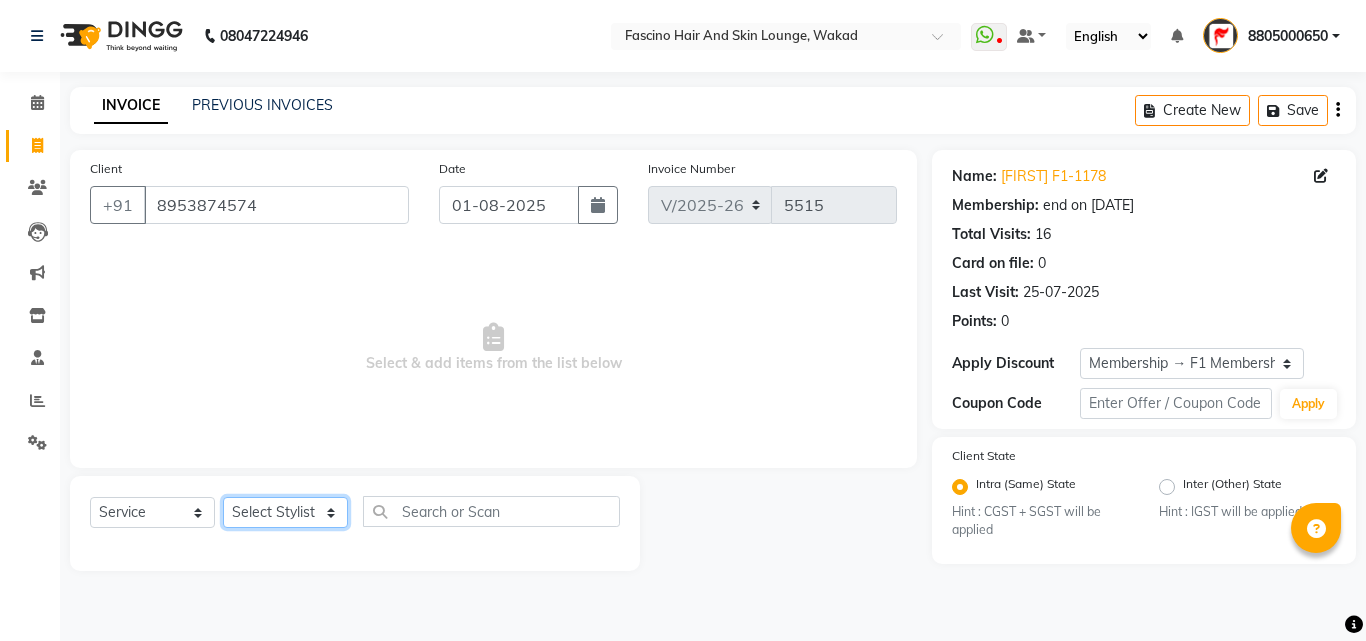 click on "Select Stylist [PHONE] [FIRST] [LAST] [FIRST] [LAST] [FIRST] [LAST] [LAST] F2 F1 Salon [FIRST] F1 [FIRST] {JH} [FIRST] {f3} [FIRST] (Jh ) [LAST] [LAST] [FIRST] JH [FIRST] [LAST] [FIRST] jh [LAST] [LAST] [LAST] [FIRST] (F1) [LAST] (JH) [LAST] [LAST] [FIRST] F1 [LAST] [LAST] {f2} [LAST] [FIRST] [LAST]" 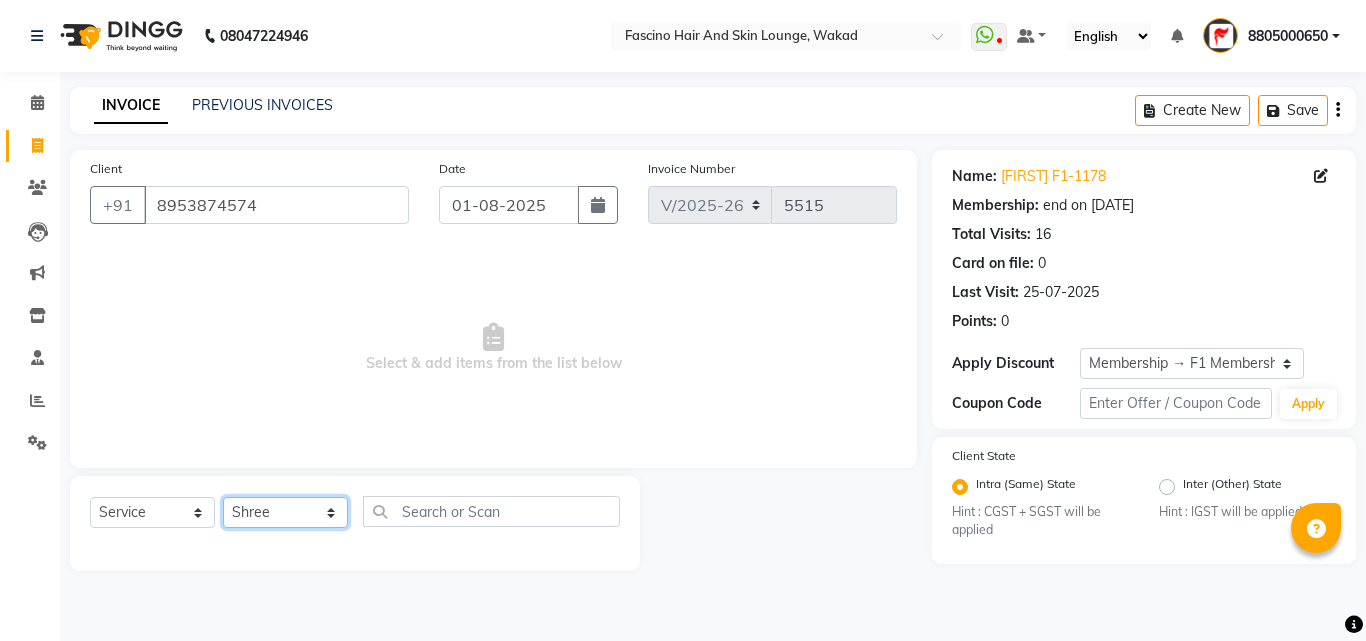 click on "Select Stylist [PHONE] [FIRST] [LAST] [FIRST] [LAST] [FIRST] [LAST] [LAST] F2 F1 Salon [FIRST] F1 [FIRST] {JH} [FIRST] {f3} [FIRST] (Jh ) [LAST] [LAST] [FIRST] JH [FIRST] [LAST] [FIRST] jh [LAST] [LAST] [LAST] [FIRST] (F1) [LAST] (JH) [LAST] [LAST] [FIRST] F1 [LAST] [LAST] {f2} [LAST] [FIRST] [LAST]" 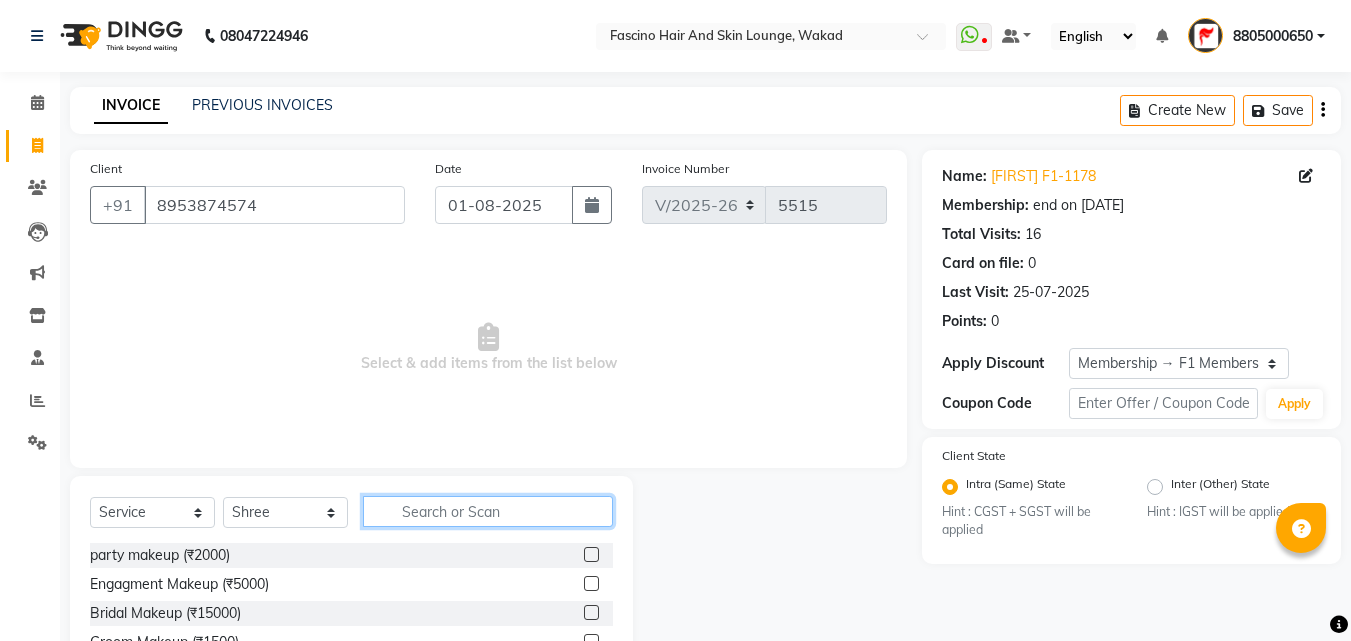 click 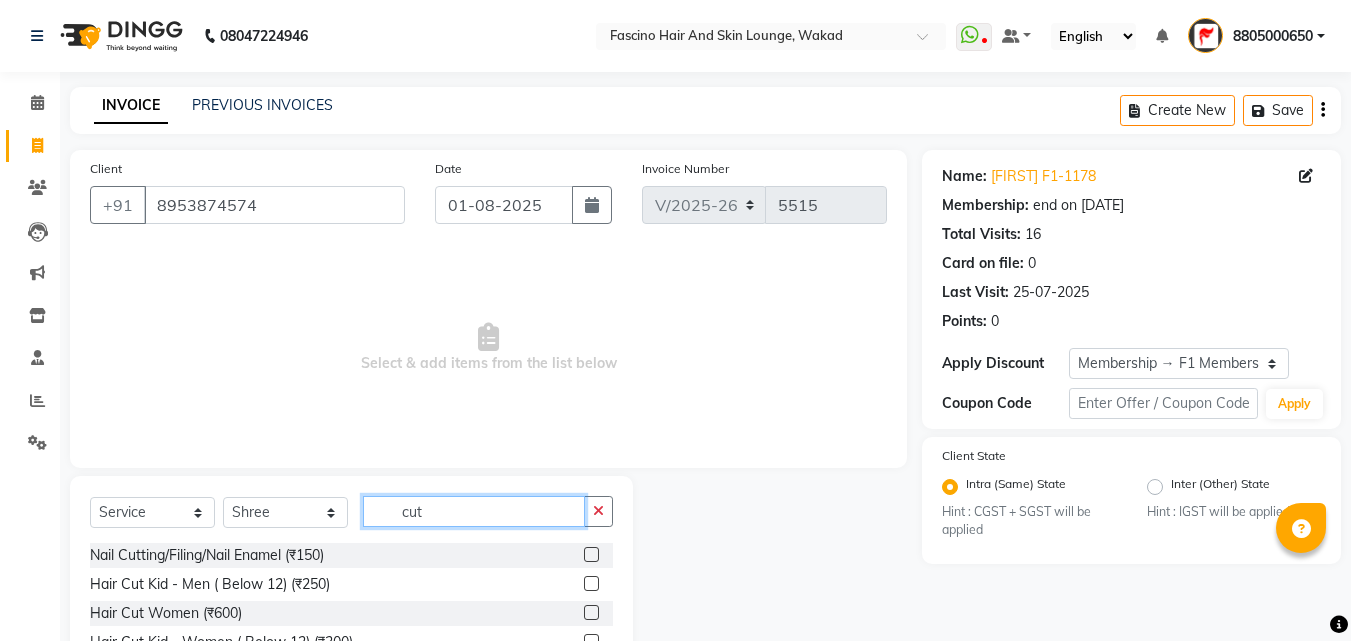 scroll, scrollTop: 160, scrollLeft: 0, axis: vertical 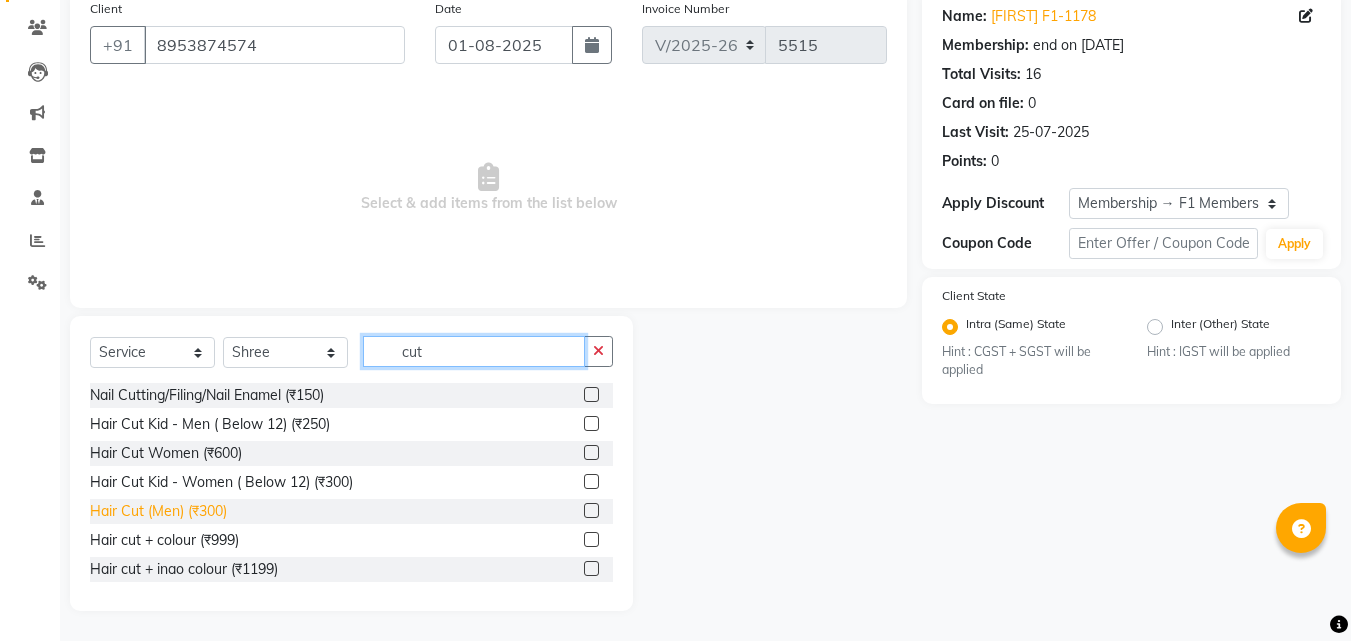 type on "cut" 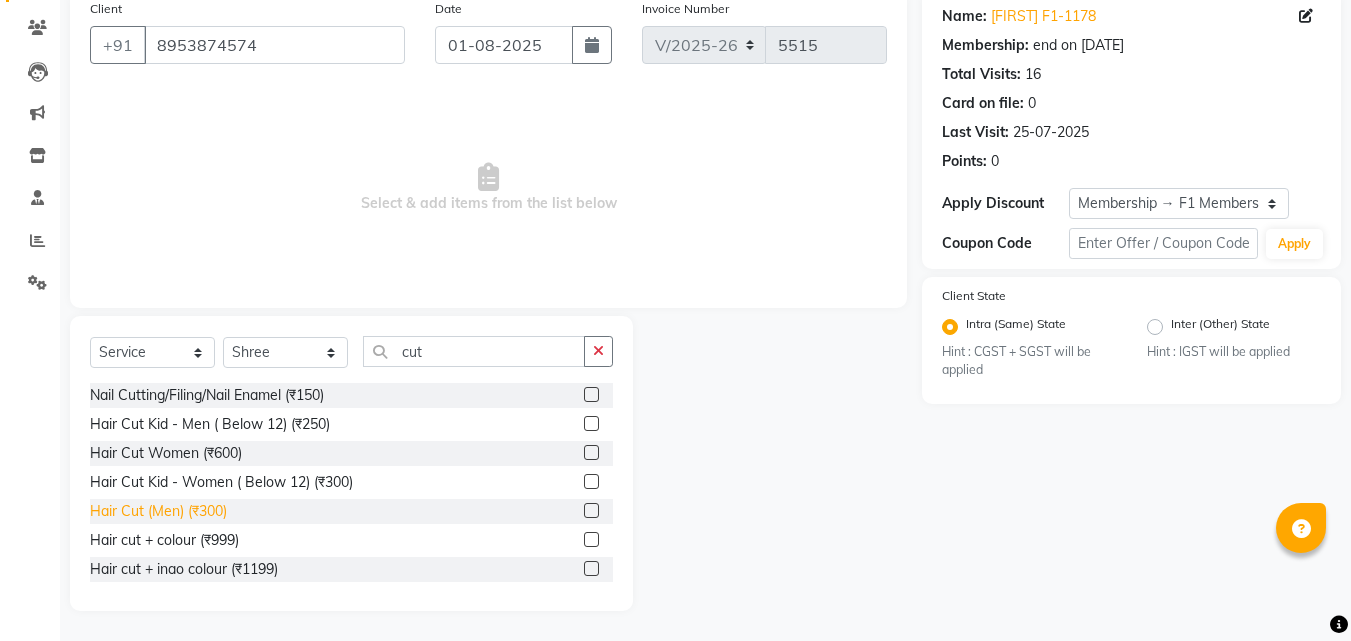 click on "Hair Cut (Men) (₹300)" 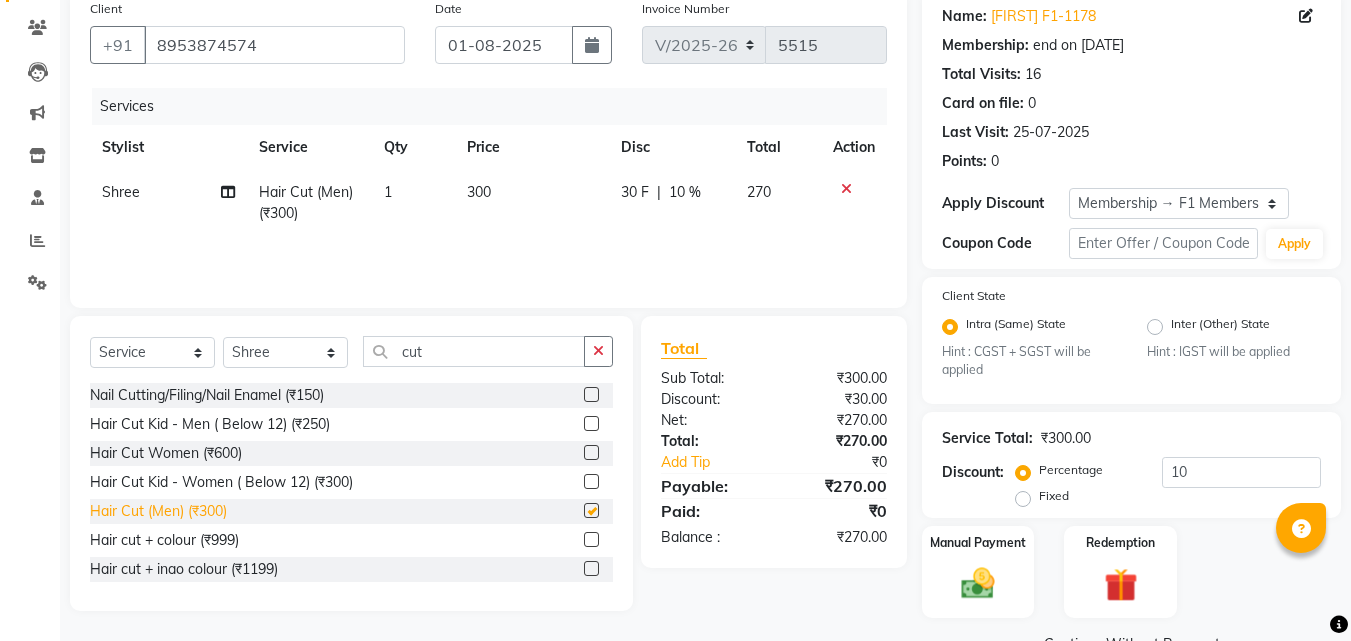 checkbox on "false" 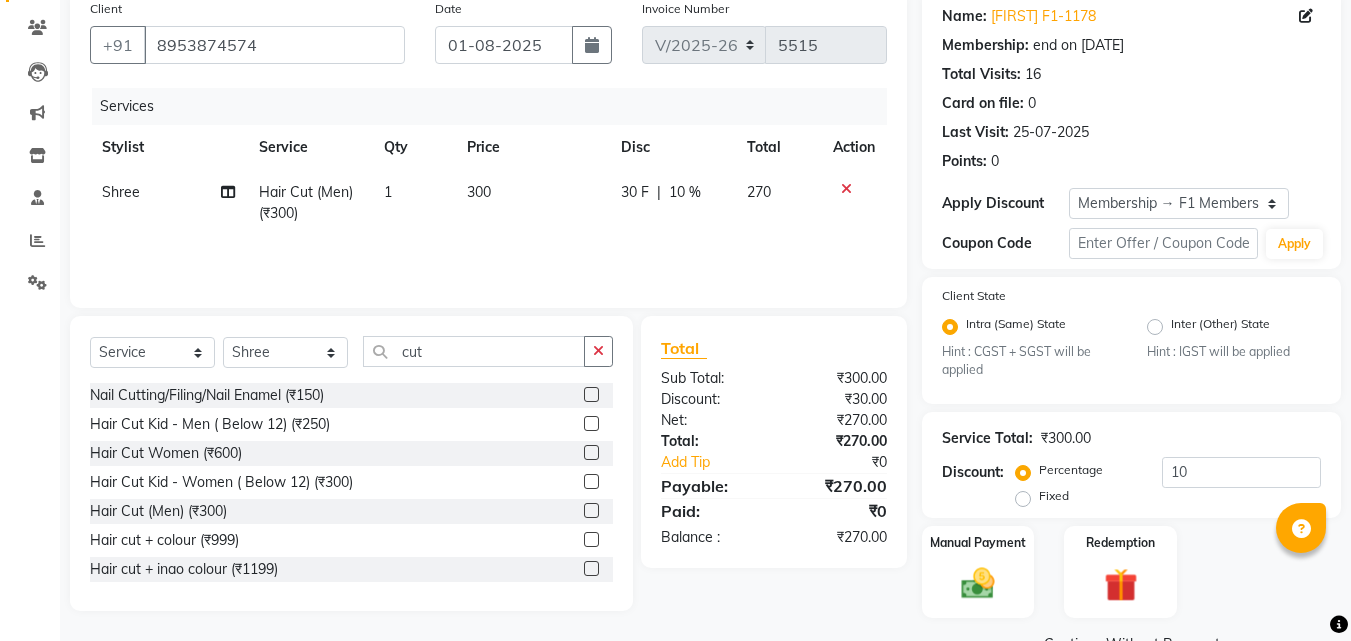 click on "300" 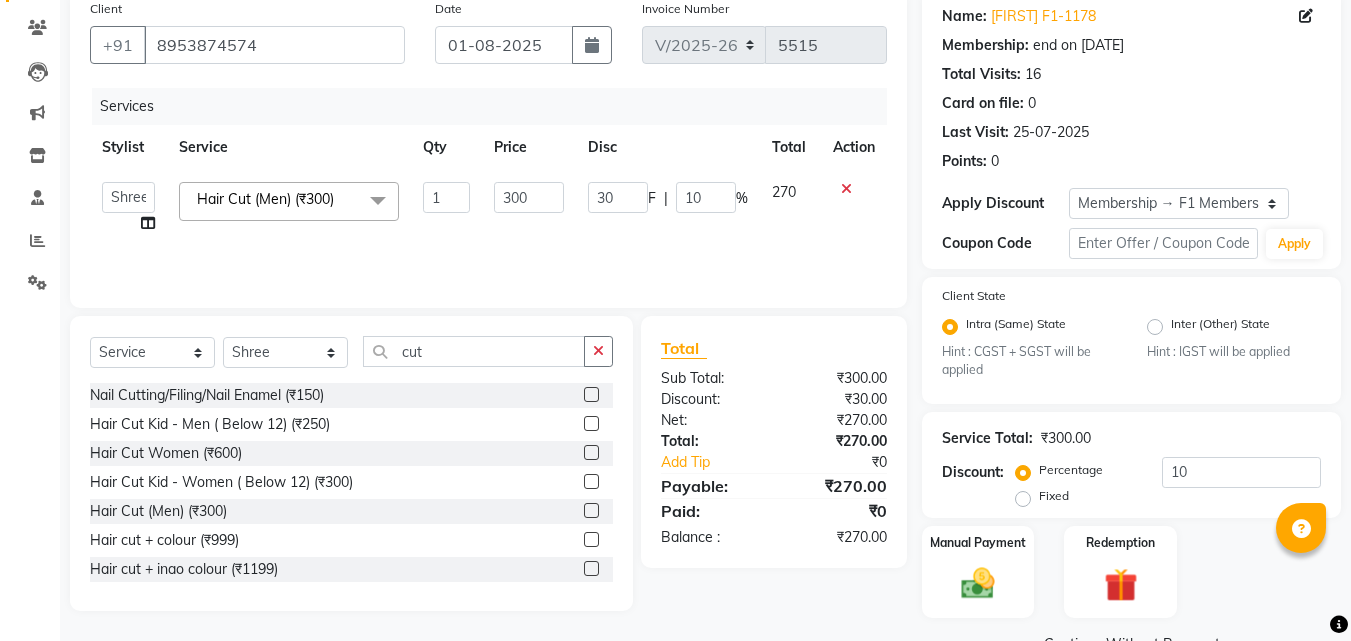 click on "300" 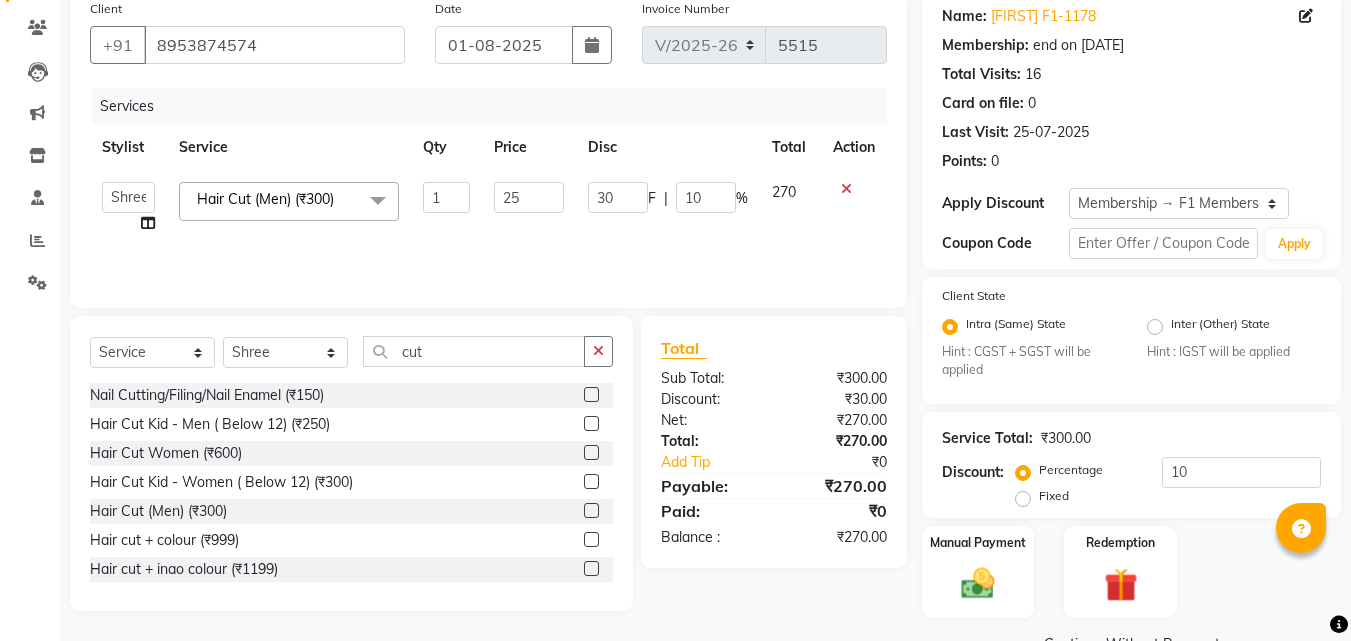 type on "250" 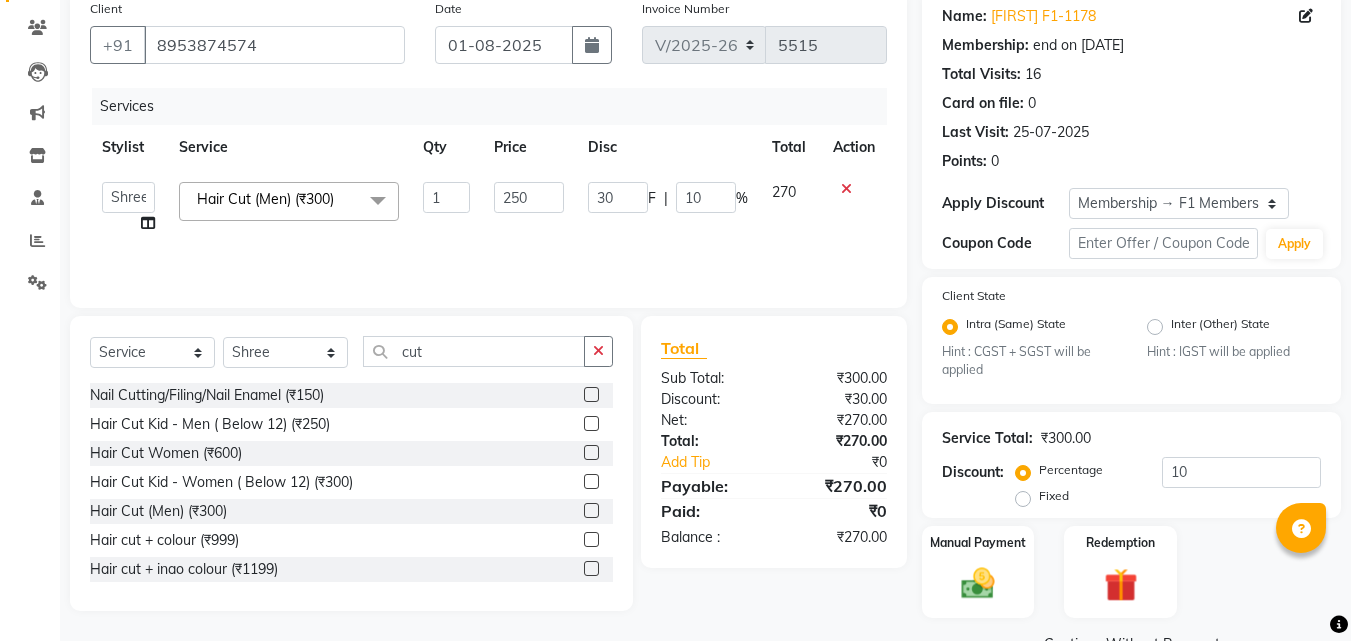 click on "Select Service Product Membership Package Voucher Prepaid Gift Card Select Stylist [PHONE] [FIRST] [LAST] [FIRST] [LAST] [FIRST] [LAST] [LAST] F2 F1 Salon [FIRST] F1 [FIRST] {JH} [FIRST] {f3} [FIRST] (Jh ) [LAST] [LAST] [FIRST] JH [FIRST] [LAST] [FIRST] jh [LAST] [LAST] [LAST] [FIRST] (F1) [LAST] (JH) [LAST] [LAST] [FIRST] F1 [LAST] [LAST] {f2} [LAST] [FIRST] [LAST] cut Nail Cutting/Filing/Nail Enamel (₹[PRICE]) Hair Cut Kid - Men ( Below 12) (₹[PRICE]) Hair Cut Women (₹[PRICE]) Hair Cut Kid - Women ( Below 12) (₹[PRICE]) Hair Cut (Men) (₹[PRICE]) Hair cut + colour (₹[PRICE]) Hair cut + inao colour (₹[PRICE]) Hair cut + keratin spa Women (₹[PRICE]) Hair cut + Spa Men (₹[PRICE]) HAIR CUT AND TRIM (₹[PRICE]) Hair Cut Mundan (₹[PRICE])" 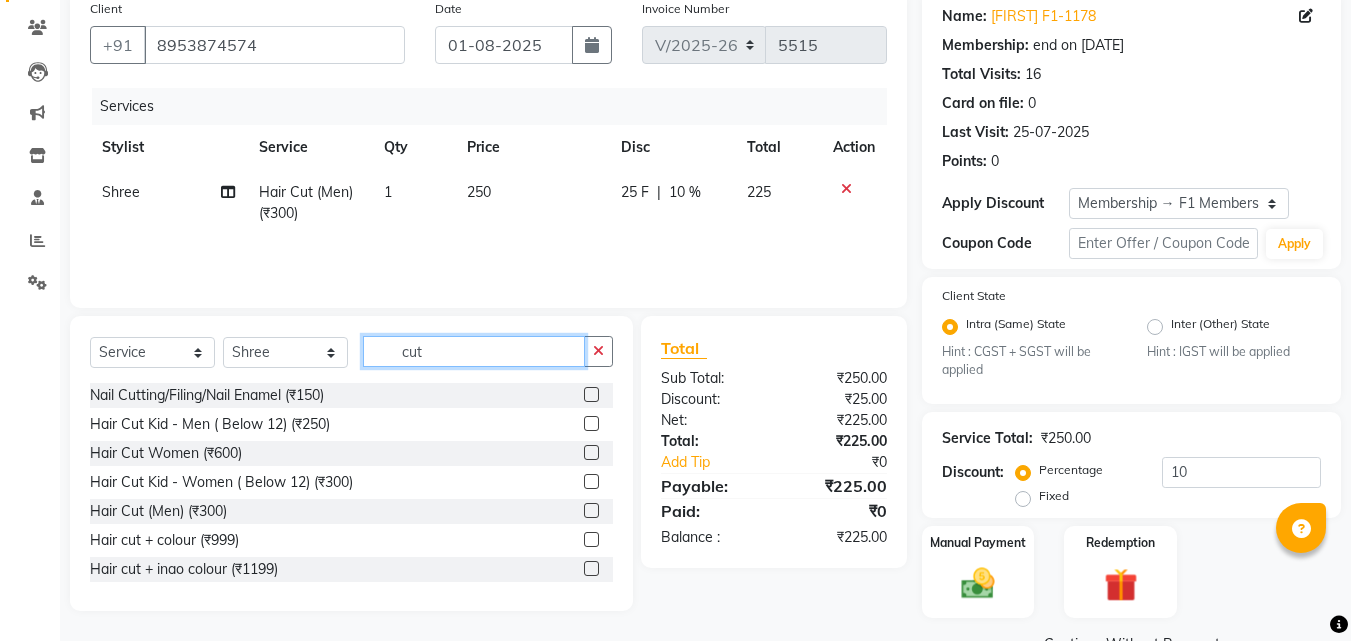 click on "cut" 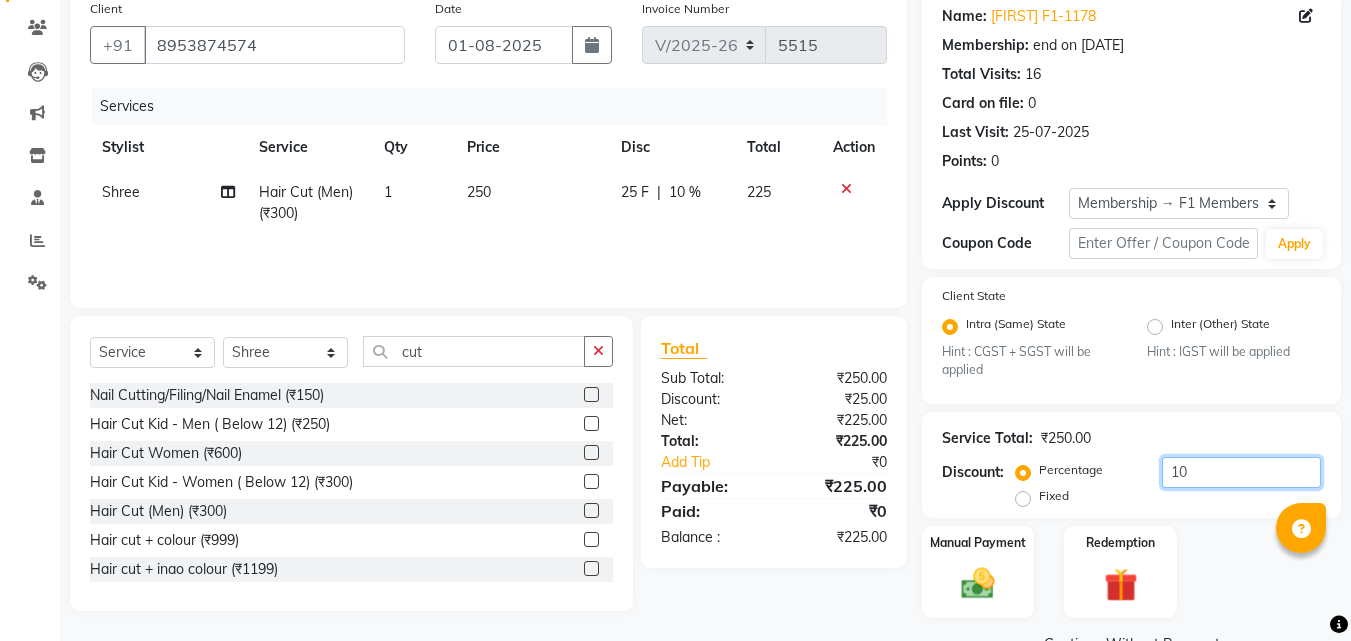 click on "10" 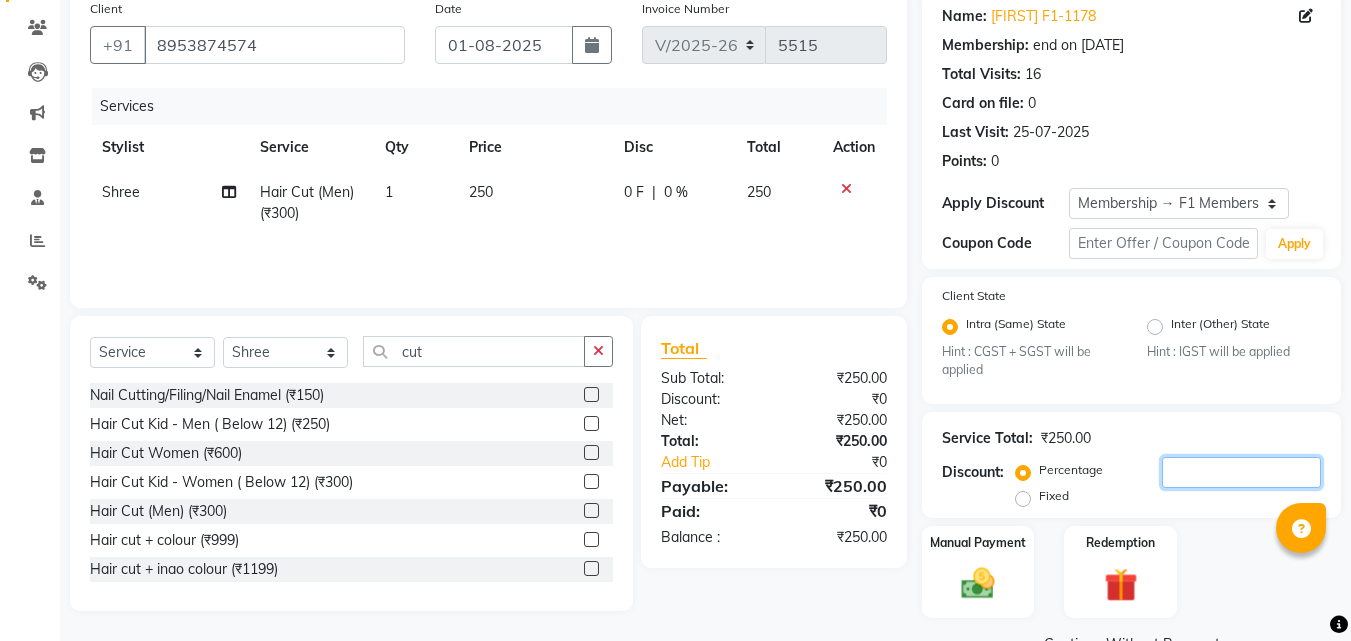 type 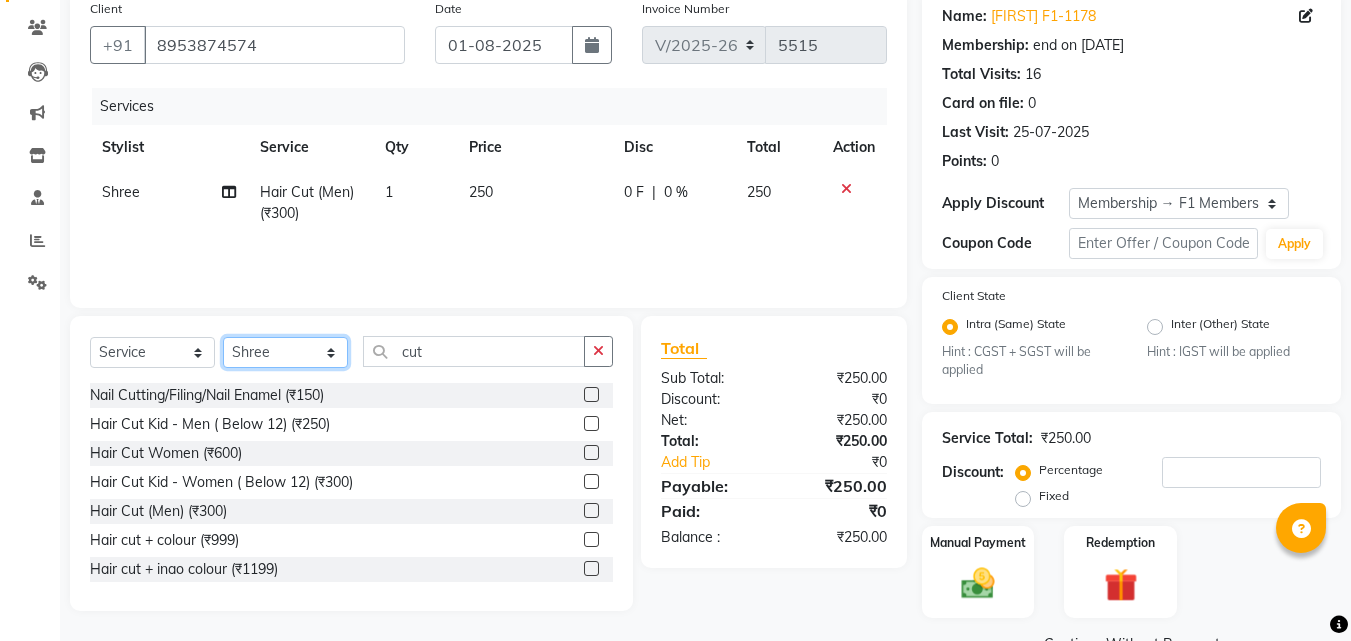 click on "Select Stylist [PHONE] [FIRST] [LAST] [FIRST] [LAST] [FIRST] [LAST] [LAST] F2 F1 Salon [FIRST] F1 [FIRST] {JH} [FIRST] {f3} [FIRST] (Jh ) [LAST] [LAST] [FIRST] JH [FIRST] [LAST] [FIRST] jh [LAST] [LAST] [LAST] [FIRST] (F1) [LAST] (JH) [LAST] [LAST] [FIRST] F1 [LAST] [LAST] {f2} [LAST] [FIRST] [LAST]" 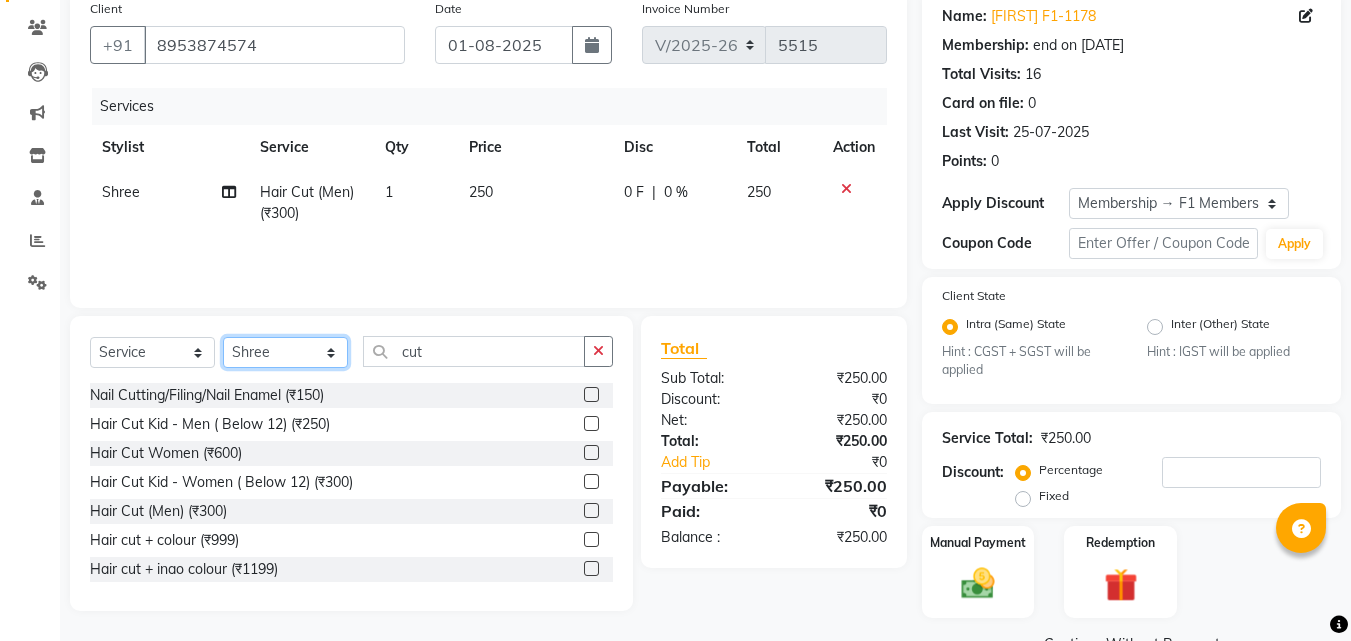 select on "23130" 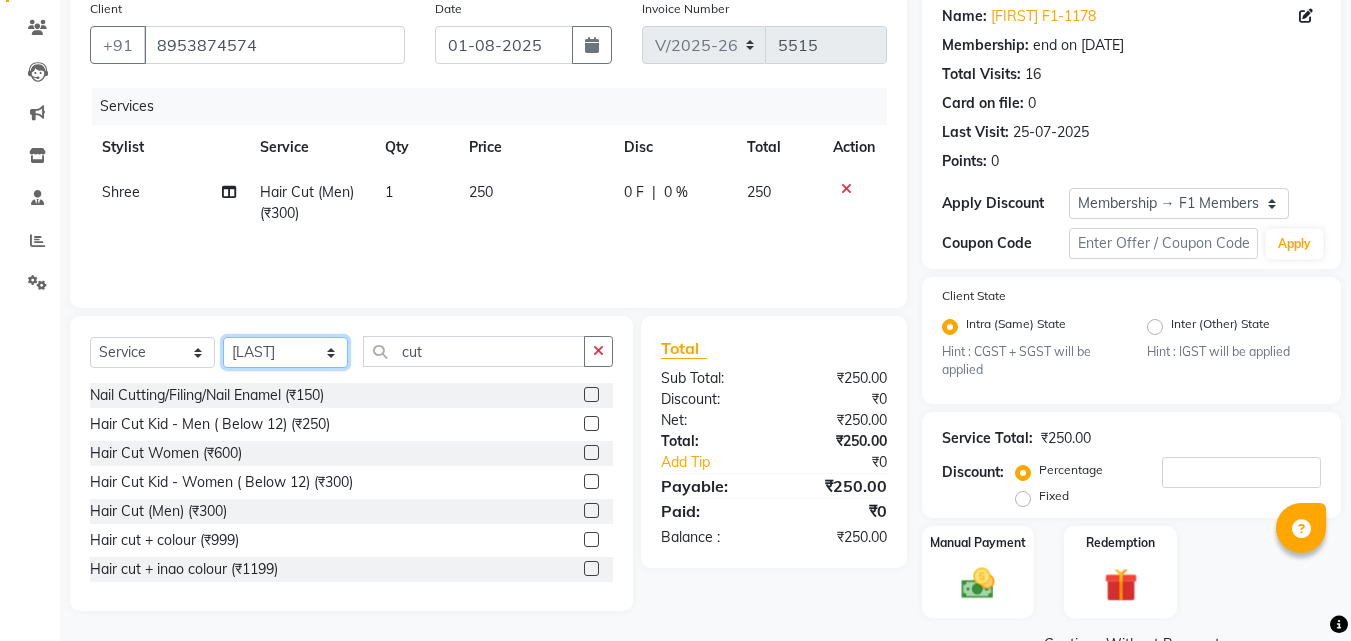 click on "Select Stylist [PHONE] [FIRST] [LAST] [FIRST] [LAST] [FIRST] [LAST] [LAST] F2 F1 Salon [FIRST] F1 [FIRST] {JH} [FIRST] {f3} [FIRST] (Jh ) [LAST] [LAST] [FIRST] JH [FIRST] [LAST] [FIRST] jh [LAST] [LAST] [LAST] [FIRST] (F1) [LAST] (JH) [LAST] [LAST] [FIRST] F1 [LAST] [LAST] {f2} [LAST] [FIRST] [LAST]" 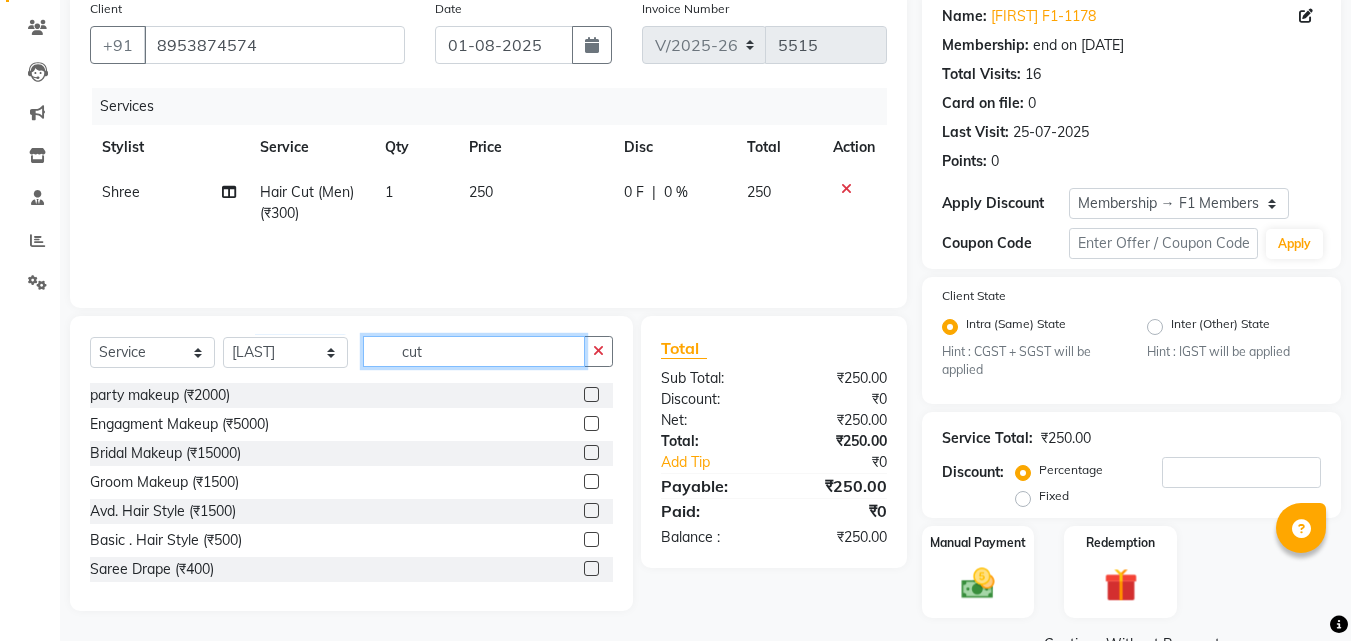 click on "cut" 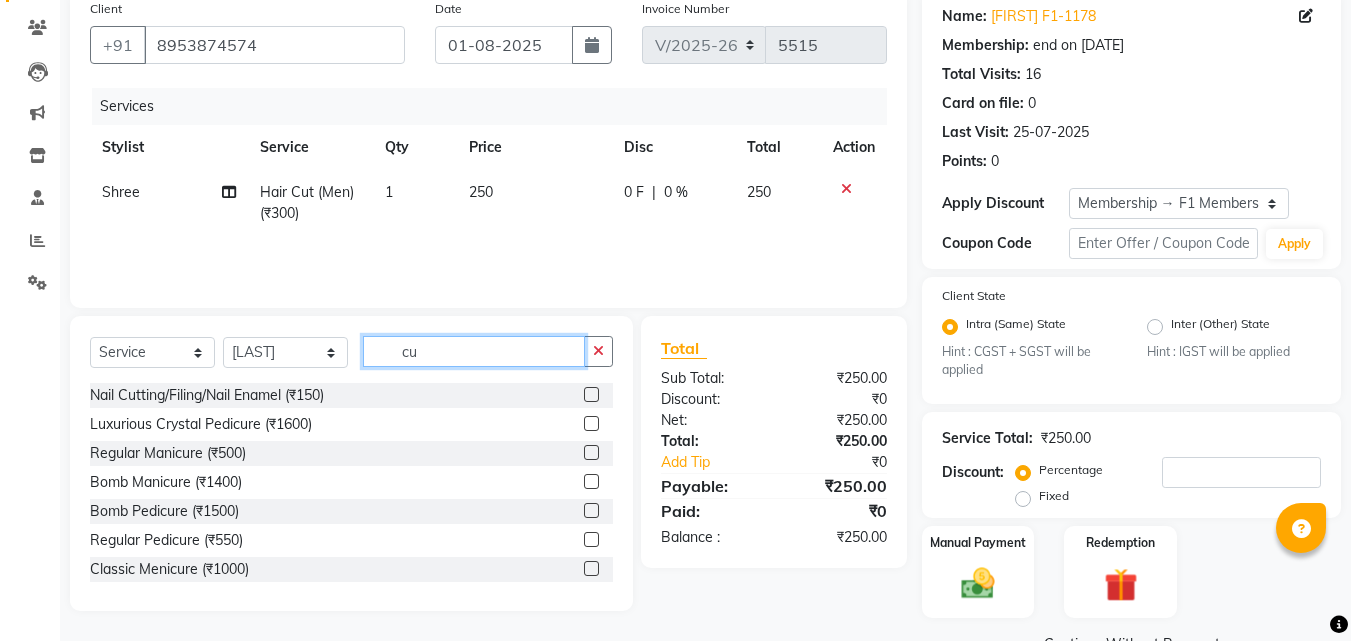 type on "c" 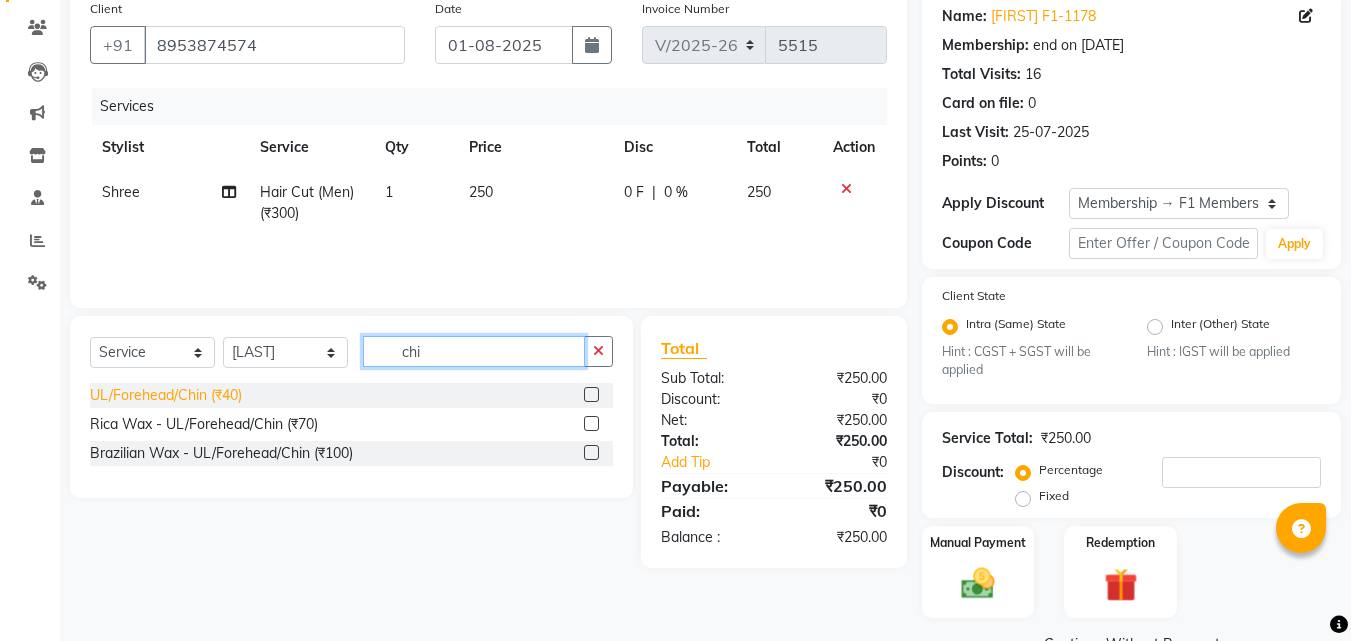 type on "chi" 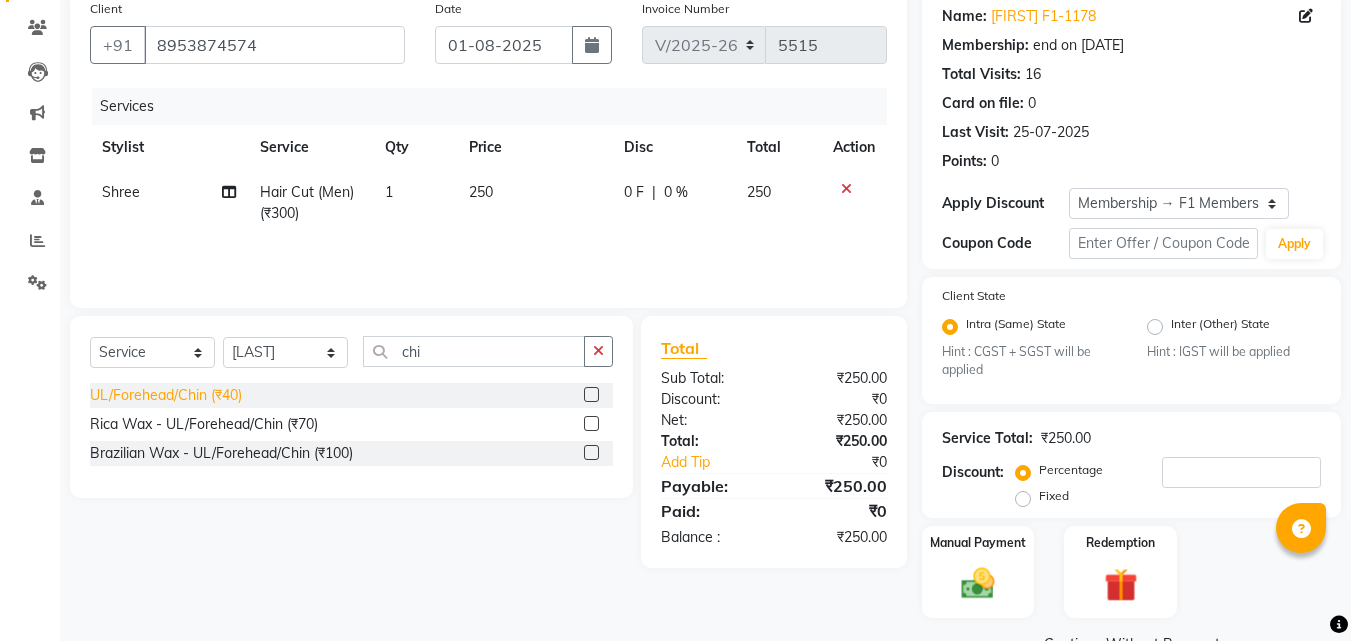 click on "UL/Forehead/Chin (₹40)" 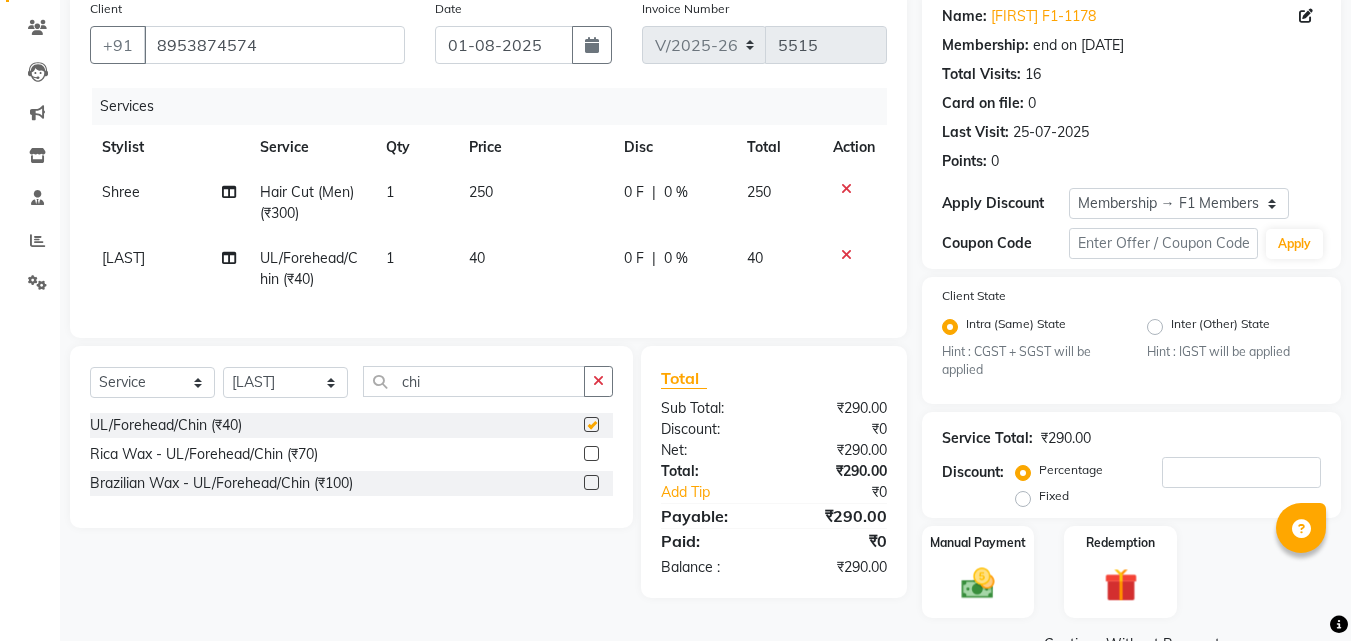 checkbox on "false" 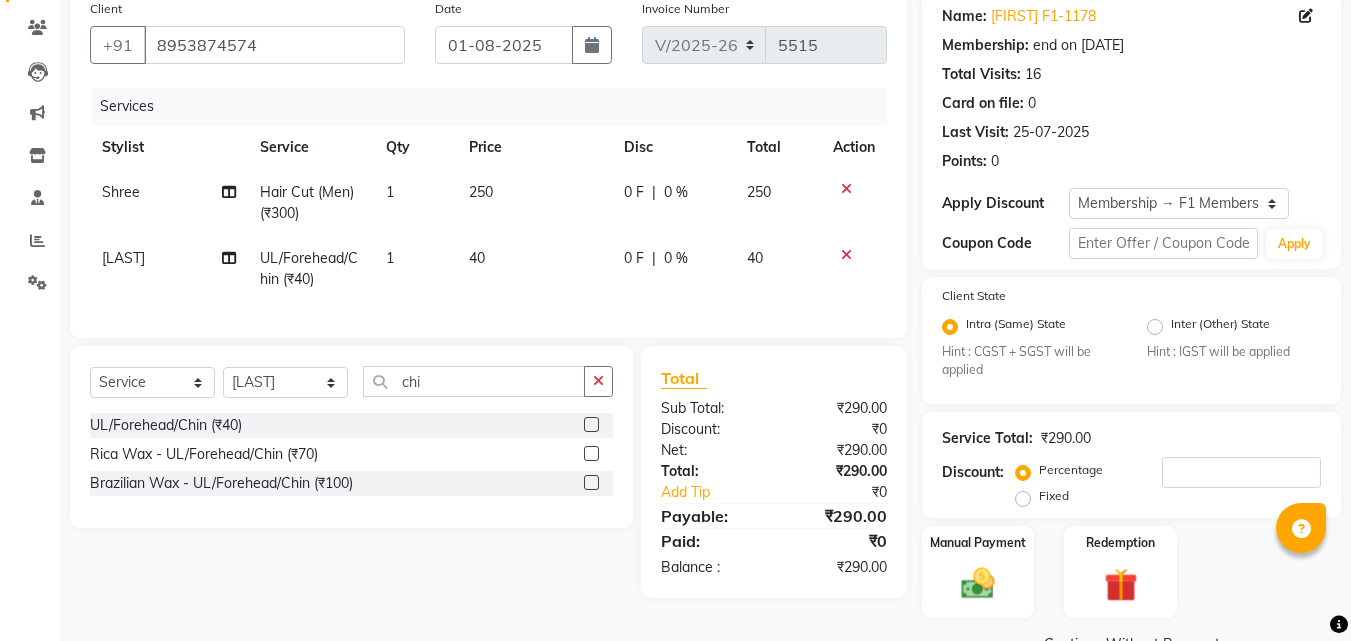 click on "40" 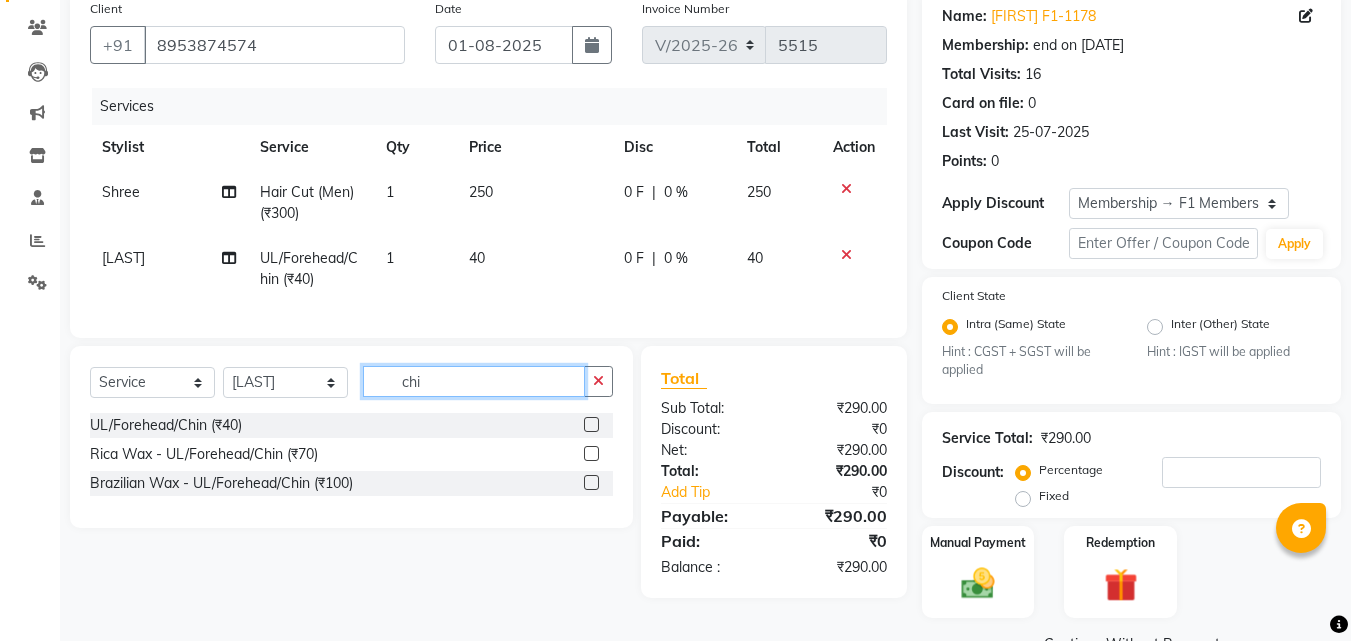 click on "Select  Service  Product  Membership  Package Voucher Prepaid Gift Card  Select Stylist [PHONE]  [FIRST] [LAST] ayan kureshi Chimu Ingale DEEPALI F2 F1 Salon  Ganesh F1 Gopal {JH} govind {f3} Govind (Jh ) Jadgdish Kajal  Omkar JH Pooja kate  Ram choudhry Sahil jh Sanjay muley Shree Siddu (F1) Sid (JH) Sukanya Sadiyan  Suraj F1 swapnil (jh) Tejal Beaution Usha Bhise VAISHNAVI GHUME  Varsha F1 varsha {f2} Veena  yash more chi UL/Forehead/Chin (₹40)  Rica Wax - UL/Forehead/Chin (₹70)  Brazilian Wax - UL/Forehead/Chin (₹100)" 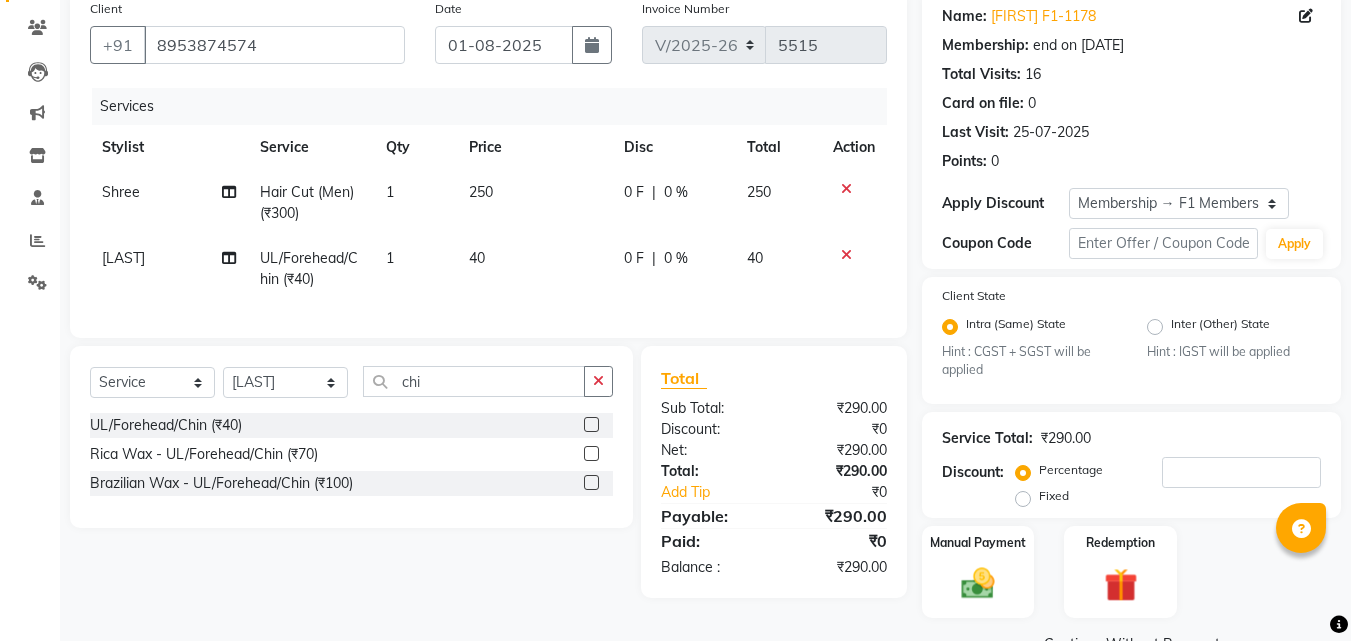 click on "Select  Service  Product  Membership  Package Voucher Prepaid Gift Card  Select Stylist [PHONE]  [FIRST] [LAST] ayan kureshi Chimu Ingale DEEPALI F2 F1 Salon  Ganesh F1 Gopal {JH} govind {f3} Govind (Jh ) Jadgdish Kajal  Omkar JH Pooja kate  Ram choudhry Sahil jh Sanjay muley Shree Siddu (F1) Sid (JH) Sukanya Sadiyan  Suraj F1 swapnil (jh) Tejal Beaution Usha Bhise VAISHNAVI GHUME  Varsha F1 varsha {f2} Veena  yash more chi UL/Forehead/Chin (₹40)  Rica Wax - UL/Forehead/Chin (₹70)  Brazilian Wax - UL/Forehead/Chin (₹100)" 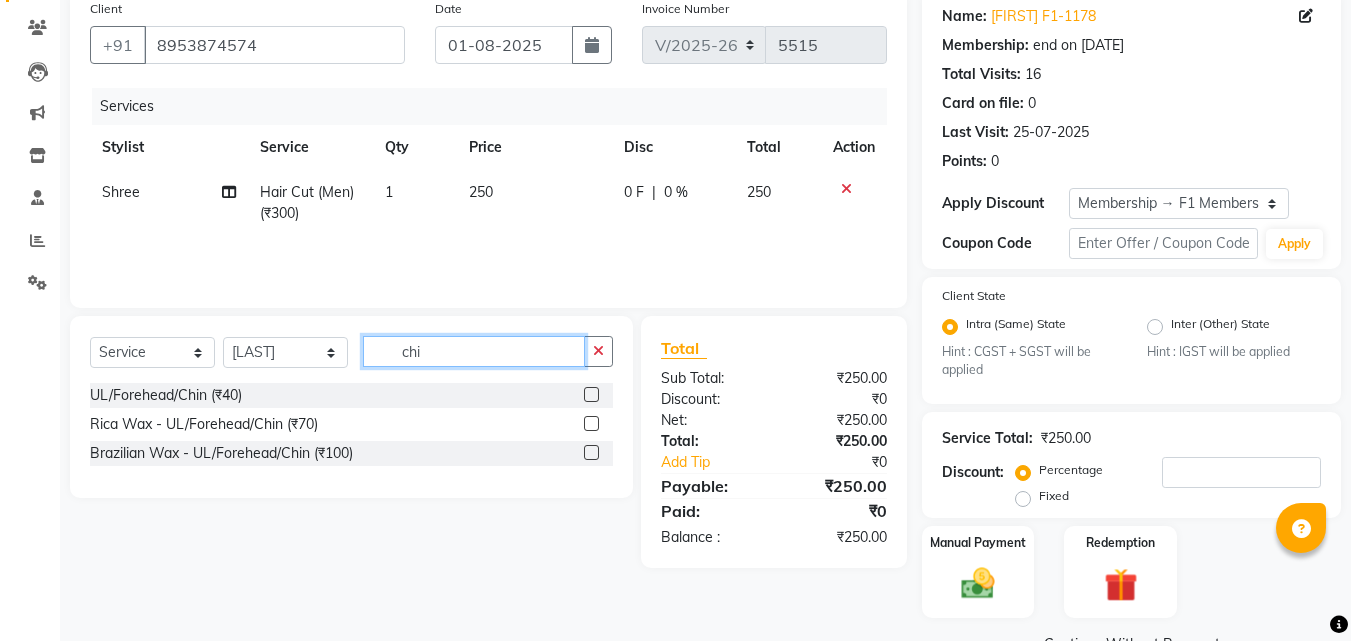 click on "chi" 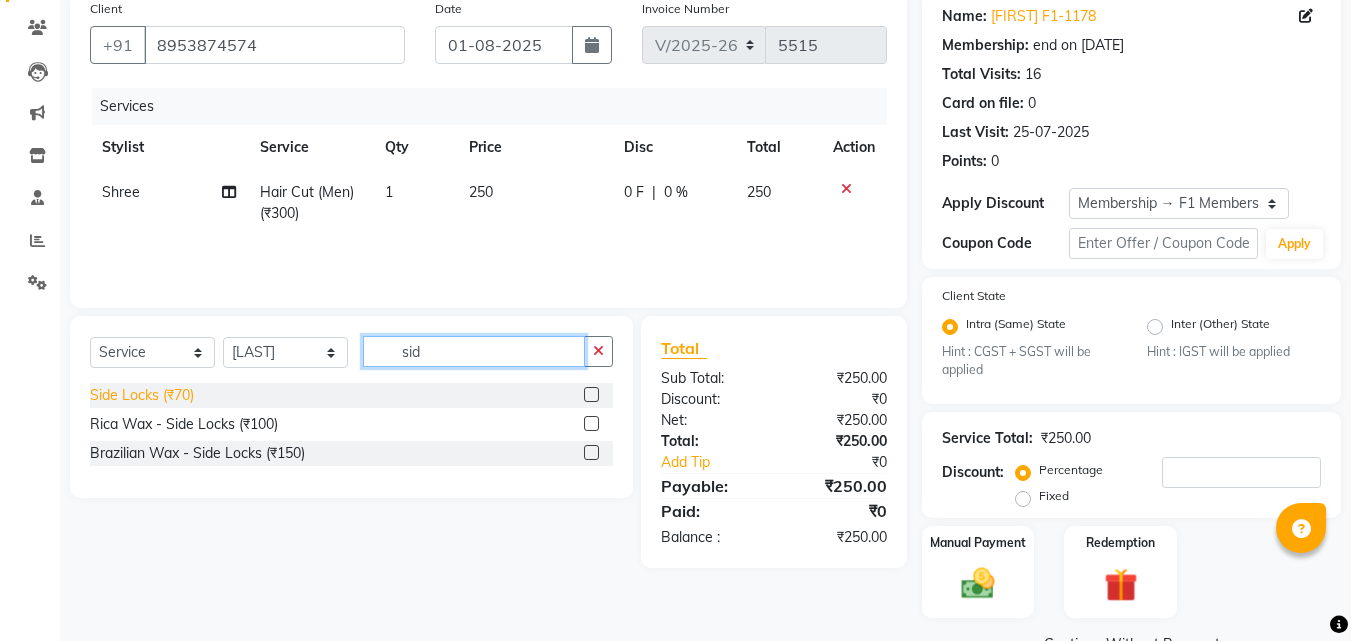 type on "sid" 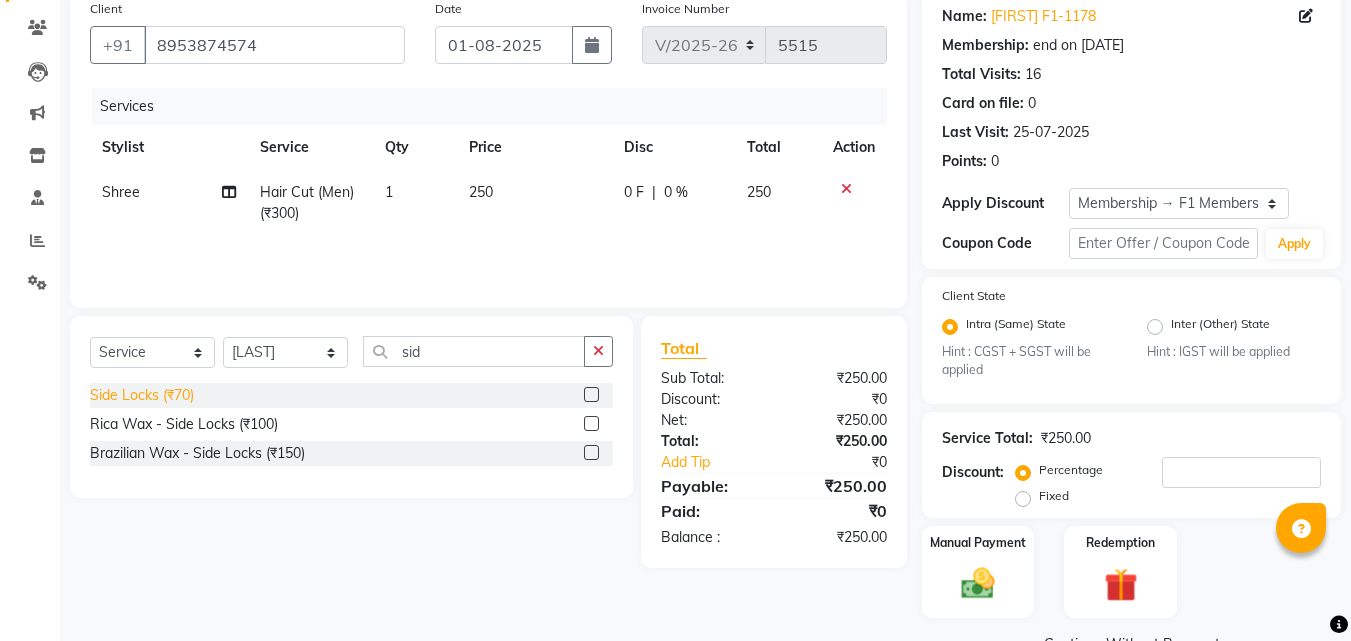 click on "Side Locks (₹70)" 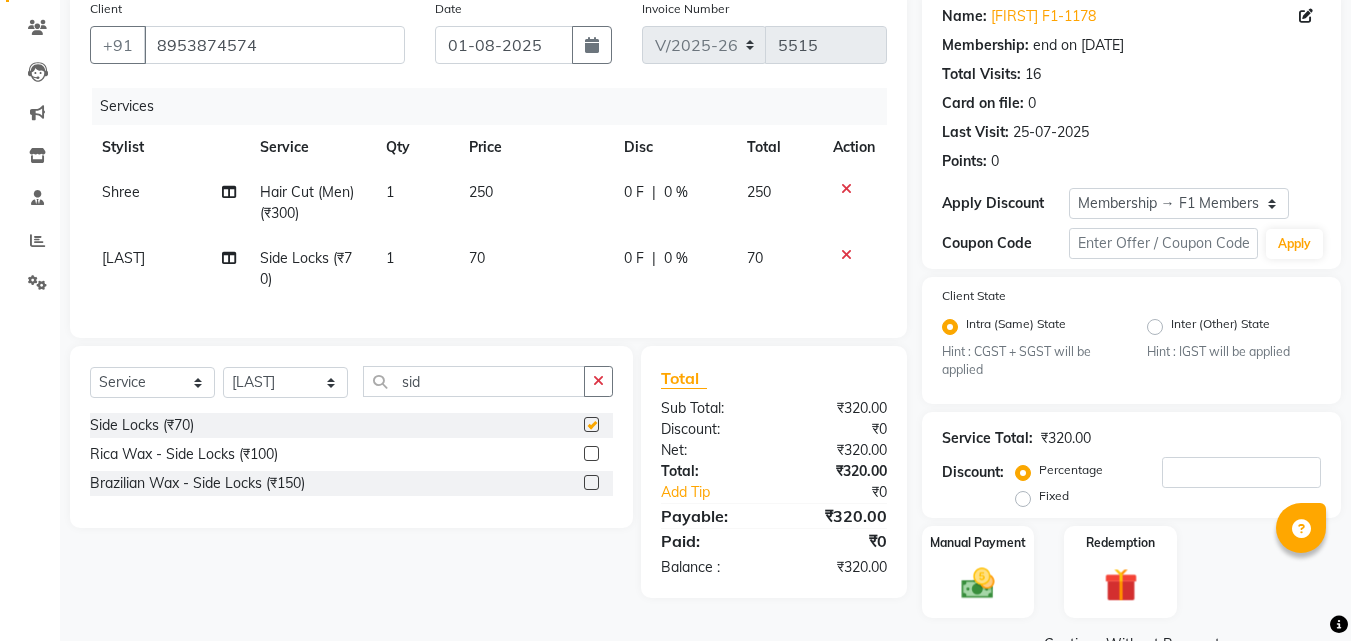 checkbox on "false" 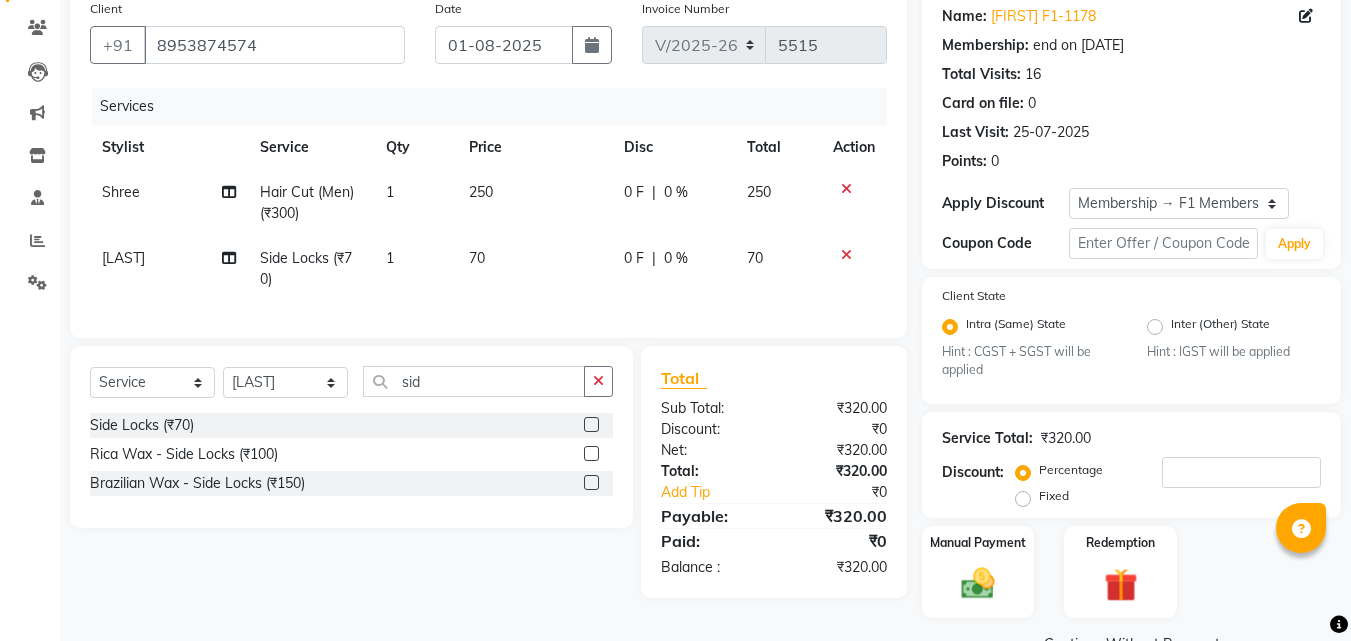 click on "70" 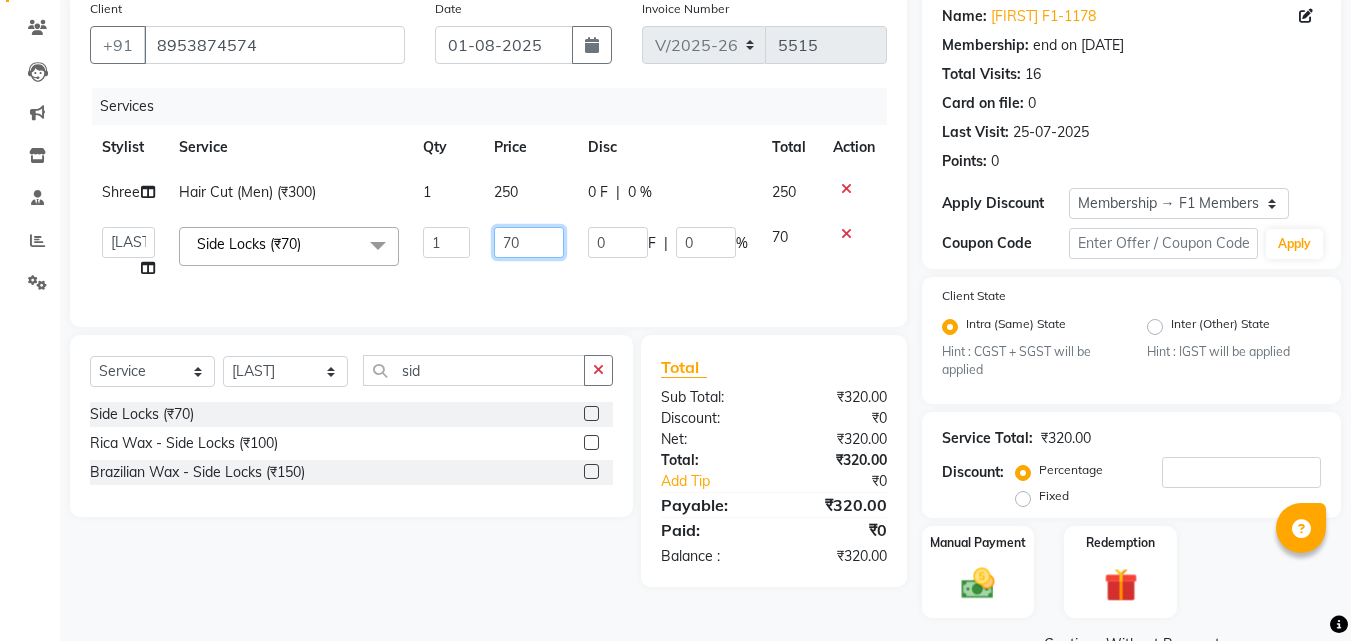 click on "70" 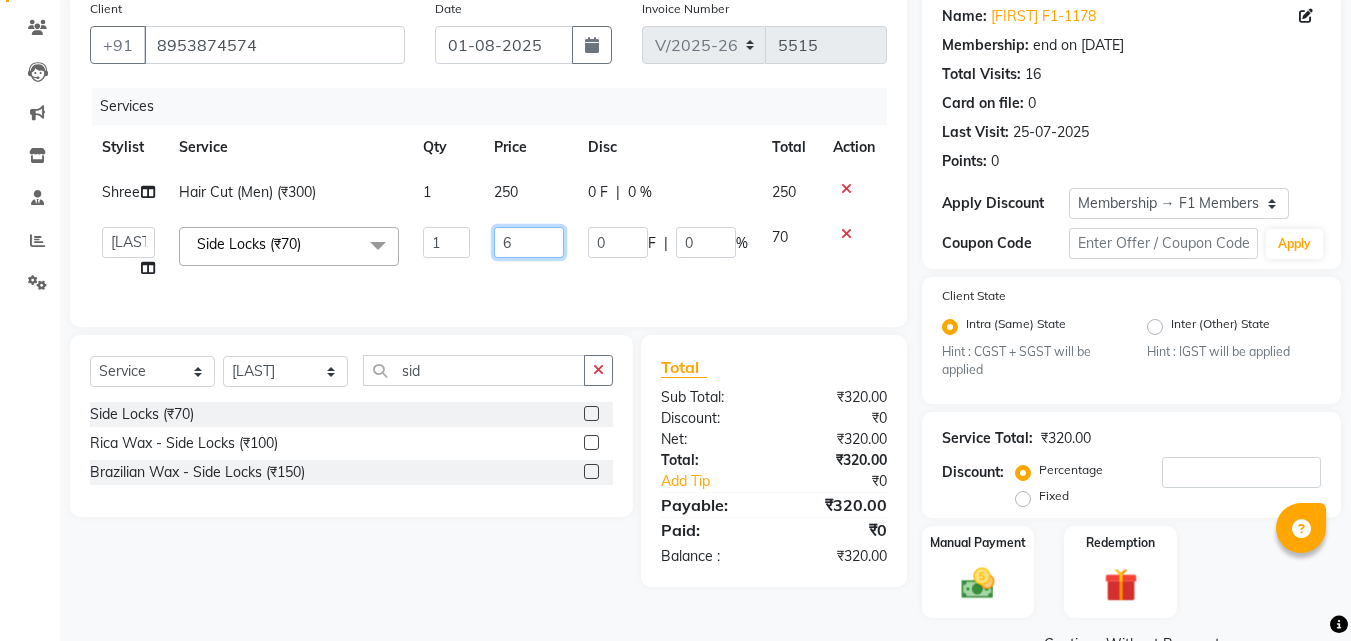 type on "60" 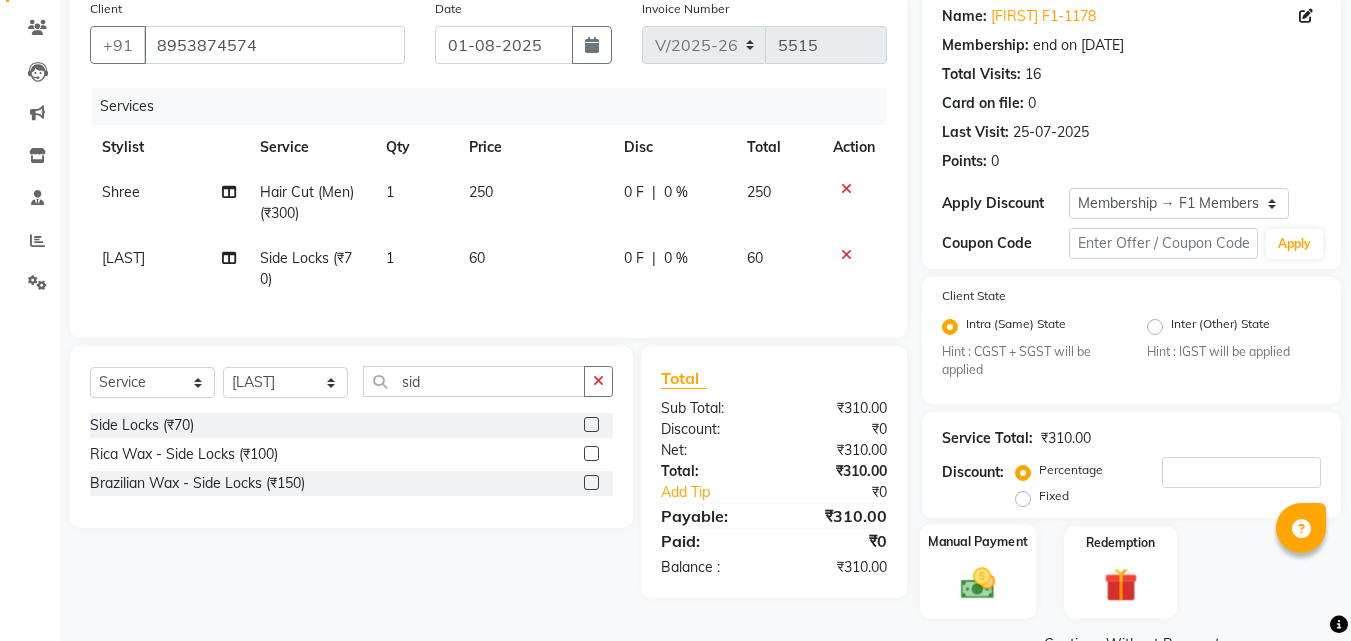 click on "Manual Payment" 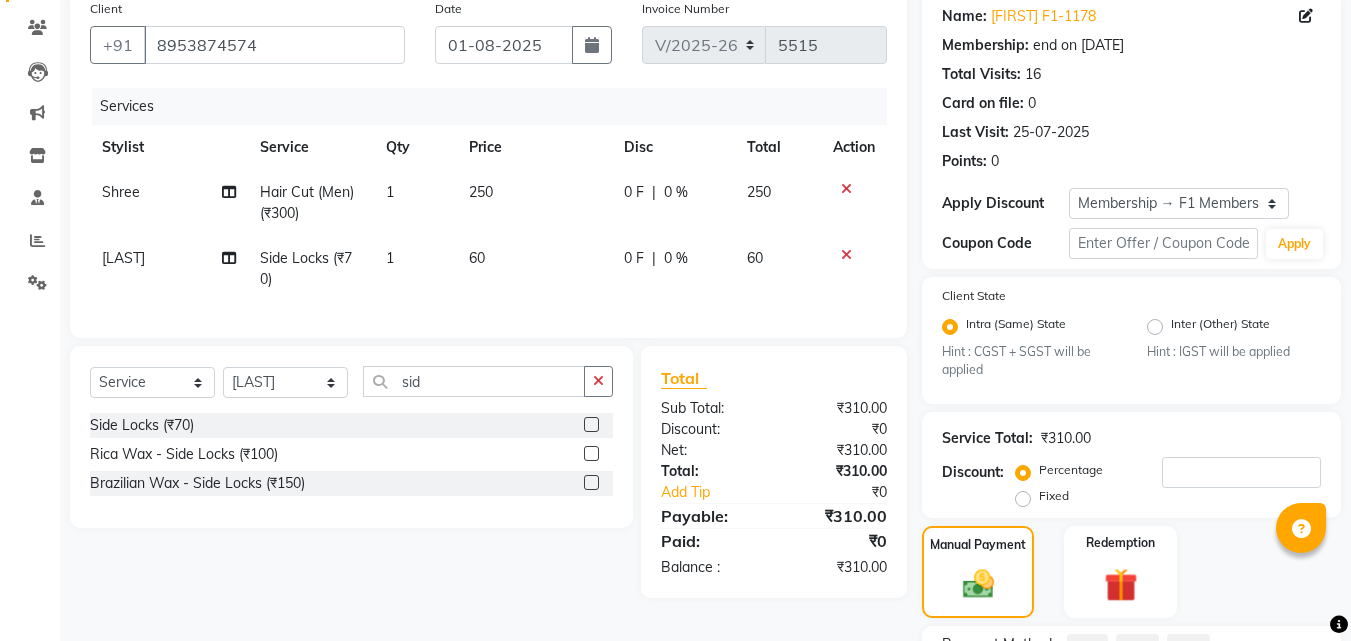 scroll, scrollTop: 336, scrollLeft: 0, axis: vertical 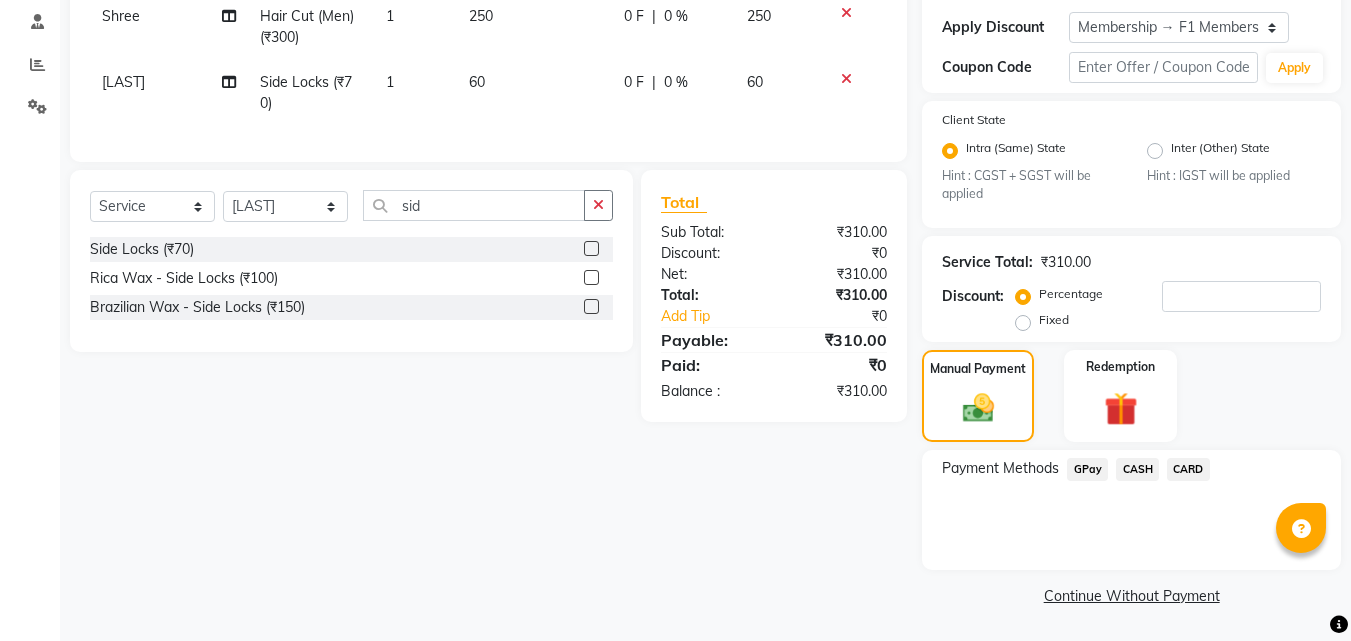 click on "GPay" 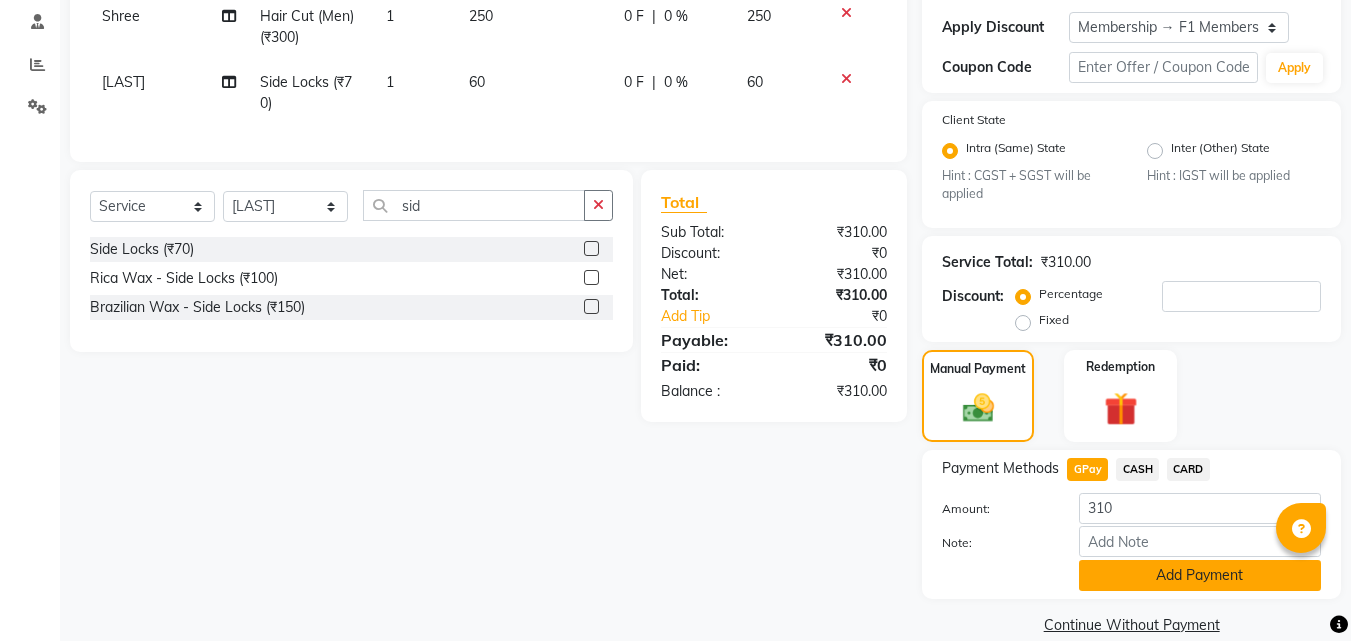 click on "Add Payment" 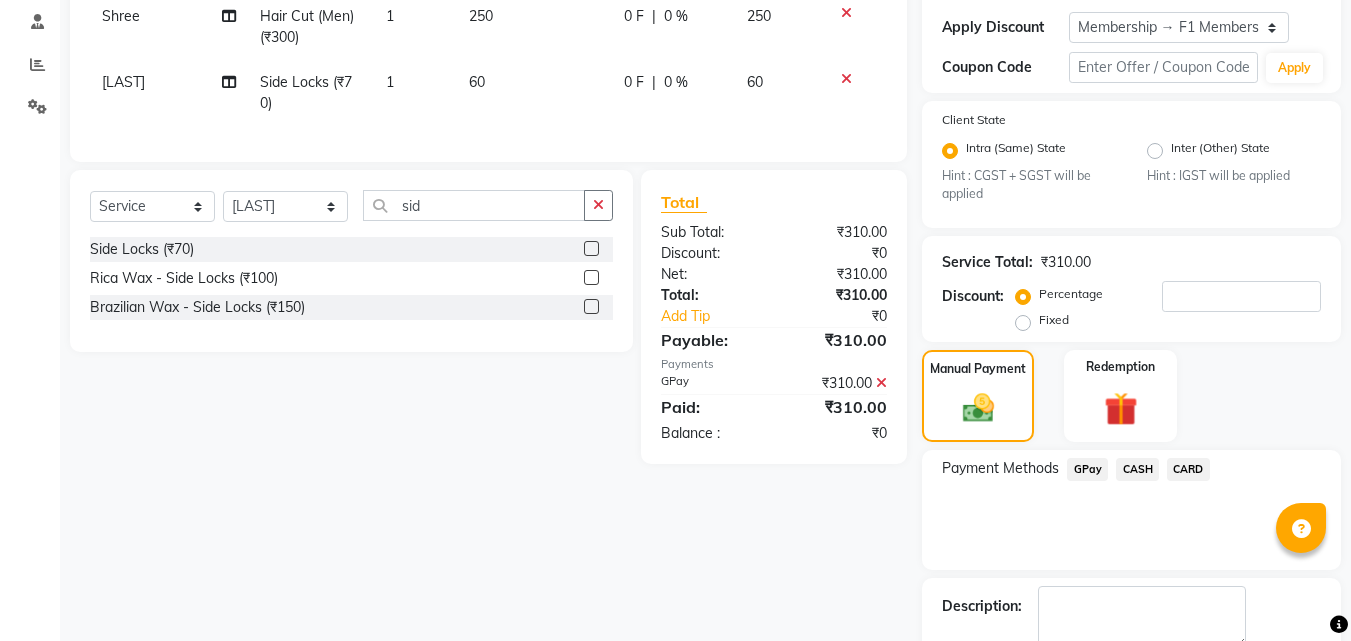 scroll, scrollTop: 449, scrollLeft: 0, axis: vertical 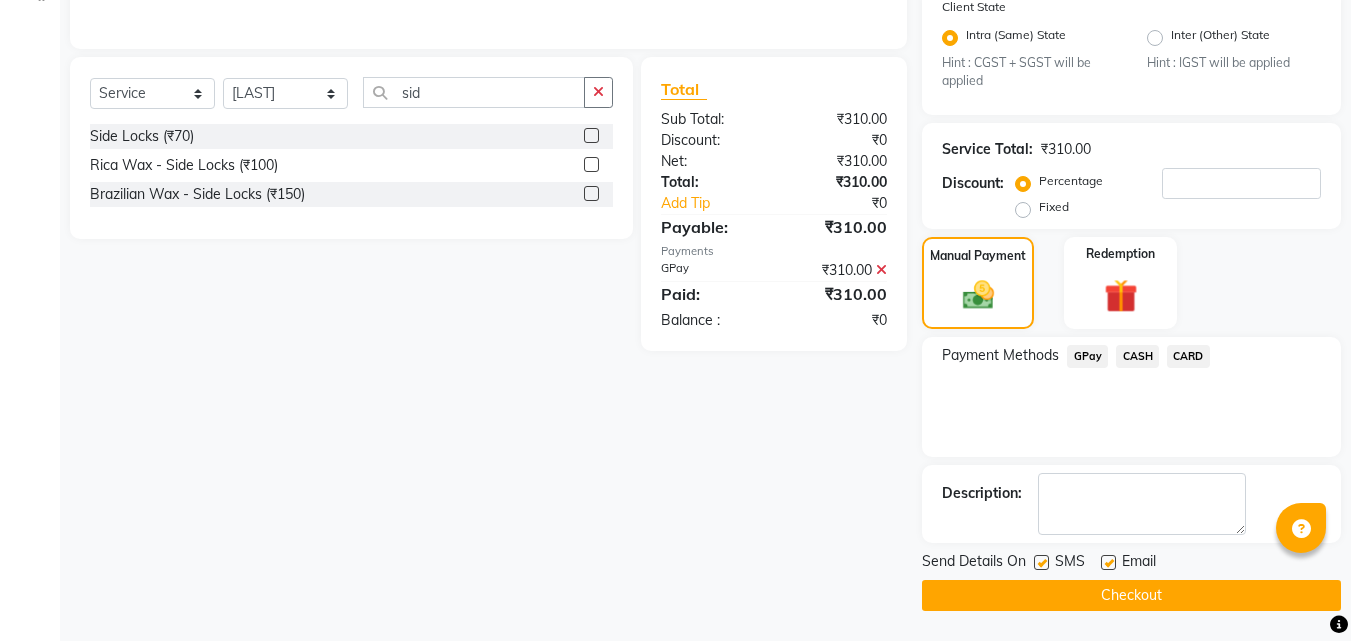 click 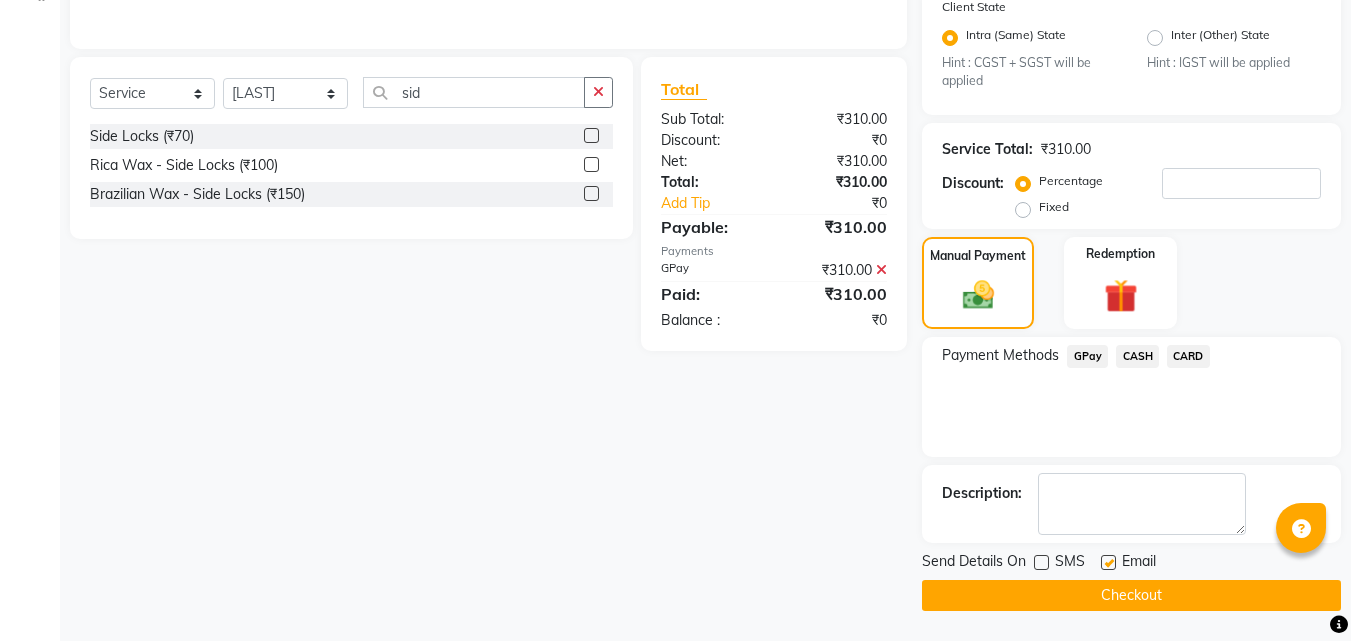 click on "Checkout" 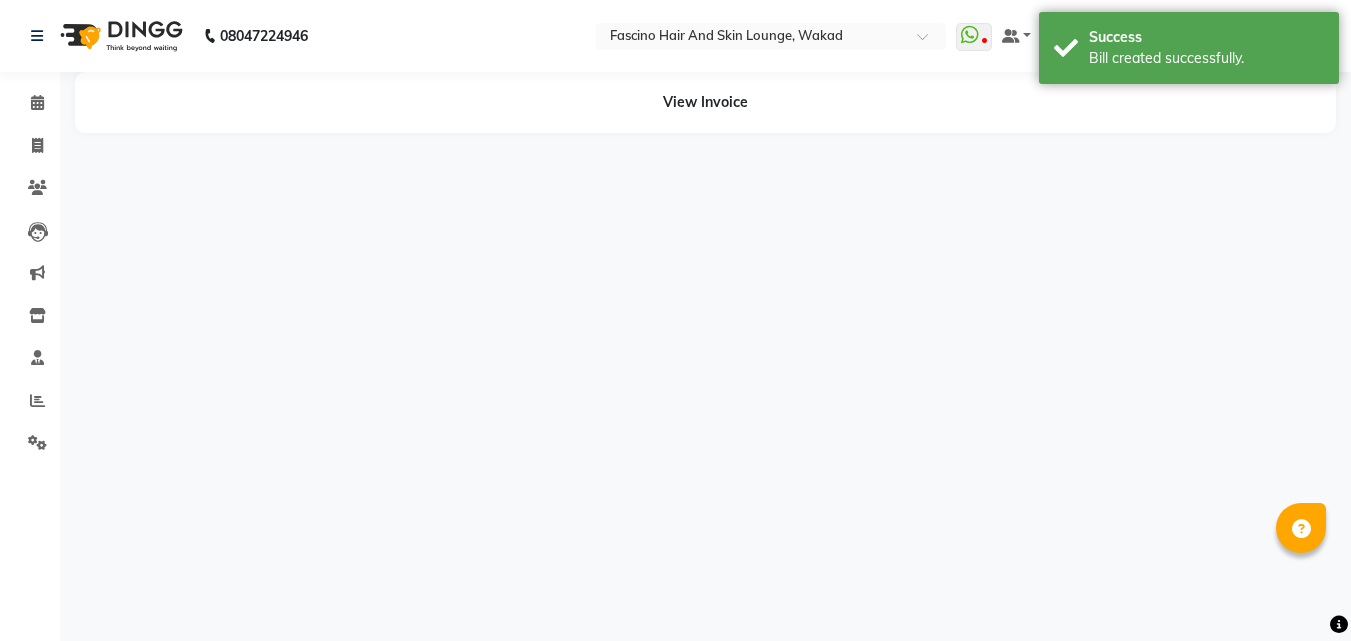 scroll, scrollTop: 0, scrollLeft: 0, axis: both 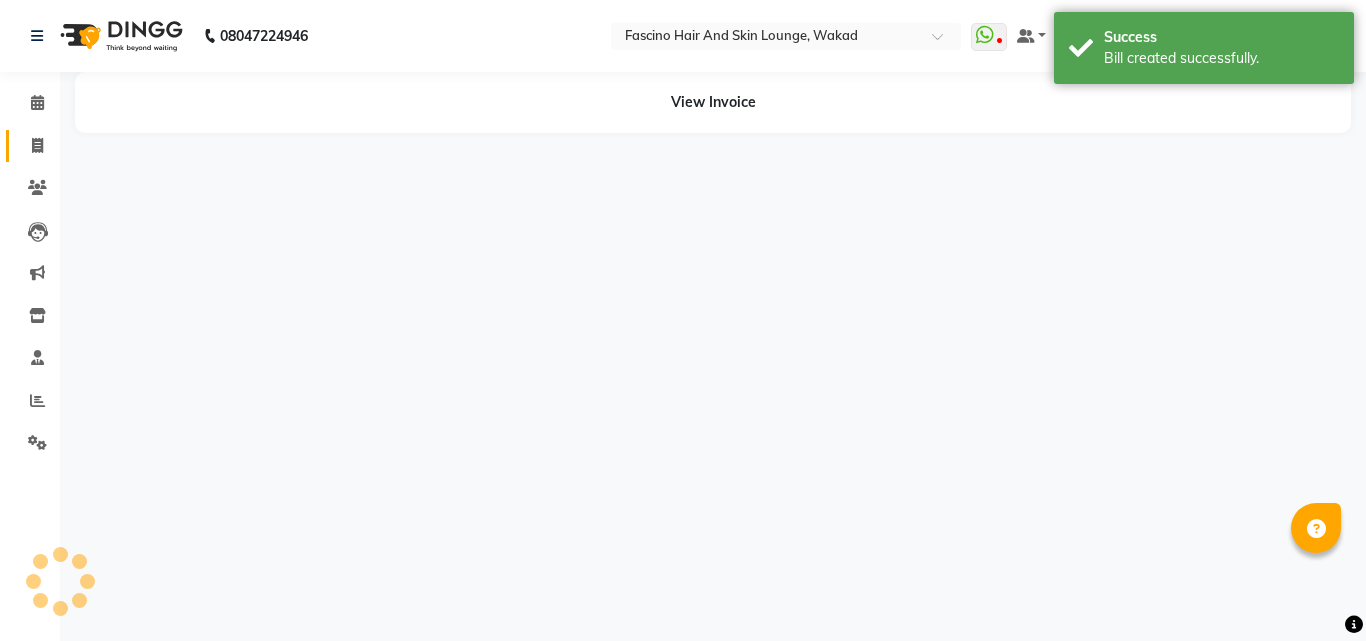 click on "Invoice" 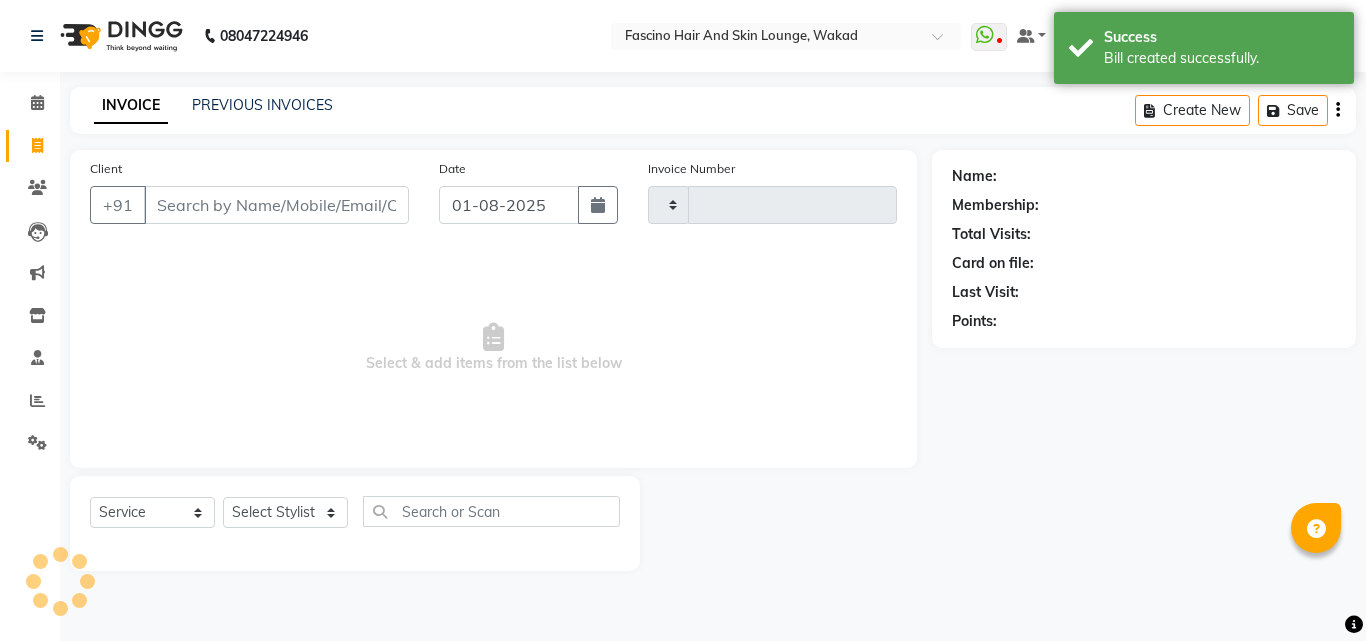 type on "5516" 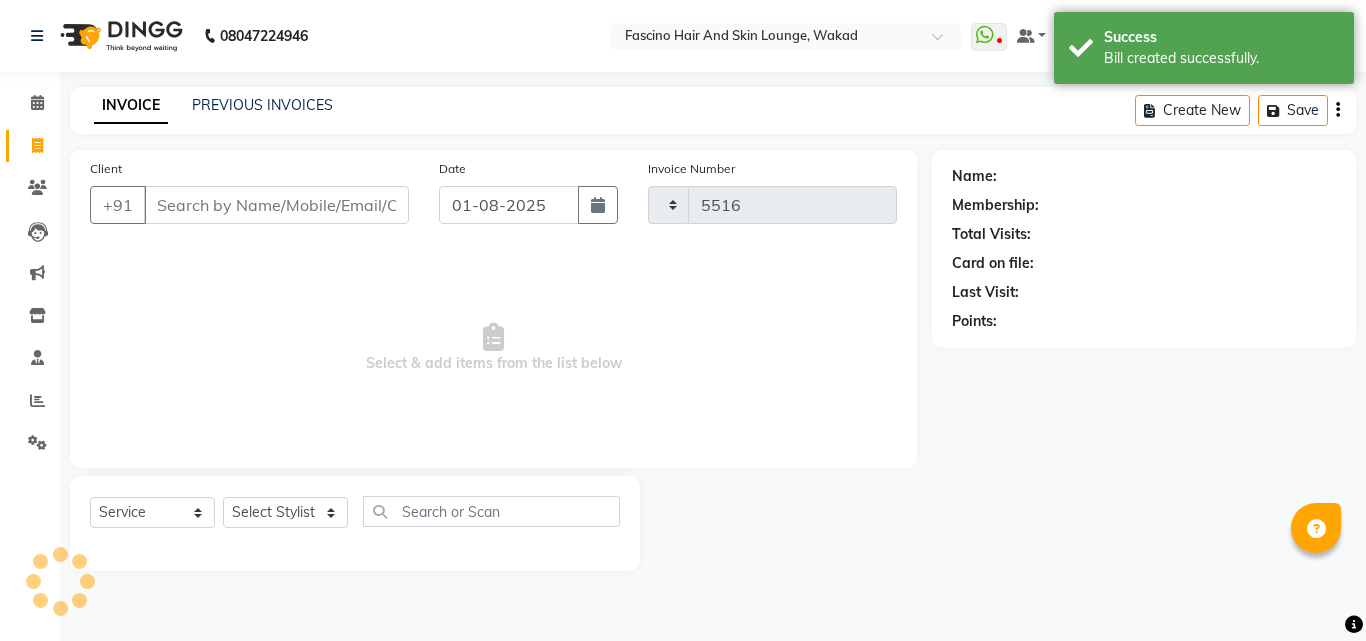 select on "126" 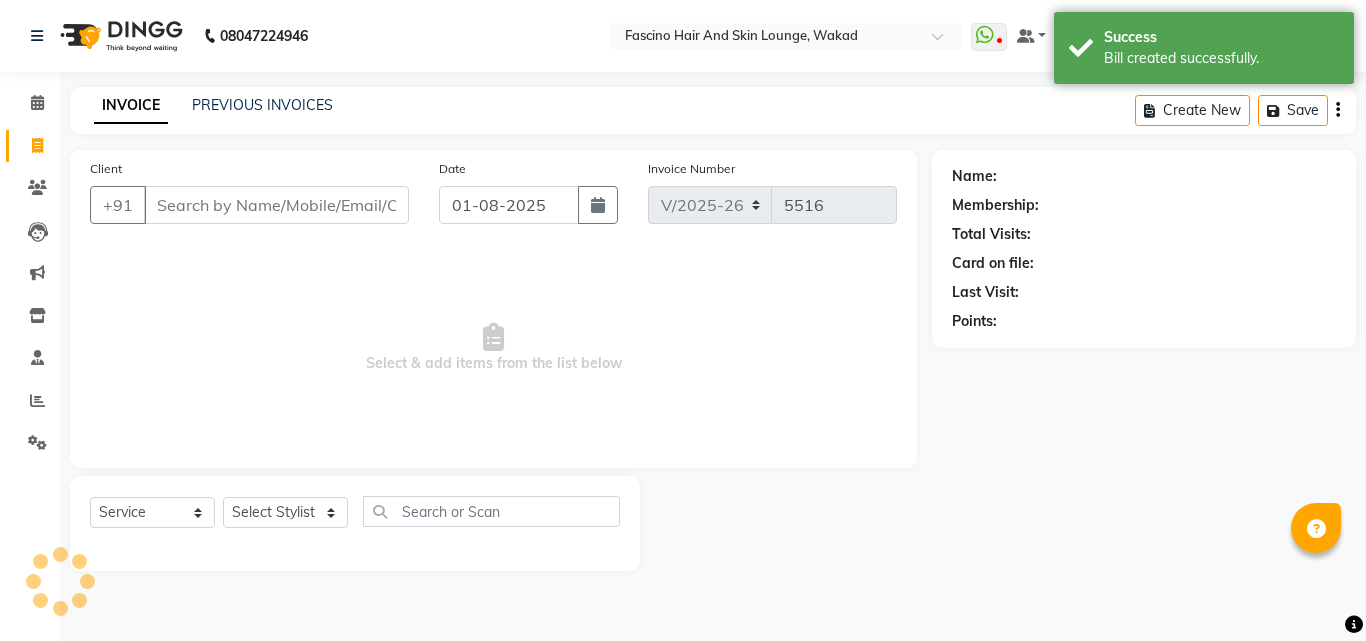 click on "Client" at bounding box center (276, 205) 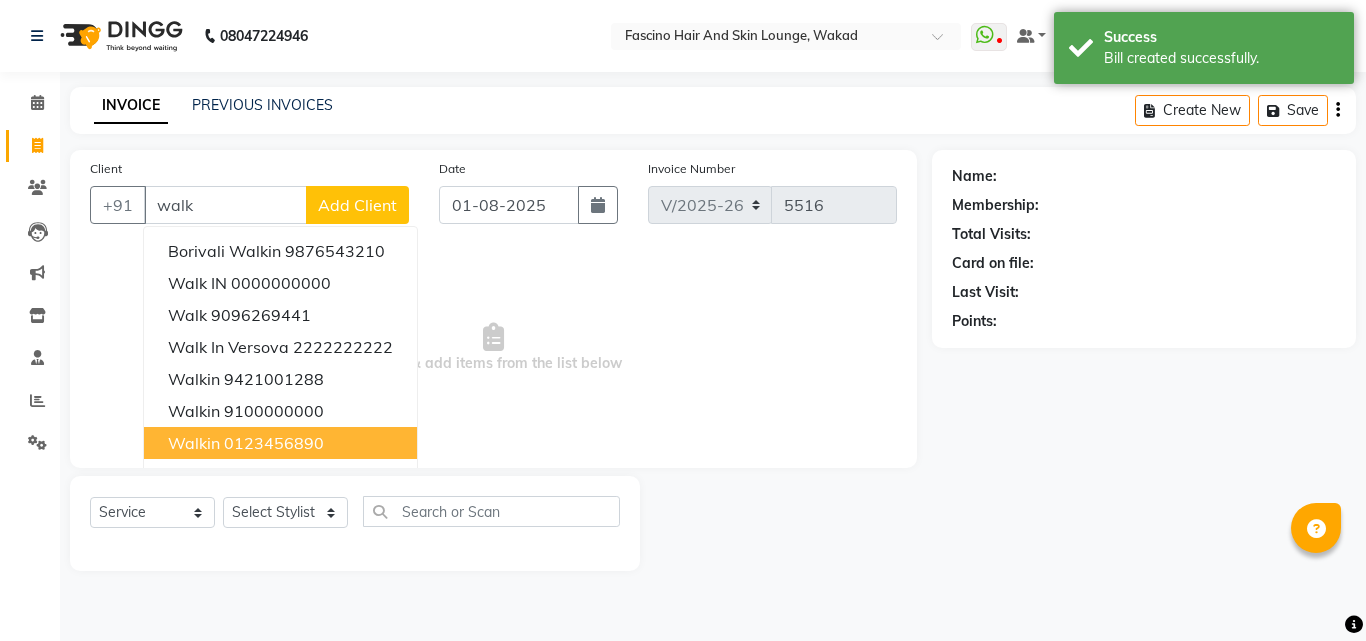 click on "0123456890" at bounding box center [274, 443] 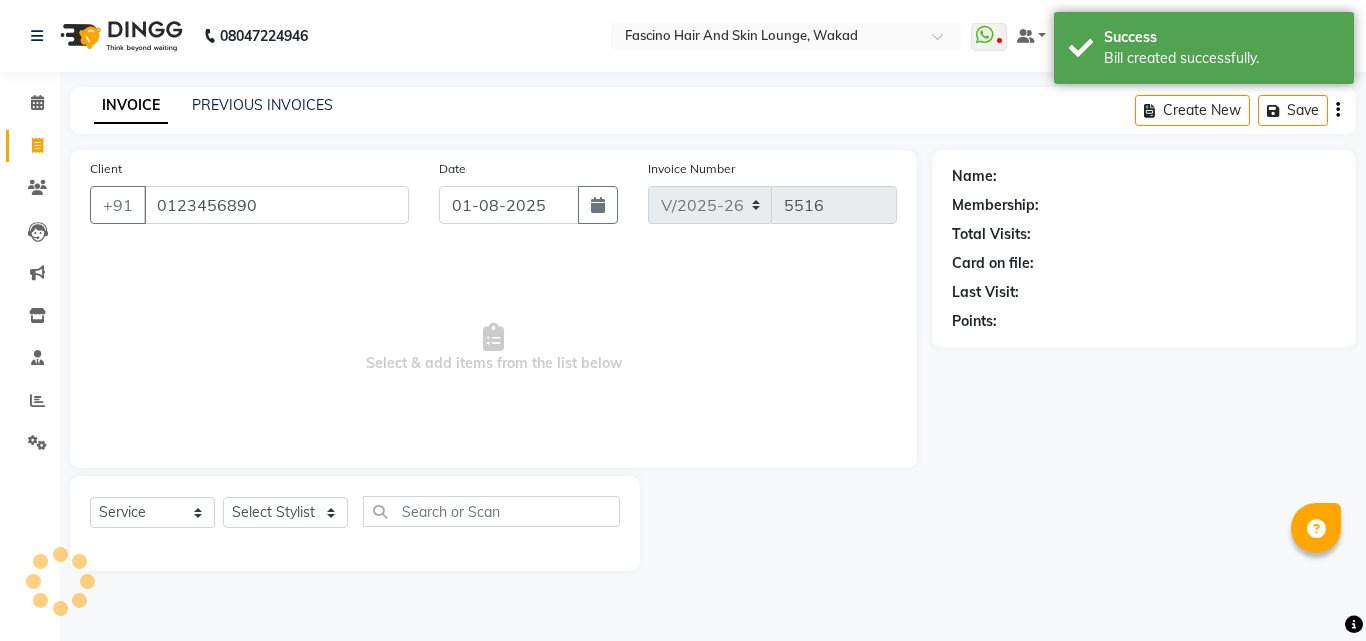 type on "0123456890" 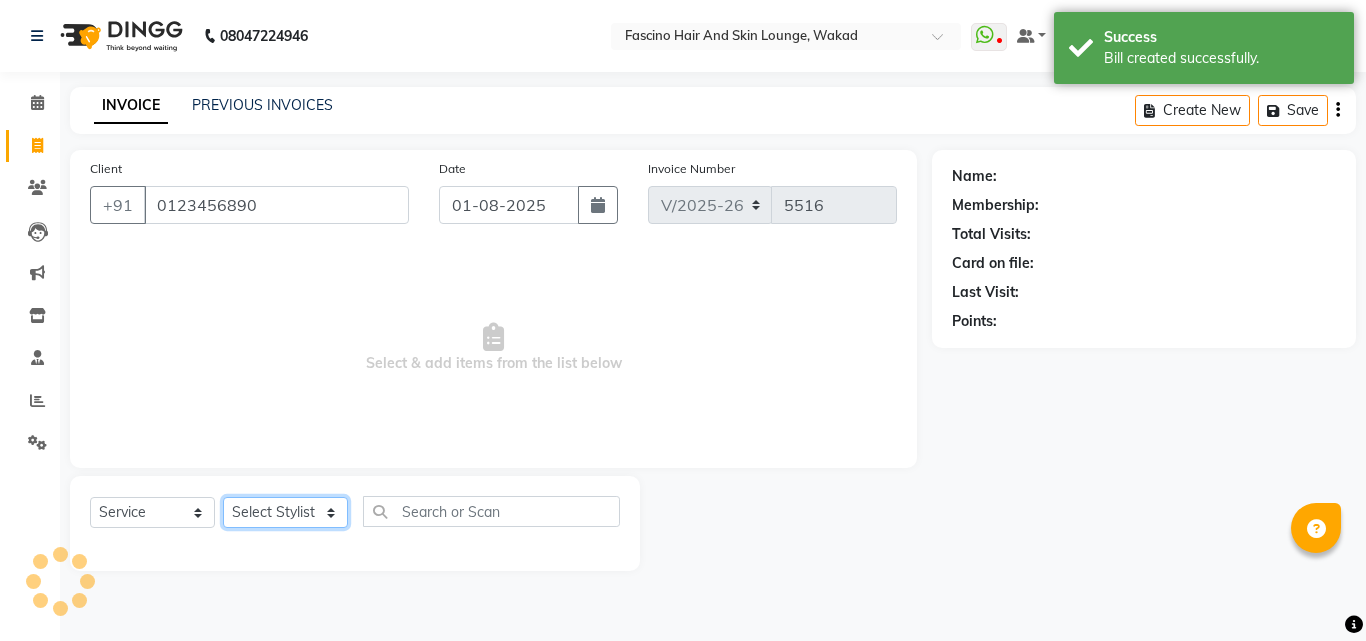 click on "Select Stylist [PHONE] [FIRST] [LAST] [FIRST] [LAST] [FIRST] [LAST] [LAST] F2 F1 Salon [FIRST] F1 [FIRST] {JH} [FIRST] {f3} [FIRST] (Jh ) [LAST] [LAST] [FIRST] JH [FIRST] [LAST] [FIRST] jh [LAST] [LAST] [LAST] [FIRST] (F1) [LAST] (JH) [LAST] [LAST] [FIRST] F1 [LAST] [LAST] {f2} [LAST] [FIRST] [LAST]" 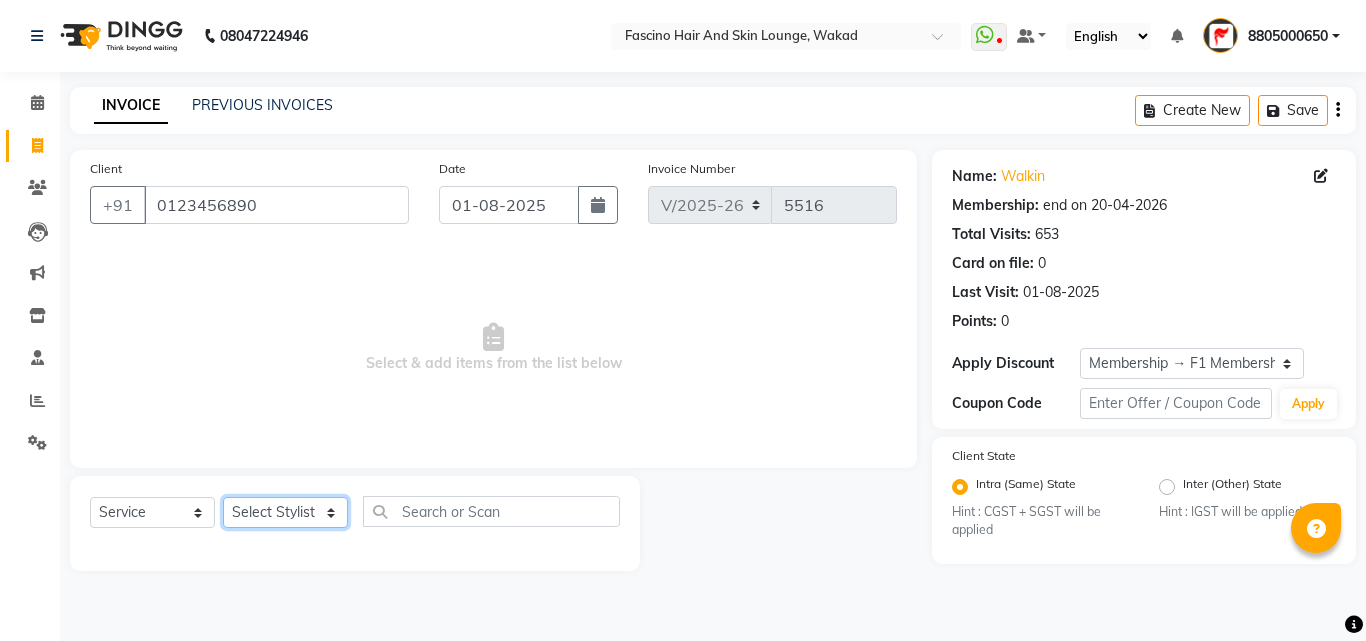 select on "4042" 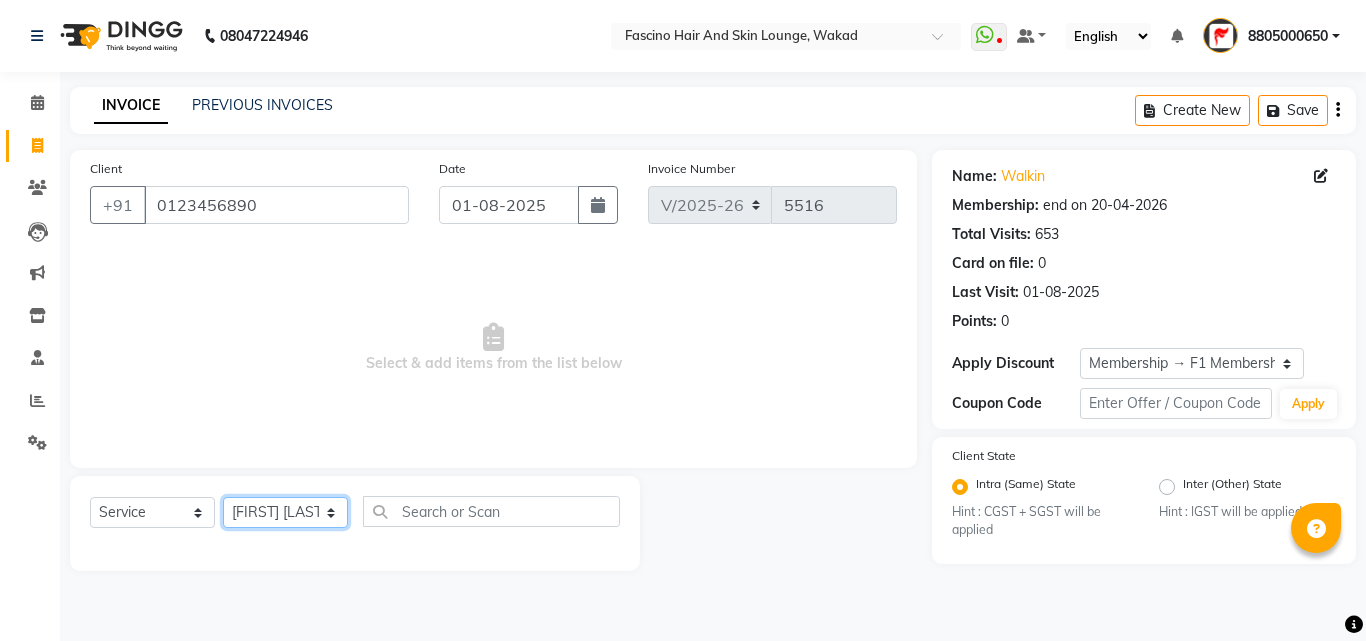 click on "Select Stylist [PHONE] [FIRST] [LAST] [FIRST] [LAST] [FIRST] [LAST] [LAST] F2 F1 Salon [FIRST] F1 [FIRST] {JH} [FIRST] {f3} [FIRST] (Jh ) [LAST] [LAST] [FIRST] JH [FIRST] [LAST] [FIRST] jh [LAST] [LAST] [LAST] [FIRST] (F1) [LAST] (JH) [LAST] [LAST] [FIRST] F1 [LAST] [LAST] {f2} [LAST] [FIRST] [LAST]" 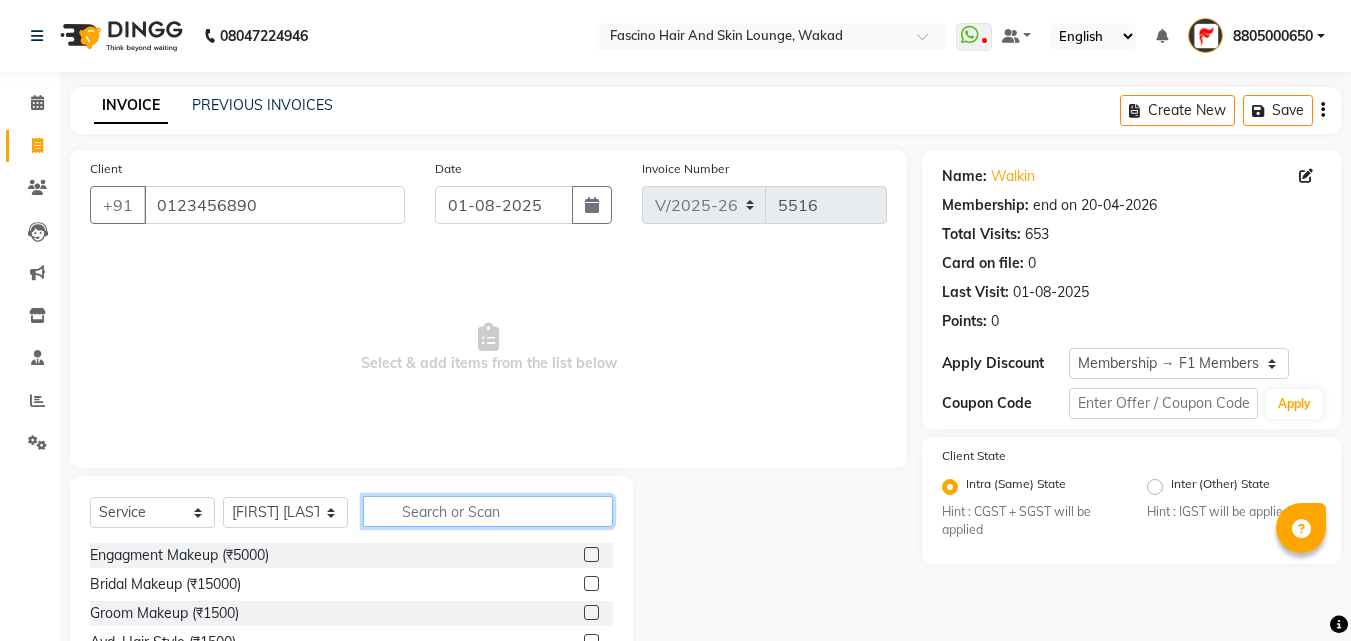 click 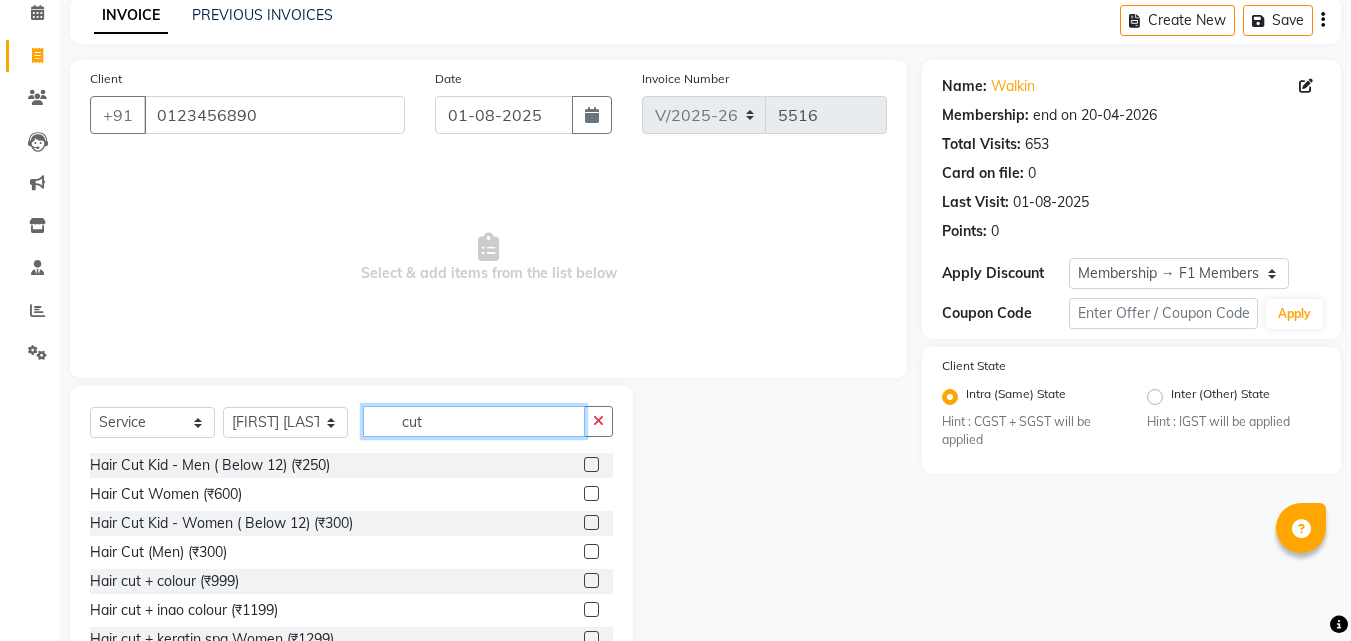 scroll, scrollTop: 160, scrollLeft: 0, axis: vertical 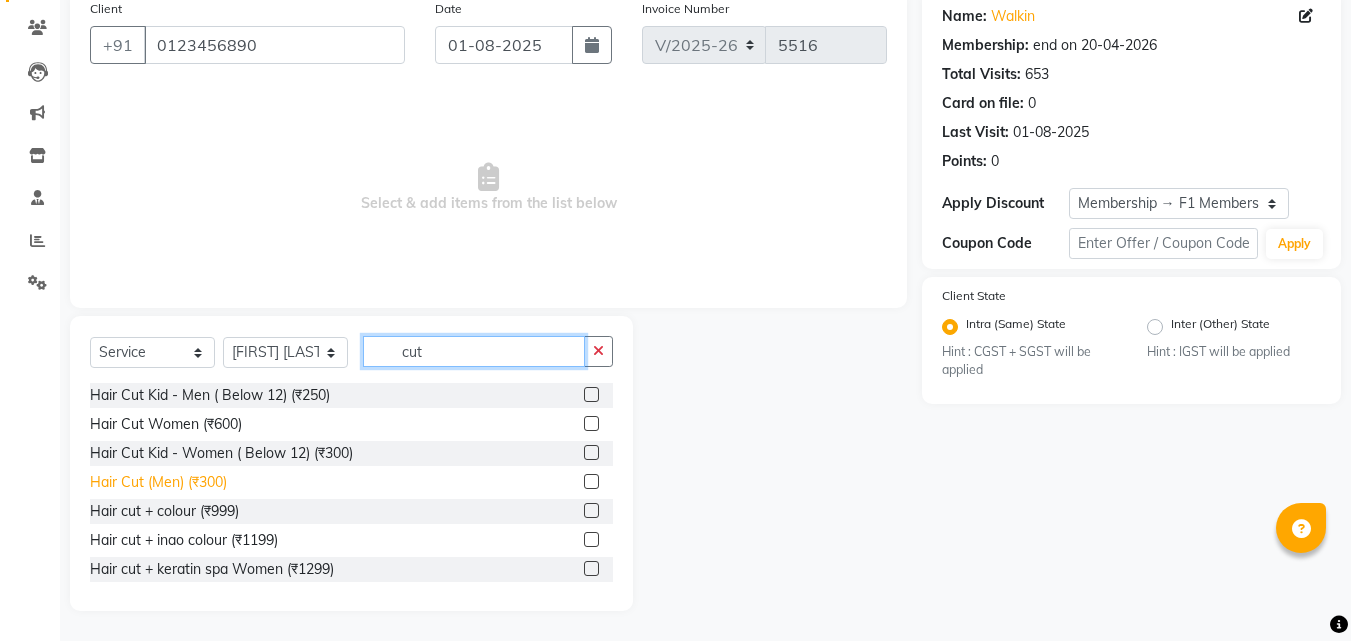 type on "cut" 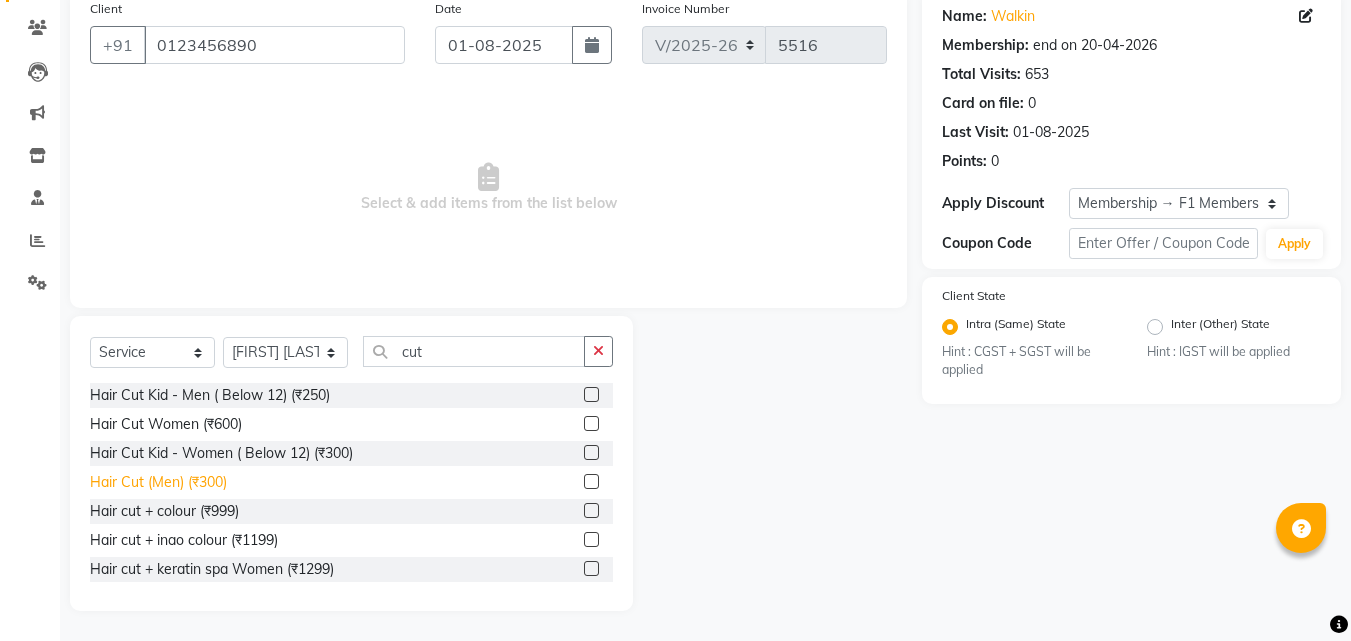 click on "Hair Cut (Men) (₹300)" 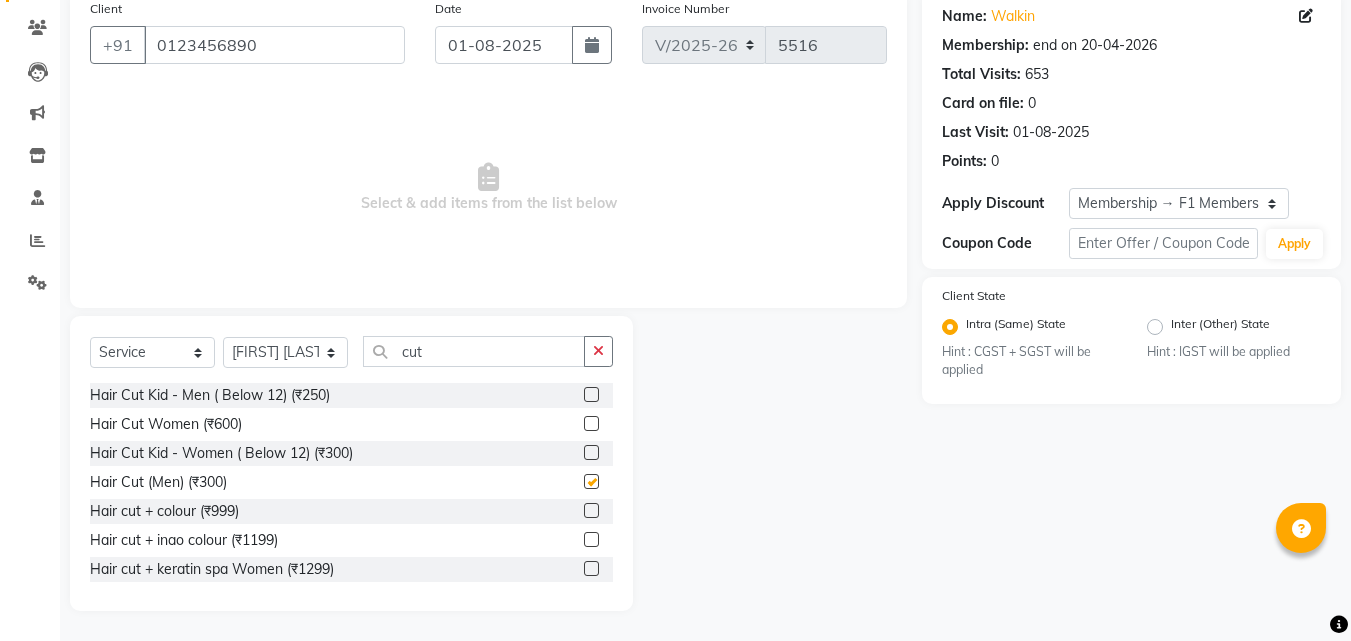 checkbox on "false" 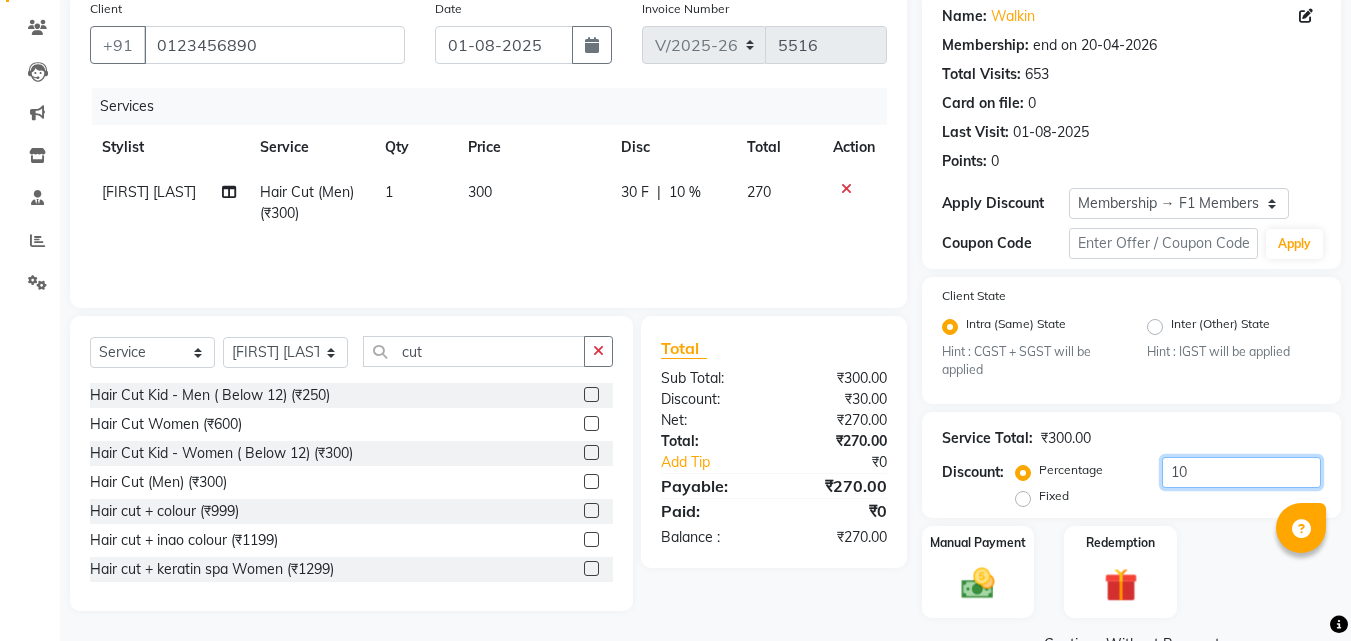 click on "10" 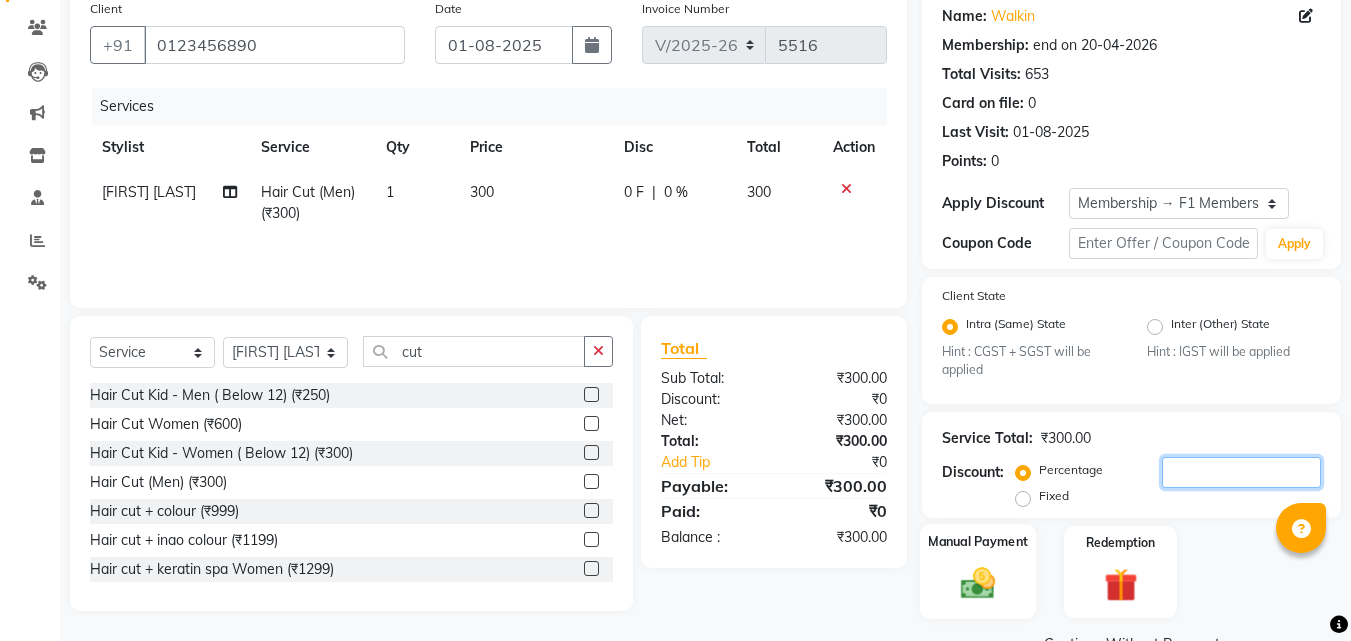type 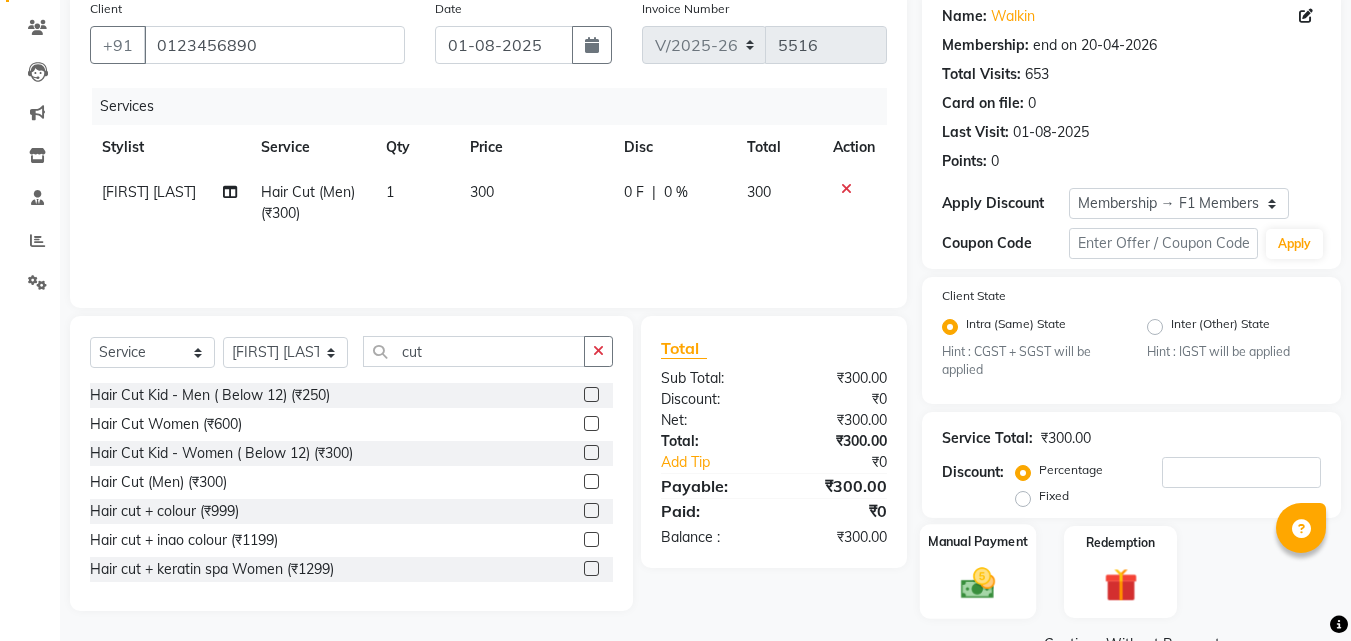click 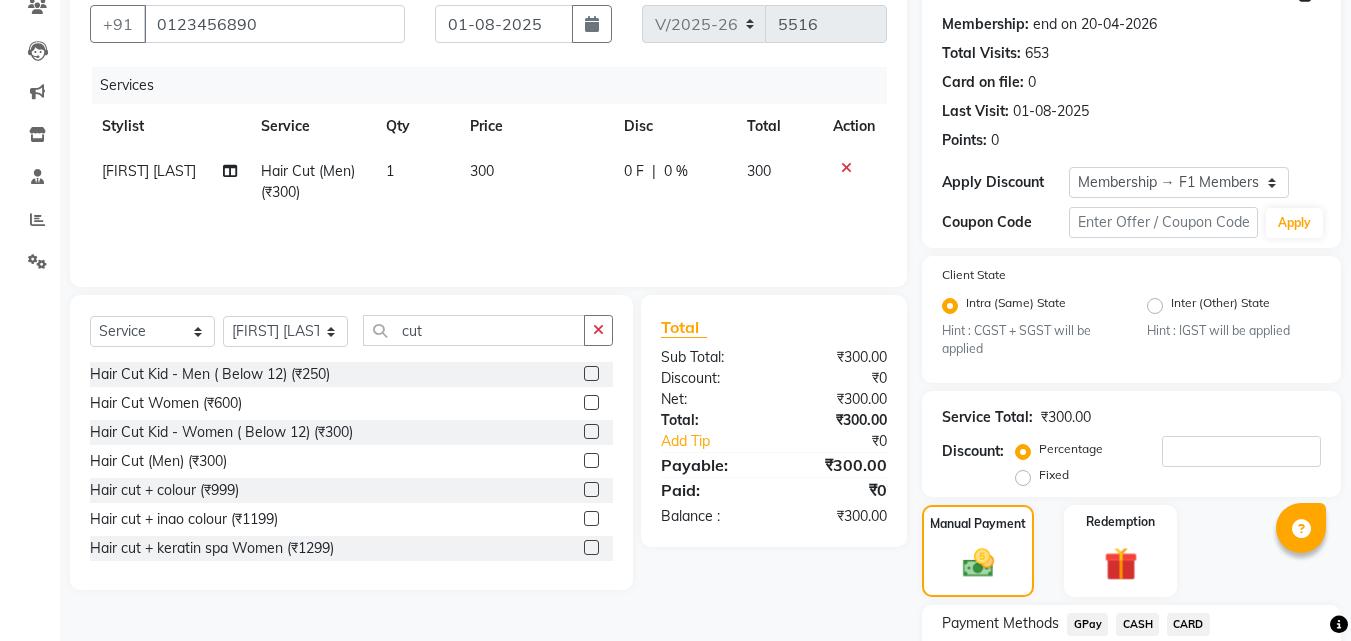 scroll, scrollTop: 200, scrollLeft: 0, axis: vertical 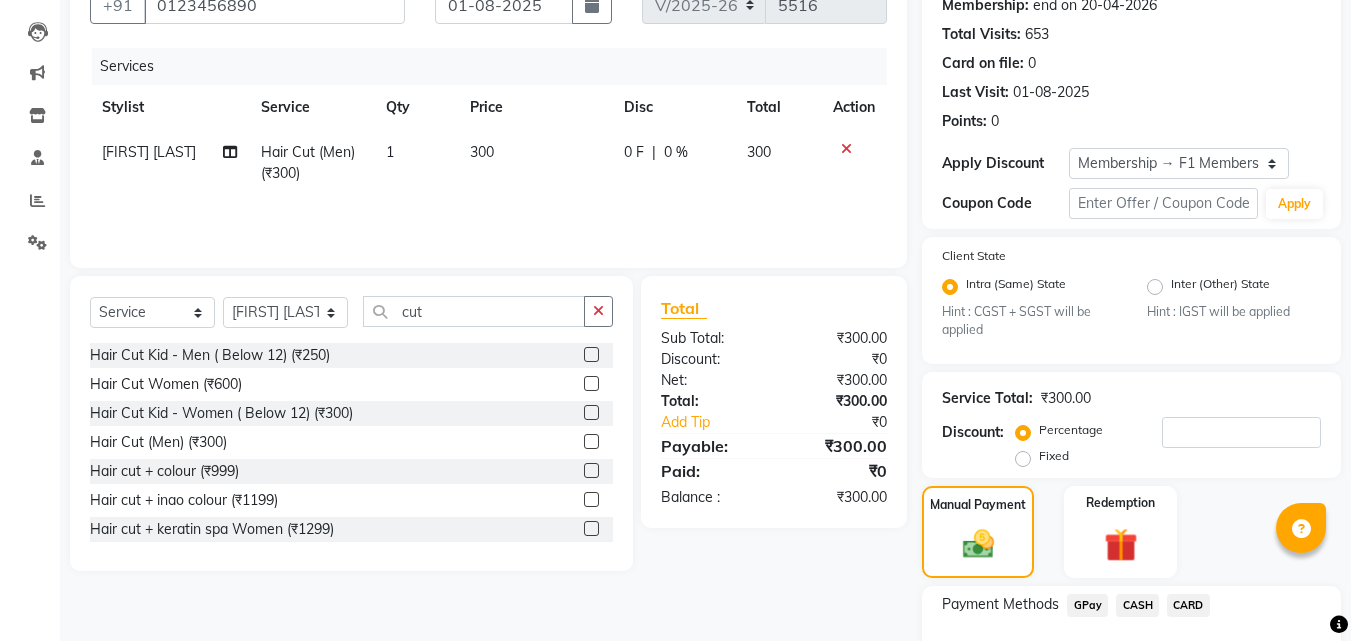 click on "GPay" 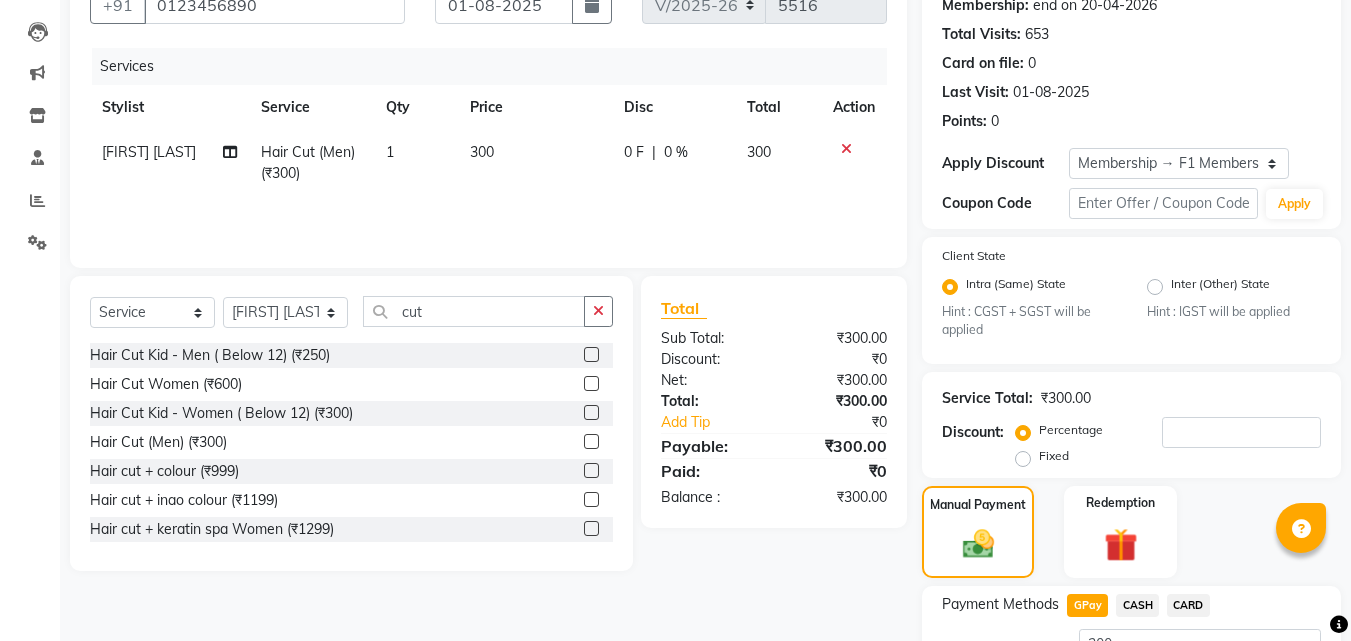 scroll, scrollTop: 365, scrollLeft: 0, axis: vertical 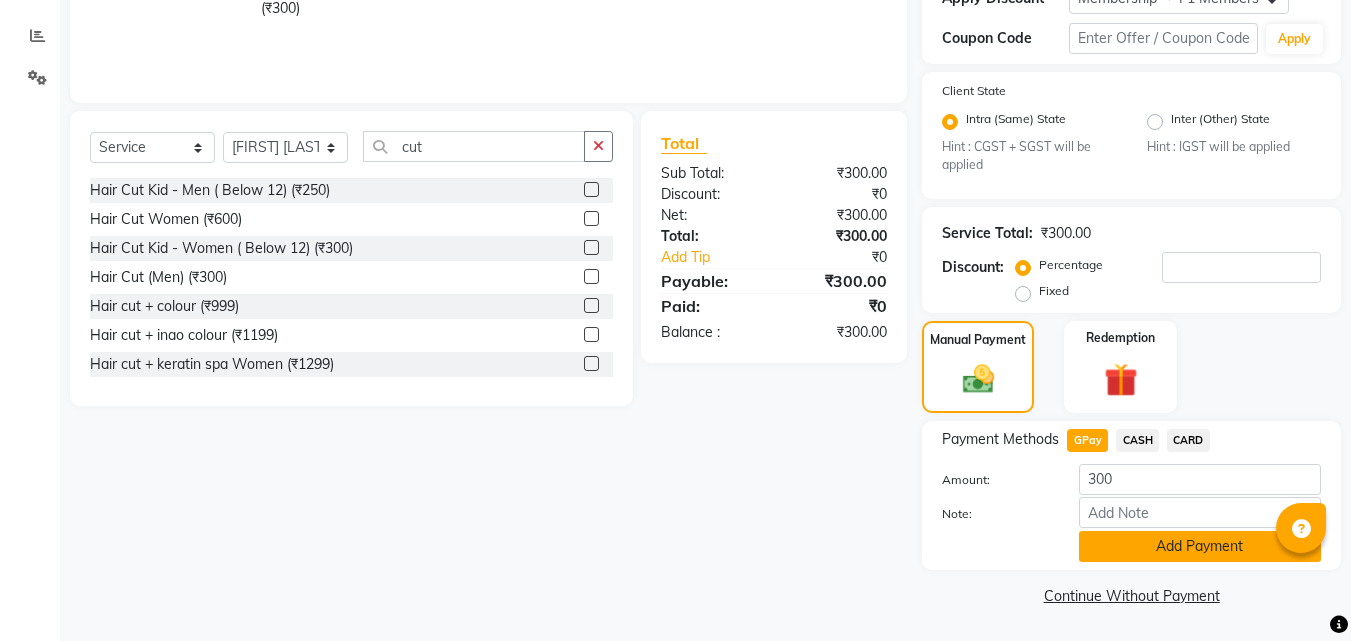 click on "Add Payment" 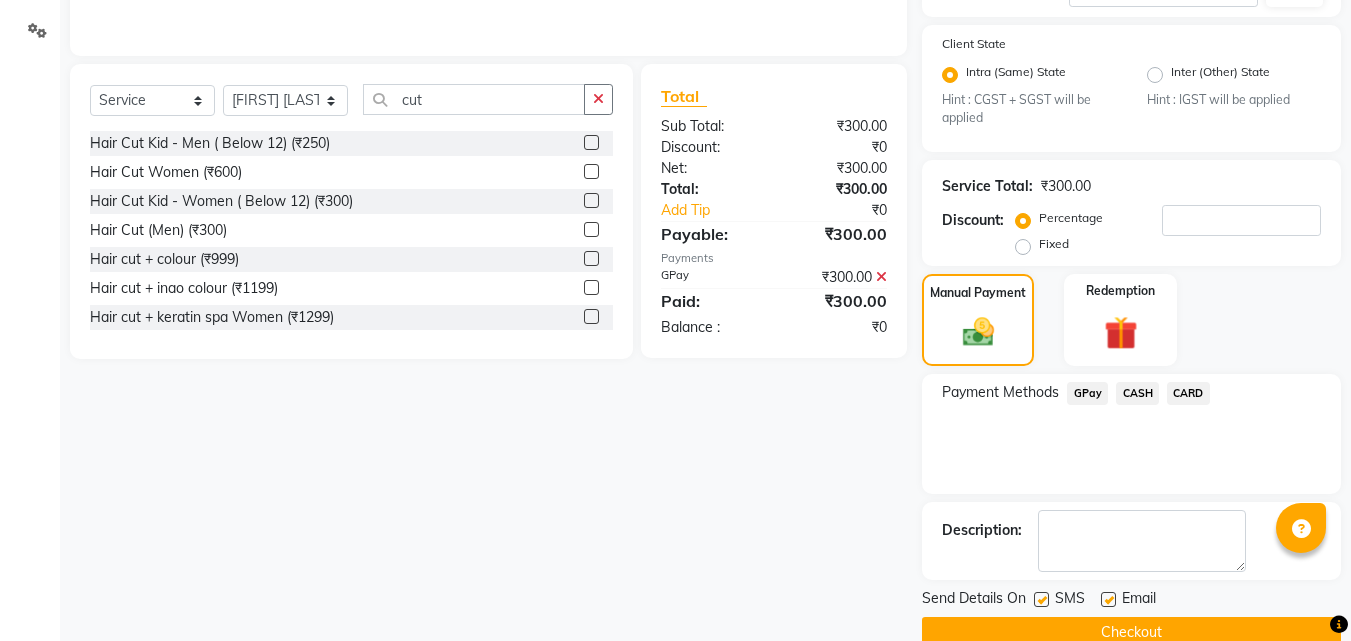 scroll, scrollTop: 449, scrollLeft: 0, axis: vertical 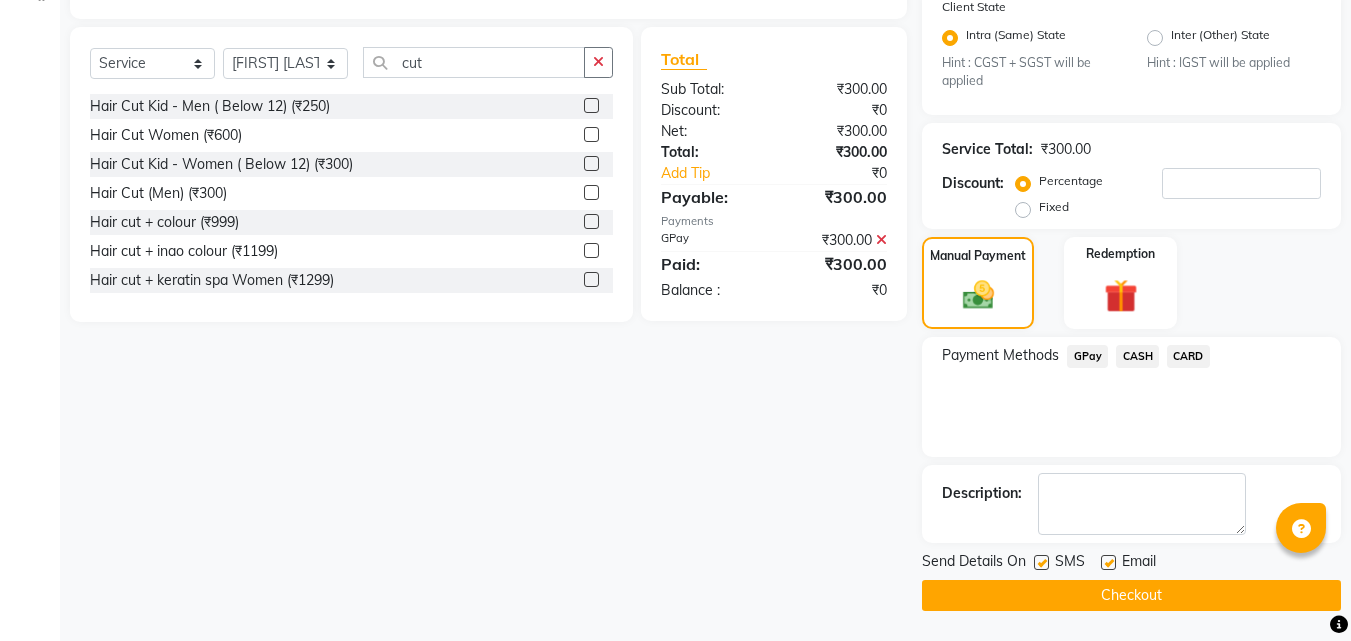 click 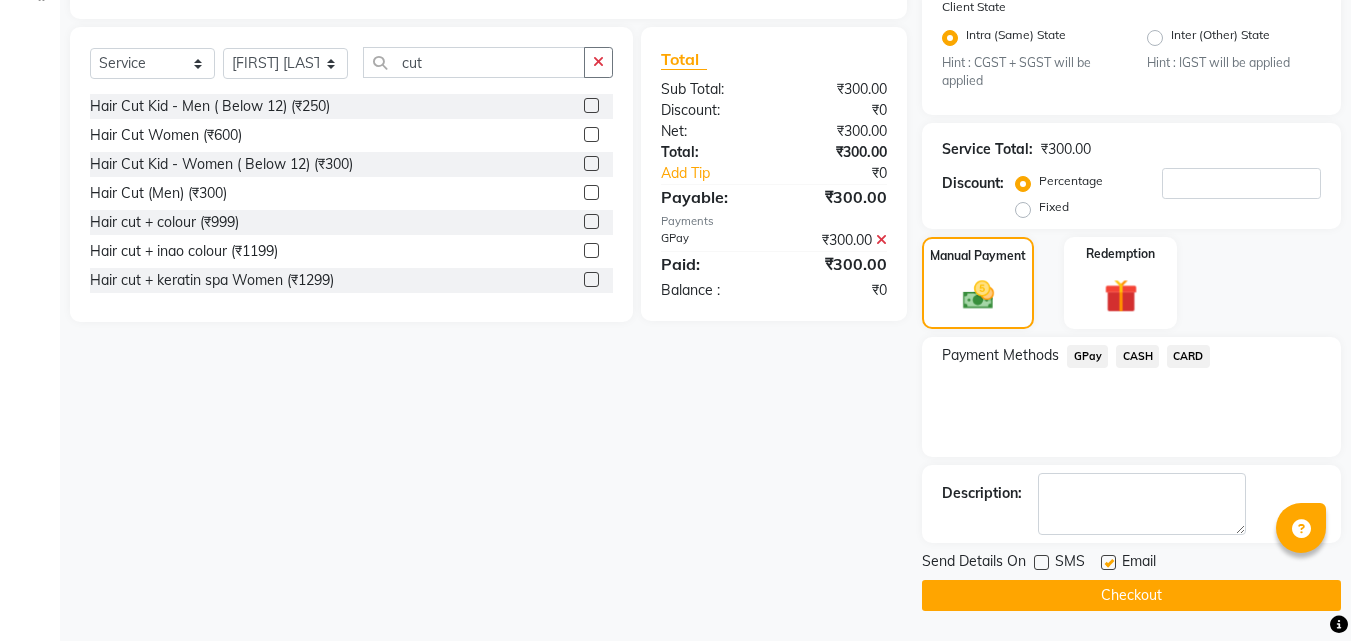 click on "Checkout" 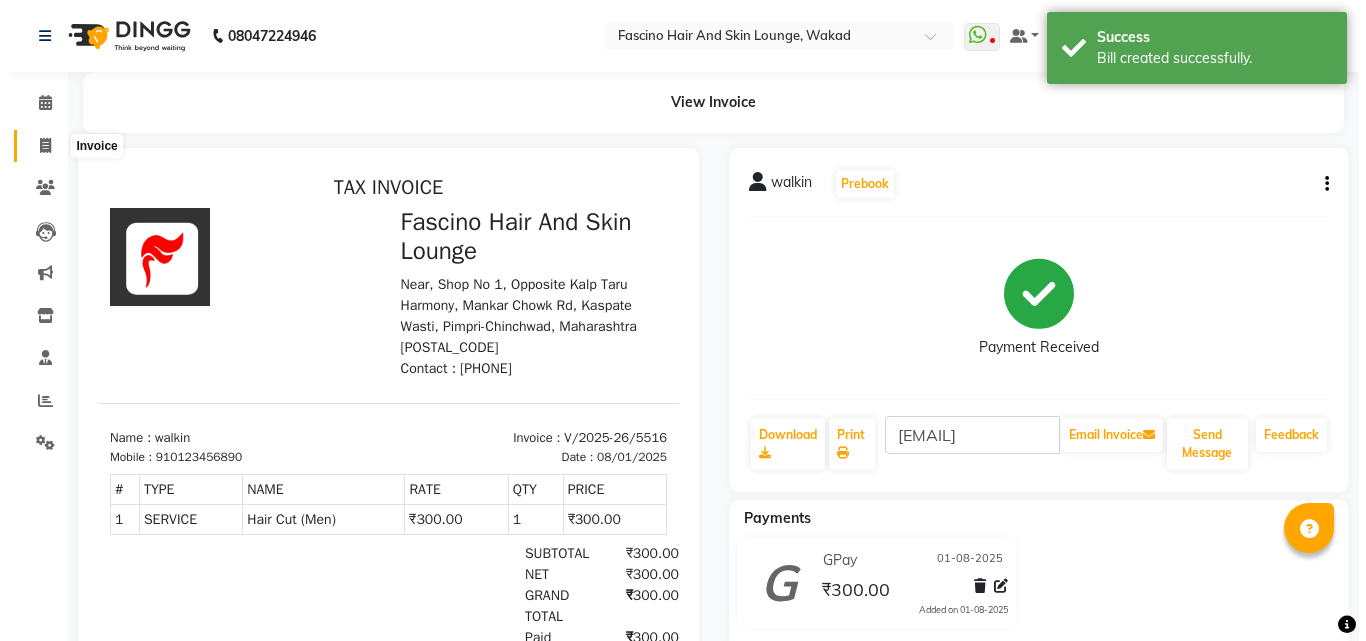 scroll, scrollTop: 0, scrollLeft: 0, axis: both 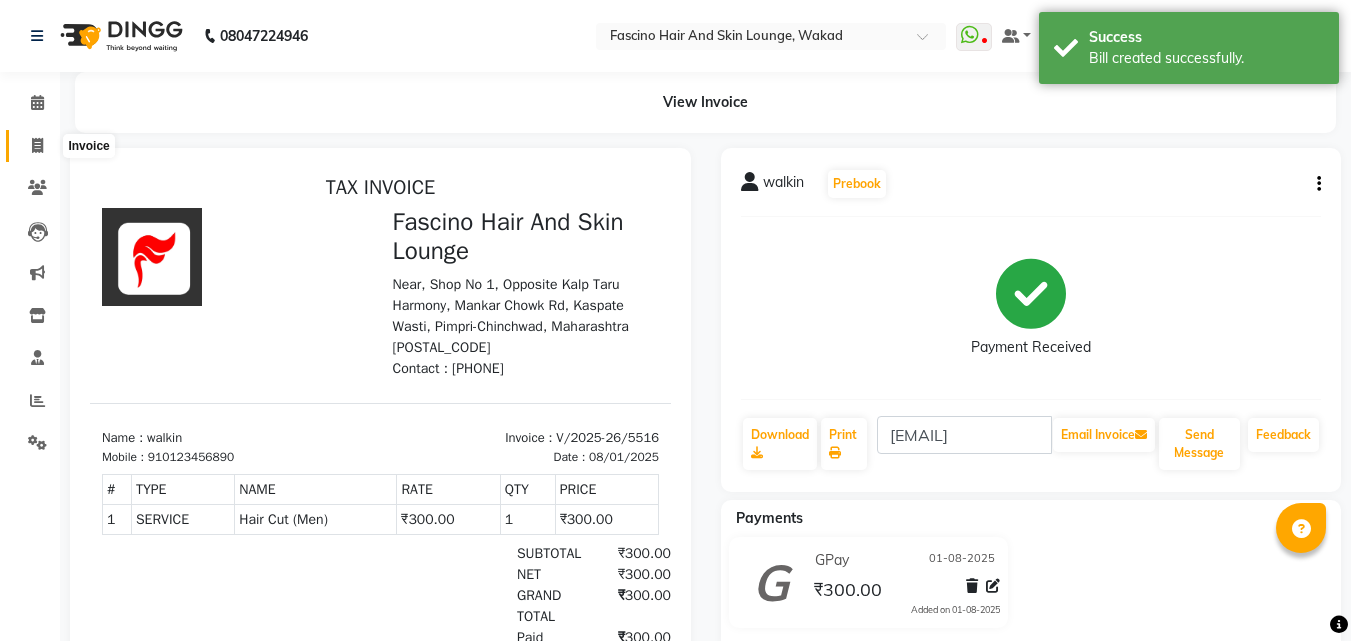 click 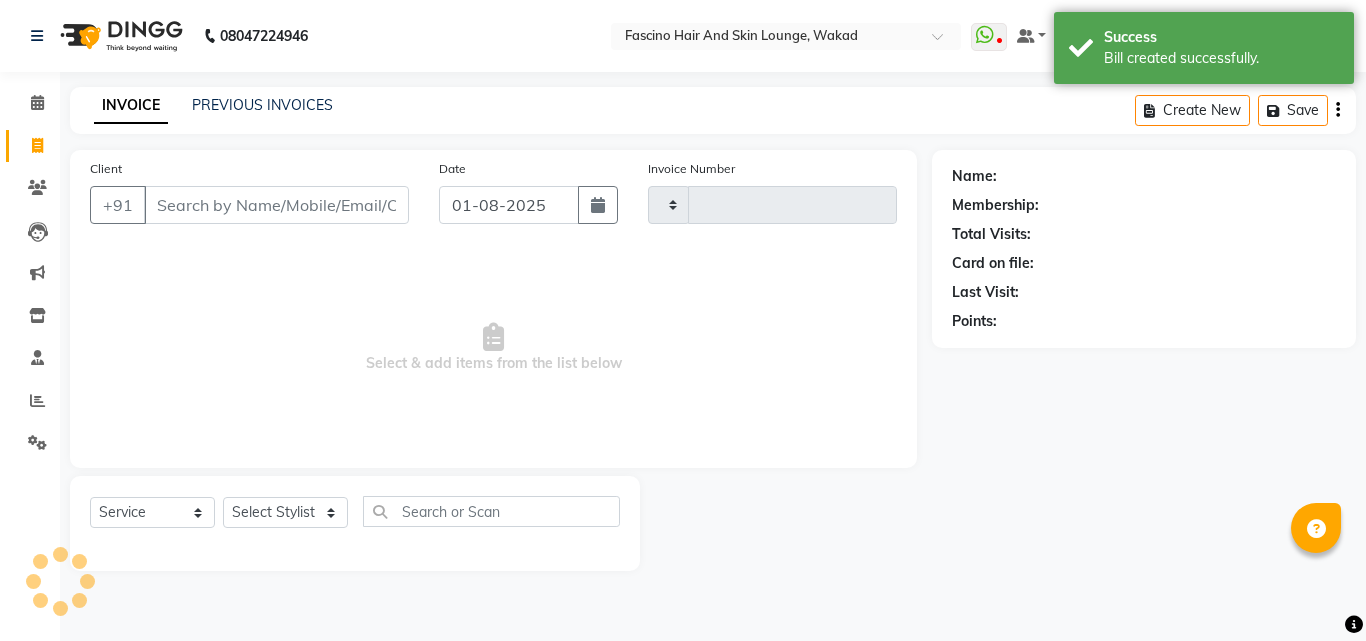type on "5517" 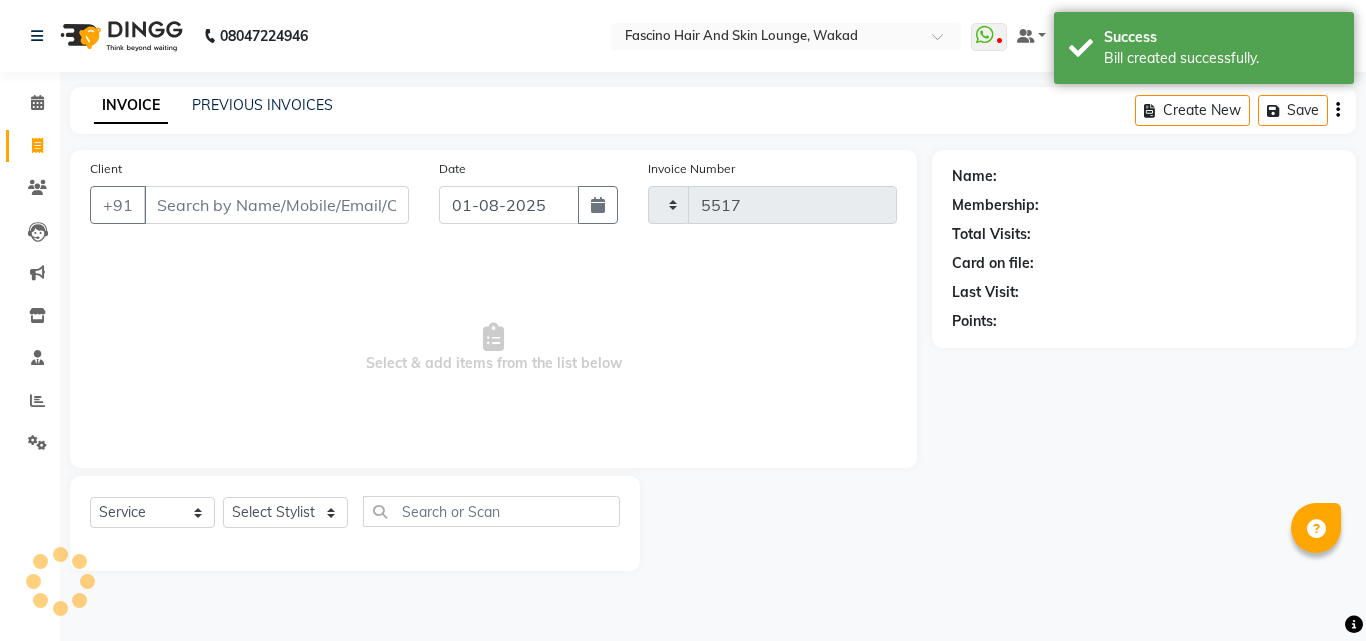 select on "126" 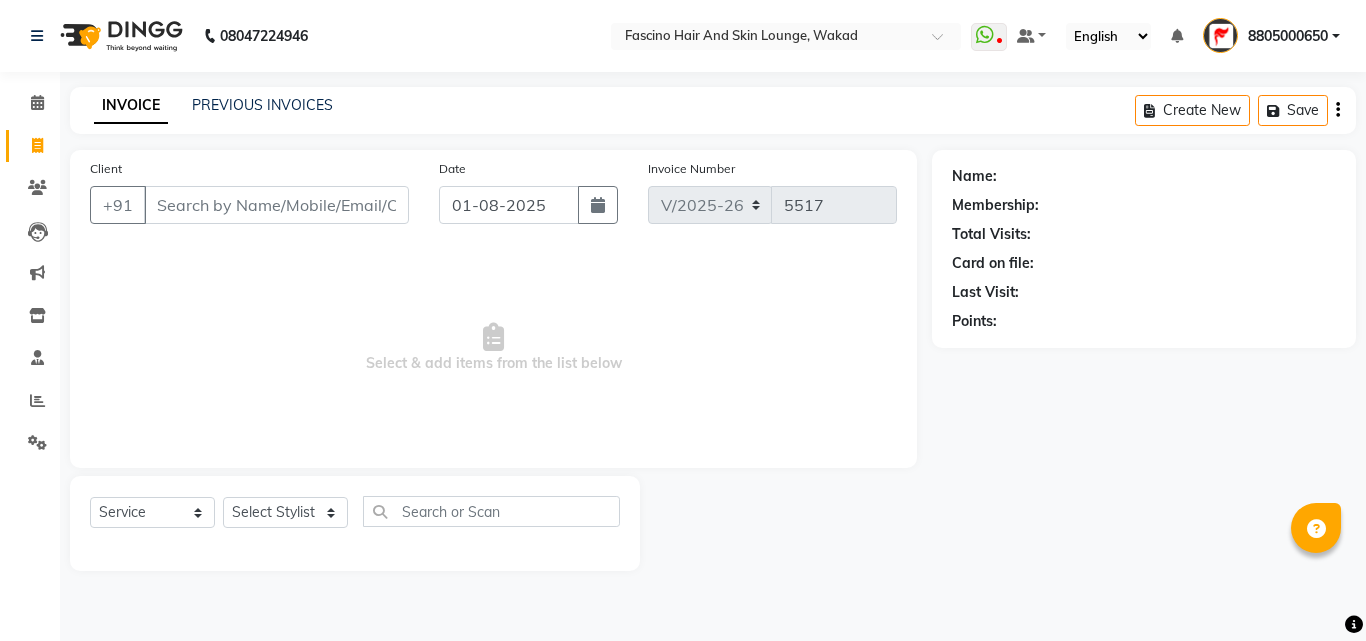 click on "Client" at bounding box center [276, 205] 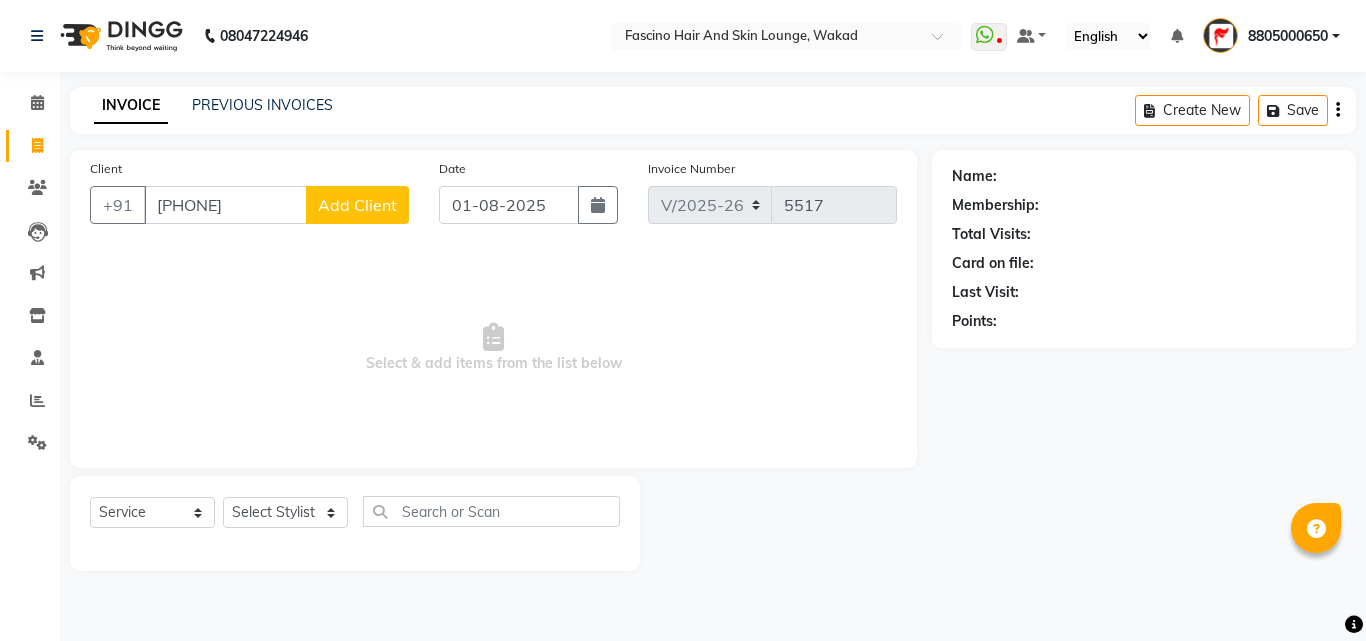 type on "[PHONE]" 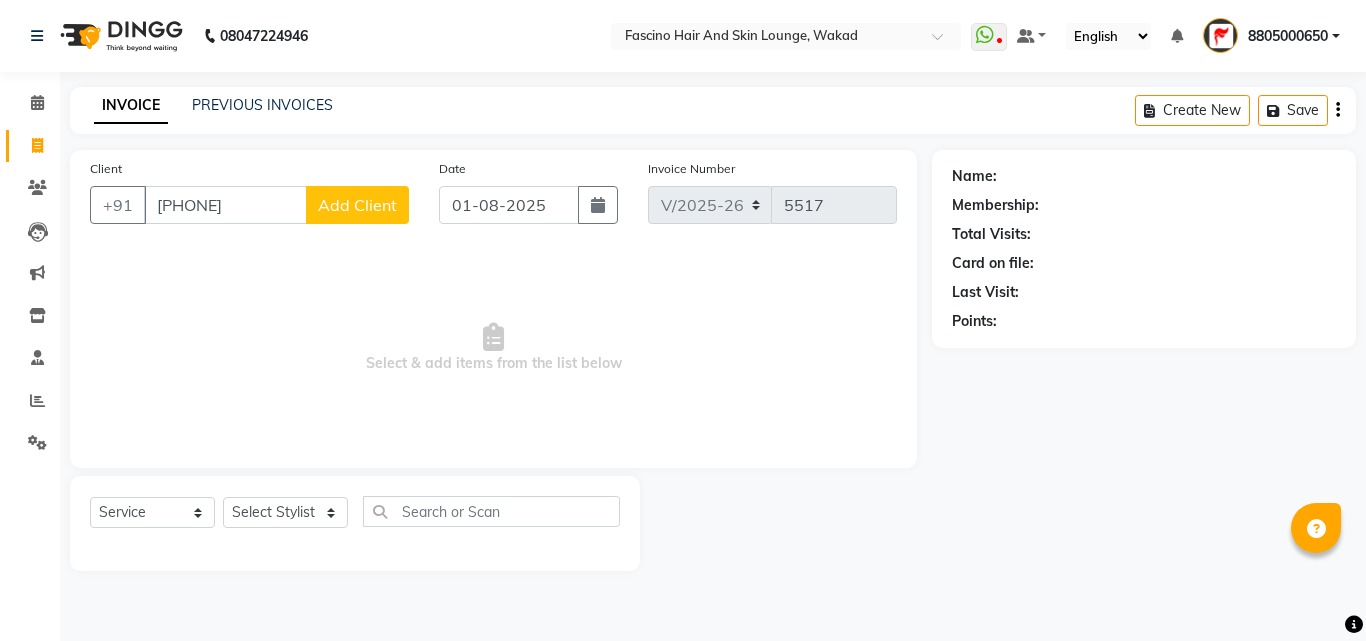 select on "22" 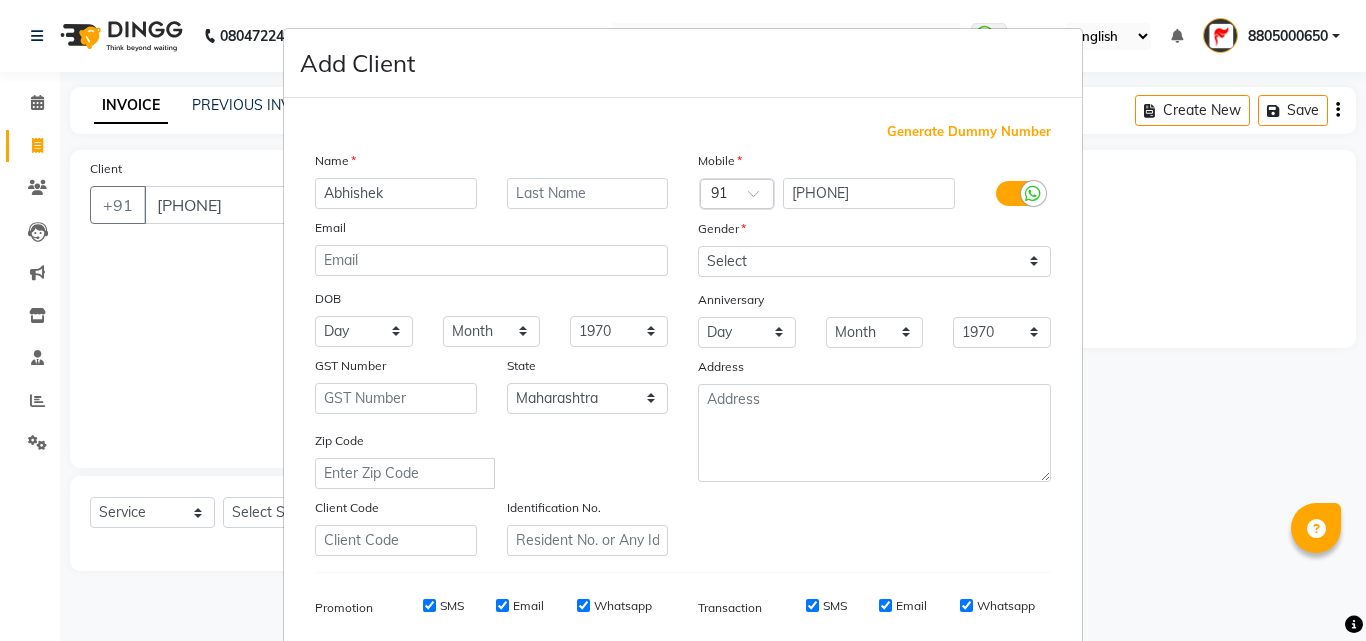 type on "Abhishek" 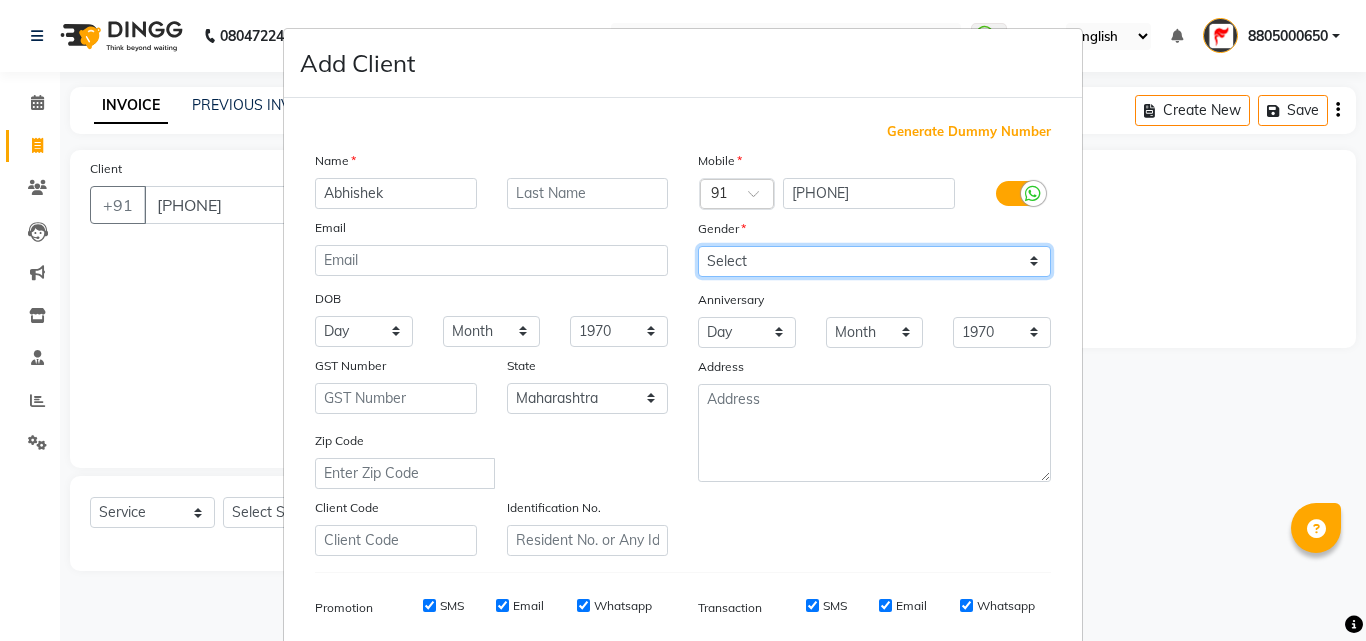 click on "Select Male Female Other Prefer Not To Say" at bounding box center [874, 261] 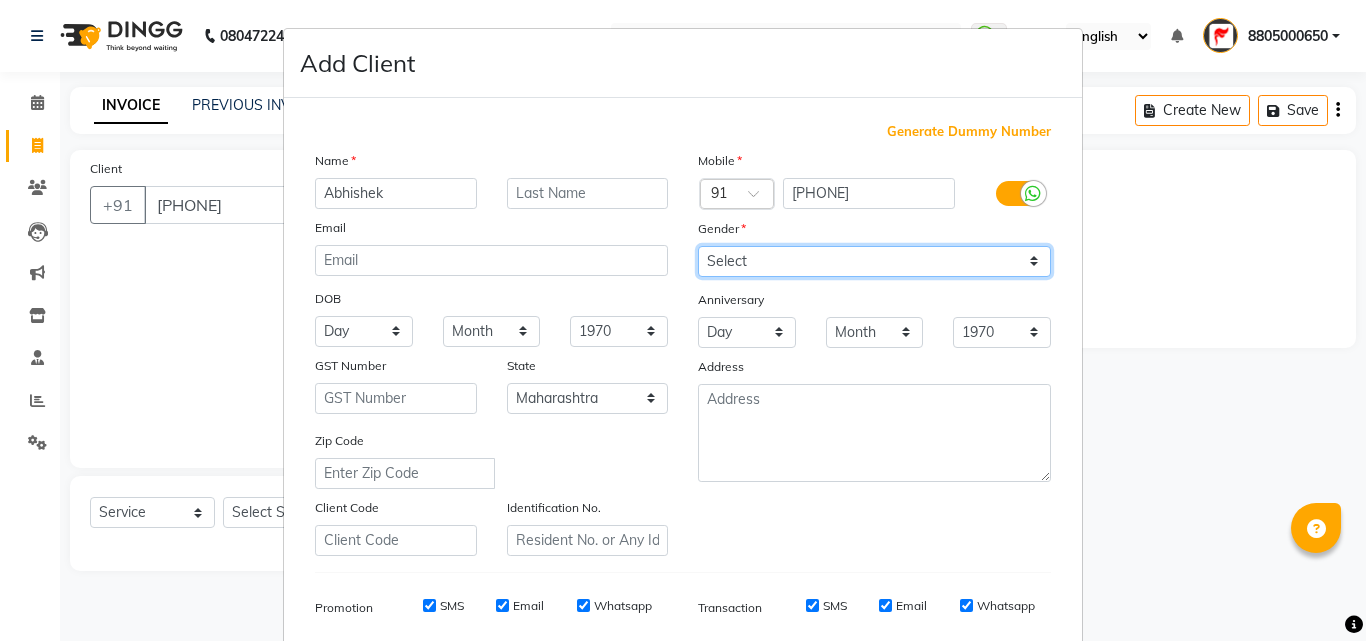select on "male" 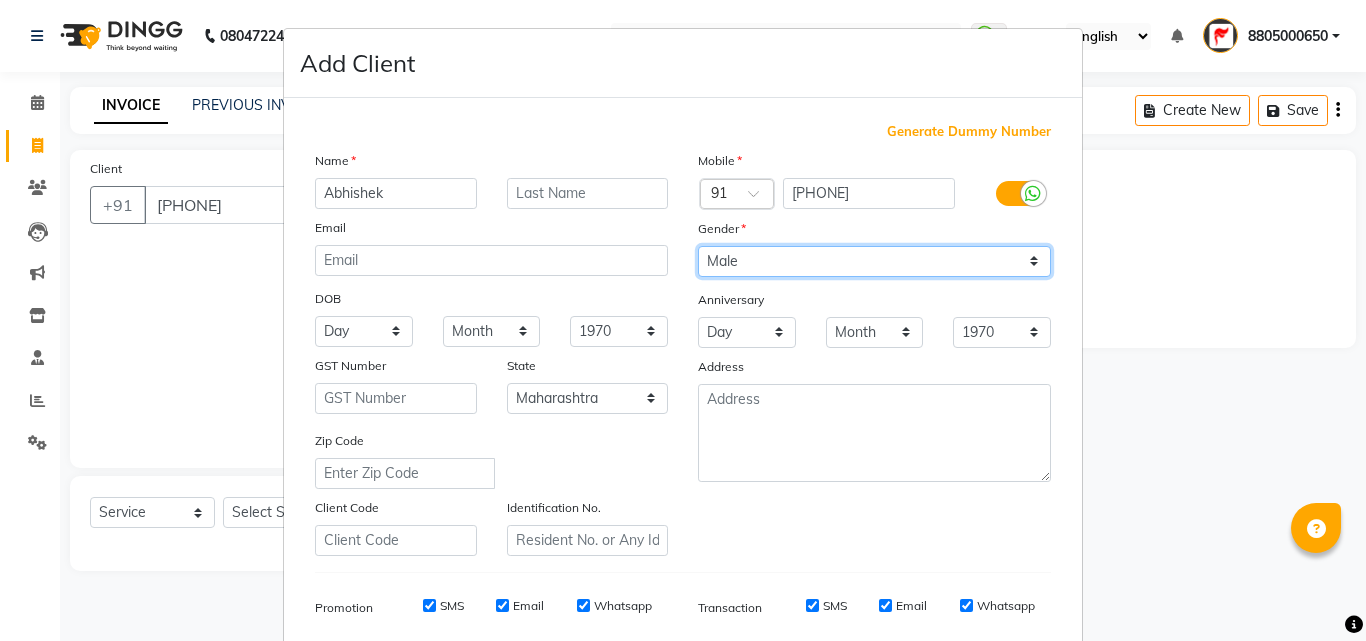 click on "Select Male Female Other Prefer Not To Say" at bounding box center (874, 261) 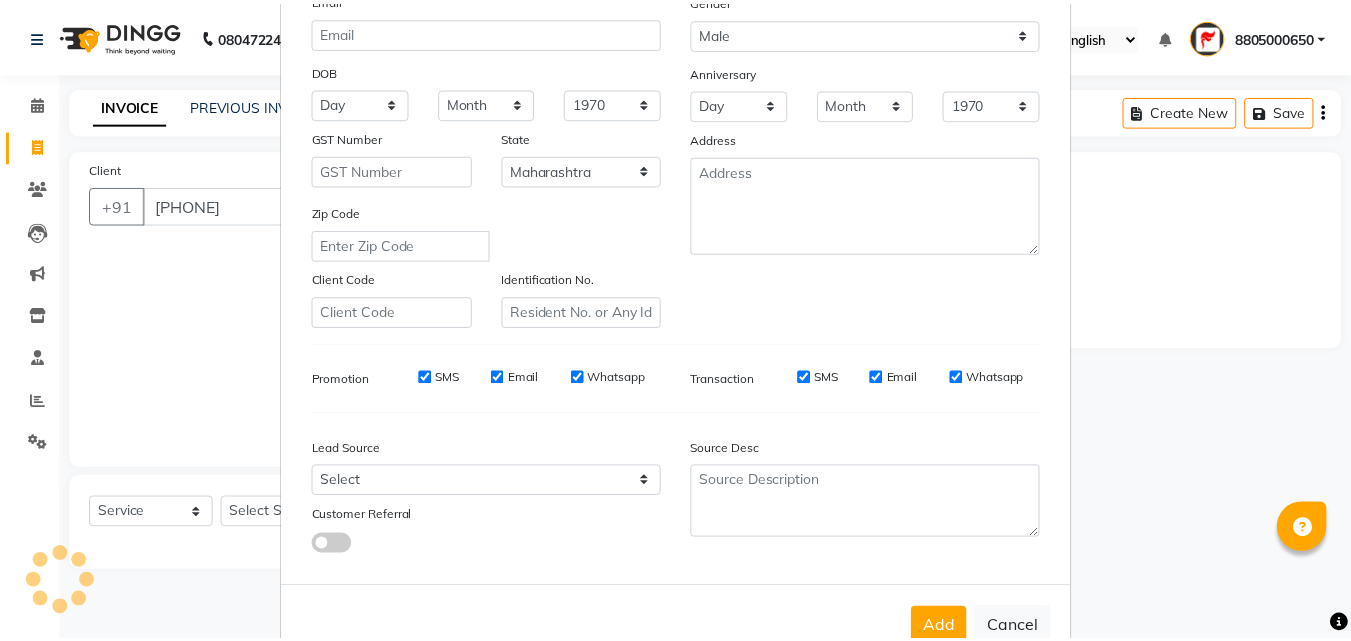 scroll, scrollTop: 282, scrollLeft: 0, axis: vertical 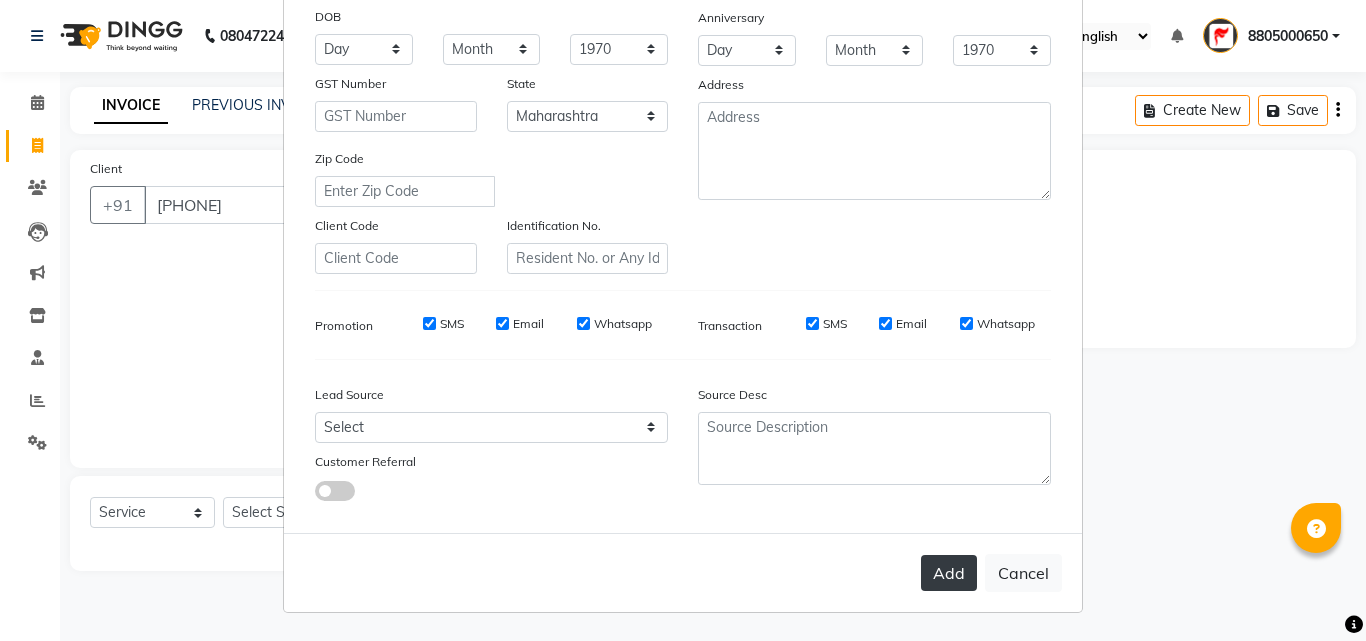 click on "Add" at bounding box center [949, 573] 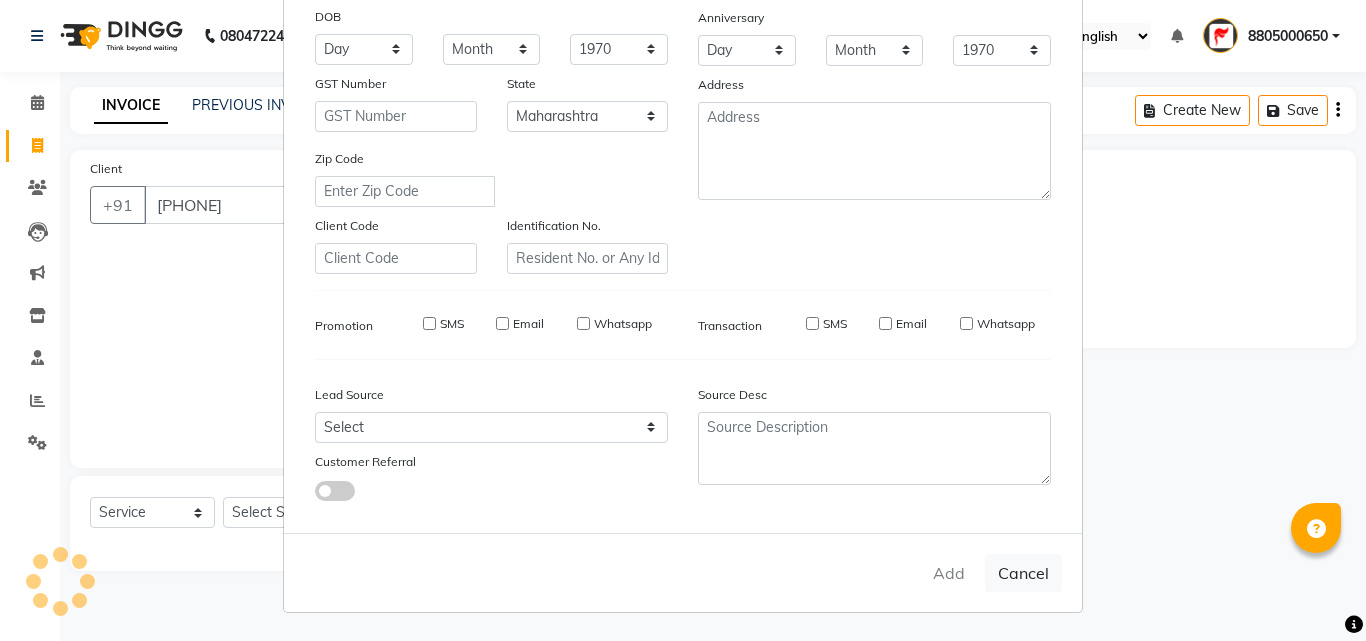 type 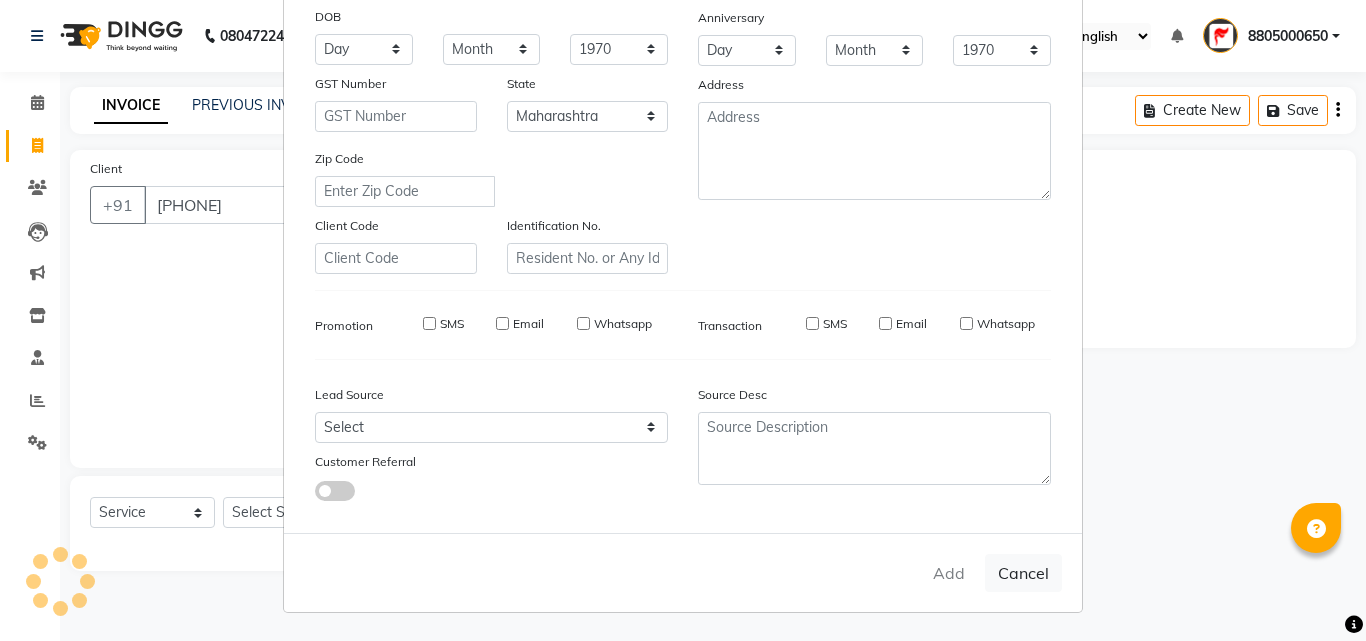 select 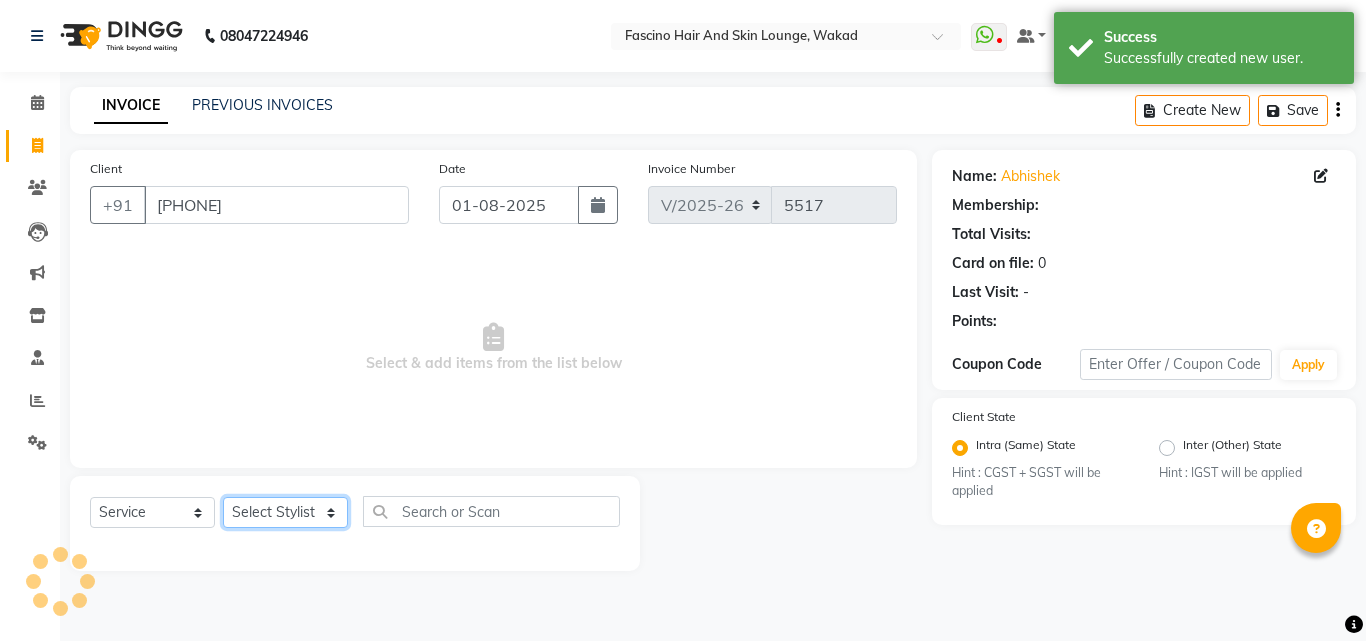 click on "Select Stylist [PHONE] [FIRST] [LAST] [FIRST] [LAST] [FIRST] [LAST] [LAST] F2 F1 Salon [FIRST] F1 [FIRST] {JH} [FIRST] {f3} [FIRST] (Jh ) [LAST] [LAST] [FIRST] JH [FIRST] [LAST] [FIRST] jh [LAST] [LAST] [LAST] [FIRST] (F1) [LAST] (JH) [LAST] [LAST] [FIRST] F1 [LAST] [LAST] {f2} [LAST] [FIRST] [LAST]" 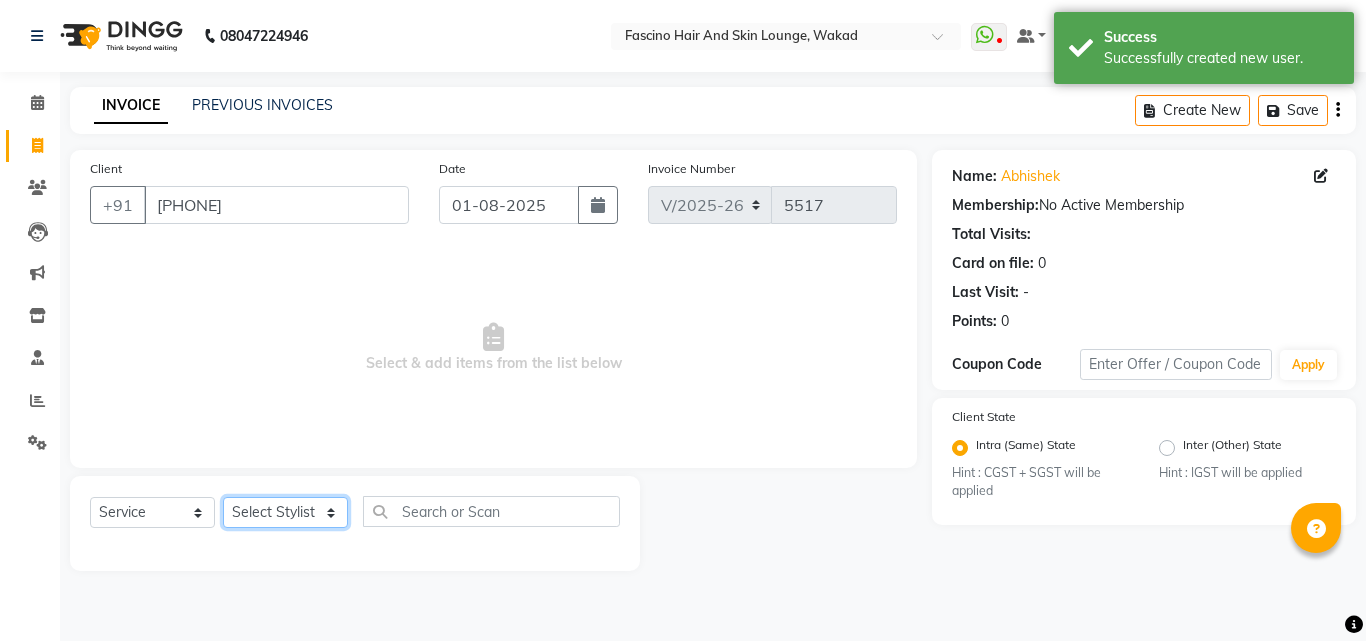 select on "23131" 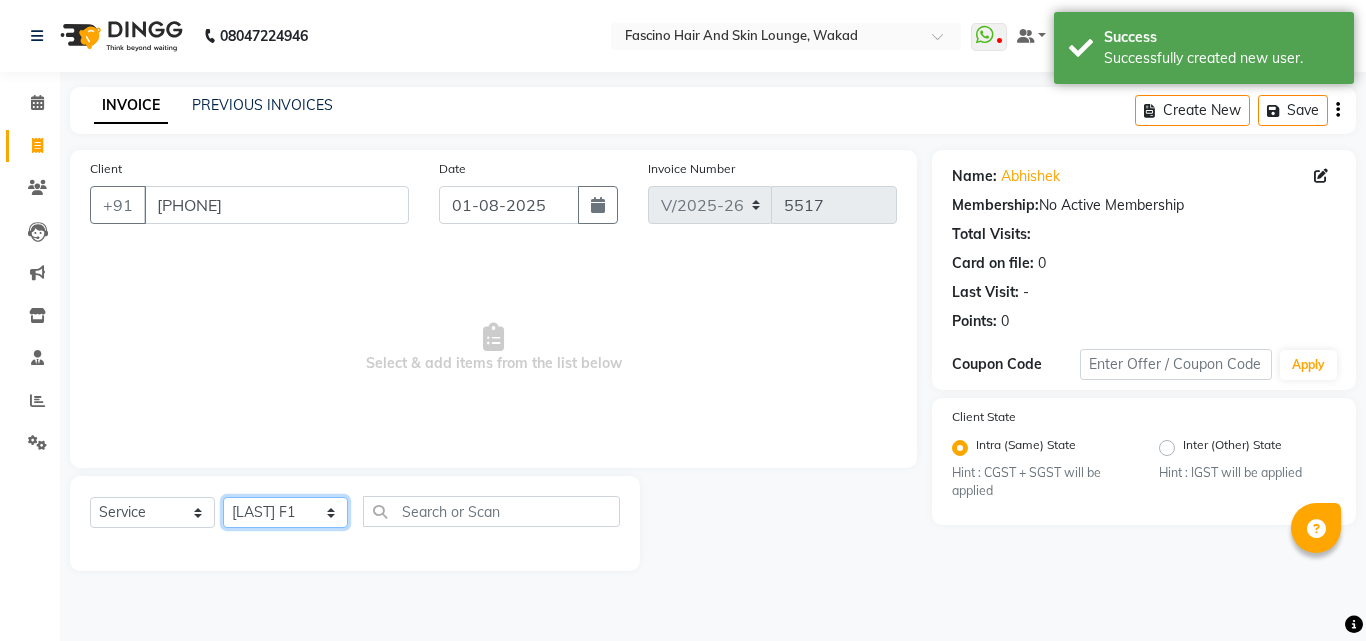 click on "Select Stylist [PHONE] [FIRST] [LAST] [FIRST] [LAST] [FIRST] [LAST] [LAST] F2 F1 Salon [FIRST] F1 [FIRST] {JH} [FIRST] {f3} [FIRST] (Jh ) [LAST] [LAST] [FIRST] JH [FIRST] [LAST] [FIRST] jh [LAST] [LAST] [LAST] [FIRST] (F1) [LAST] (JH) [LAST] [LAST] [FIRST] F1 [LAST] [LAST] {f2} [LAST] [FIRST] [LAST]" 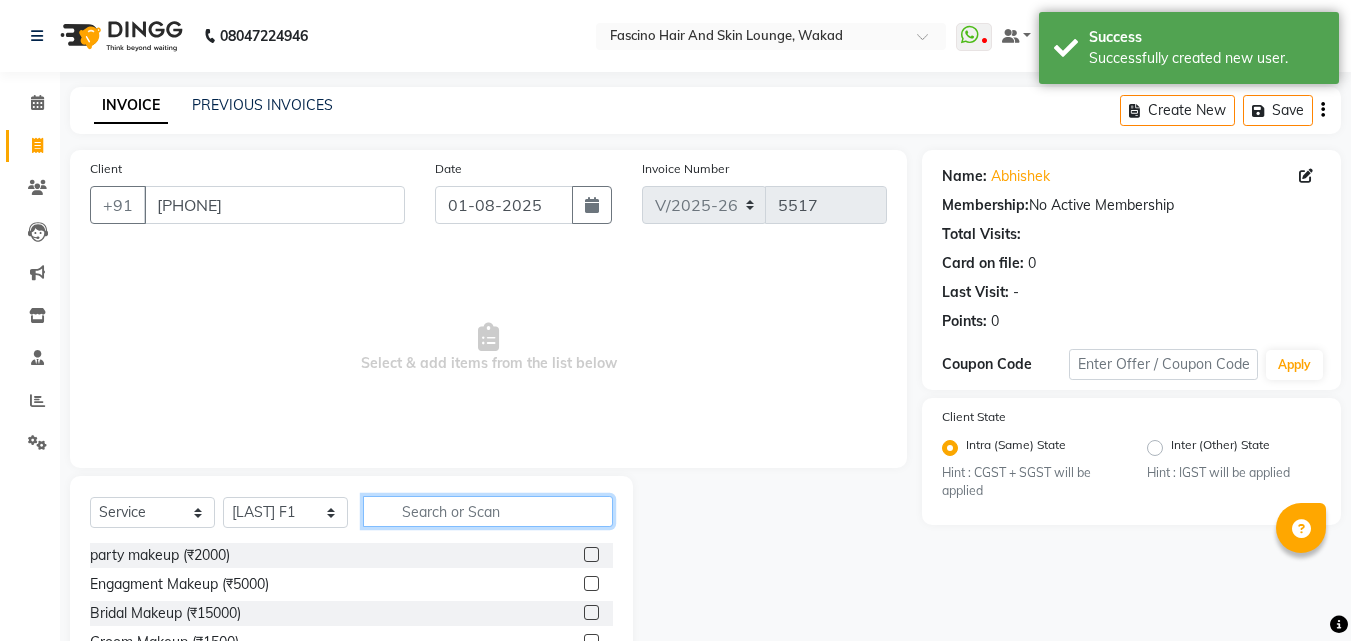 click 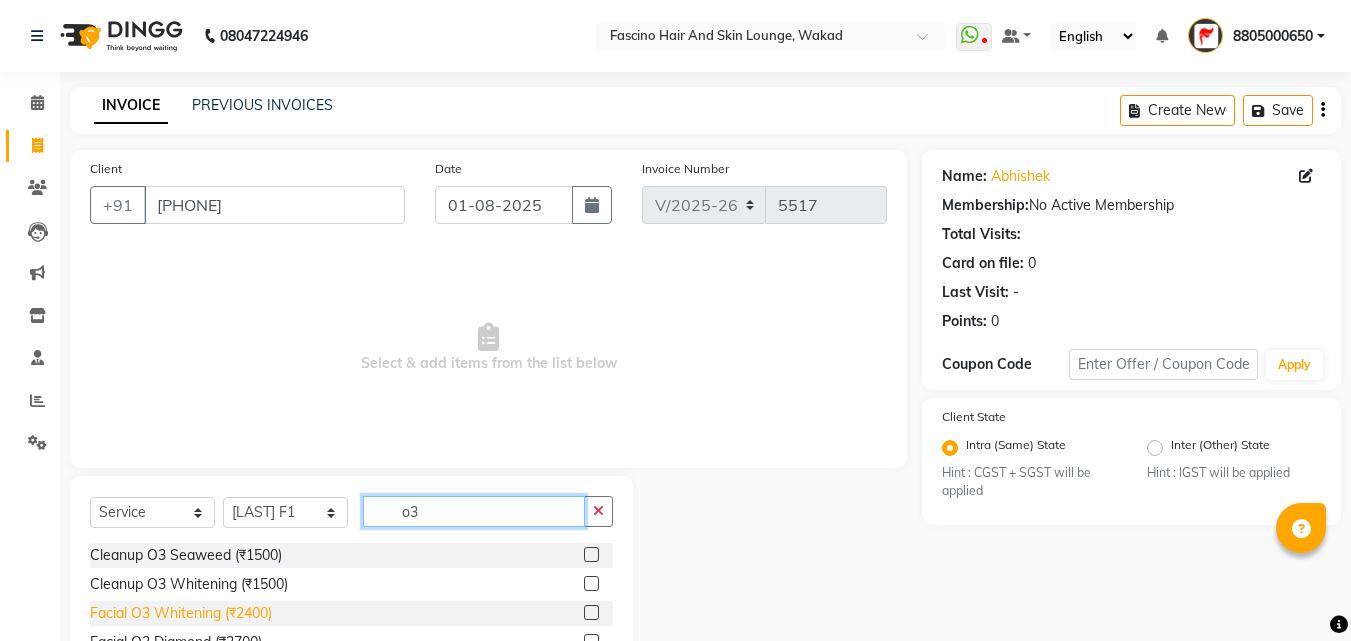 type on "o3" 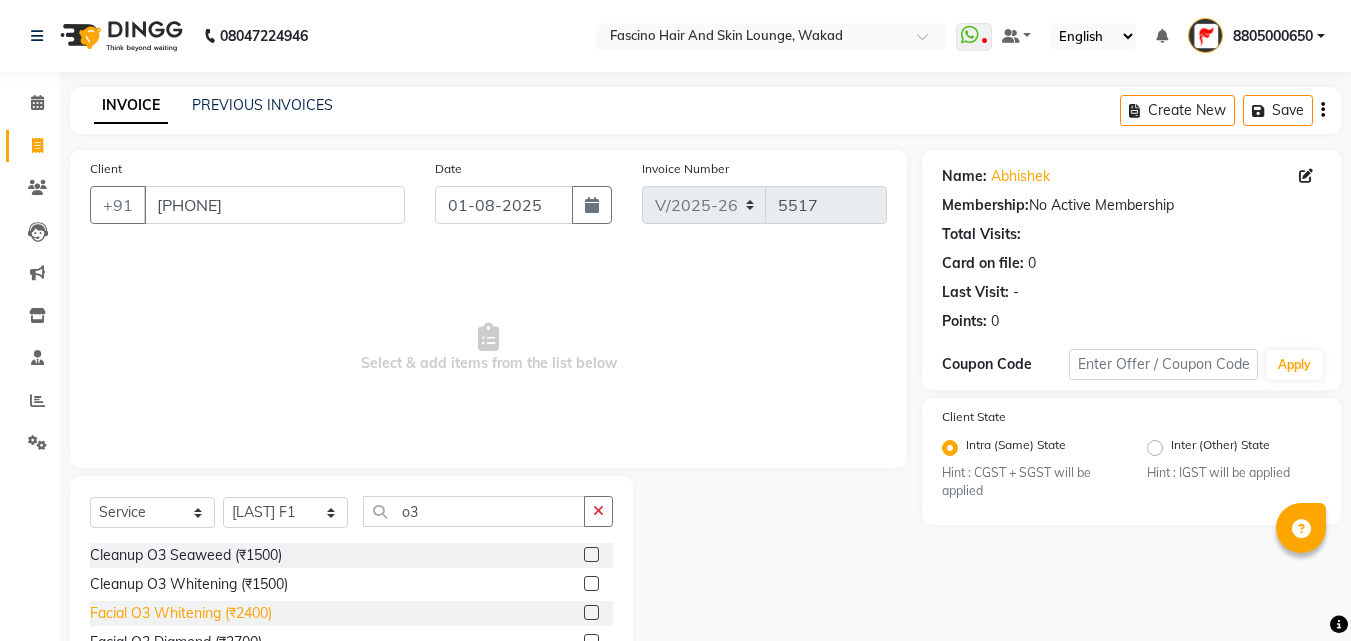 click on "Facial O3 Whitening (₹2400)" 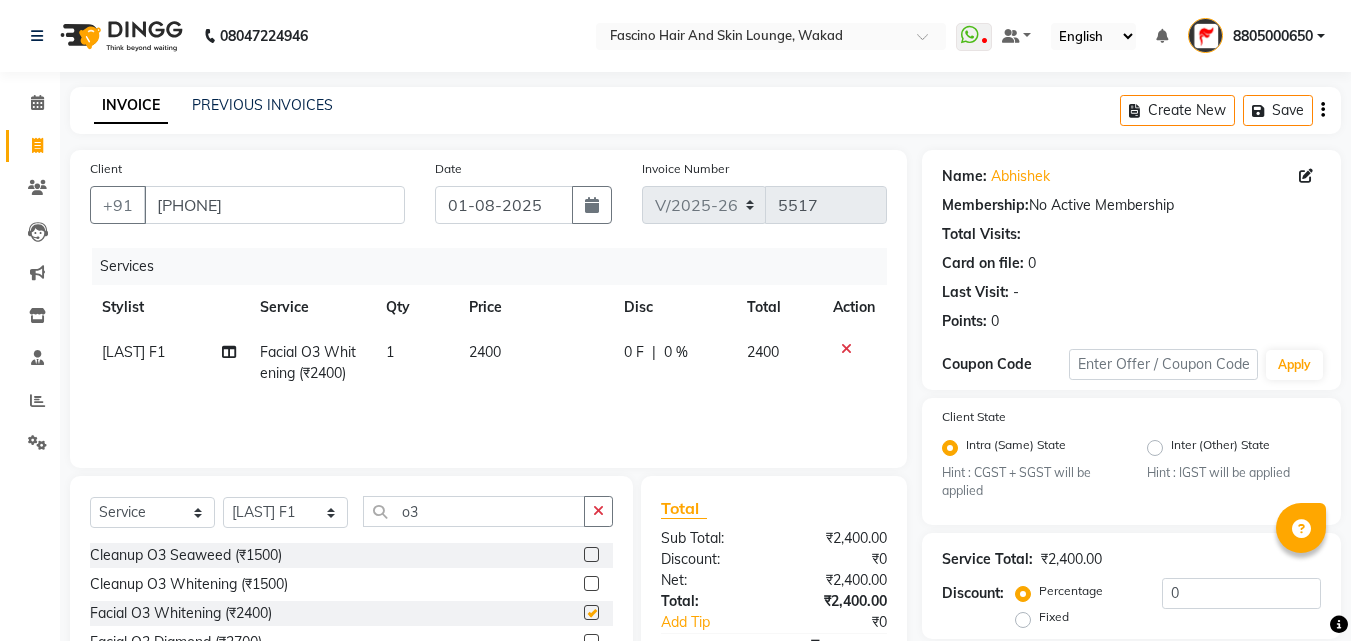 checkbox on "false" 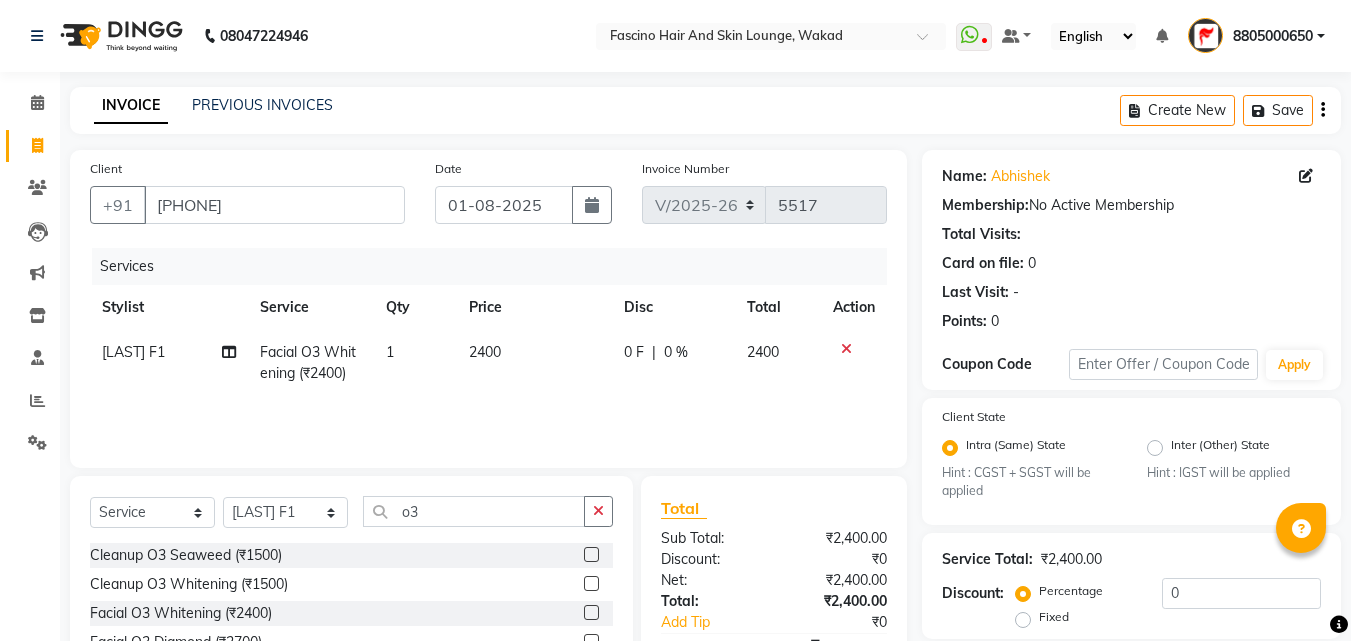 click on "2400" 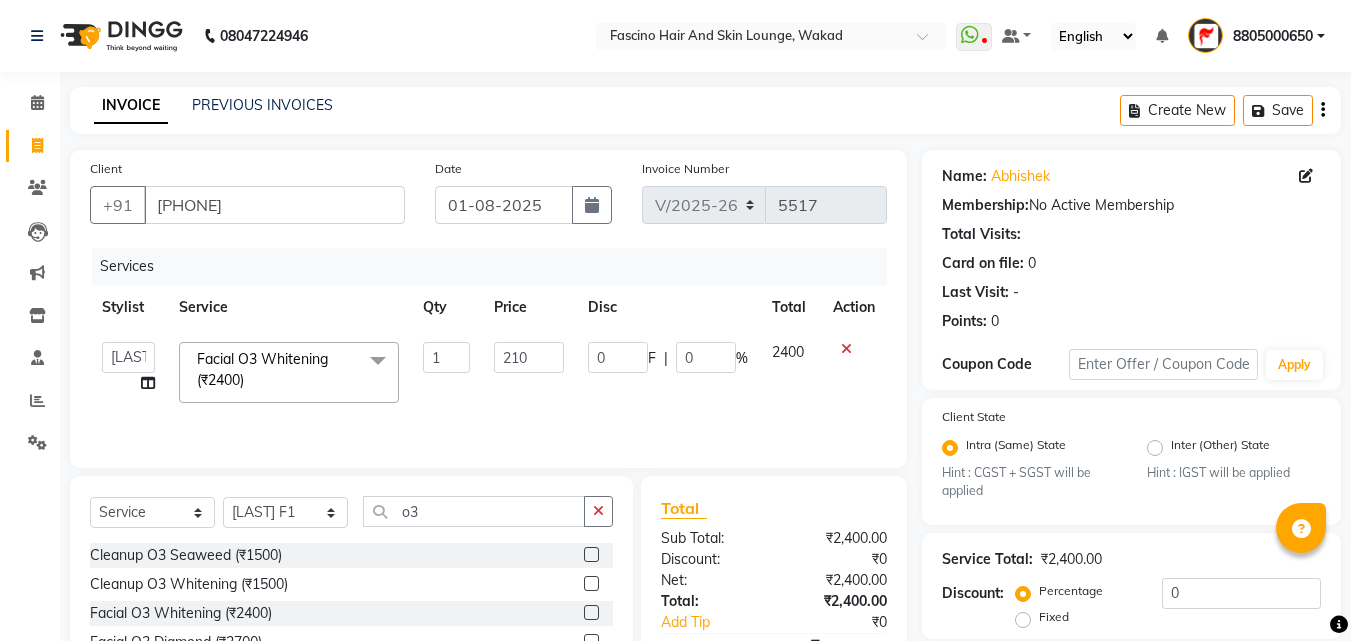 type on "2100" 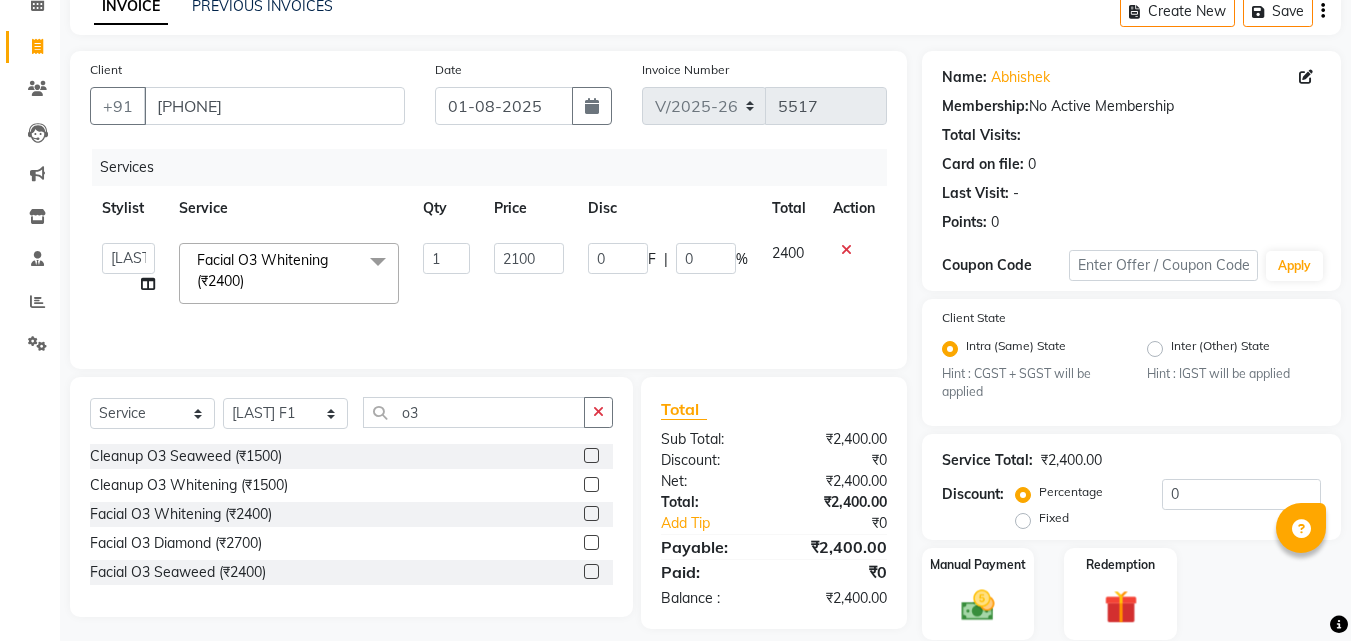 scroll, scrollTop: 169, scrollLeft: 0, axis: vertical 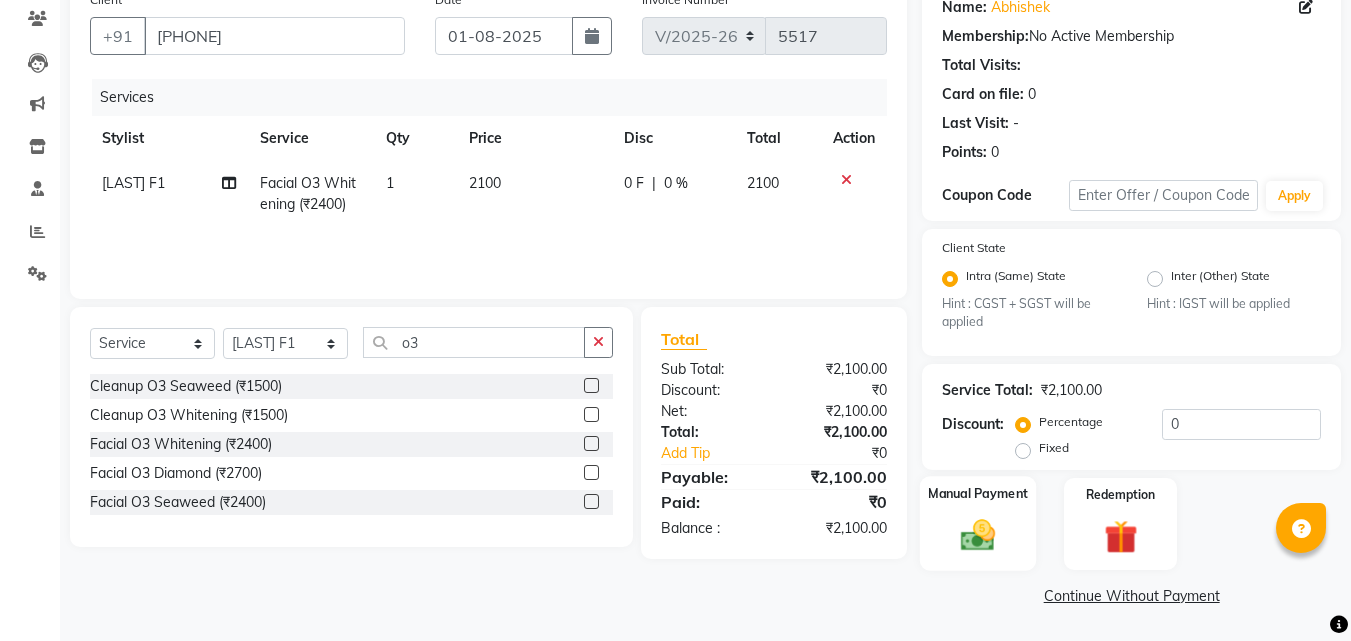 click 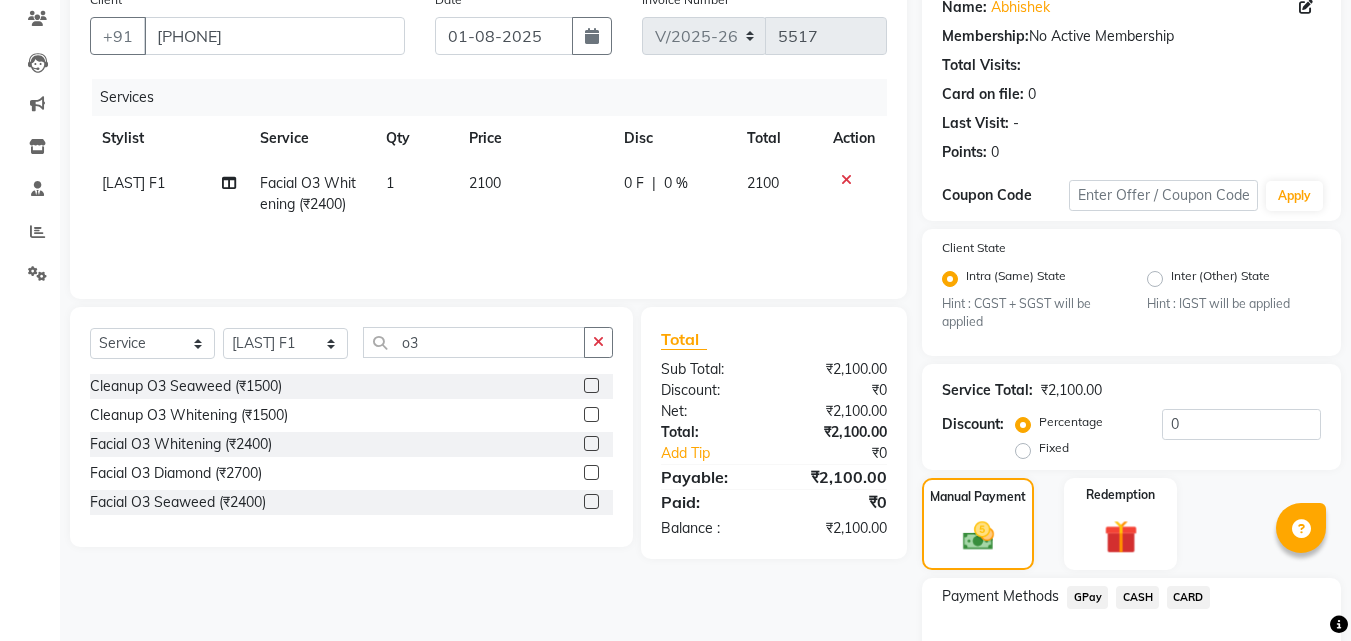 click on "CARD" 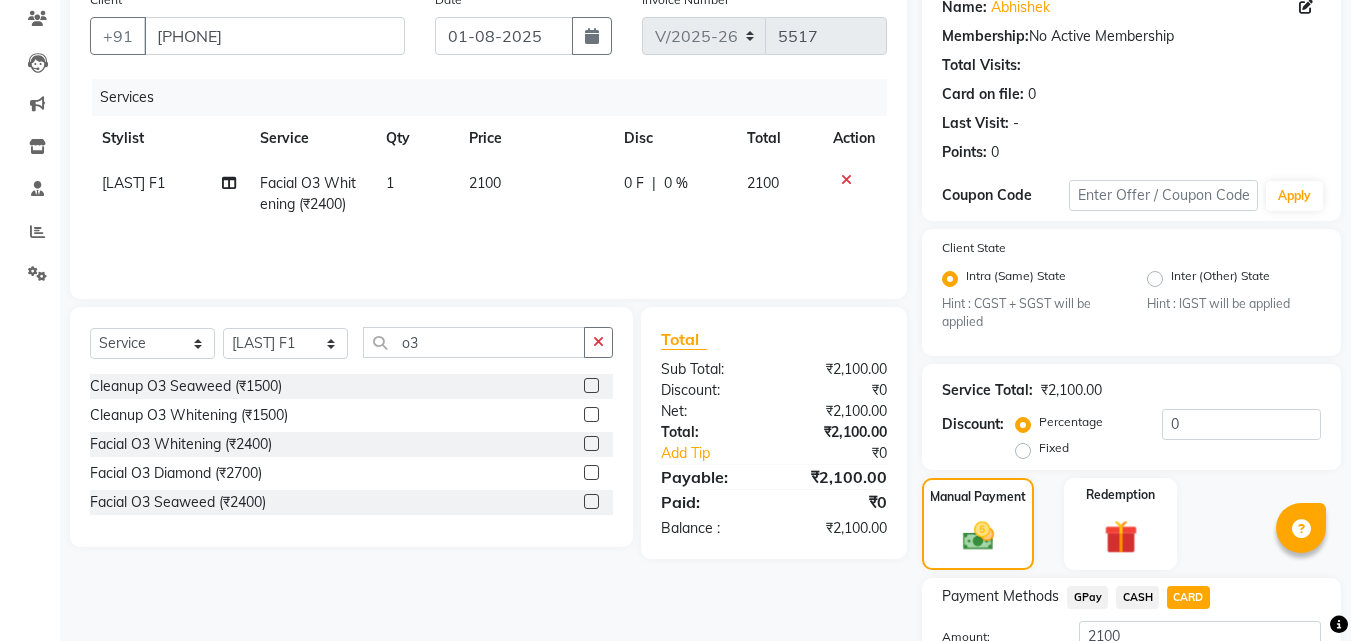 scroll, scrollTop: 326, scrollLeft: 0, axis: vertical 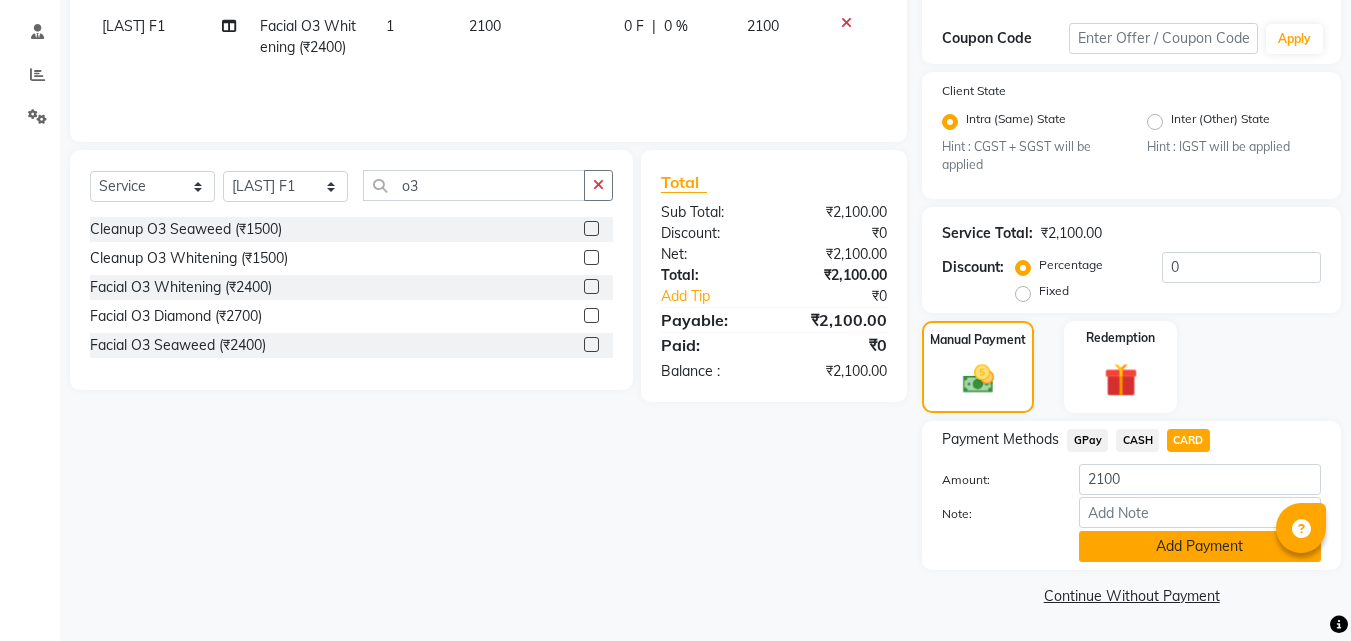 click on "Add Payment" 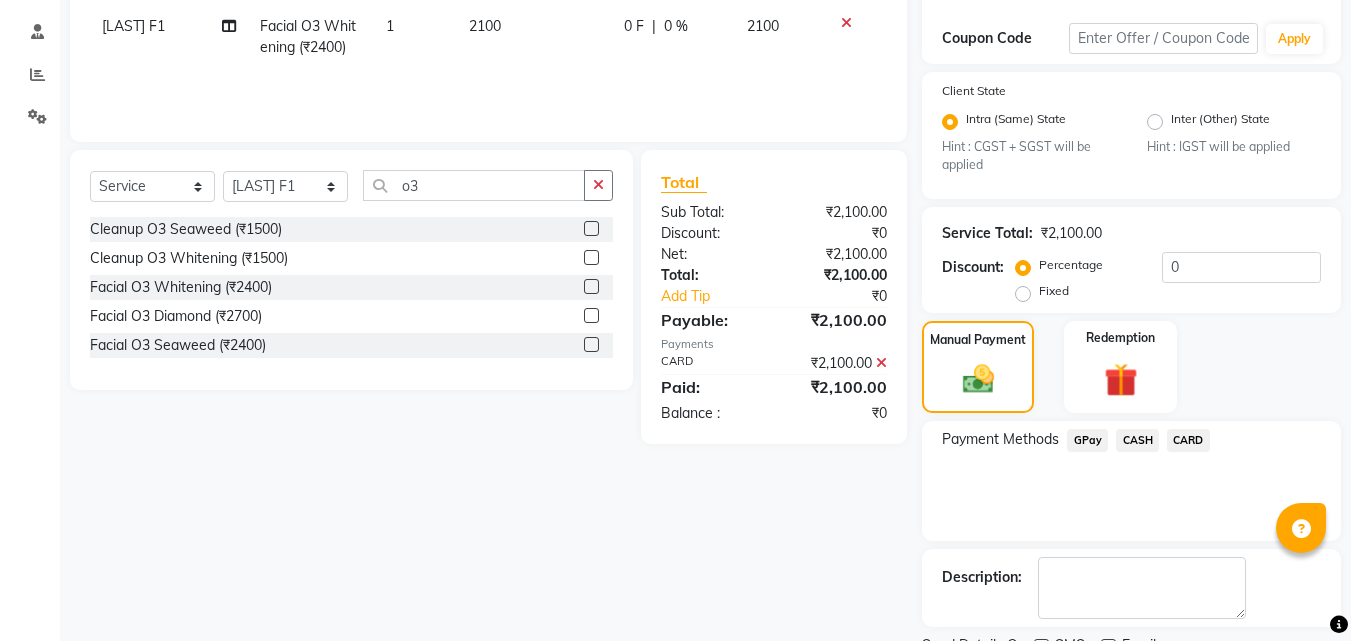 scroll, scrollTop: 410, scrollLeft: 0, axis: vertical 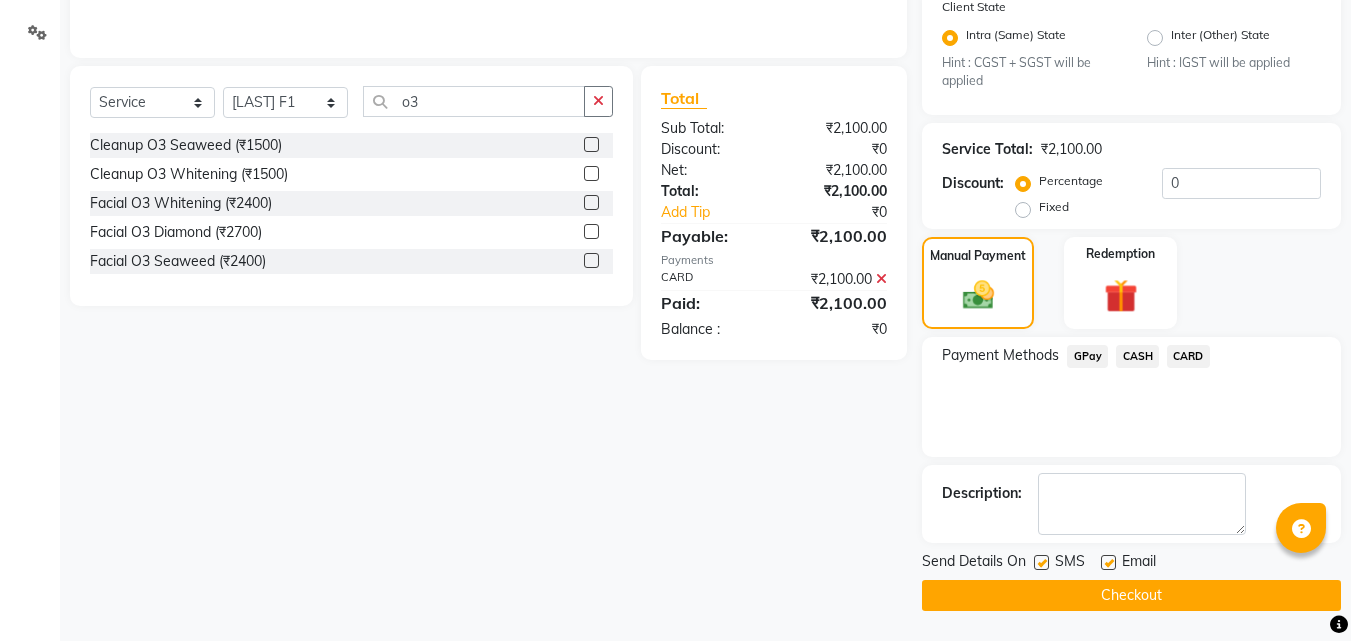 click 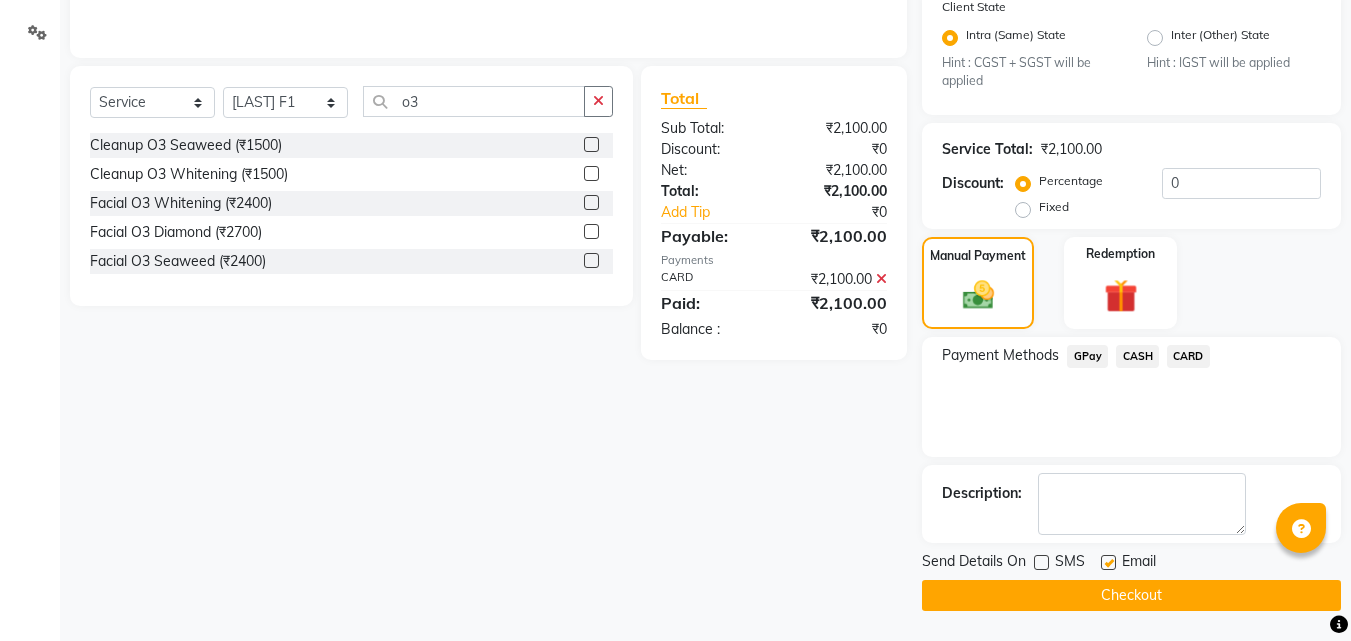 click 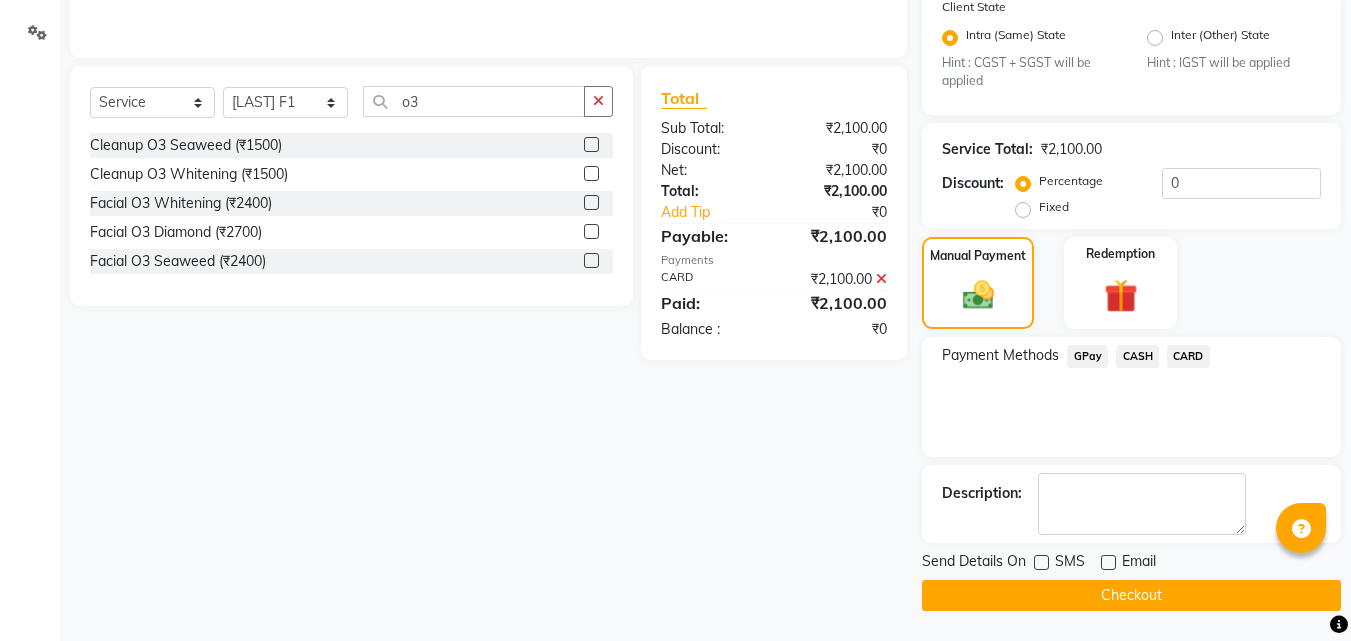 click on "Checkout" 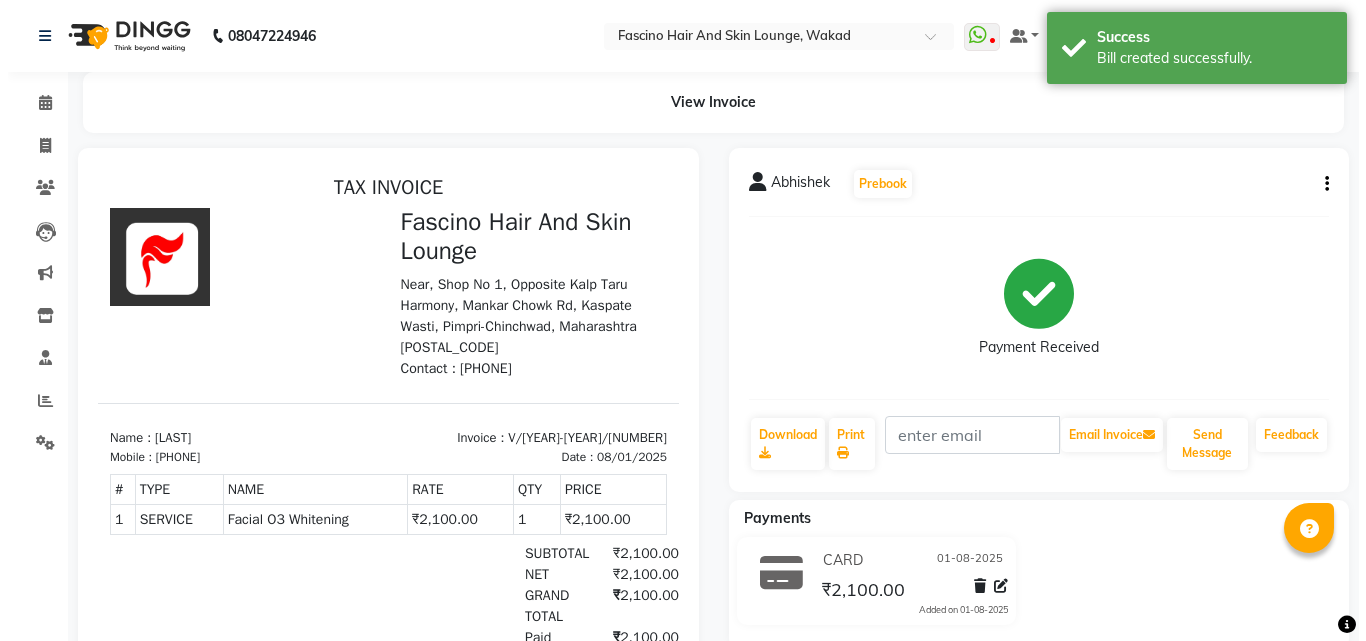scroll, scrollTop: 0, scrollLeft: 0, axis: both 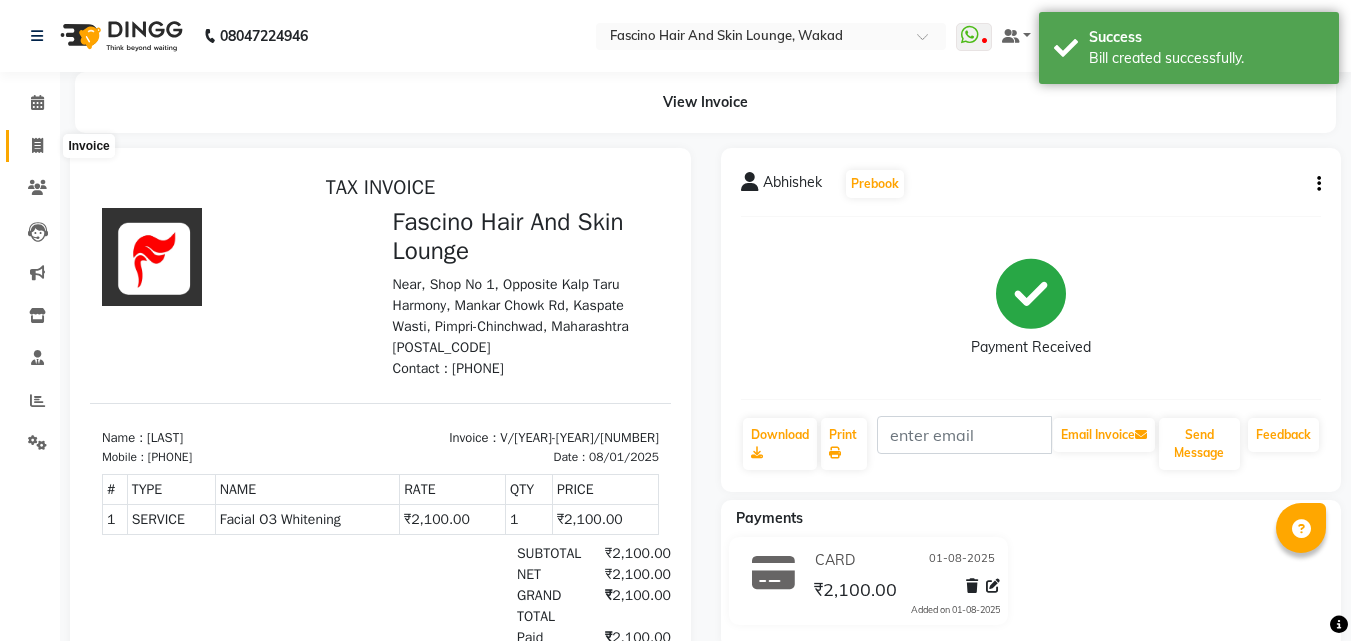 click 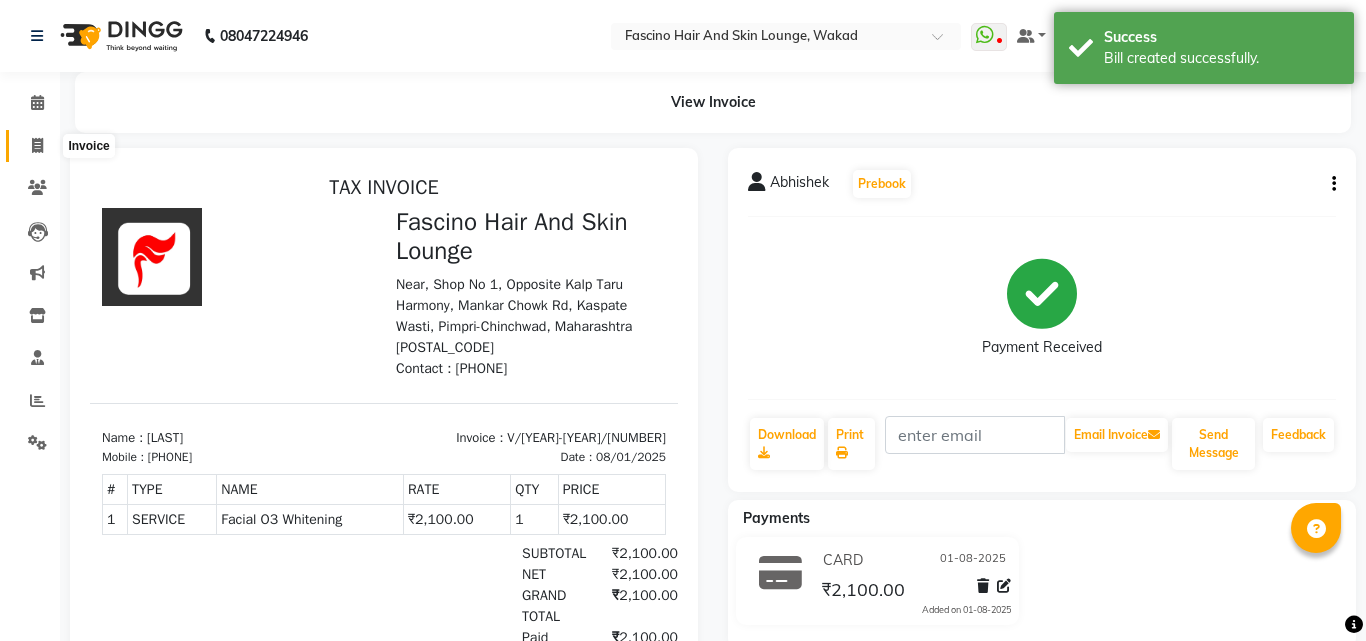 select on "126" 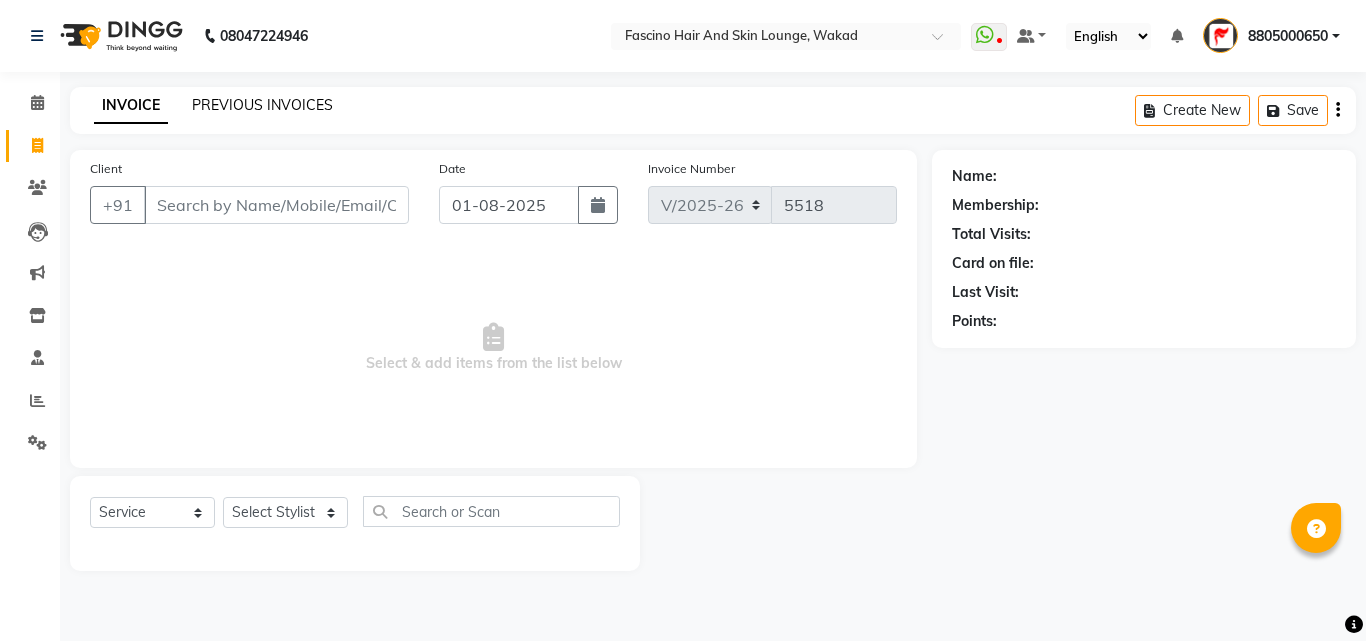 click on "PREVIOUS INVOICES" 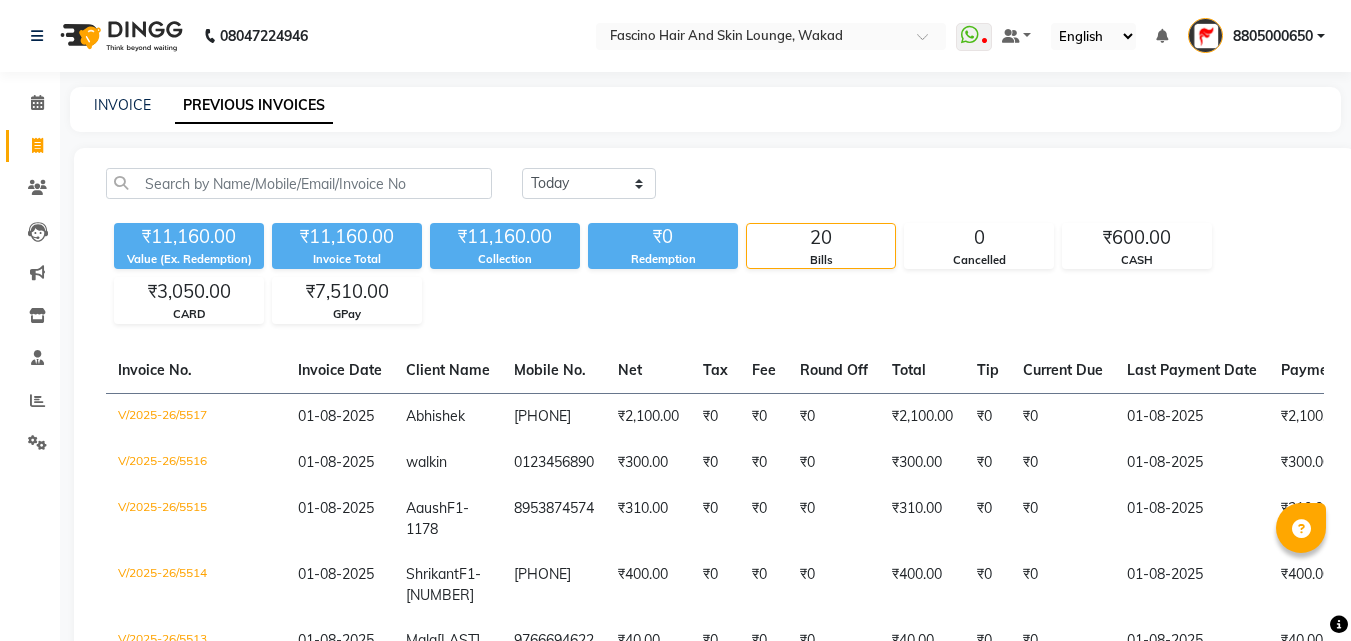 click on "INVOICE" 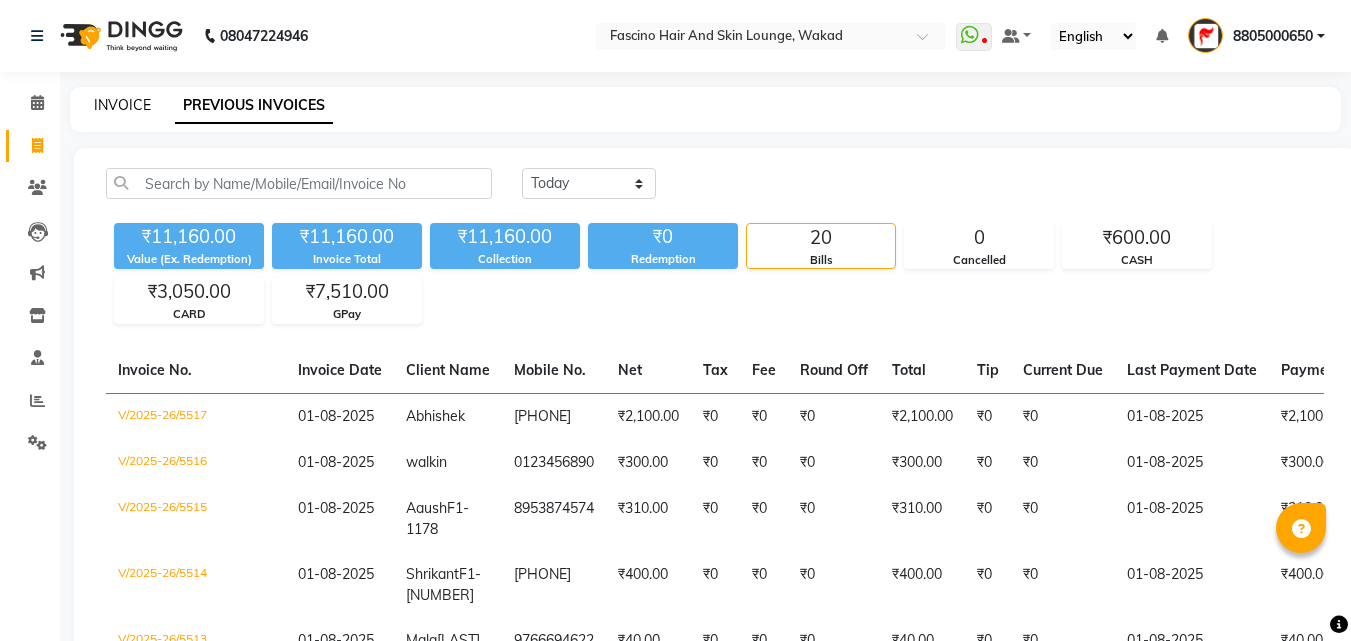 click on "INVOICE" 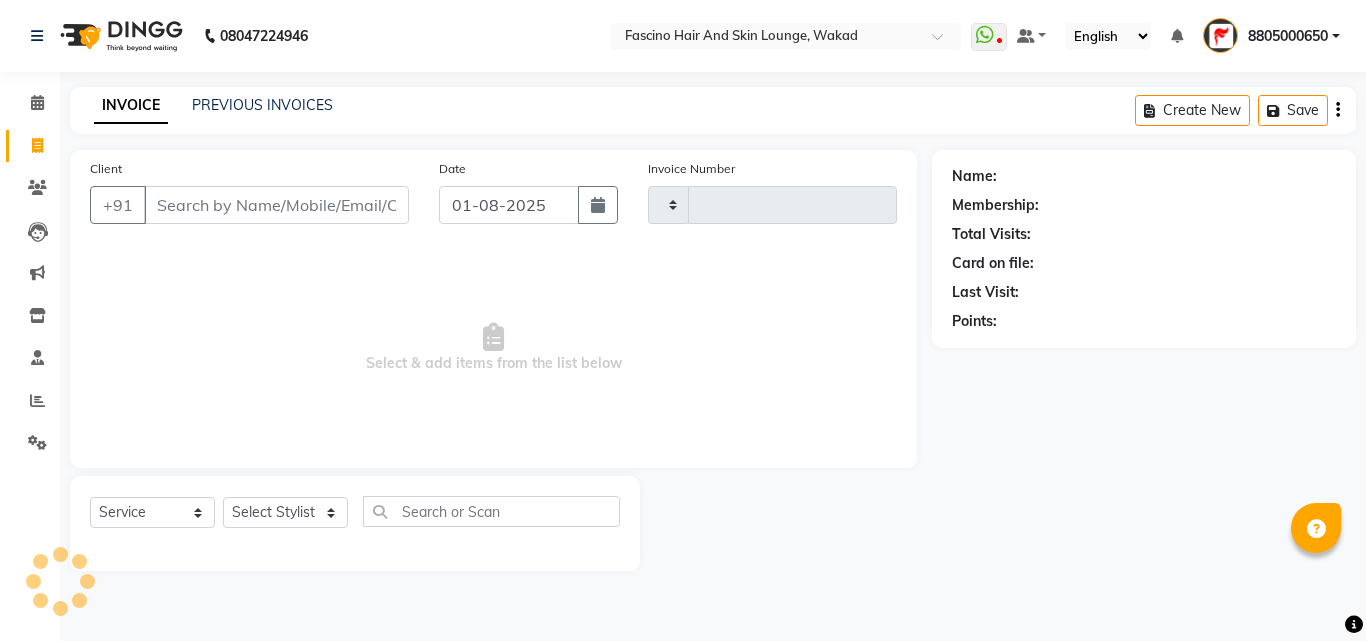 type on "5518" 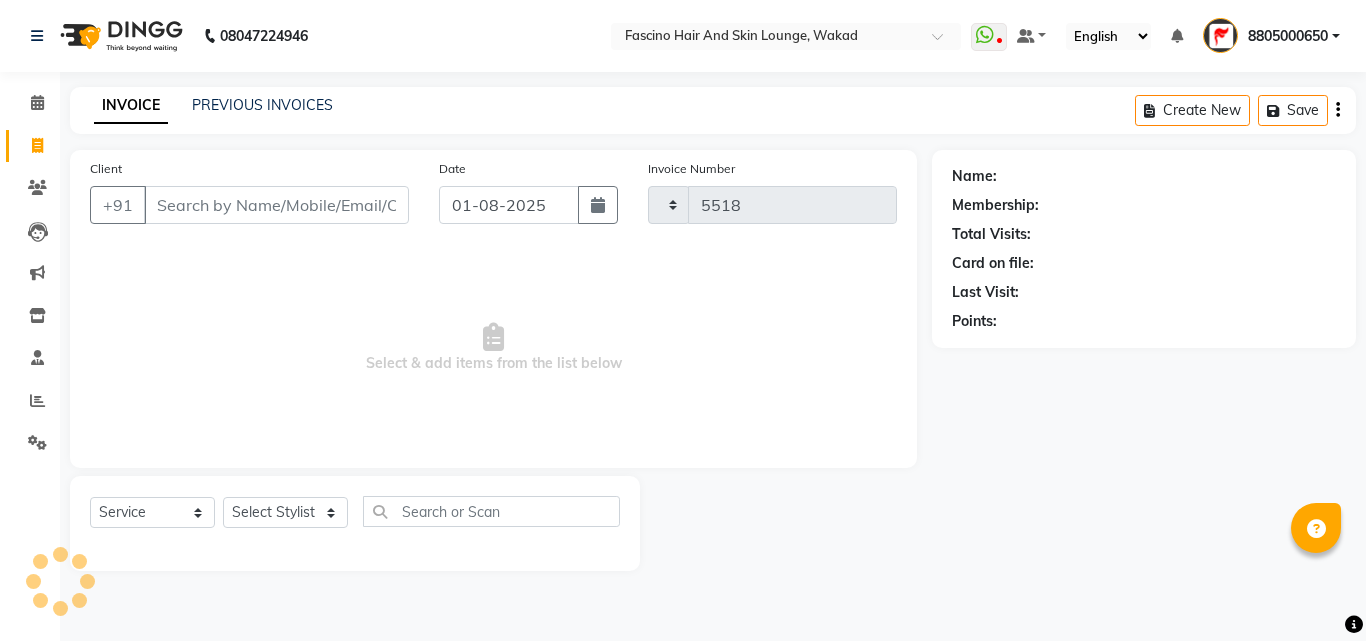 select on "126" 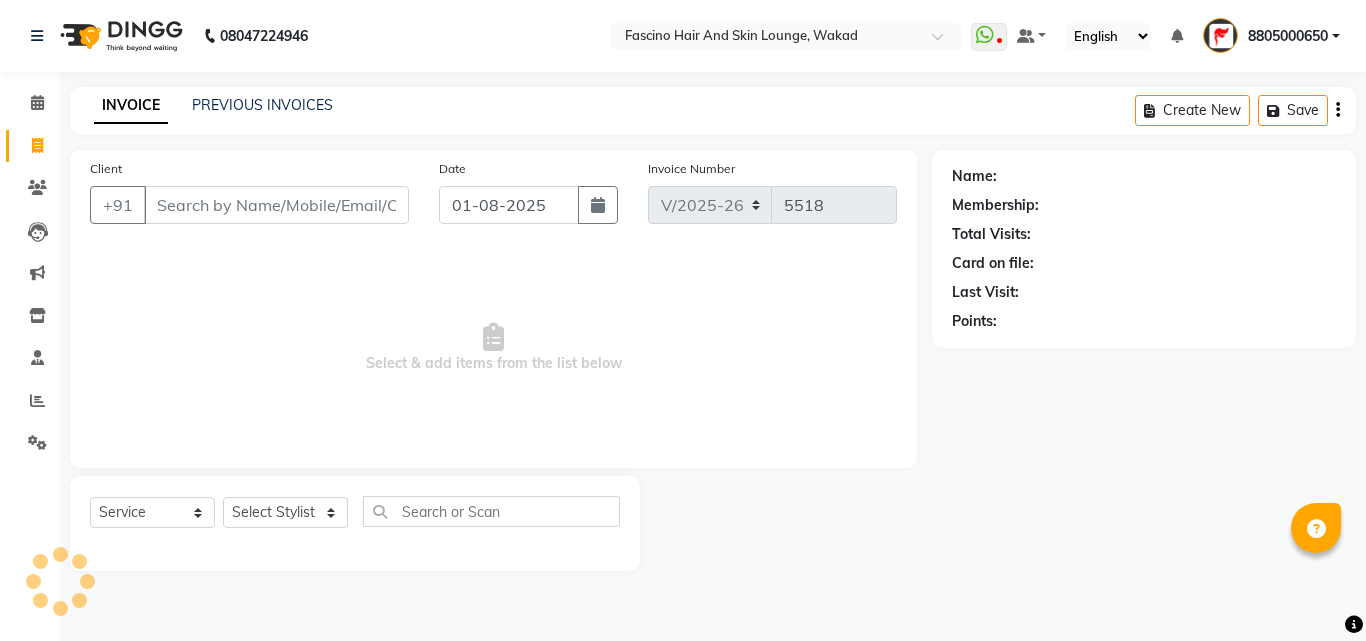 click on "Client" at bounding box center (276, 205) 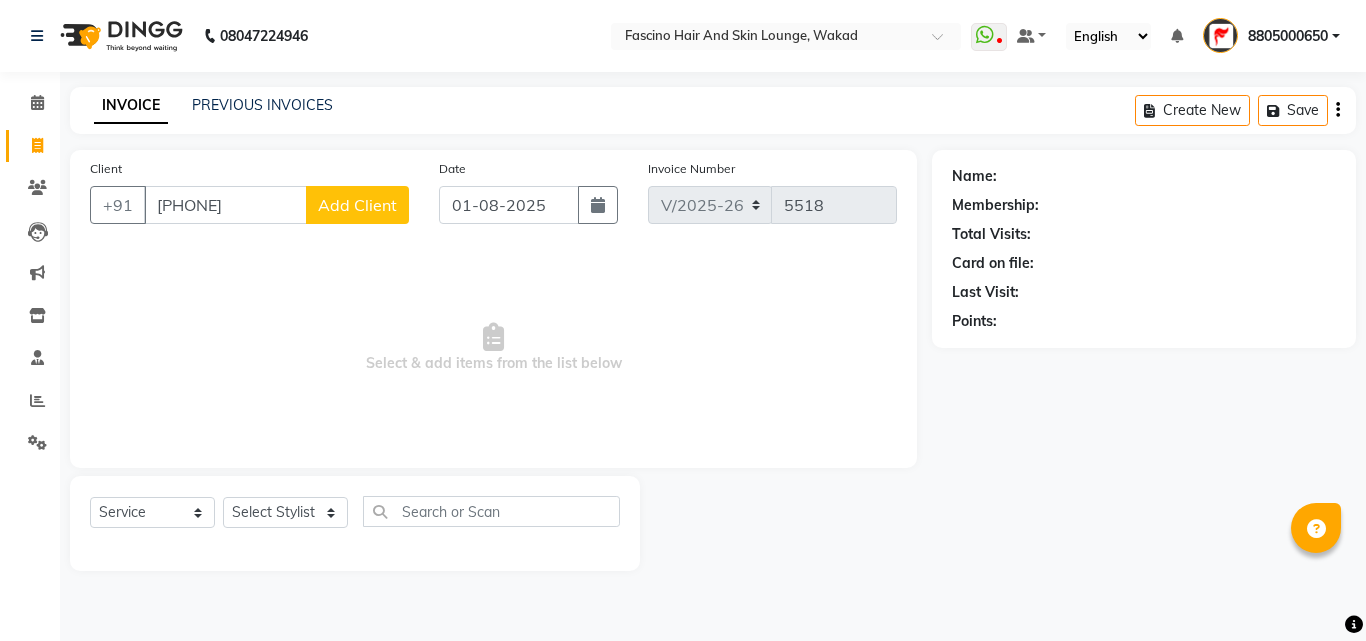 type on "[PHONE]" 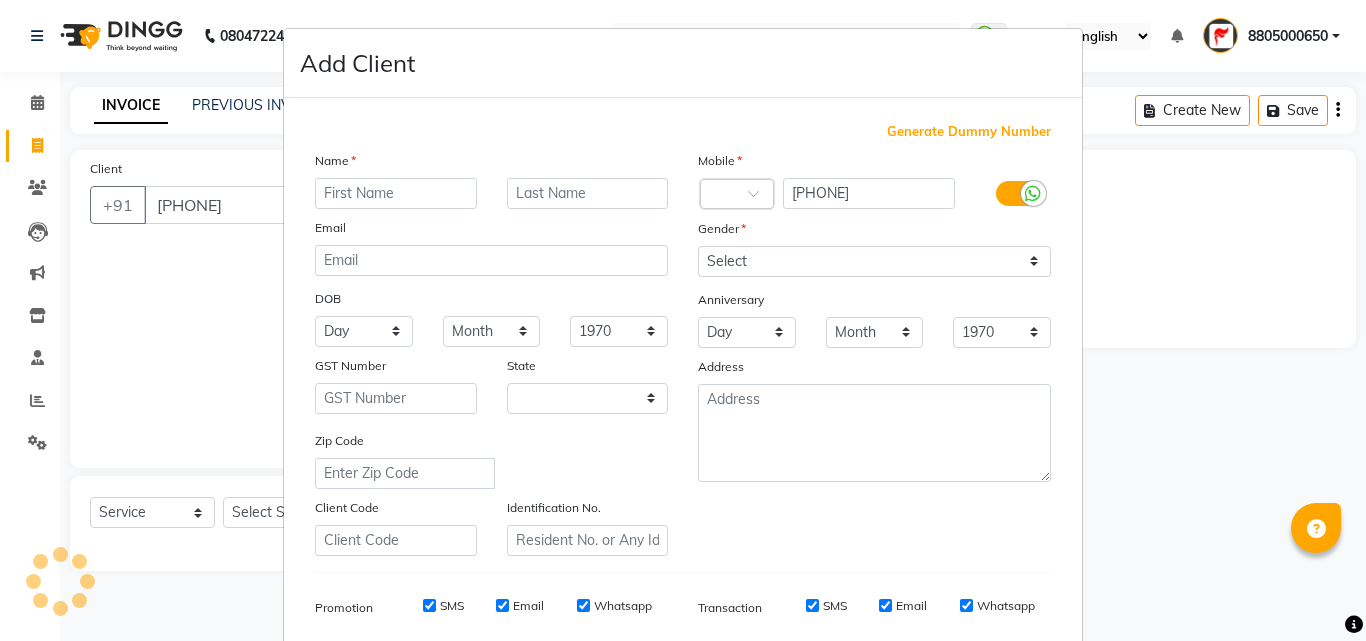 select on "22" 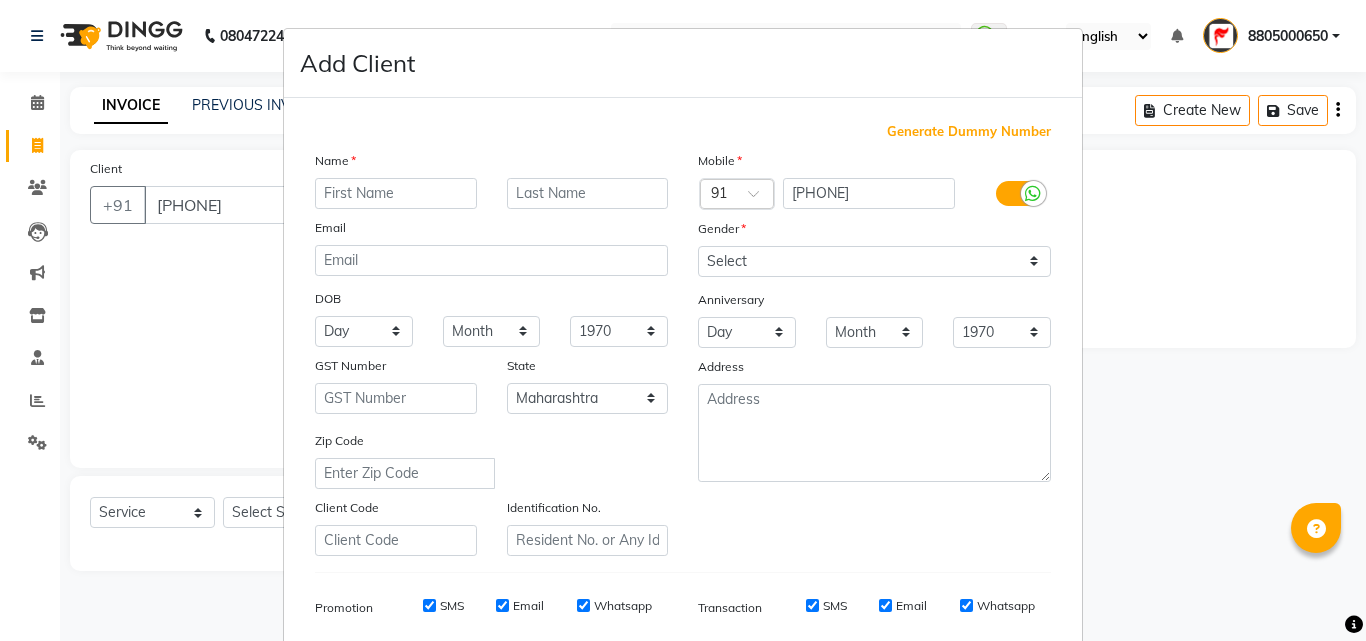 click at bounding box center (396, 193) 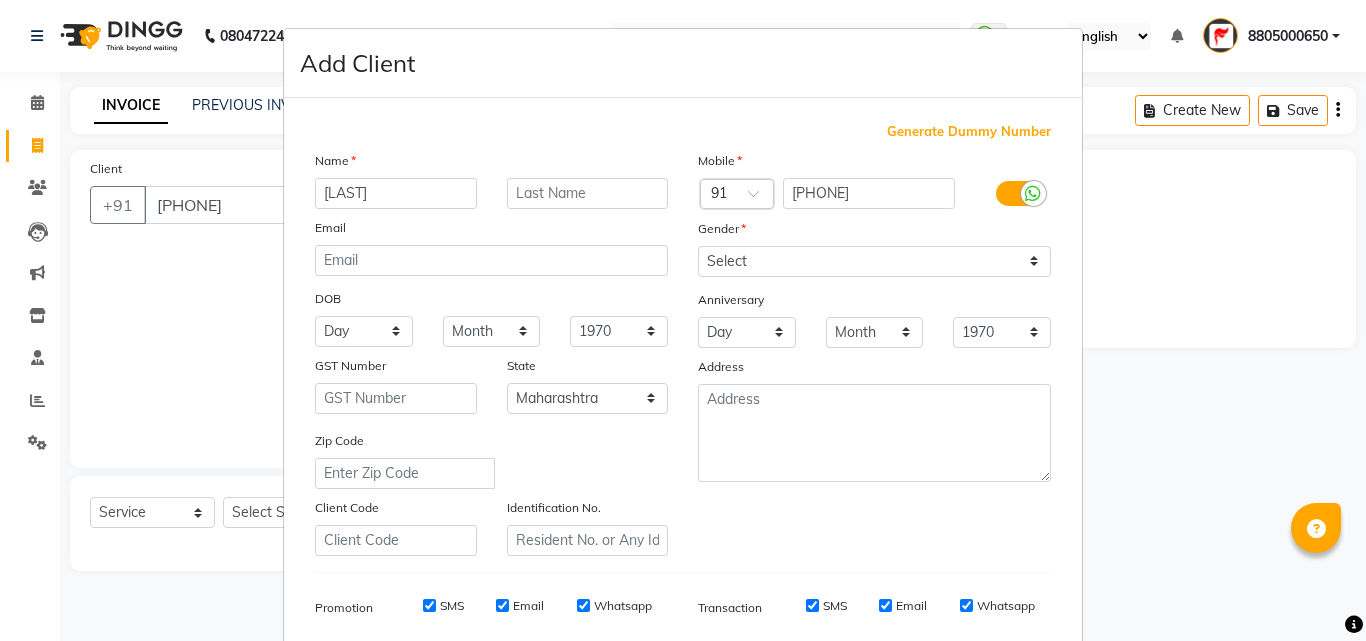 type on "[LAST]" 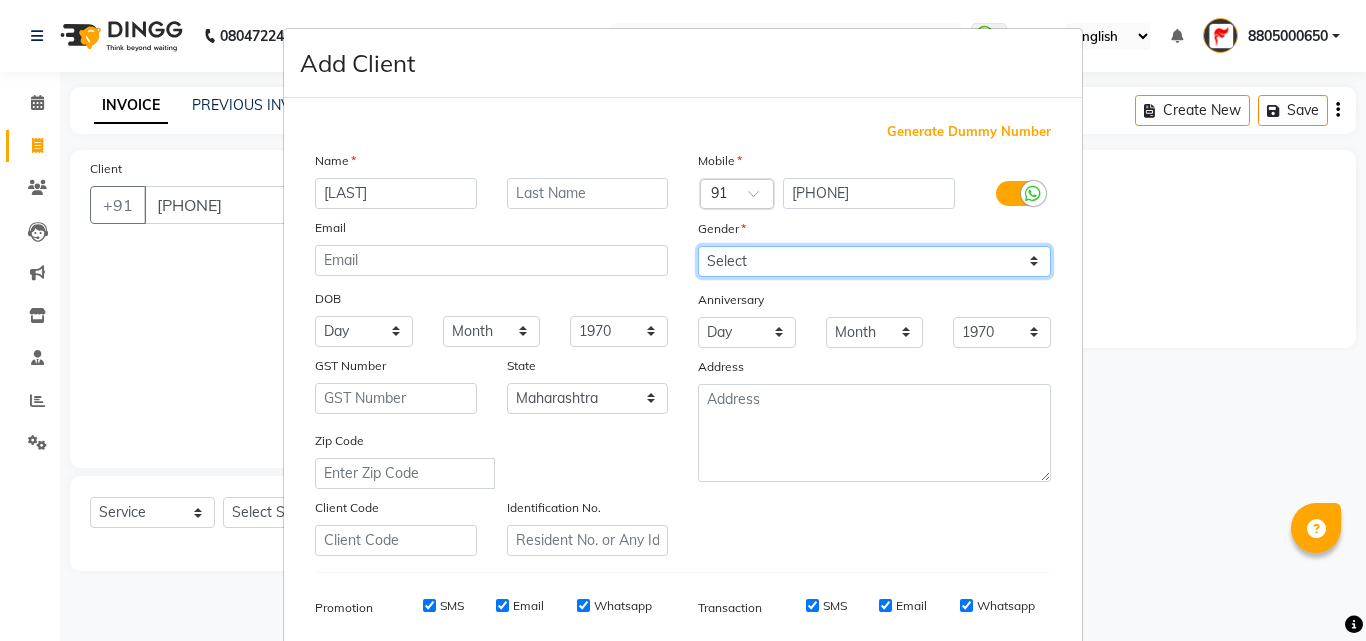 click on "Select Male Female Other Prefer Not To Say" at bounding box center [874, 261] 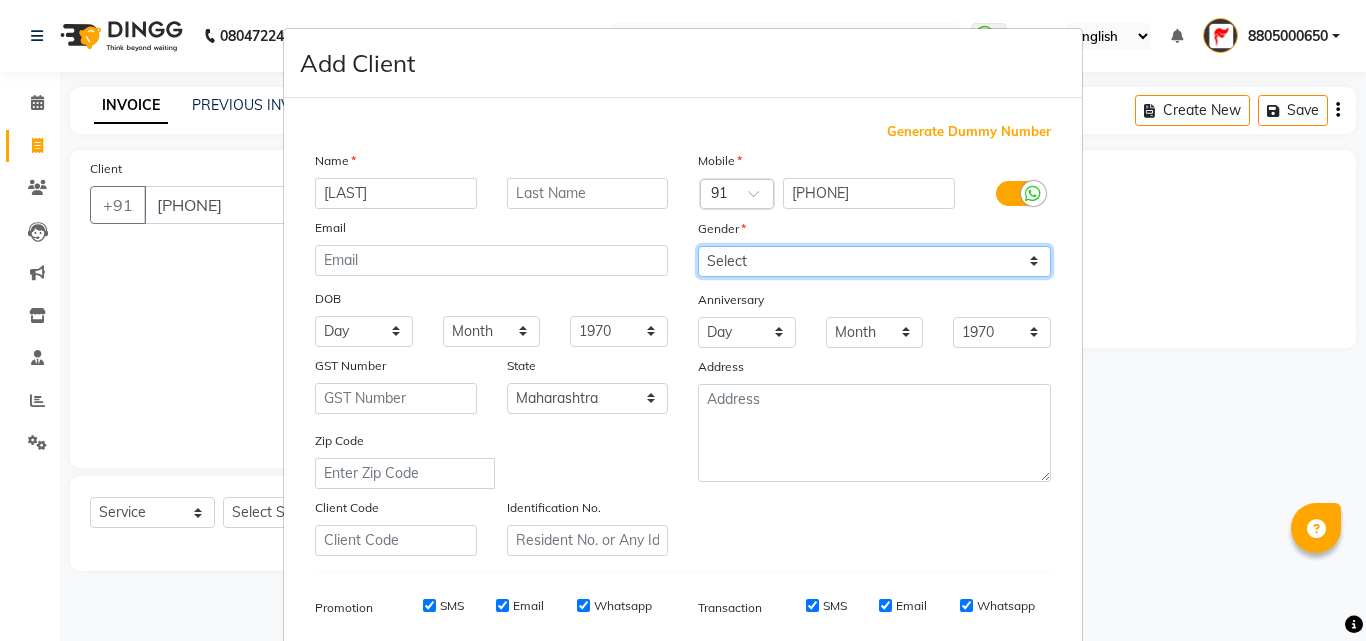 select on "female" 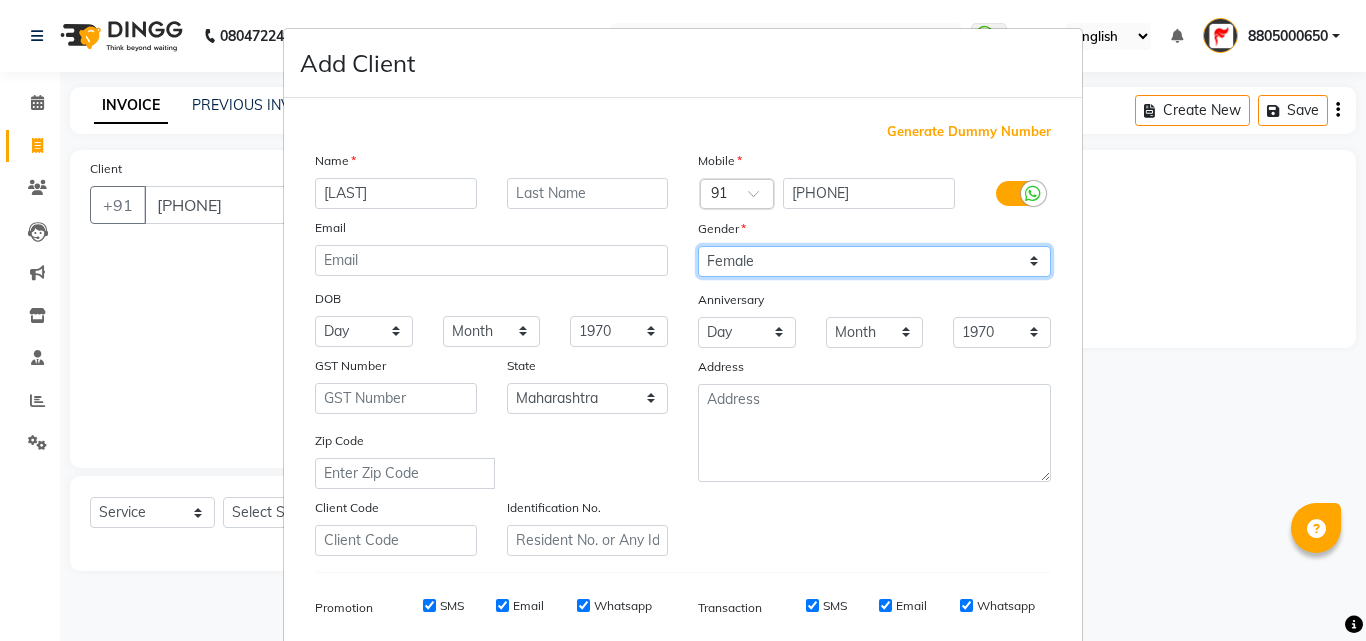 click on "Select Male Female Other Prefer Not To Say" at bounding box center (874, 261) 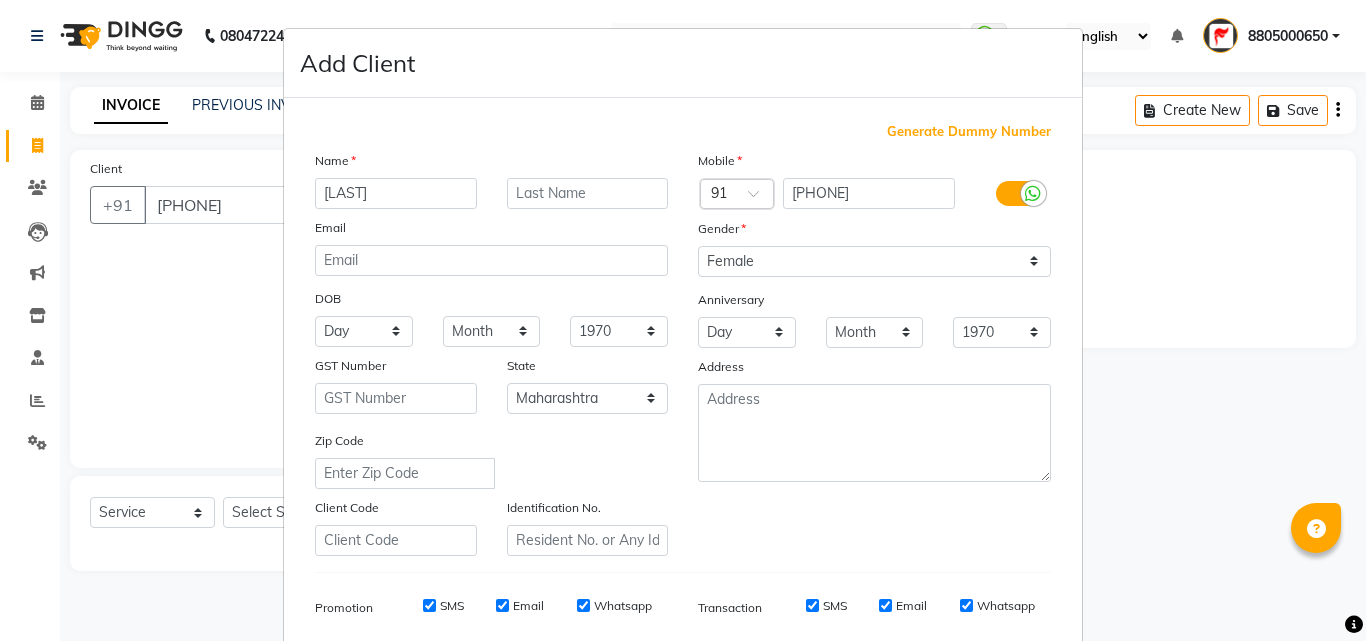 scroll, scrollTop: 282, scrollLeft: 0, axis: vertical 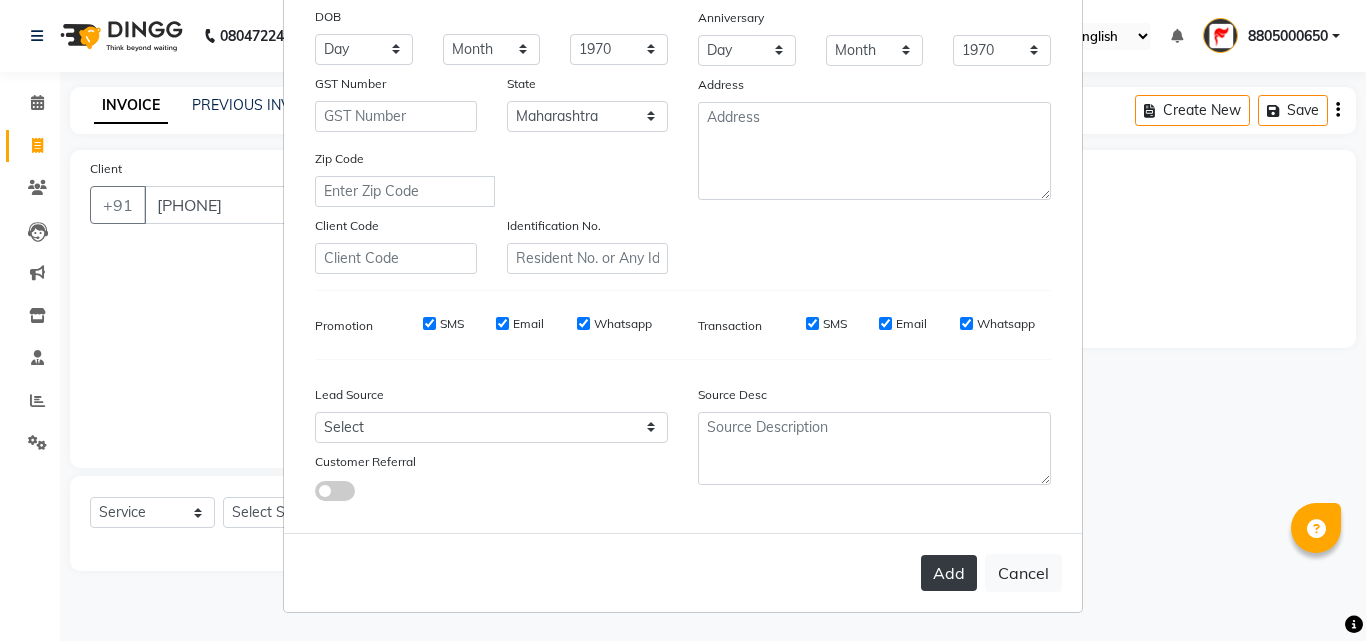 click on "Add" at bounding box center (949, 573) 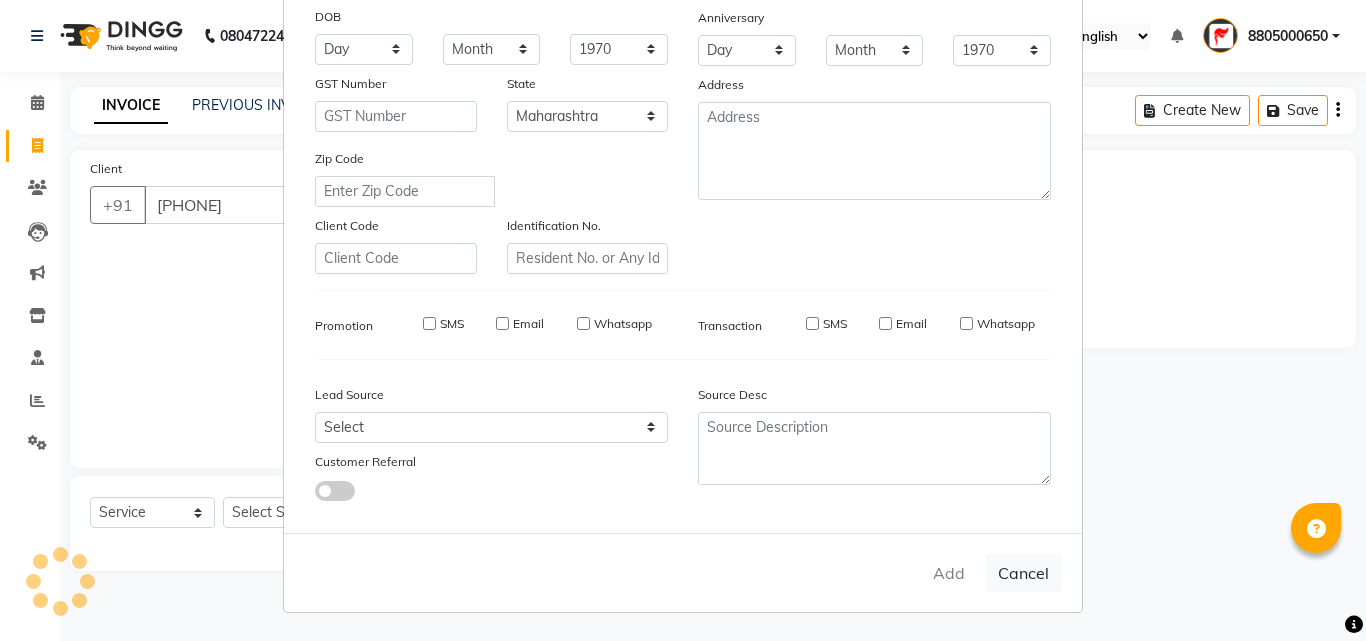 type 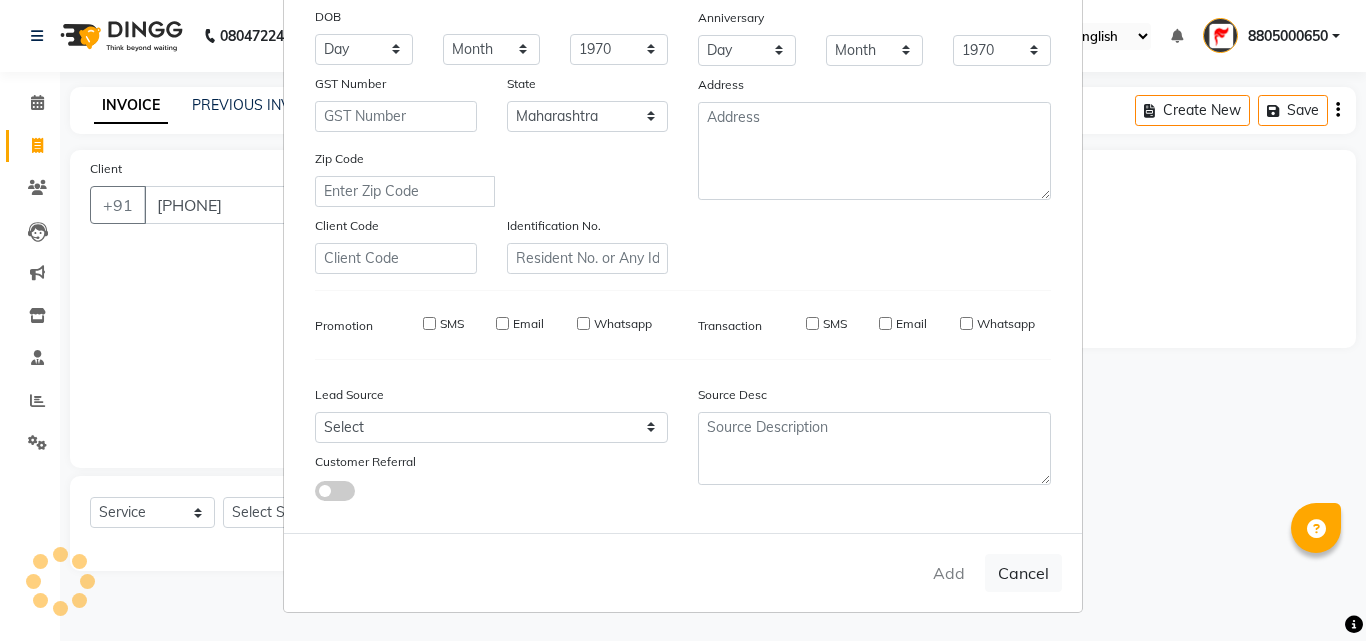 select 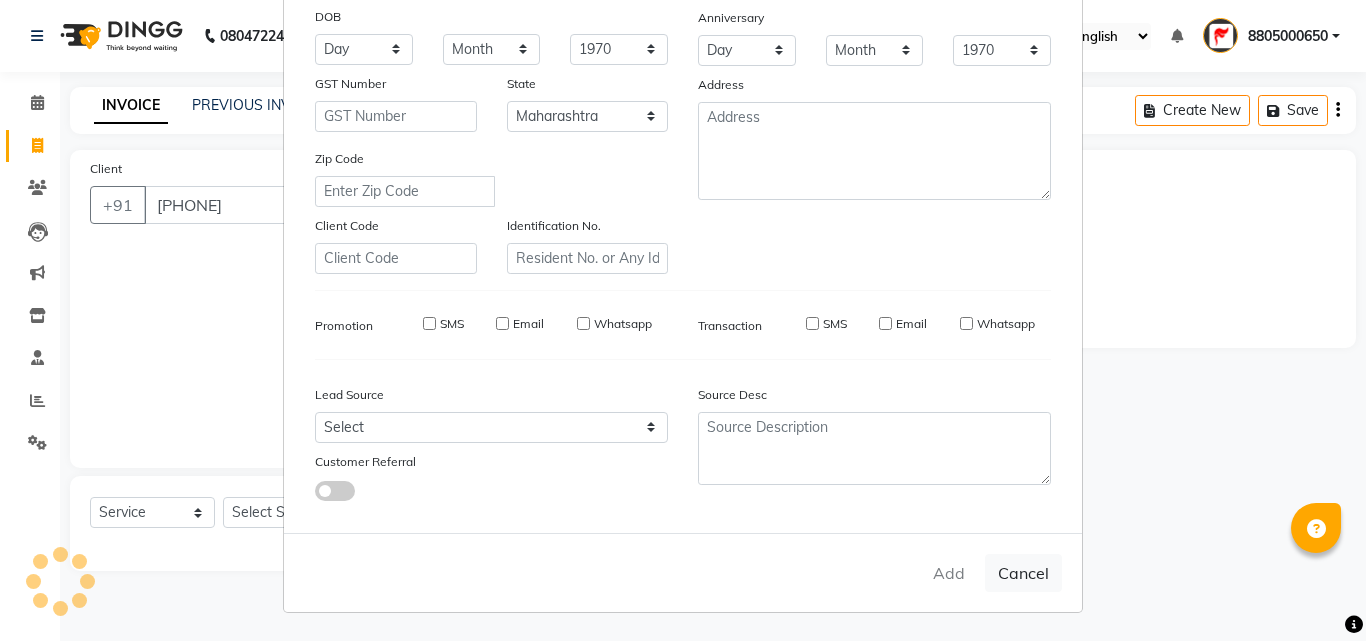 type 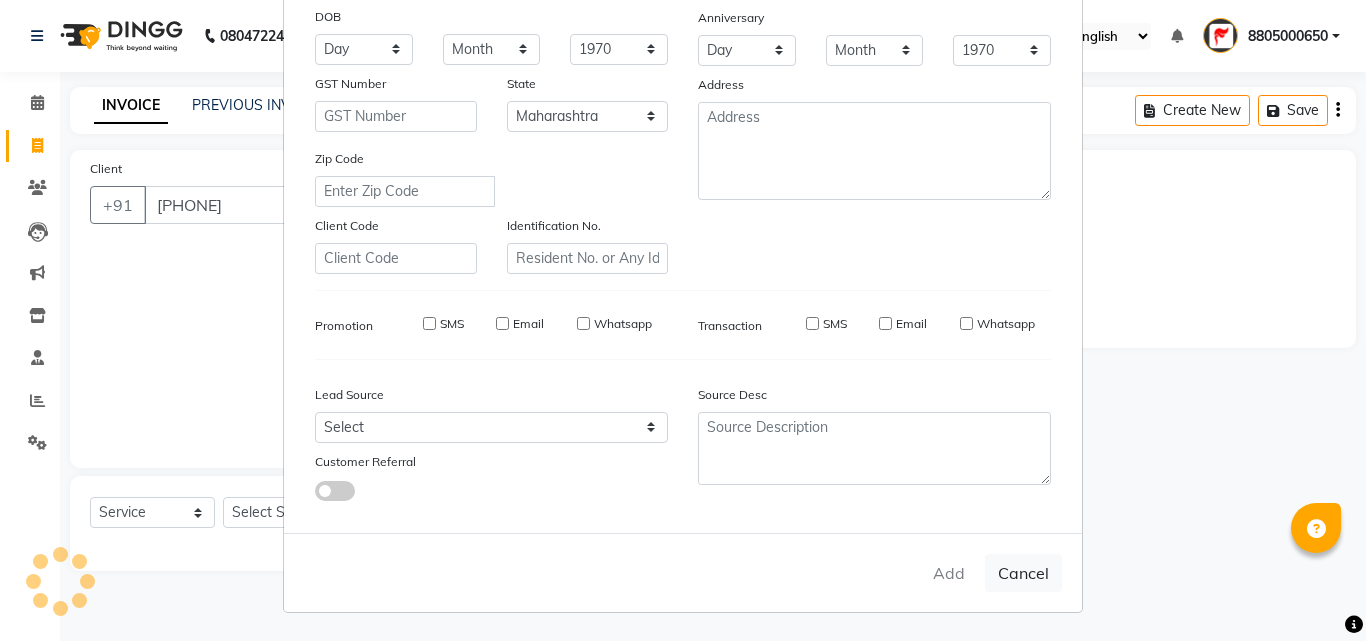 select 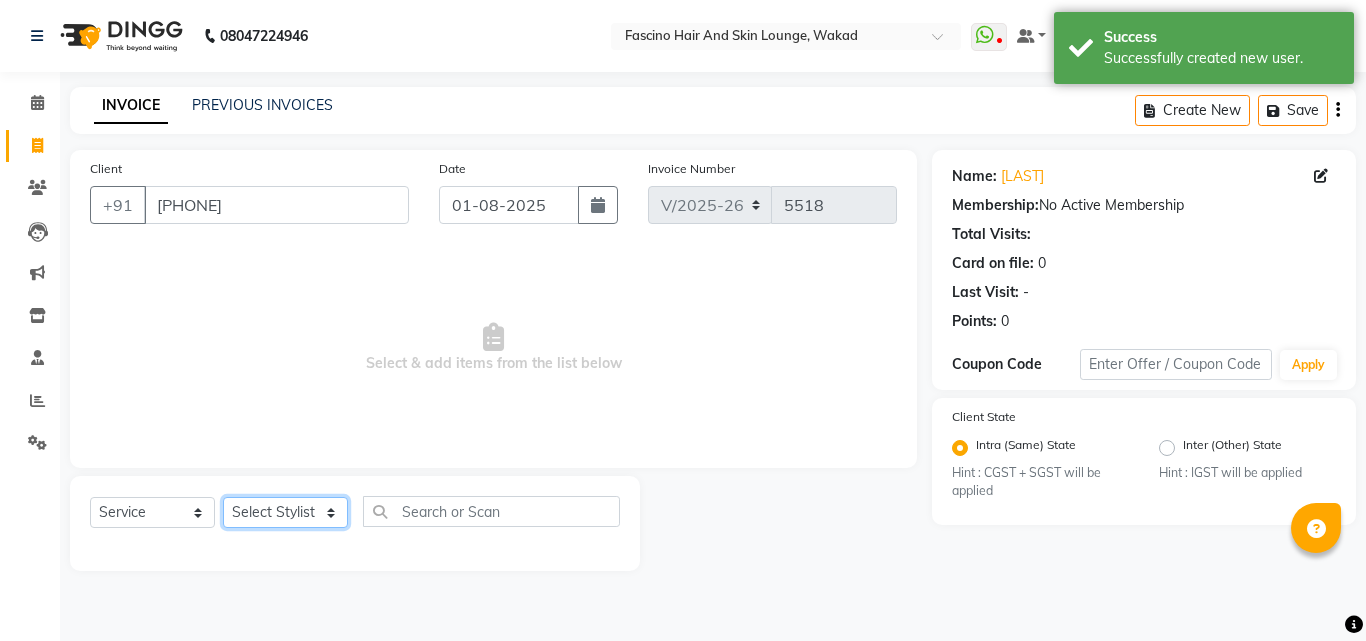 click on "Select Stylist [PHONE] [FIRST] [LAST] [FIRST] [LAST] [FIRST] [LAST] [LAST] F2 F1 Salon [FIRST] F1 [FIRST] {JH} [FIRST] {f3} [FIRST] (Jh ) [LAST] [LAST] [FIRST] JH [FIRST] [LAST] [FIRST] jh [LAST] [LAST] [LAST] [FIRST] (F1) [LAST] (JH) [LAST] [LAST] [FIRST] F1 [LAST] [LAST] {f2} [LAST] [FIRST] [LAST]" 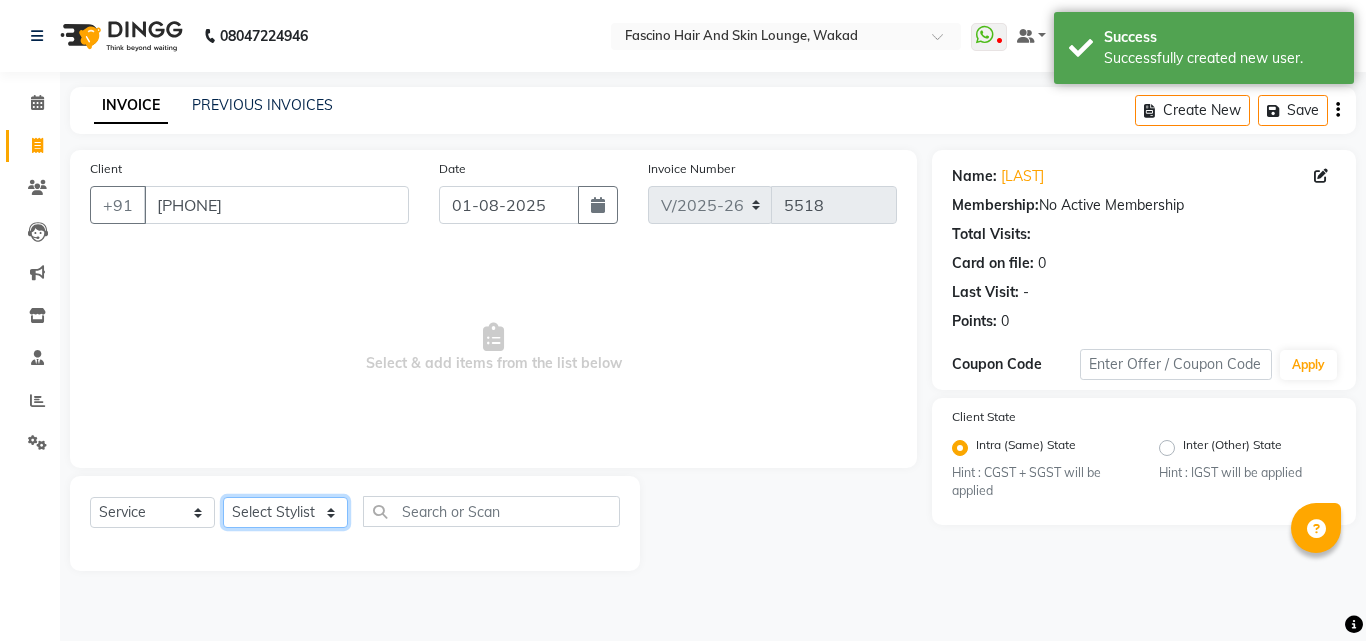 select on "48957" 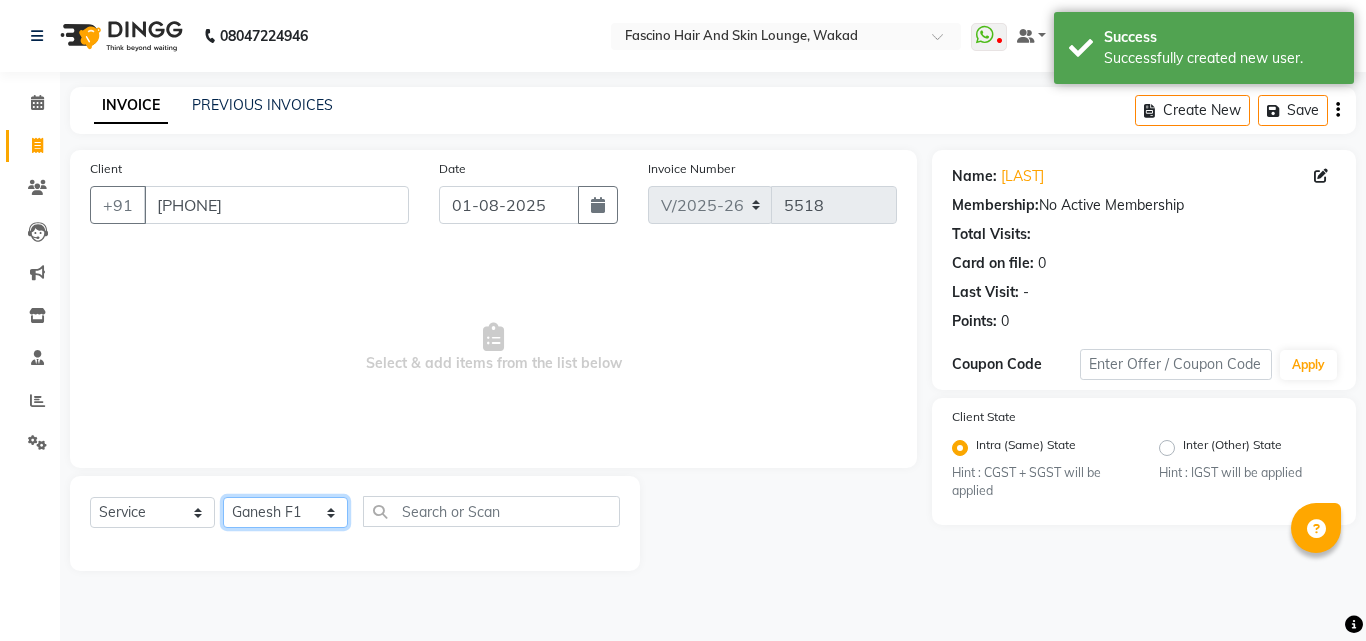 click on "Select Stylist [PHONE] [FIRST] [LAST] [FIRST] [LAST] [FIRST] [LAST] [LAST] F2 F1 Salon [FIRST] F1 [FIRST] {JH} [FIRST] {f3} [FIRST] (Jh ) [LAST] [LAST] [FIRST] JH [FIRST] [LAST] [FIRST] jh [LAST] [LAST] [LAST] [FIRST] (F1) [LAST] (JH) [LAST] [LAST] [FIRST] F1 [LAST] [LAST] {f2} [LAST] [FIRST] [LAST]" 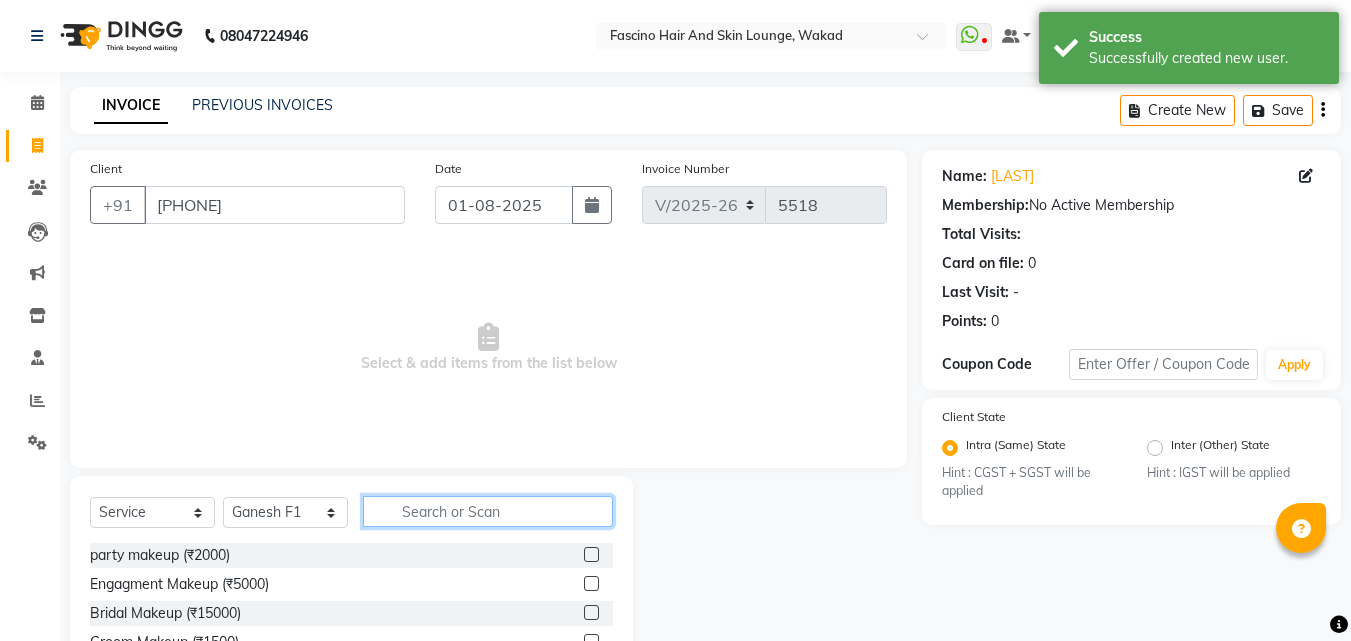click 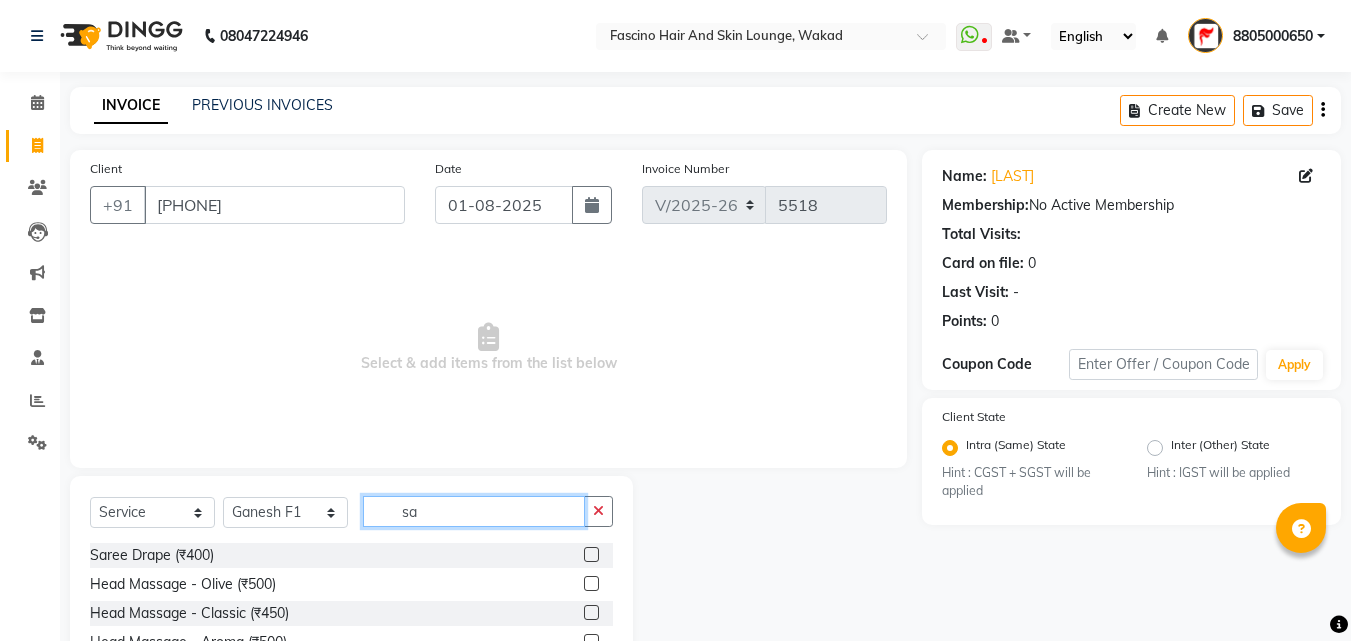 click on "sa" 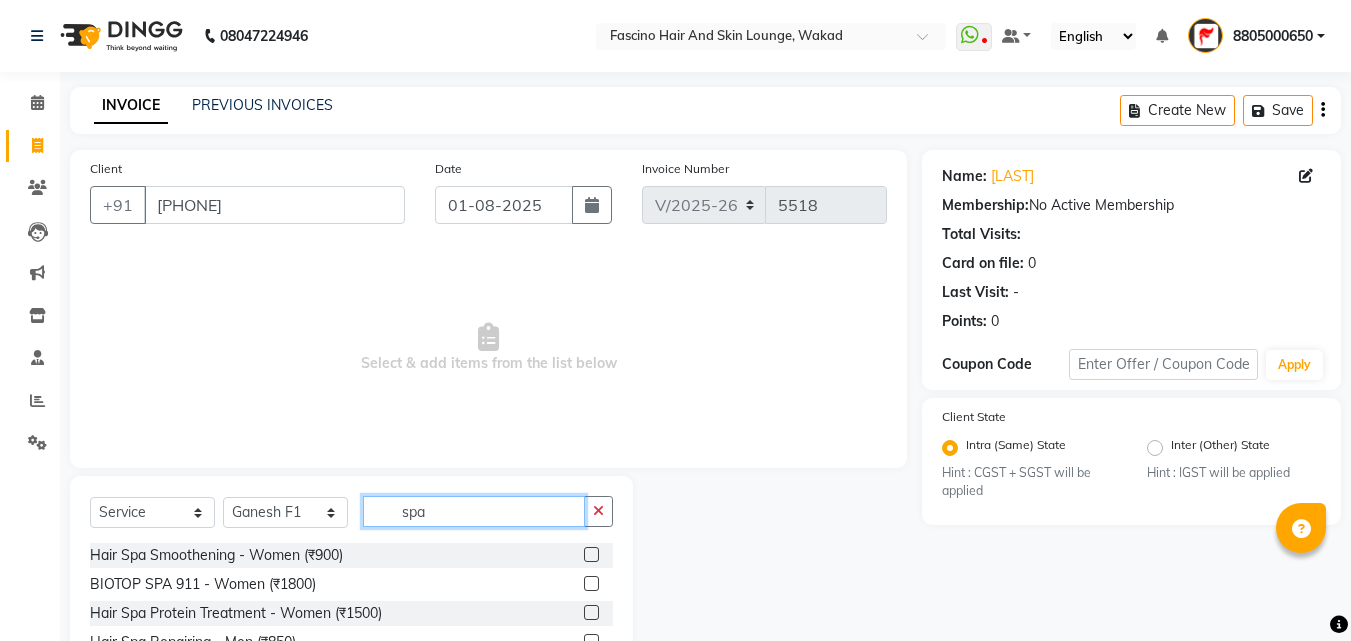 type on "spa" 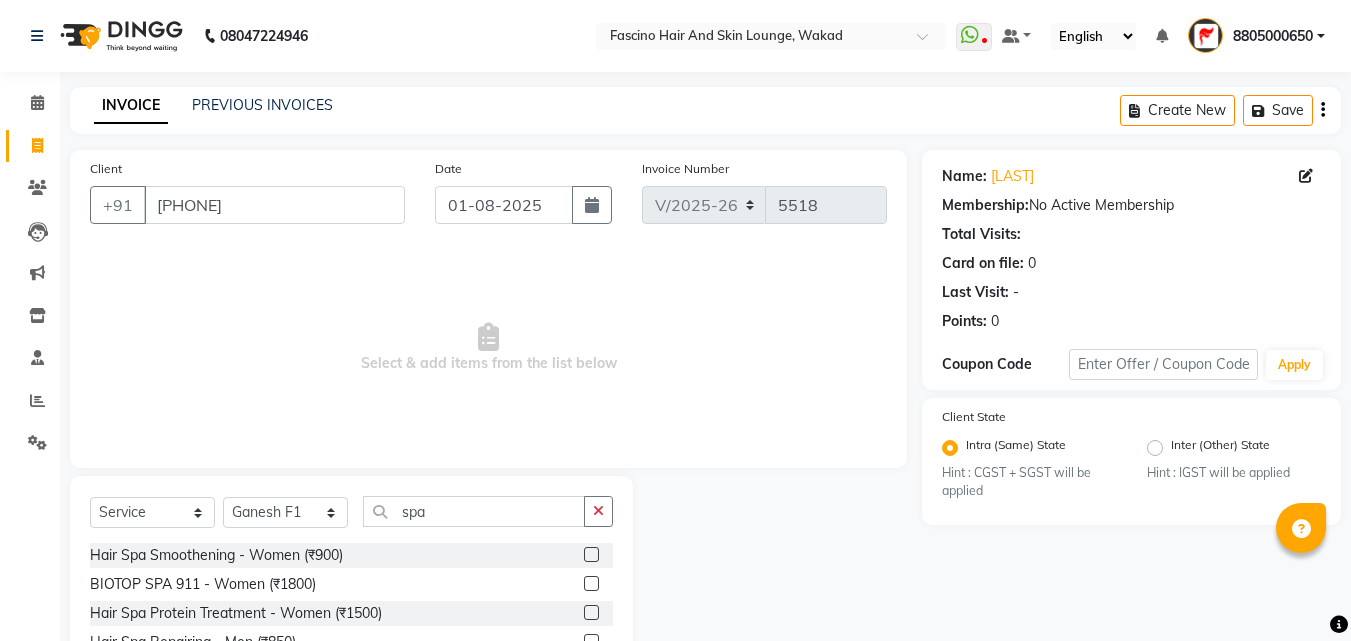 click 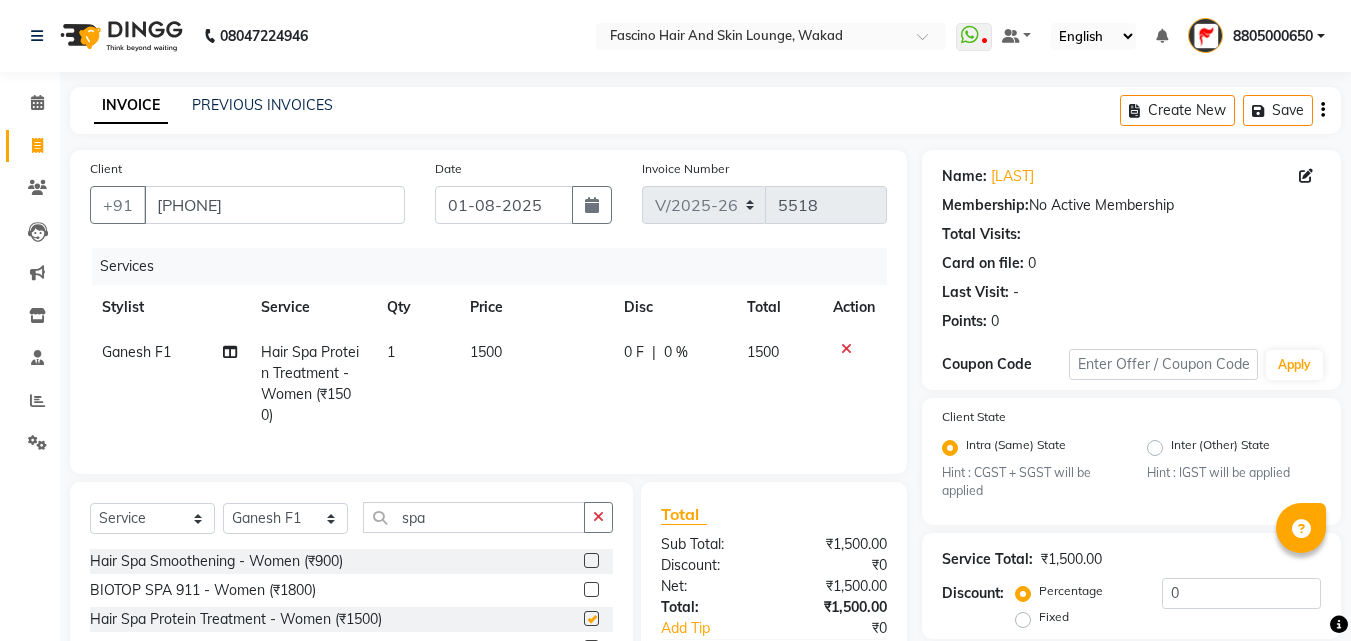 checkbox on "false" 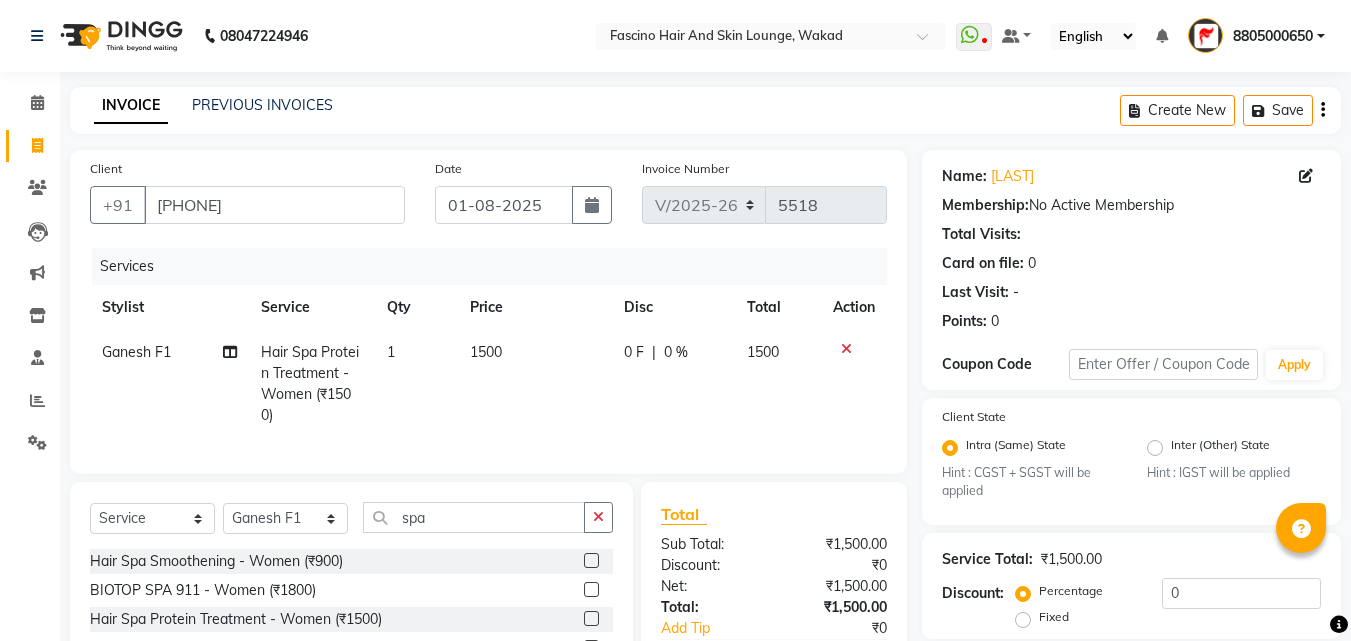 click on "1500" 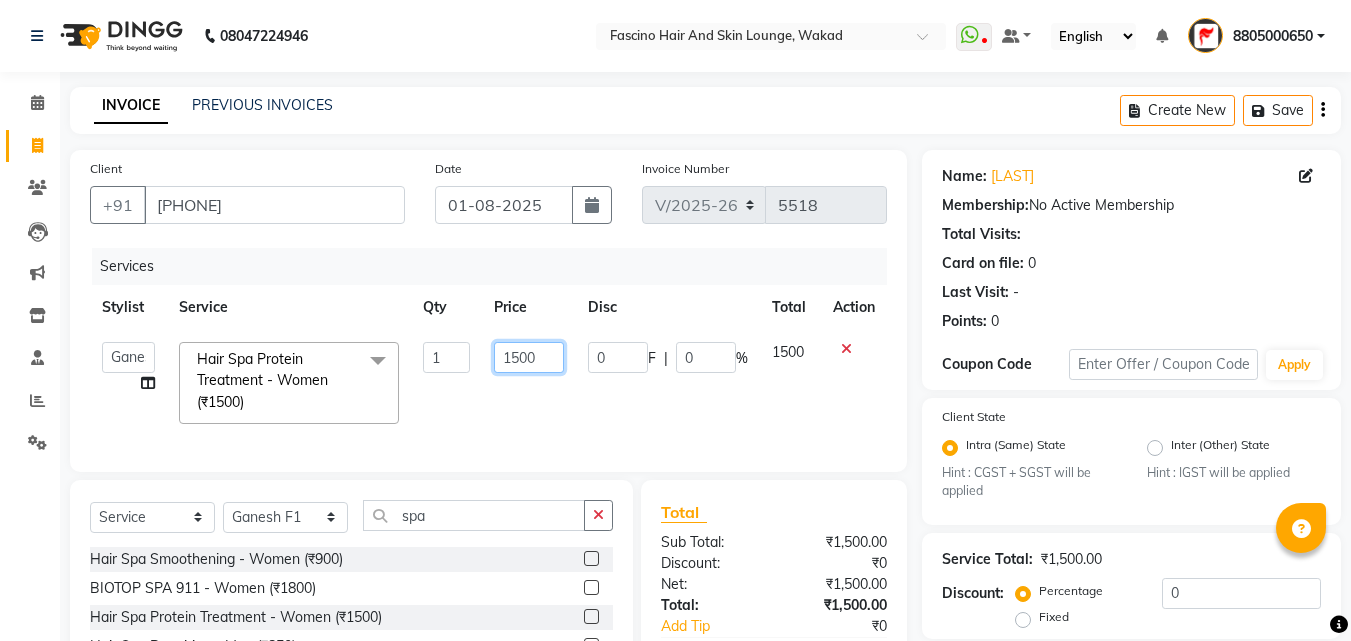 click on "1500" 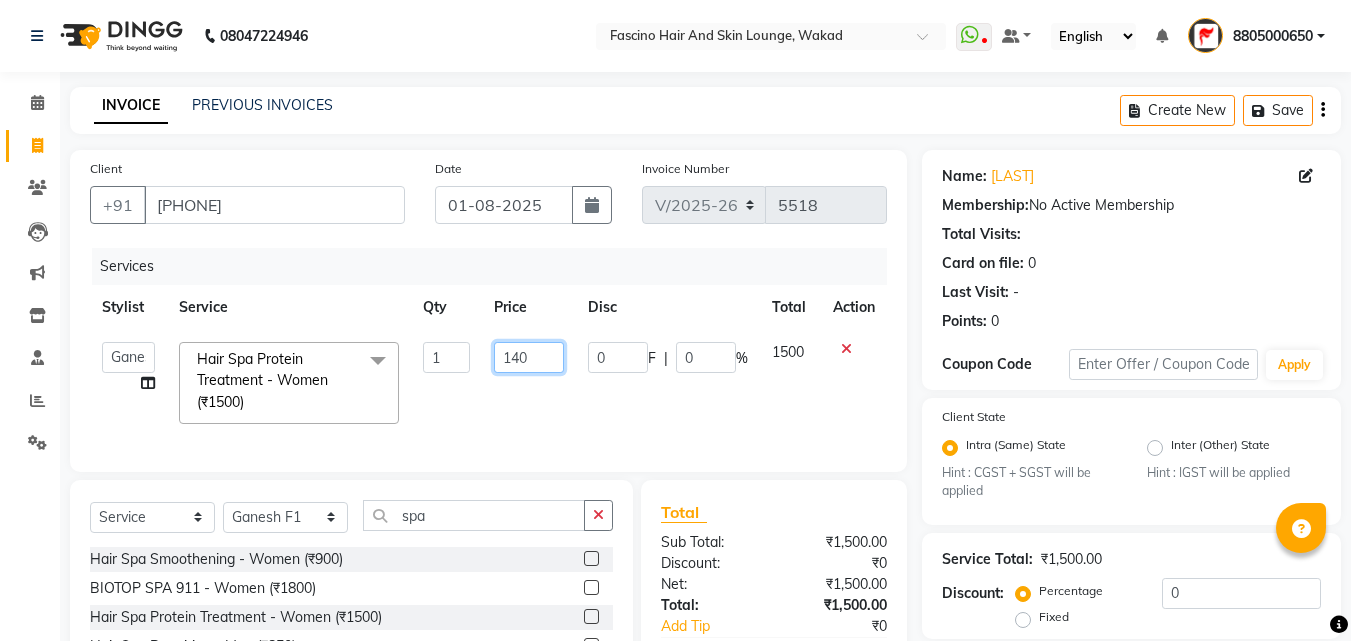 type on "1400" 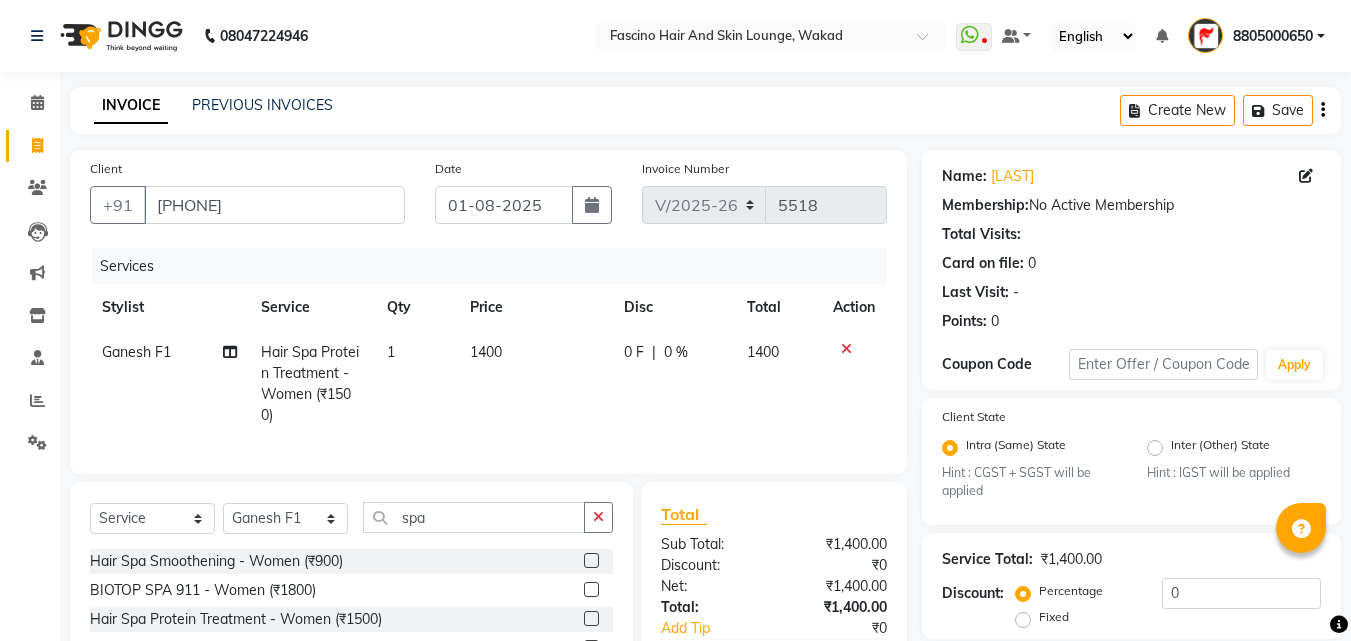 click on "1400" 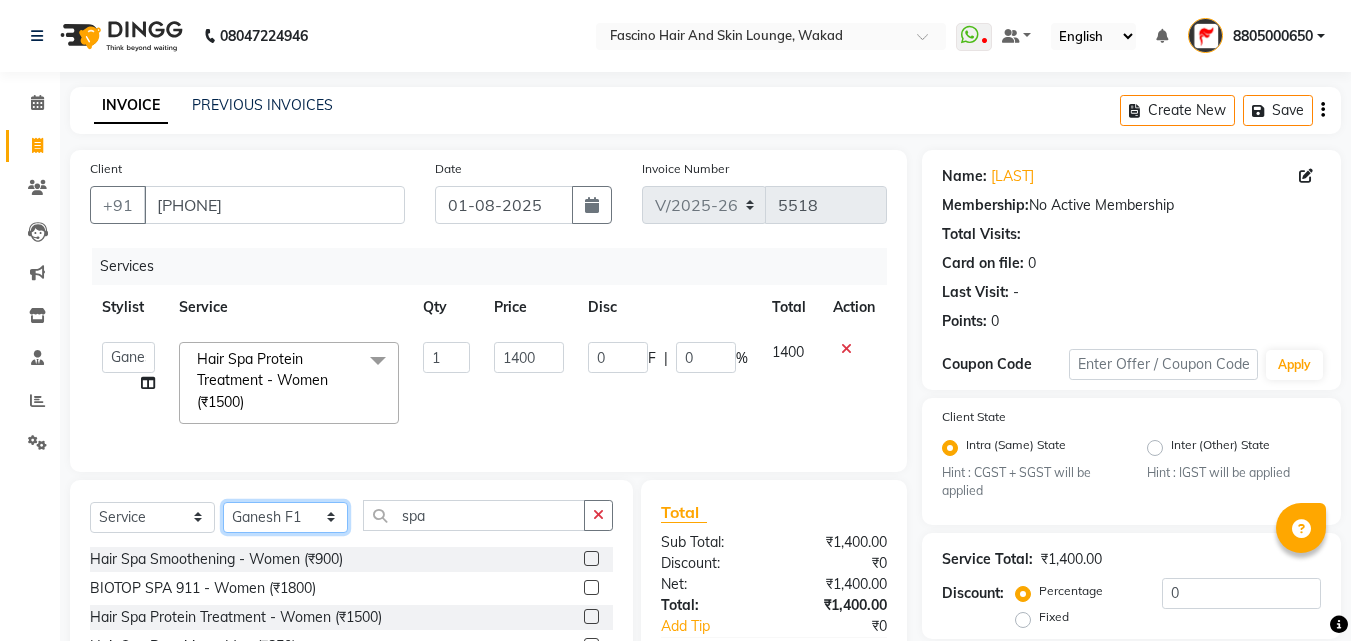 click on "Select Stylist [PHONE] [FIRST] [LAST] [FIRST] [LAST] [FIRST] [LAST] [LAST] F2 F1 Salon [FIRST] F1 [FIRST] {JH} [FIRST] {f3} [FIRST] (Jh ) [LAST] [LAST] [FIRST] JH [FIRST] [LAST] [FIRST] jh [LAST] [LAST] [LAST] [FIRST] (F1) [LAST] (JH) [LAST] [LAST] [FIRST] F1 [LAST] [LAST] {f2} [LAST] [FIRST] [LAST]" 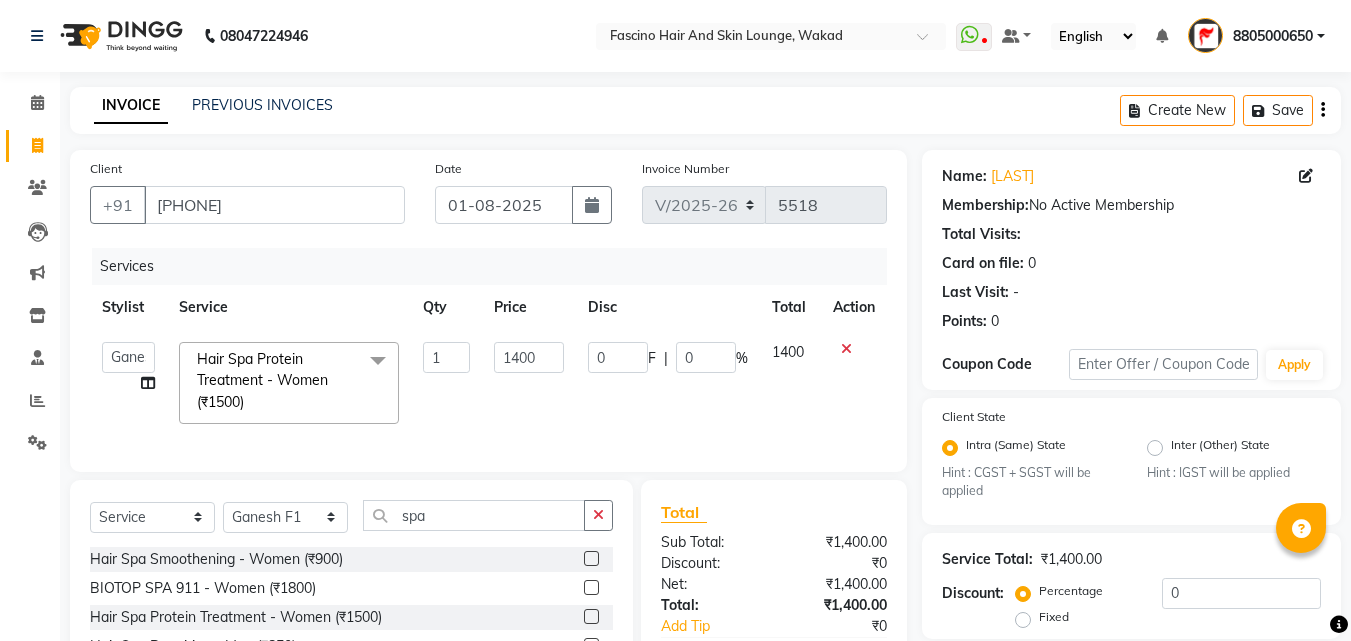 click on "1400" 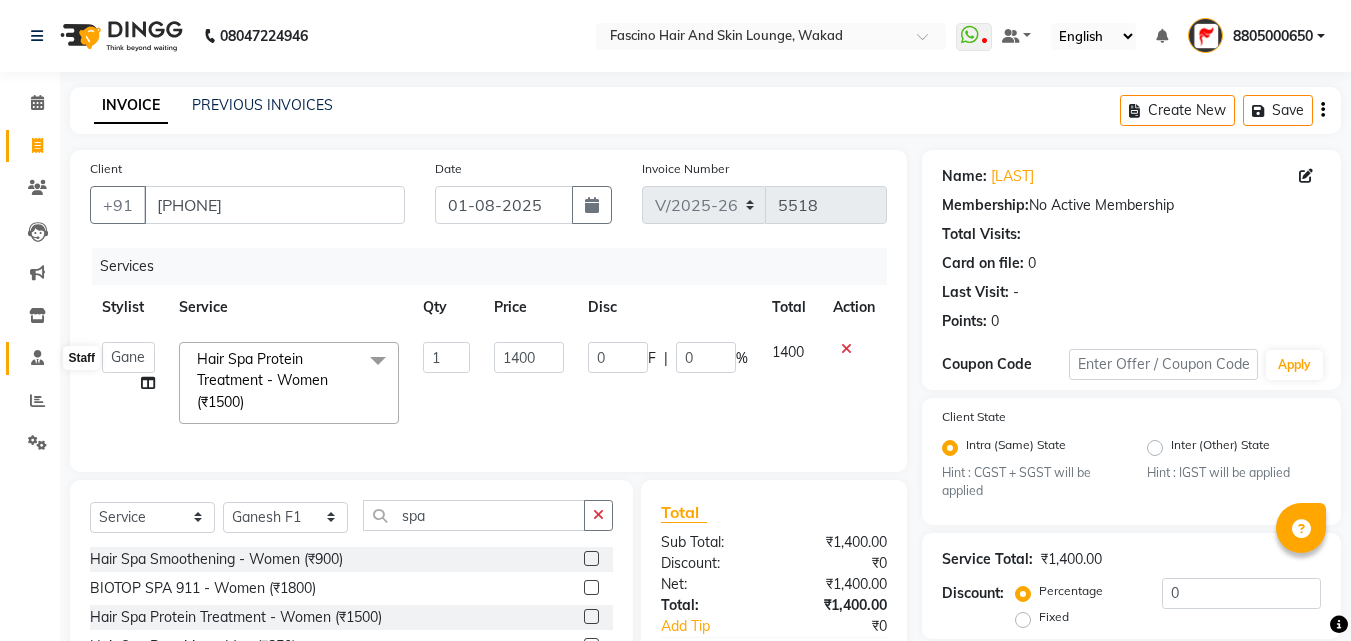 click 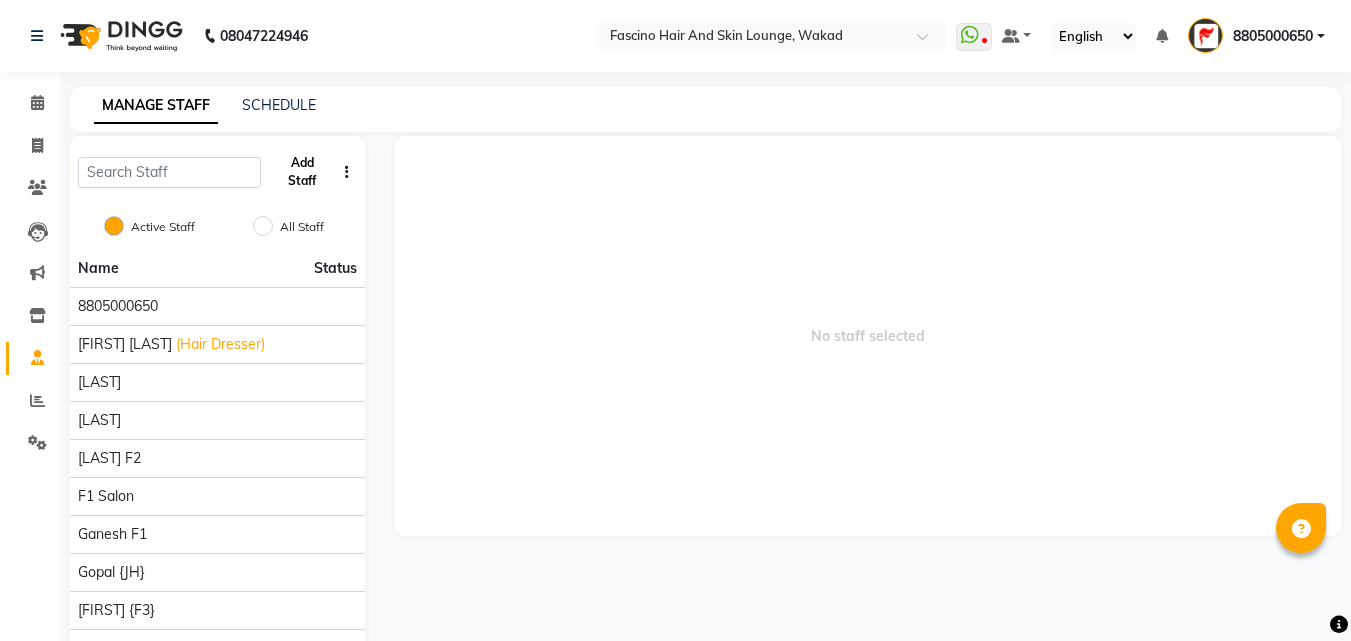 click on "Add Staff" 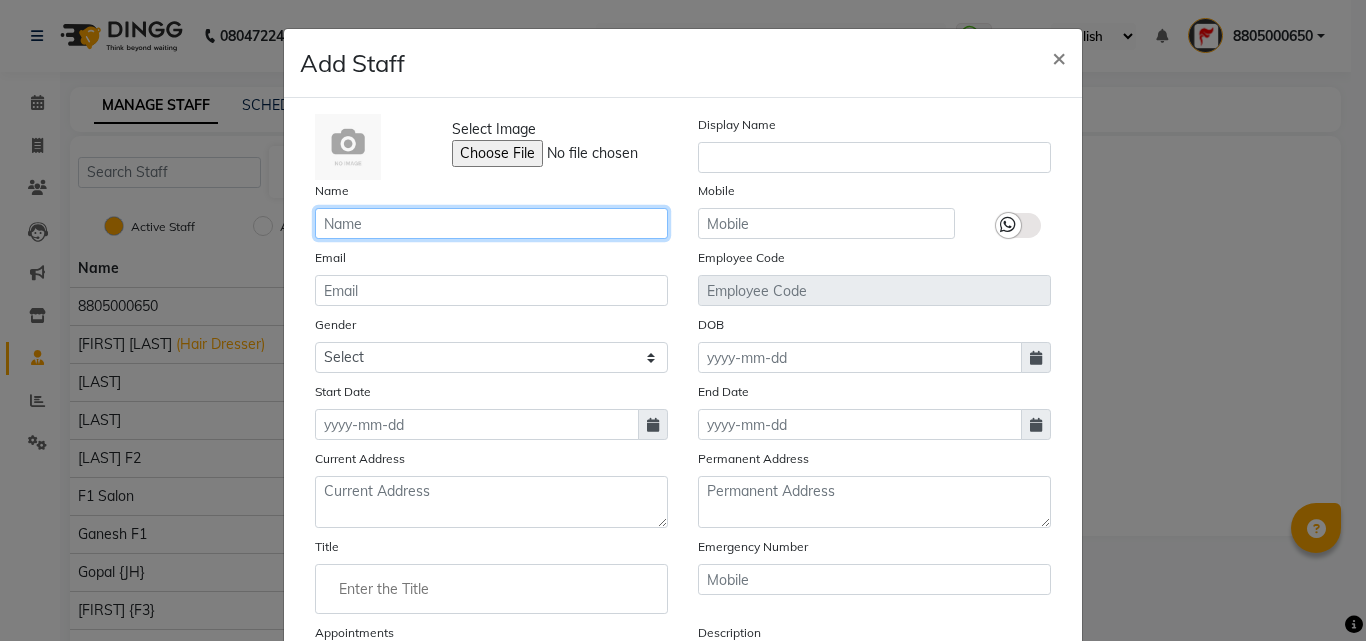click 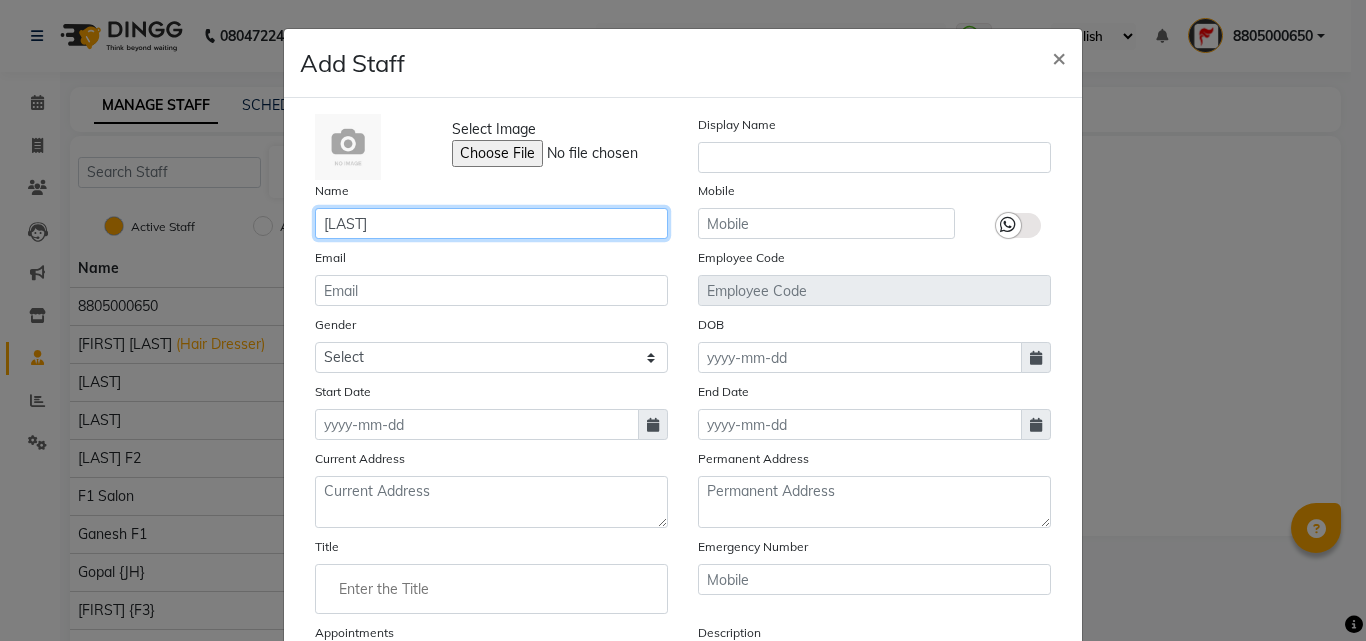 type on "[LAST]" 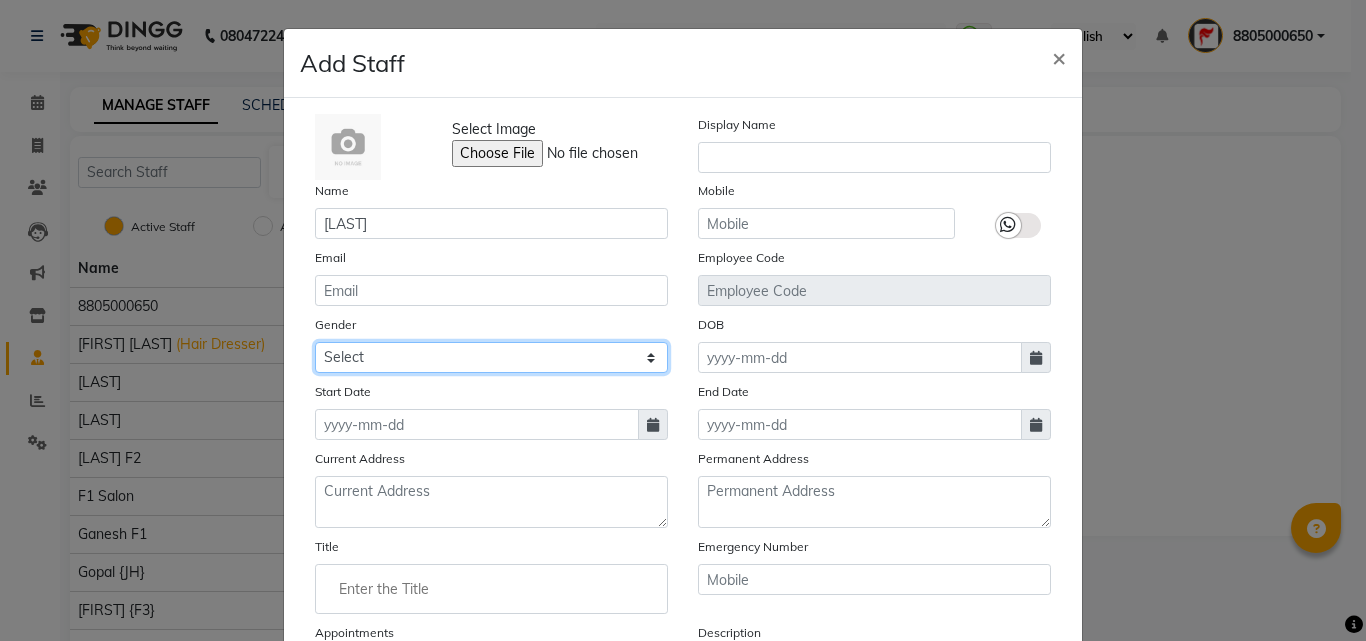 click on "Select Male Female Other Prefer Not To Say" 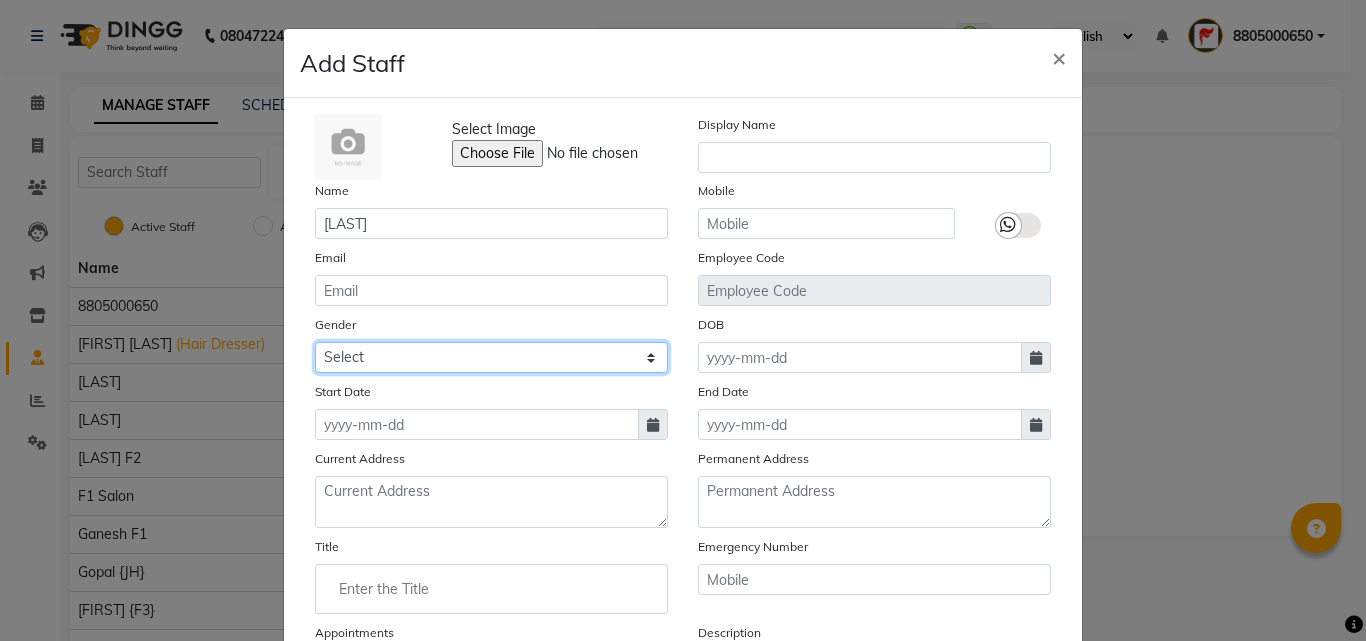 select on "female" 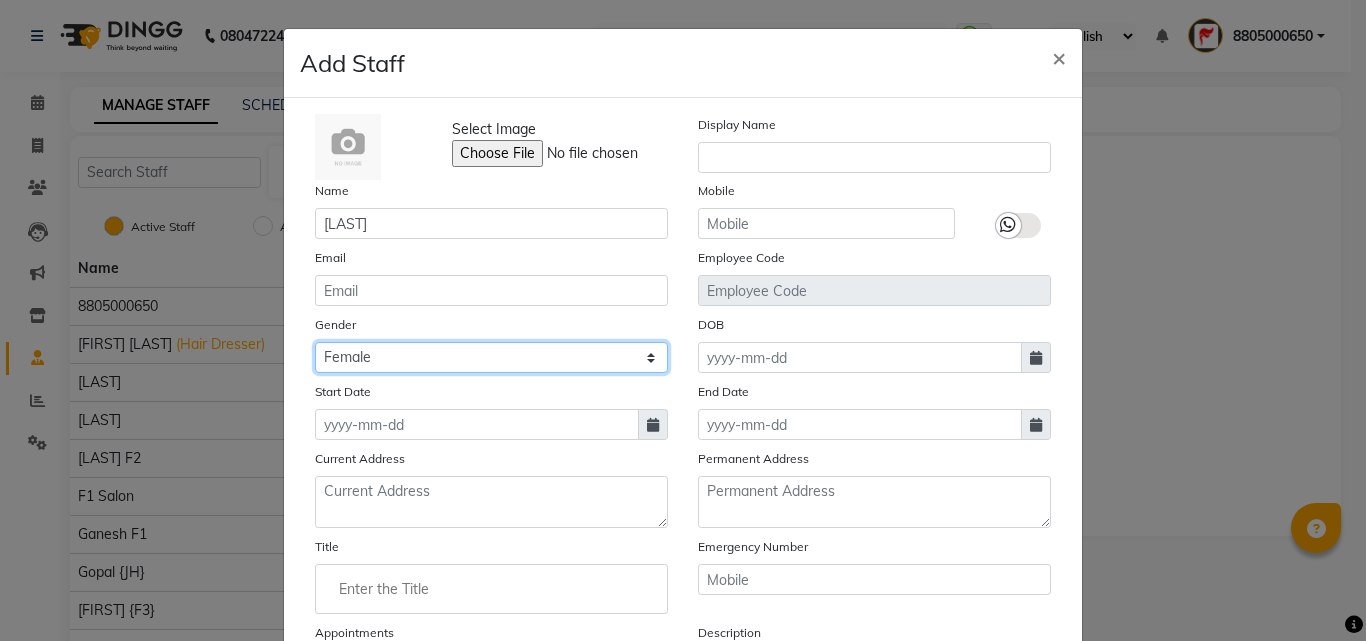click on "Select Male Female Other Prefer Not To Say" 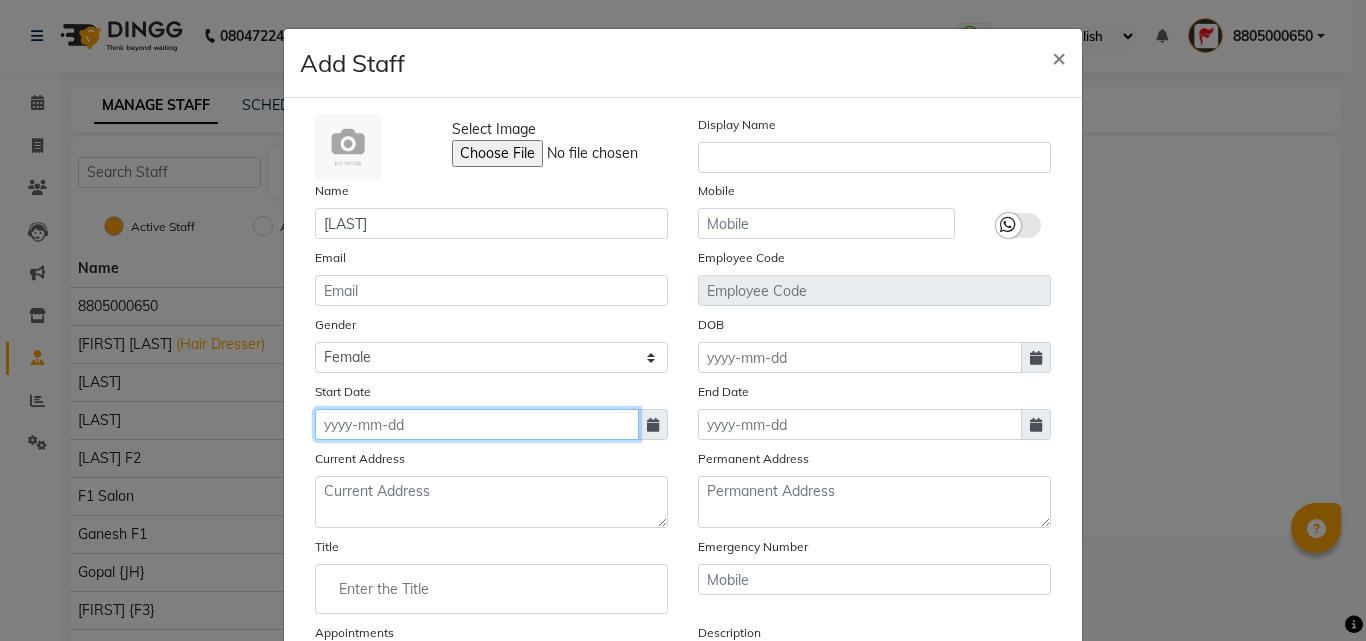 click 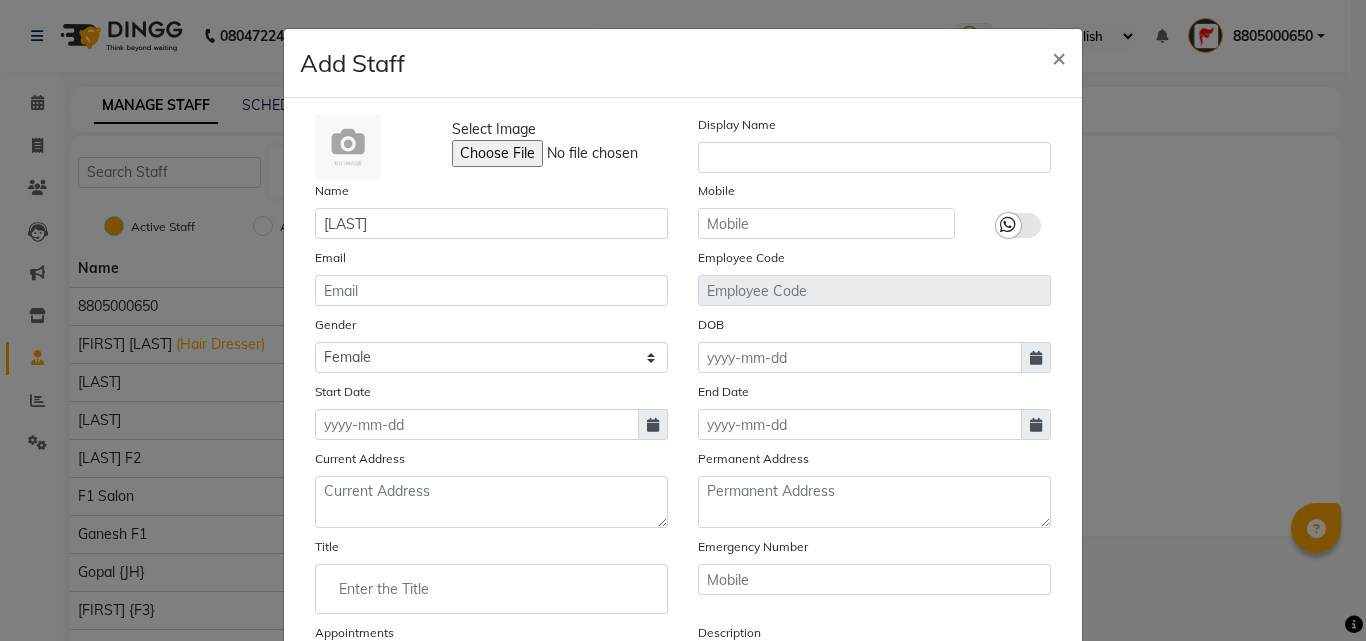 select on "8" 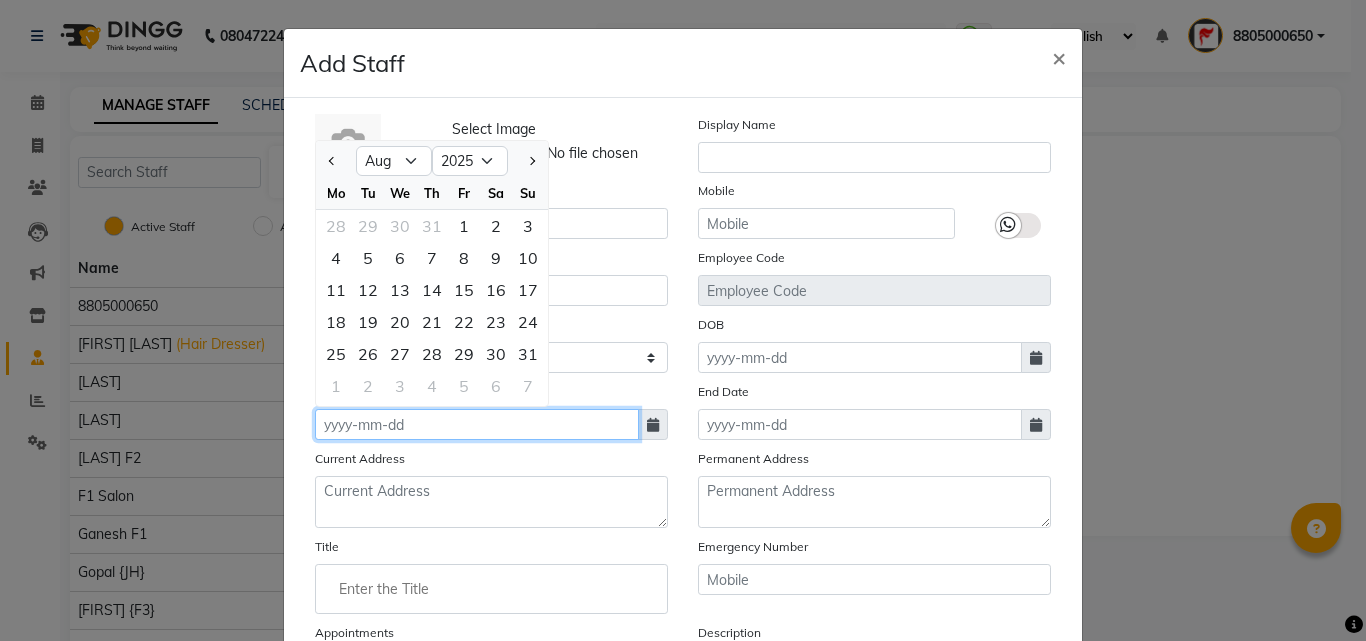 click 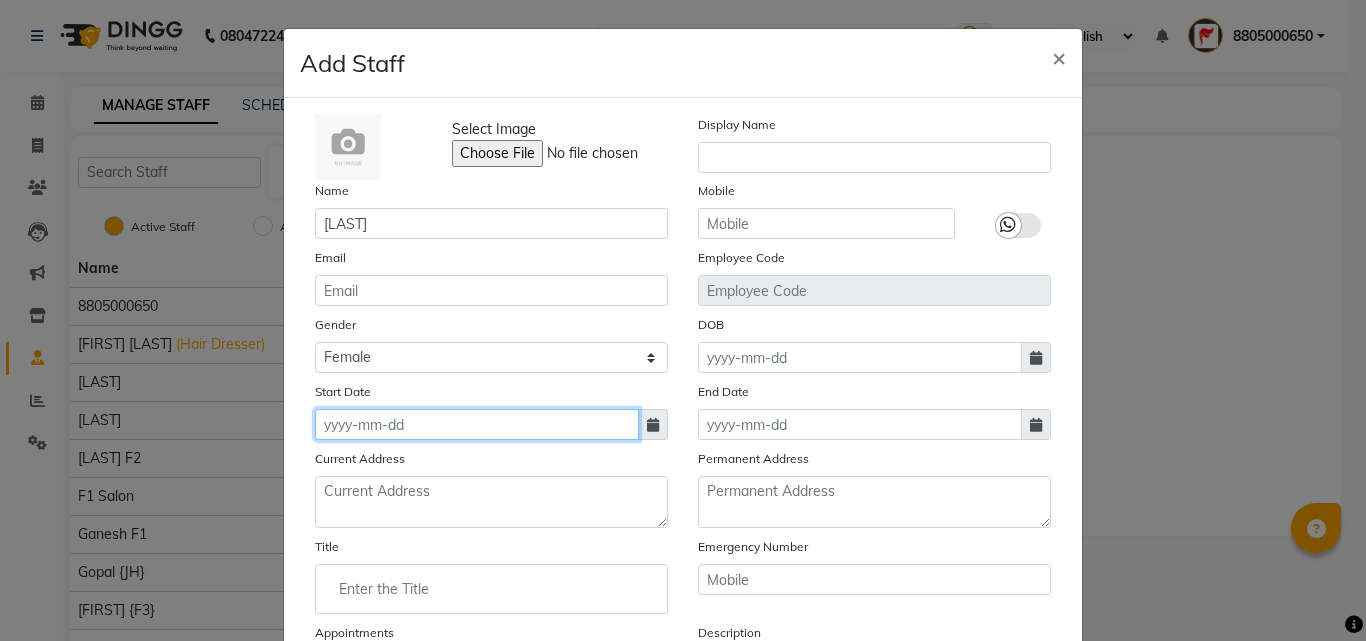 click 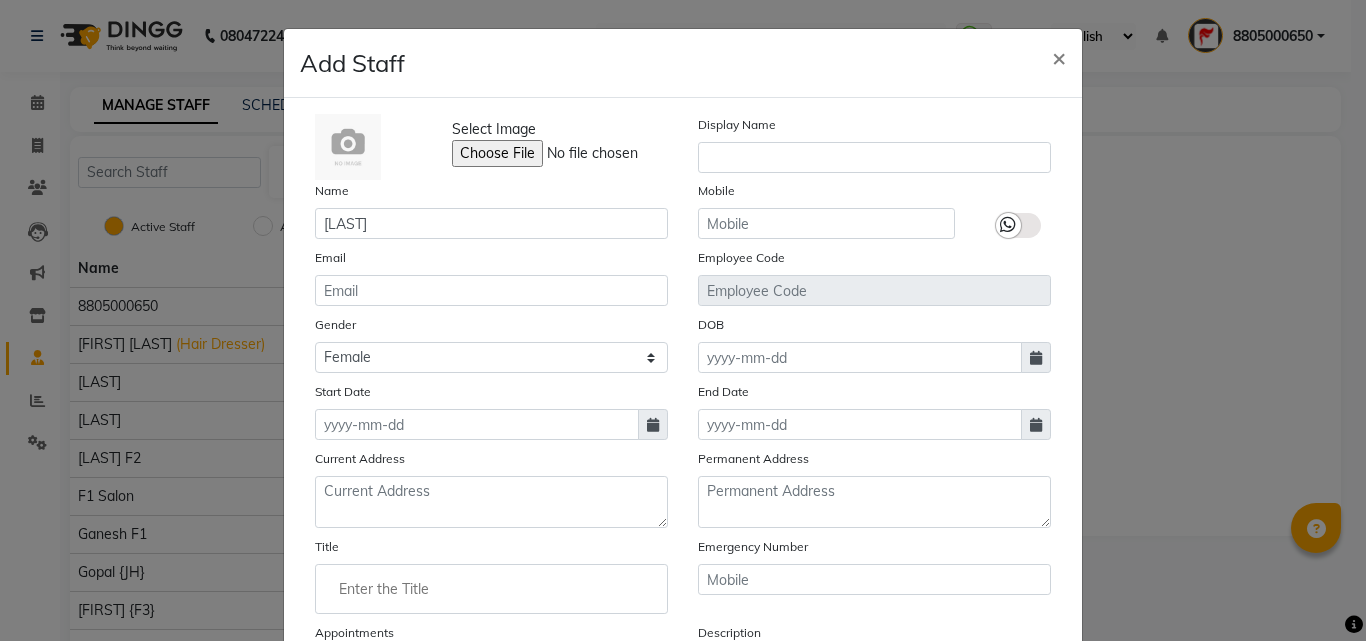 select on "8" 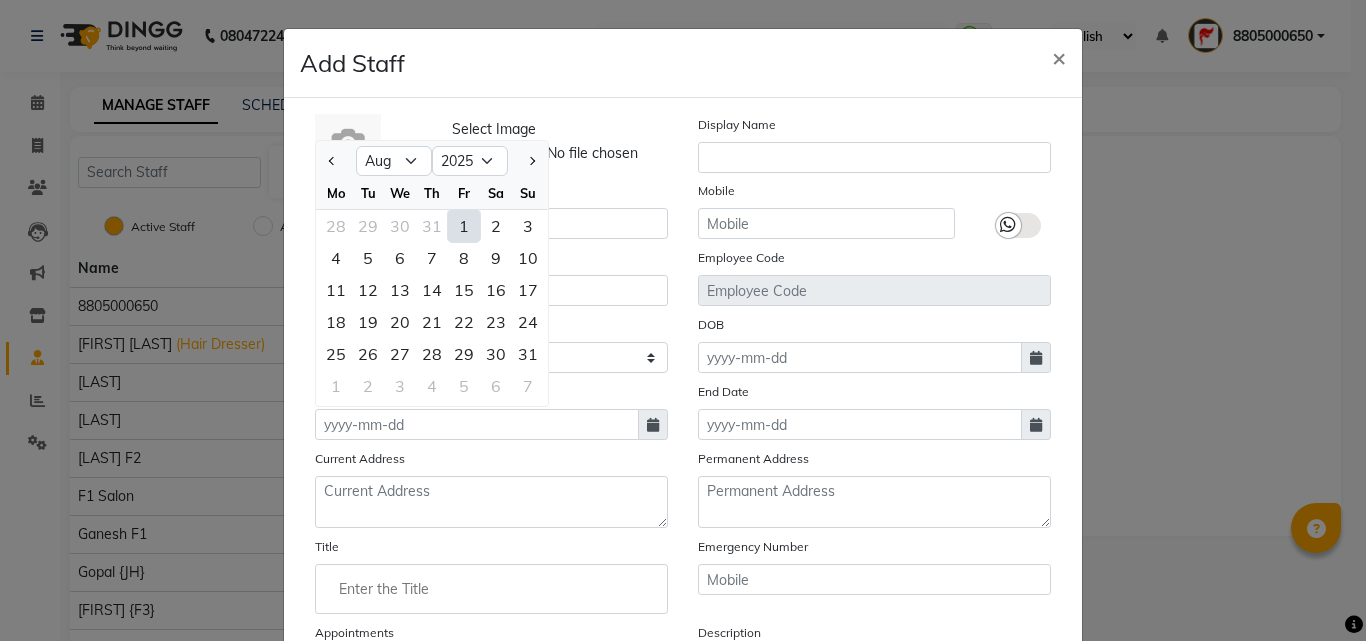 click on "1" 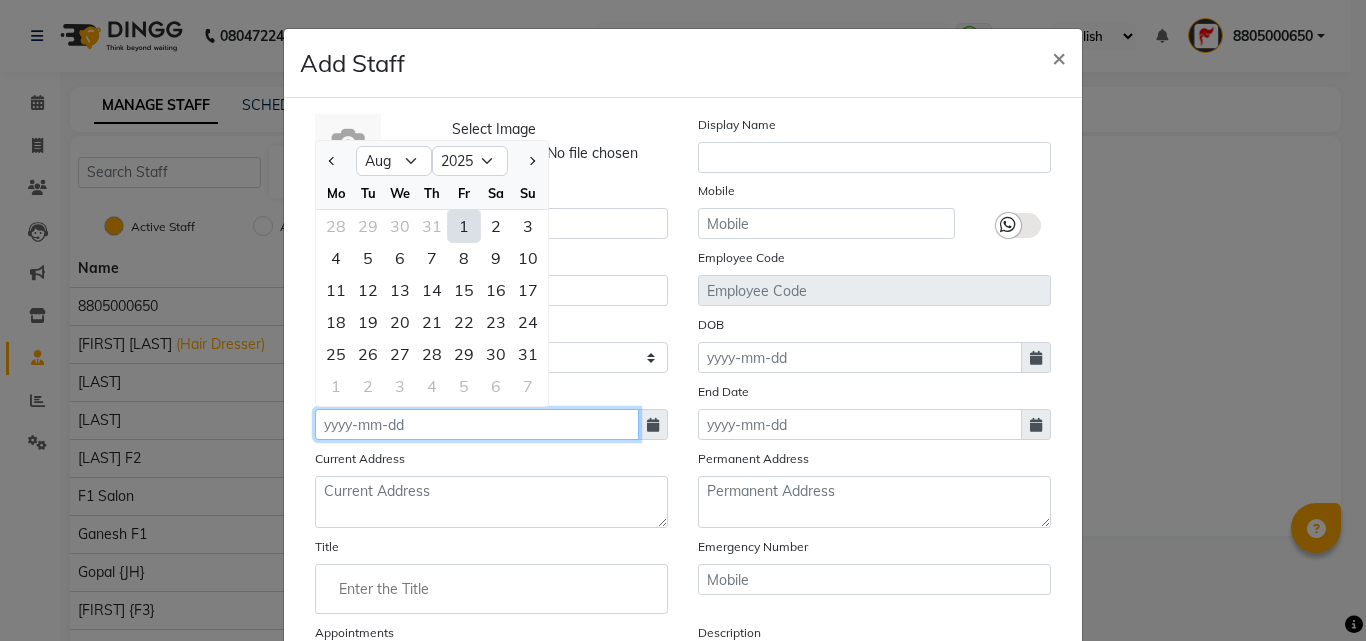 type on "01-08-2025" 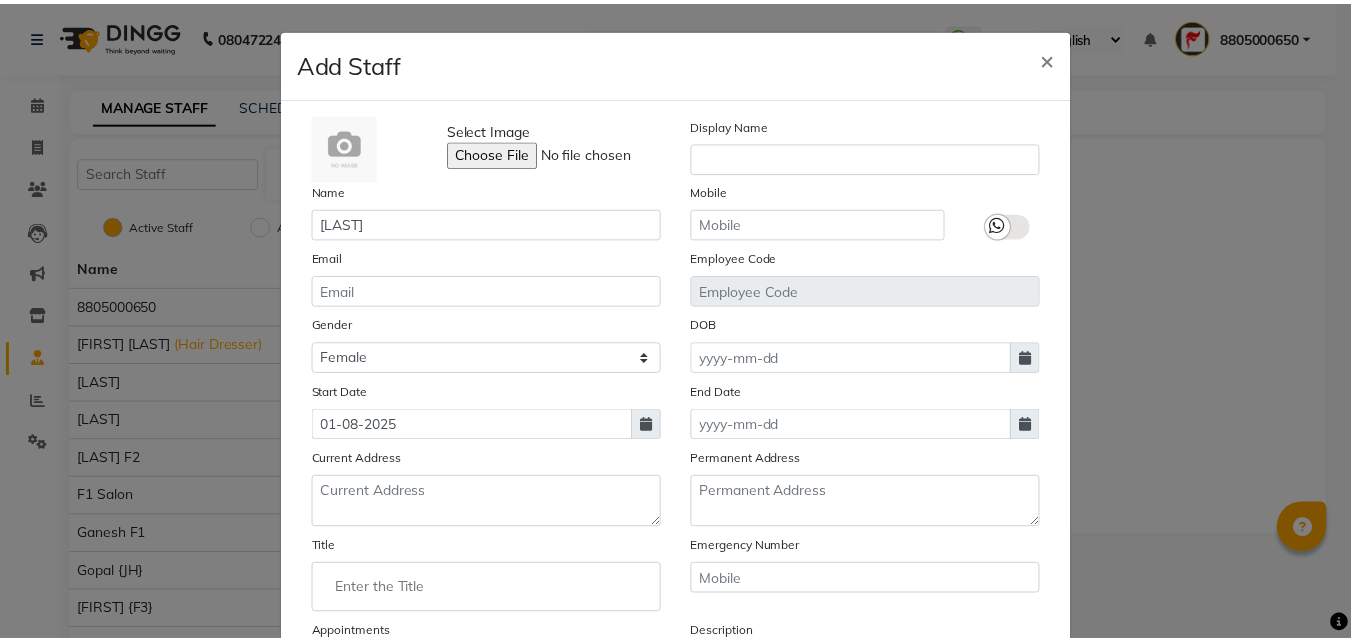 scroll, scrollTop: 241, scrollLeft: 0, axis: vertical 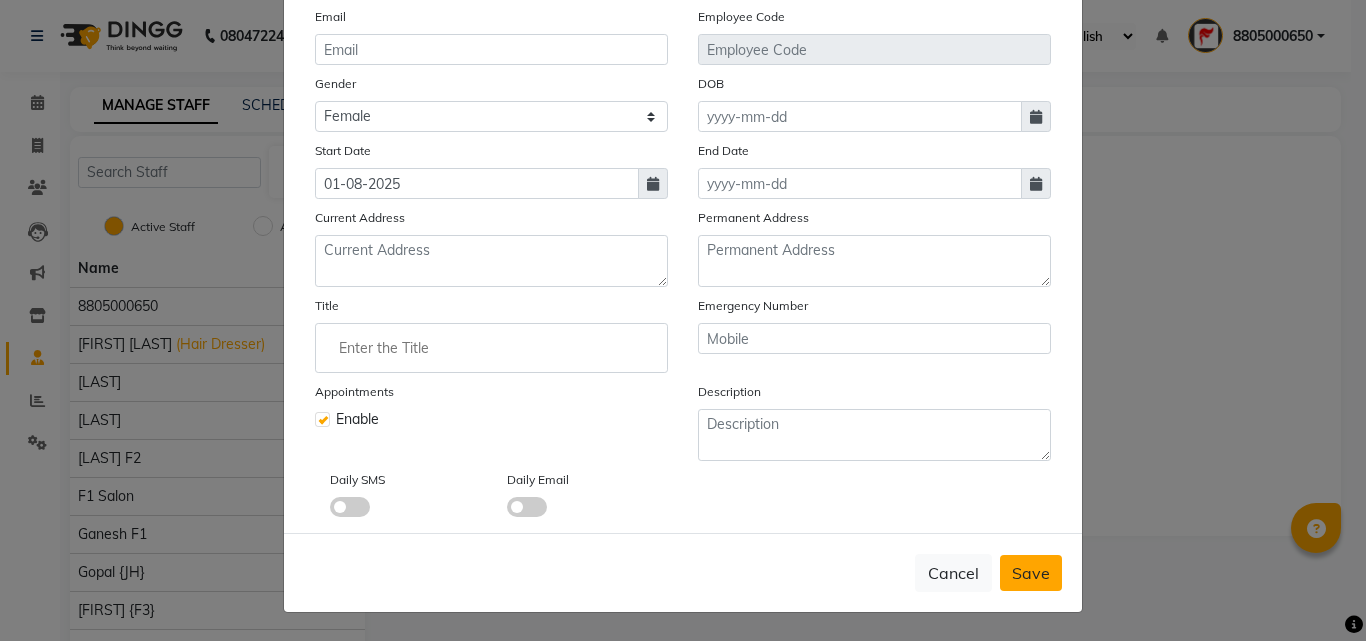 click on "Save" at bounding box center [1031, 573] 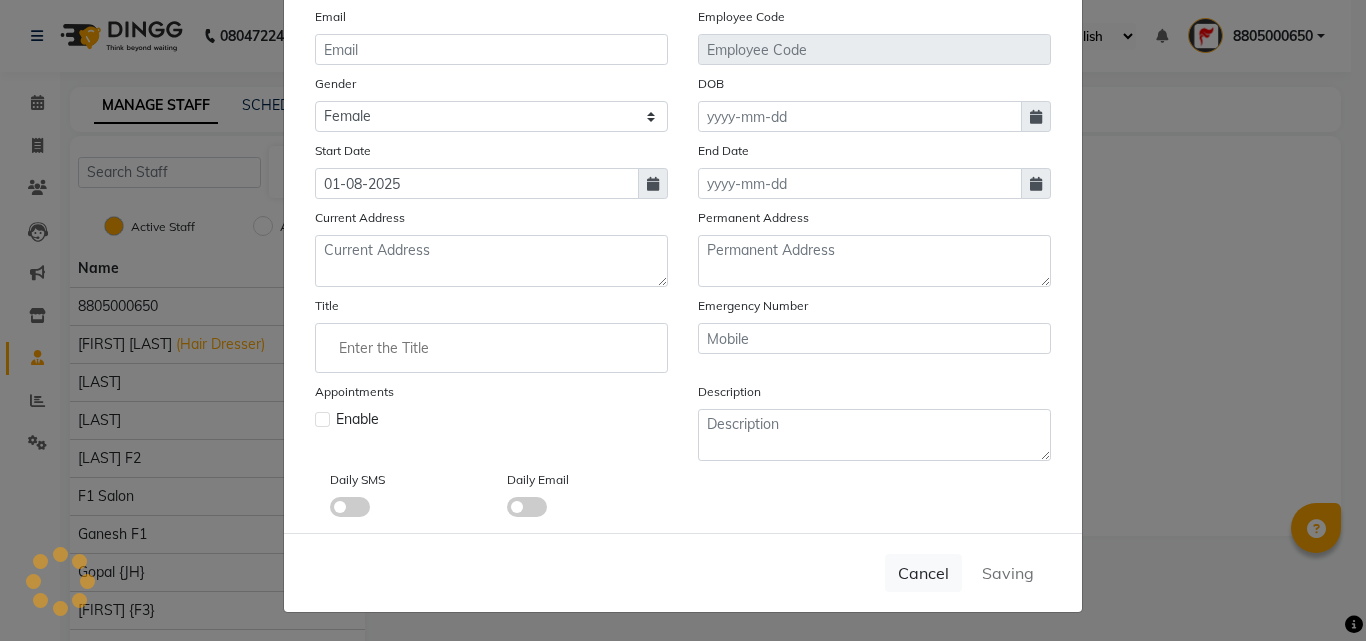 type 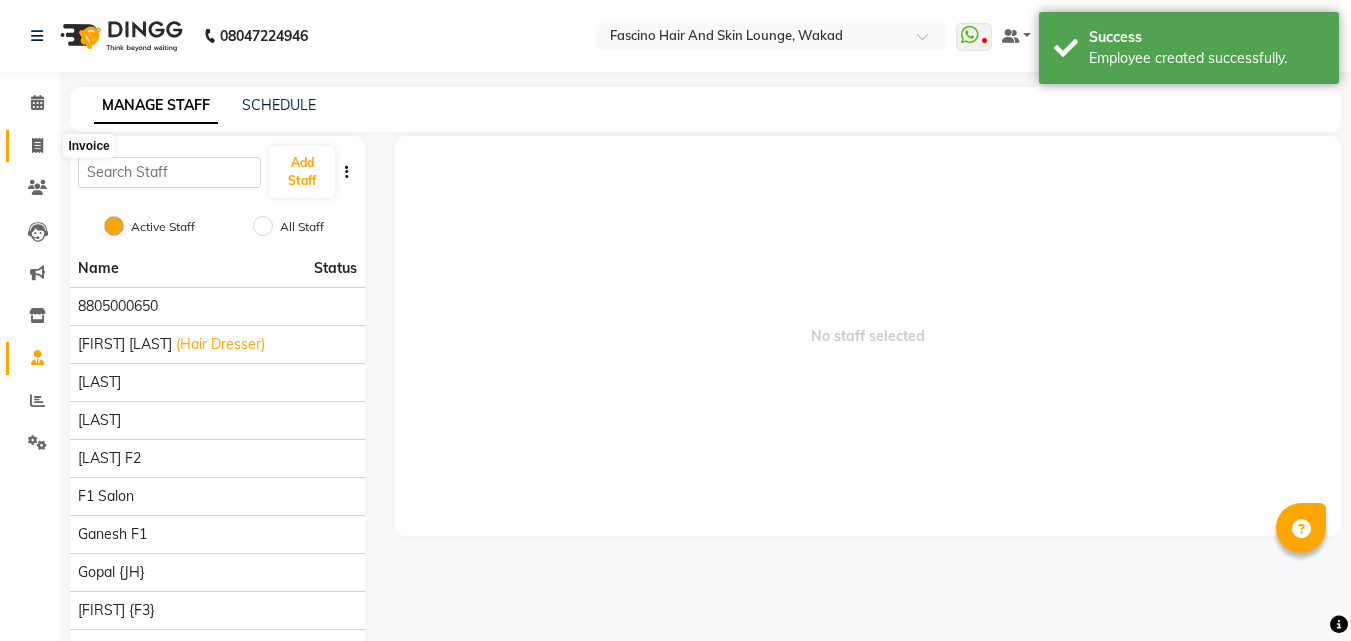 click 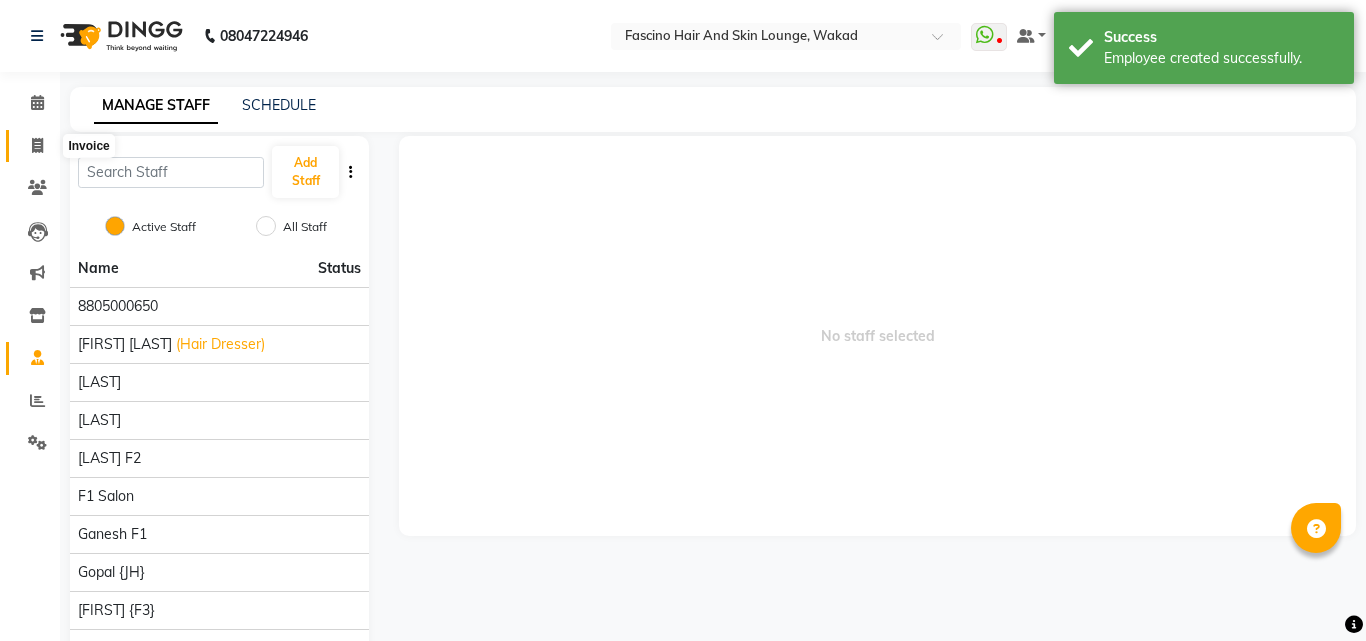 select on "service" 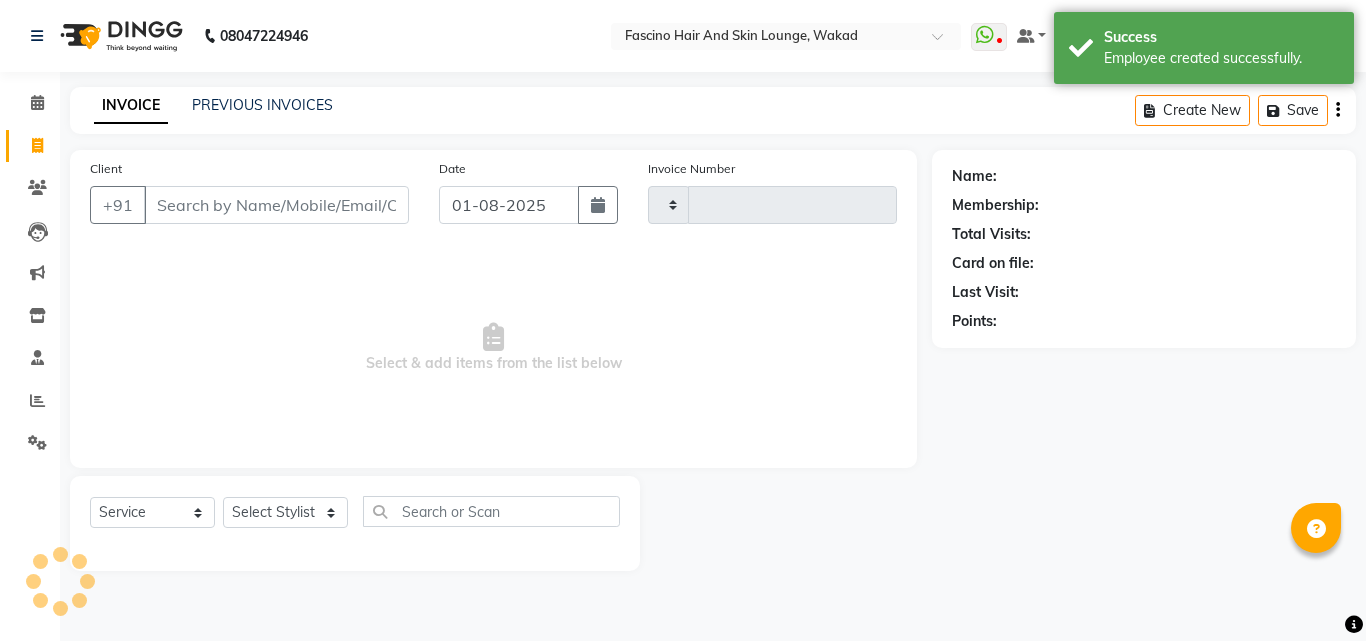 type on "5518" 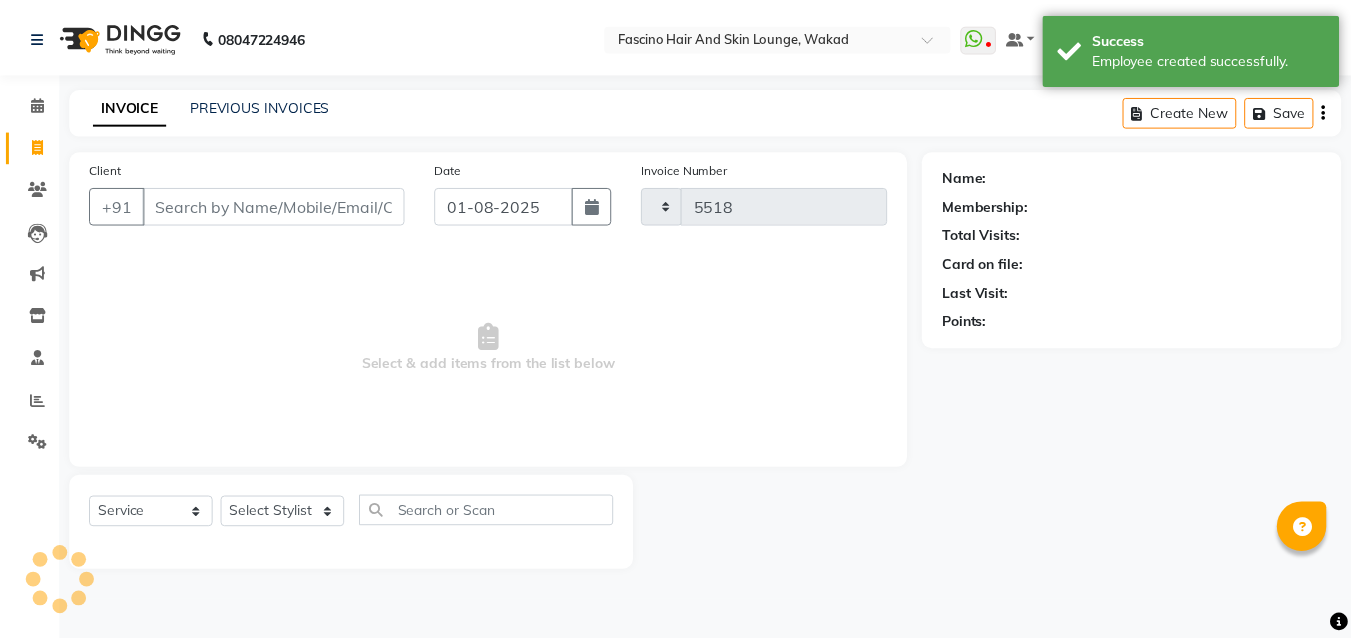 type 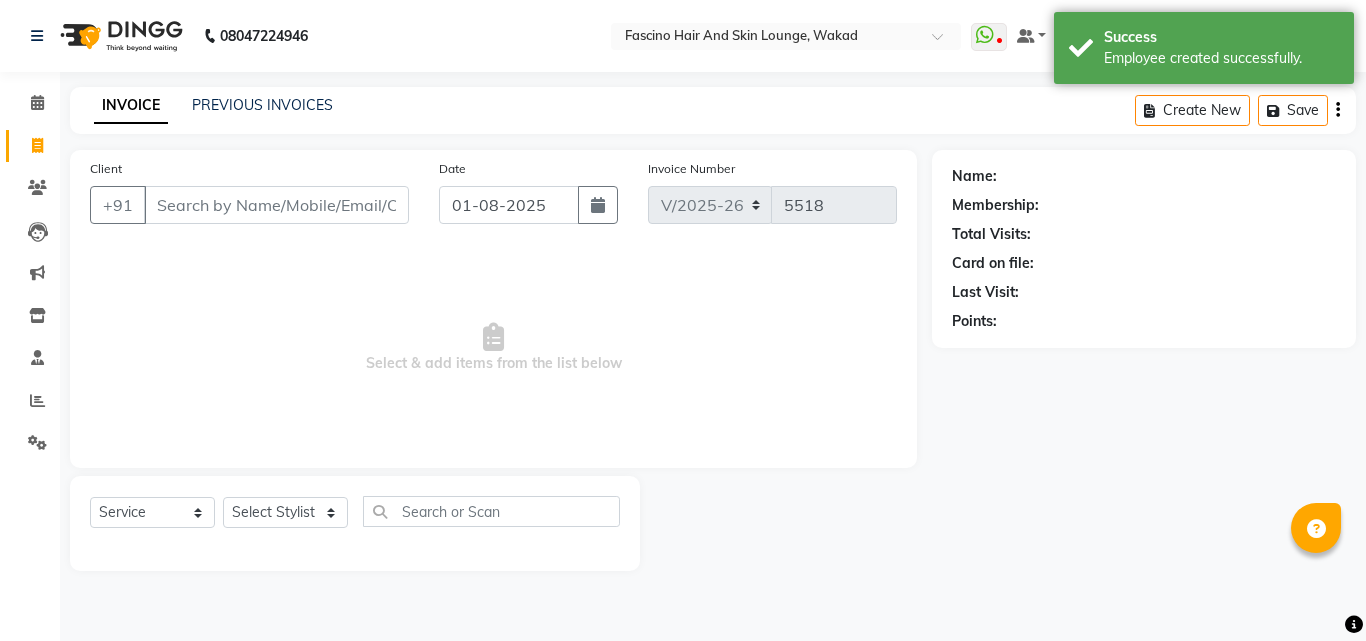 click on "Client" at bounding box center (276, 205) 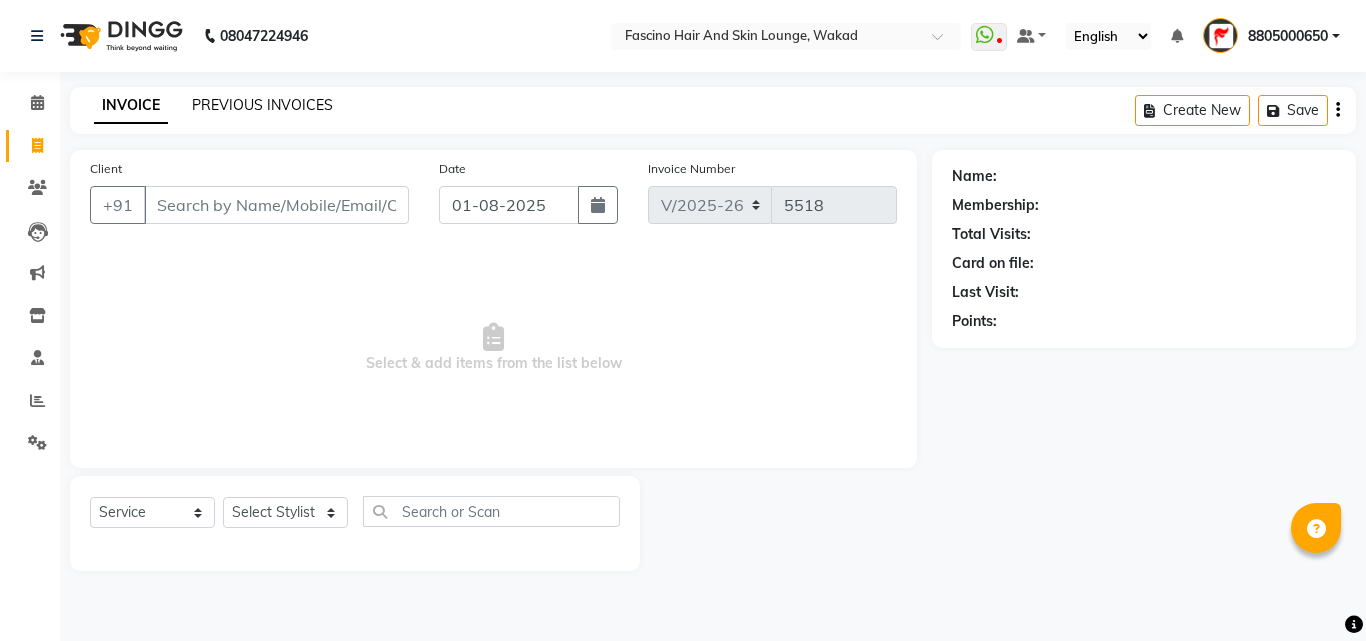 click on "PREVIOUS INVOICES" 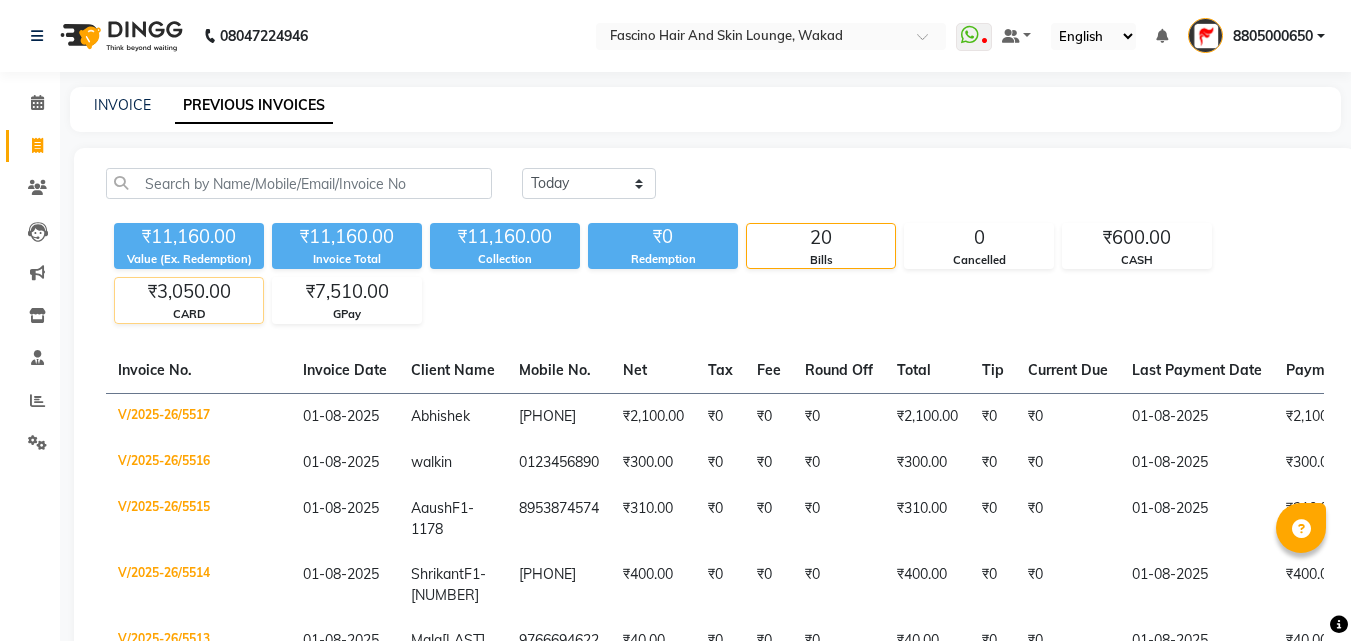 click on "₹3,050.00" 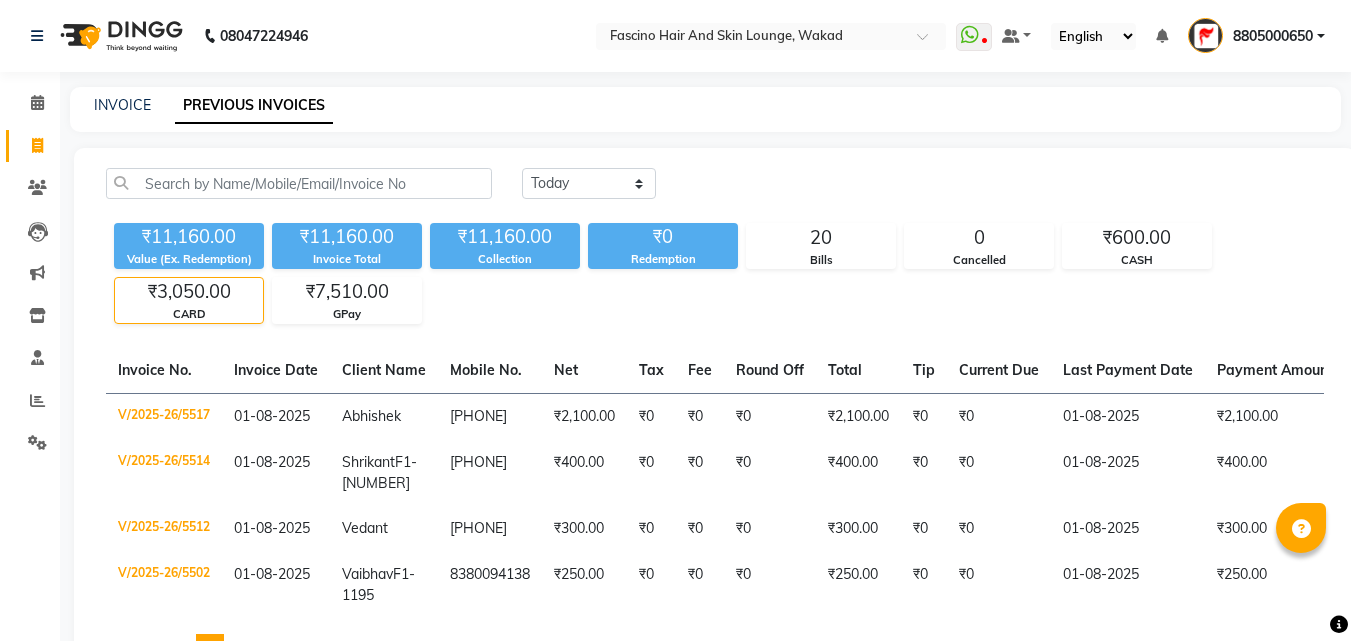 click on "₹3,050.00" 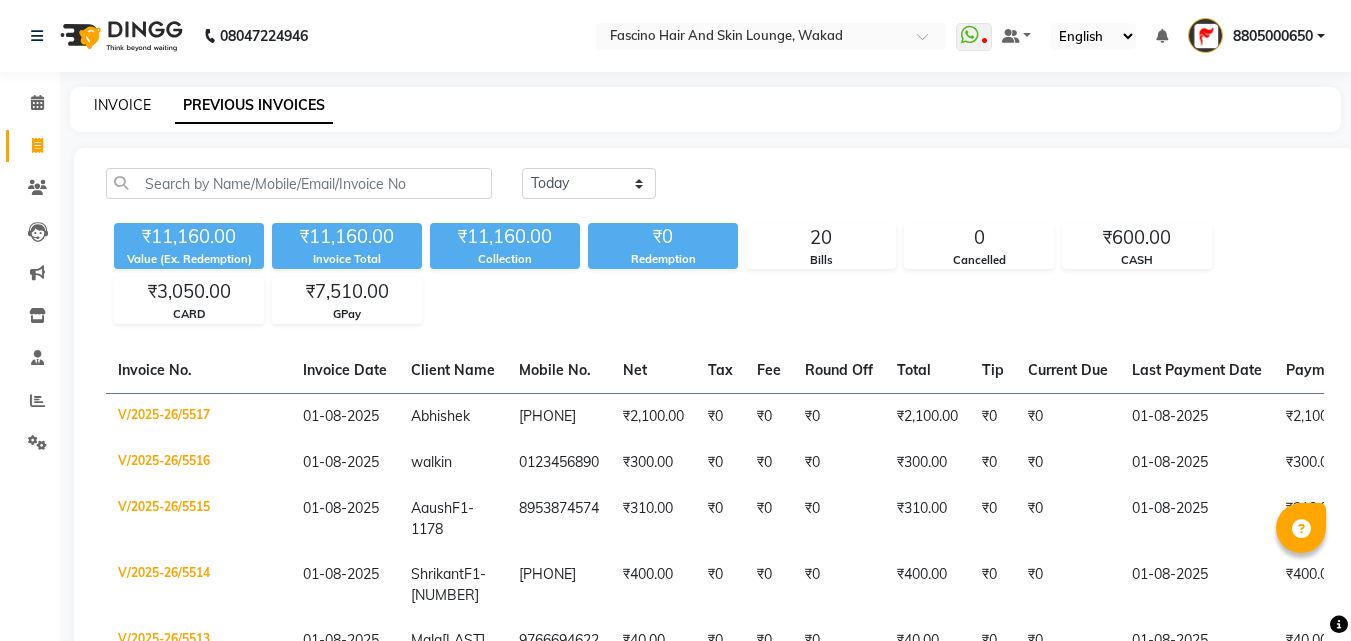 click on "INVOICE" 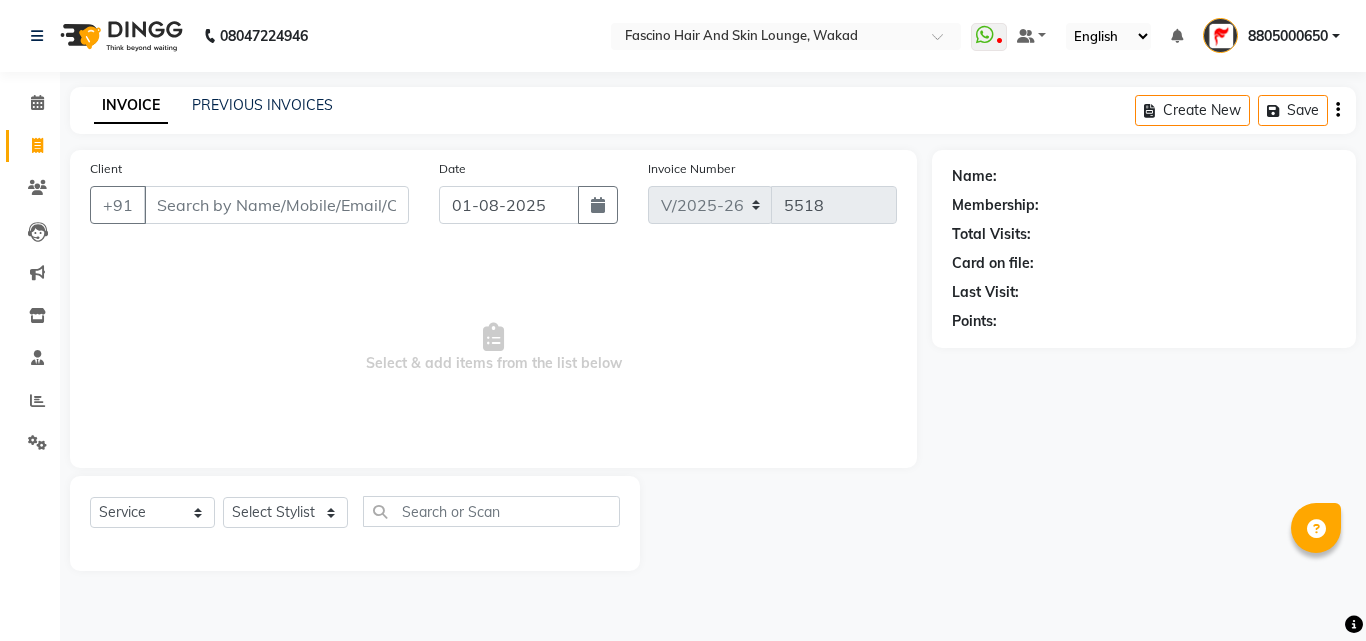 click on "Client" at bounding box center (276, 205) 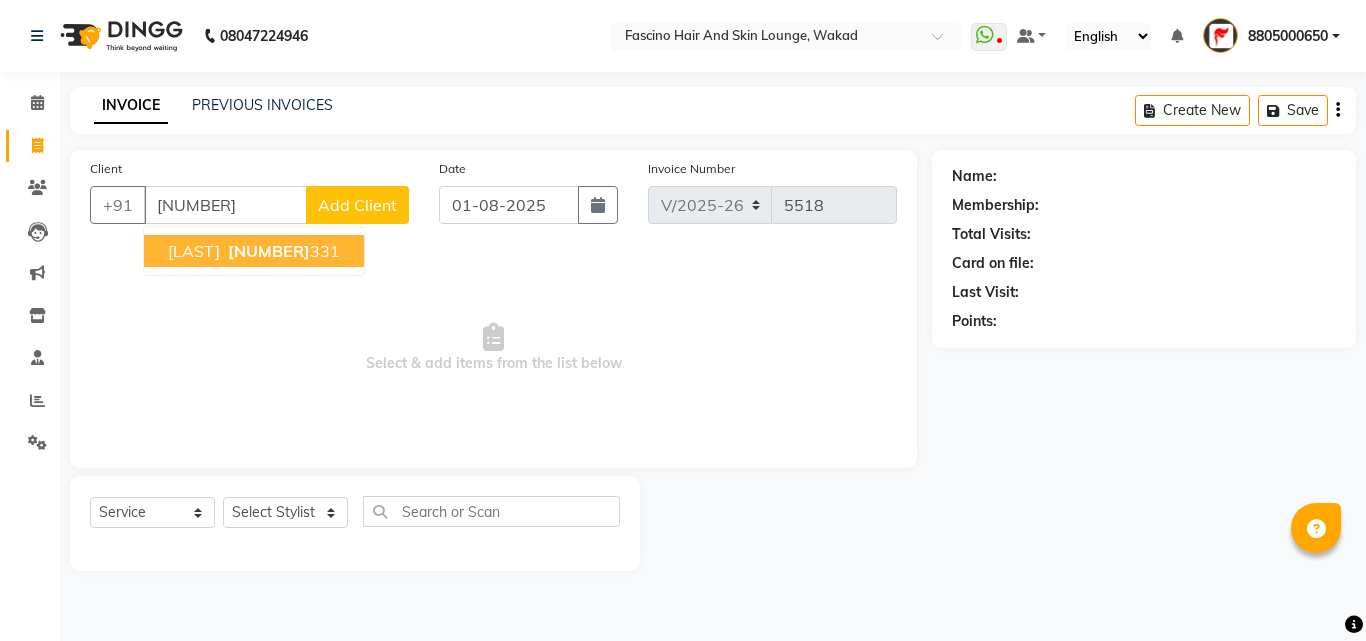 click on "[FIRST] [PHONE]" at bounding box center (254, 251) 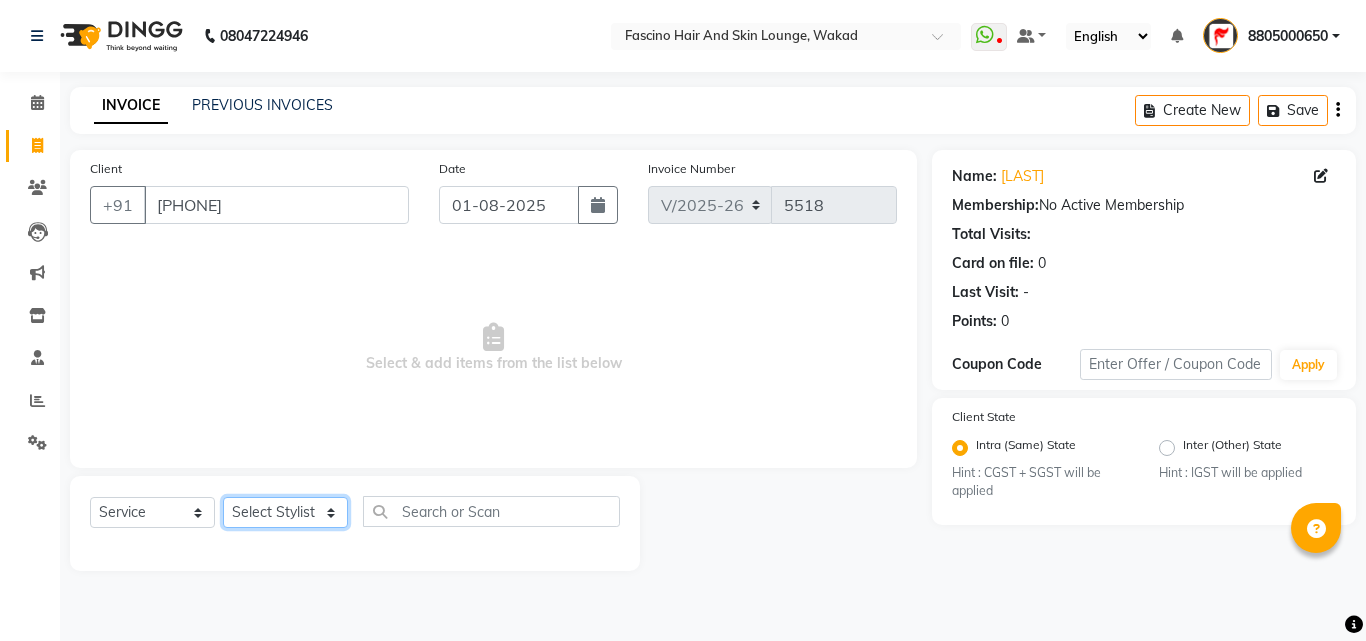 click on "Select Stylist [PHONE] [FIRST] [LAST] [FIRST] [LAST] [FIRST] [LAST] [LAST] F2 F1 Salon [FIRST] F1 [FIRST] {JH} [FIRST] {f3} [FIRST] (Jh ) [LAST] [LAST] [FIRST] JH [FIRST] [LAST] [FIRST] jh [LAST] [LAST] [LAST] [FIRST] (F1) [LAST] (JH) [LAST] [LAST] [FIRST] F1 [LAST] [LAST] {f2} [LAST] [FIRST] [LAST]" 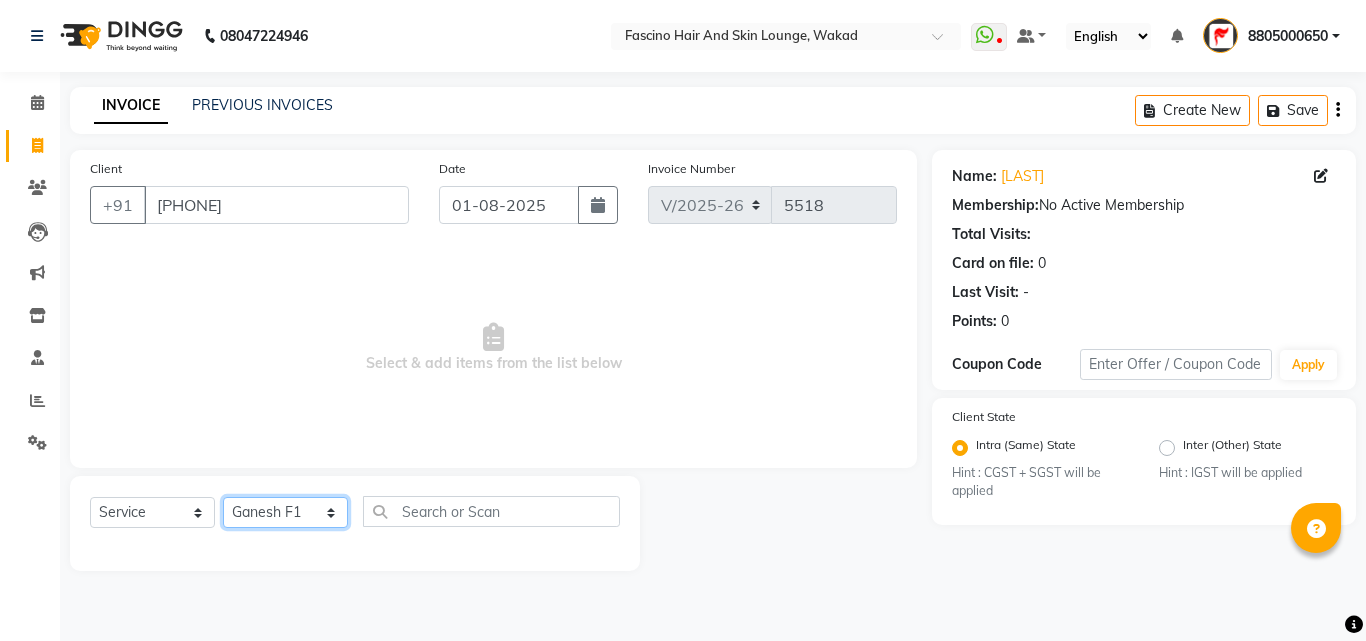 click on "Select Stylist [PHONE] [FIRST] [LAST] [FIRST] [LAST] [FIRST] [LAST] [LAST] F2 F1 Salon [FIRST] F1 [FIRST] {JH} [FIRST] {f3} [FIRST] (Jh ) [LAST] [LAST] [FIRST] JH [FIRST] [LAST] [FIRST] jh [LAST] [LAST] [LAST] [FIRST] (F1) [LAST] (JH) [LAST] [LAST] [FIRST] F1 [LAST] [LAST] {f2} [LAST] [FIRST] [LAST]" 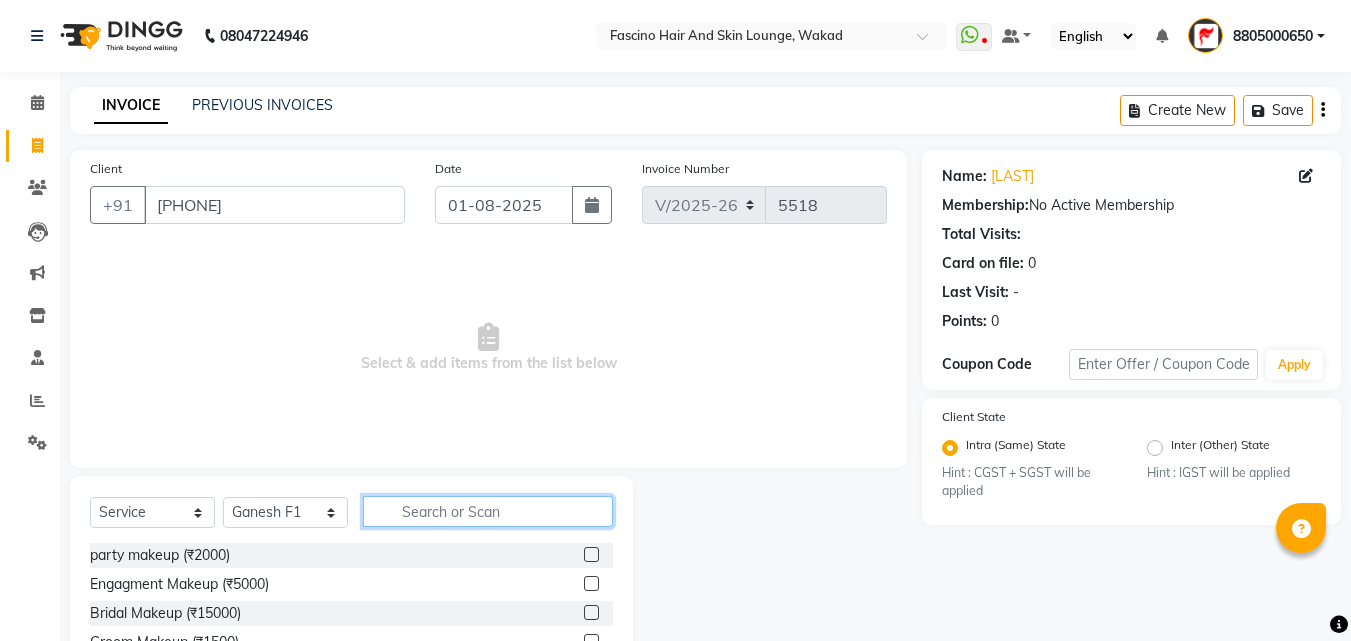 click 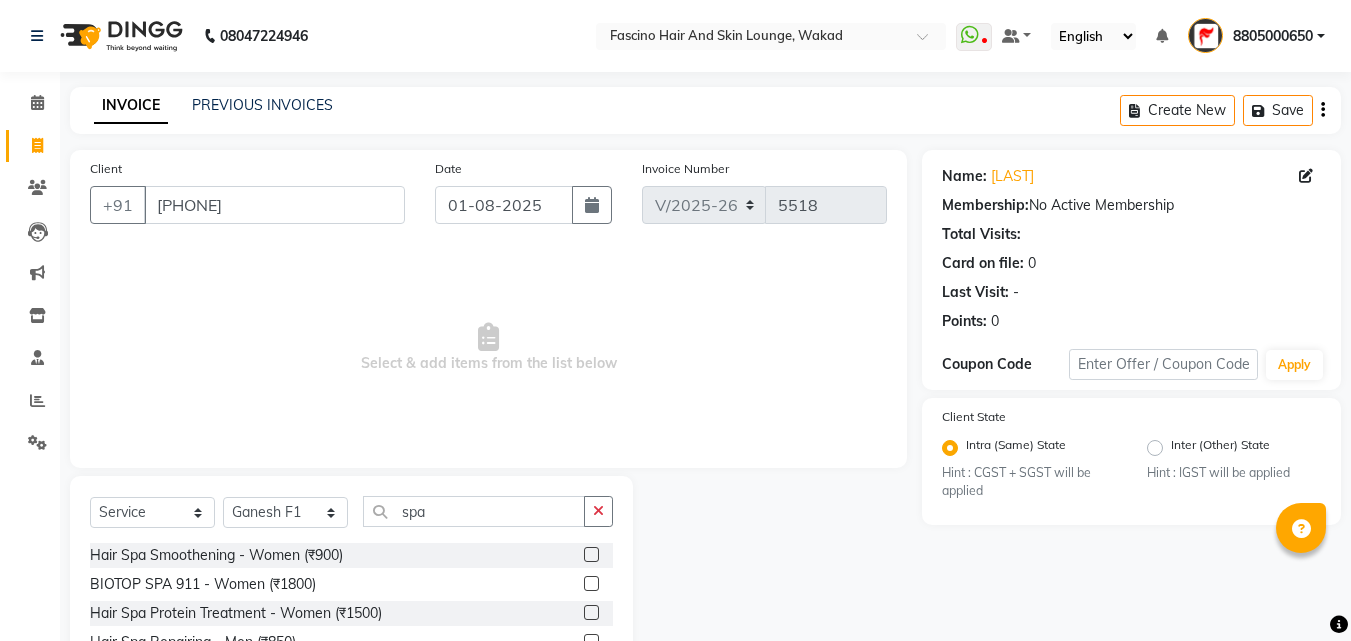 click 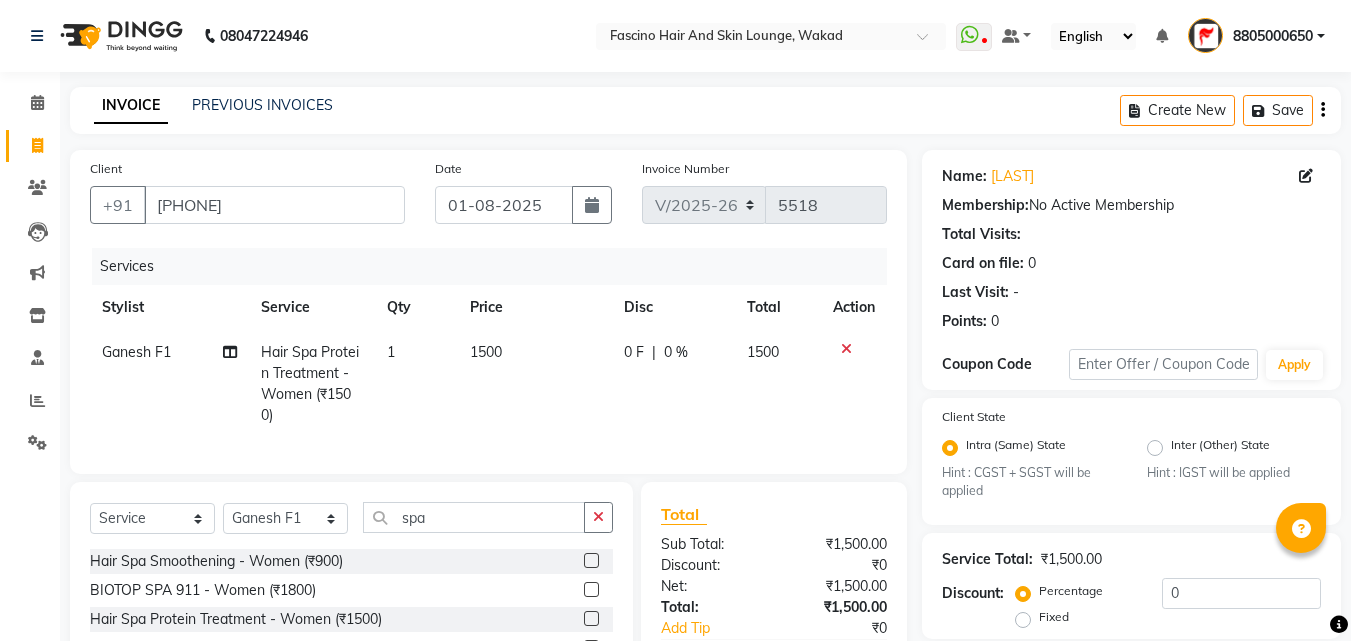 click on "1500" 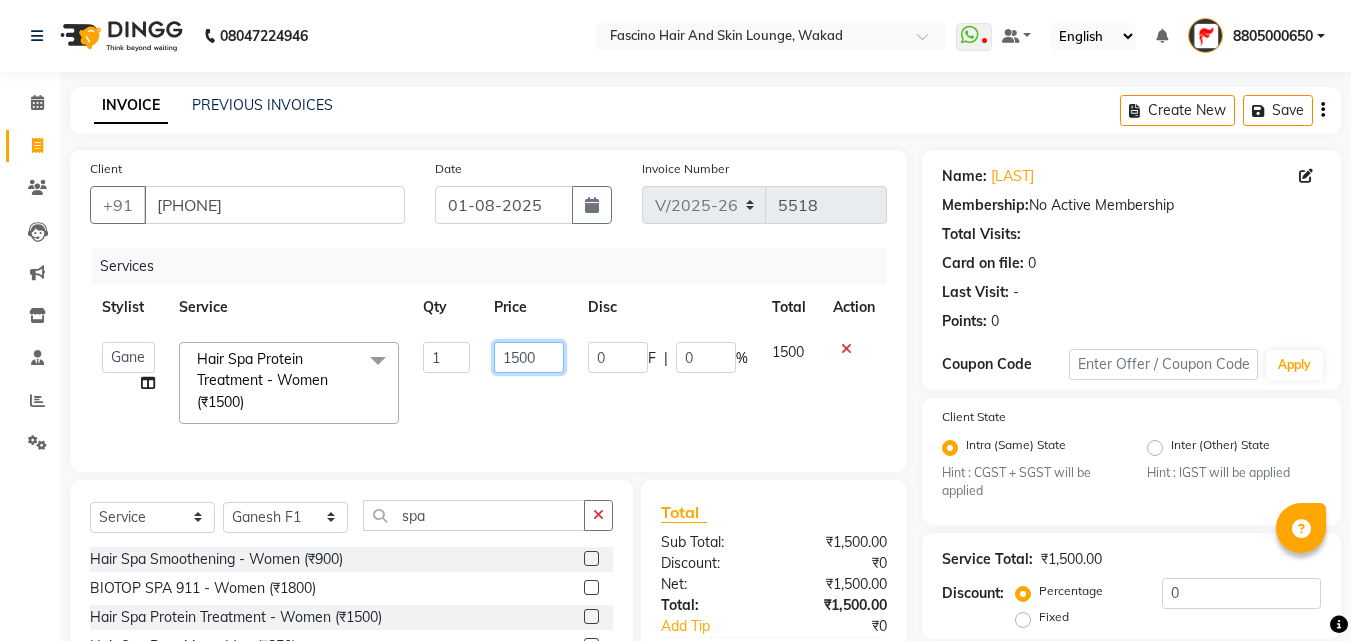 click on "1500" 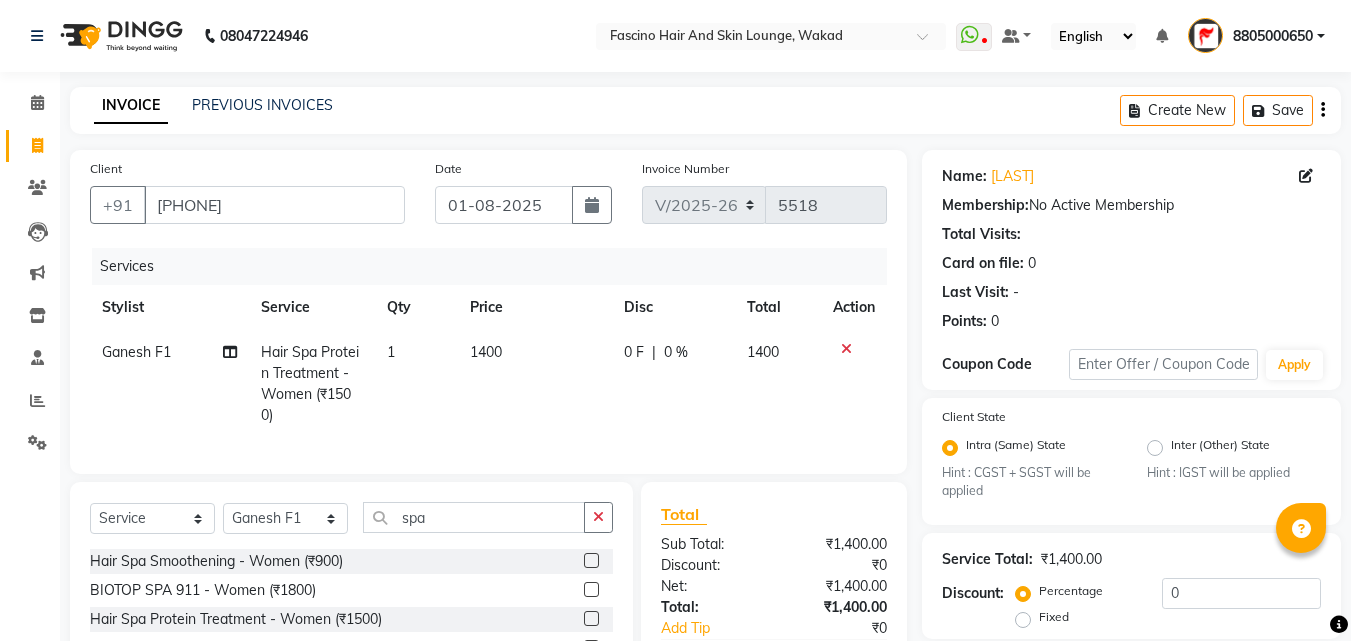 click on "1400" 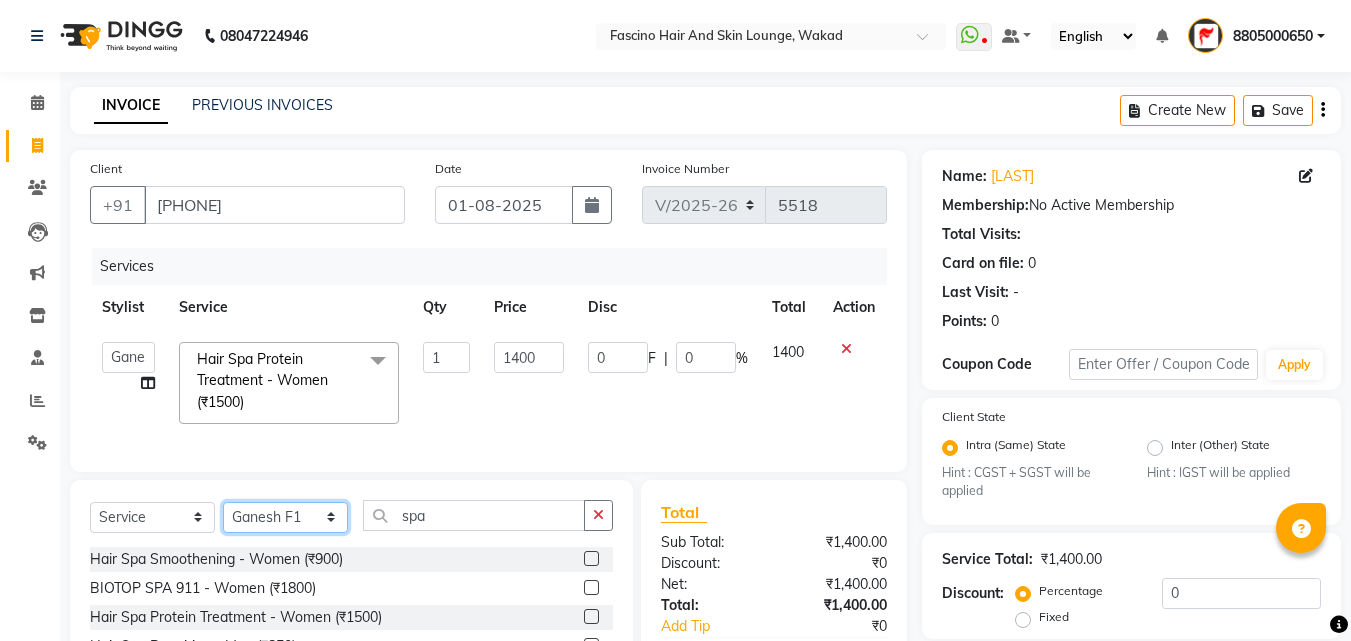 click on "Select Stylist [PHONE] [FIRST] [LAST] [FIRST] [LAST] [FIRST] [LAST] [LAST] F2 F1 Salon [FIRST] F1 [FIRST] {JH} [FIRST] {f3} [FIRST] (Jh ) [LAST] [LAST] [FIRST] JH [FIRST] [LAST] [FIRST] jh [LAST] [LAST] [LAST] [FIRST] (F1) [LAST] (JH) [LAST] [LAST] [FIRST] F1 [LAST] [LAST] {f2} [LAST] [FIRST] [LAST]" 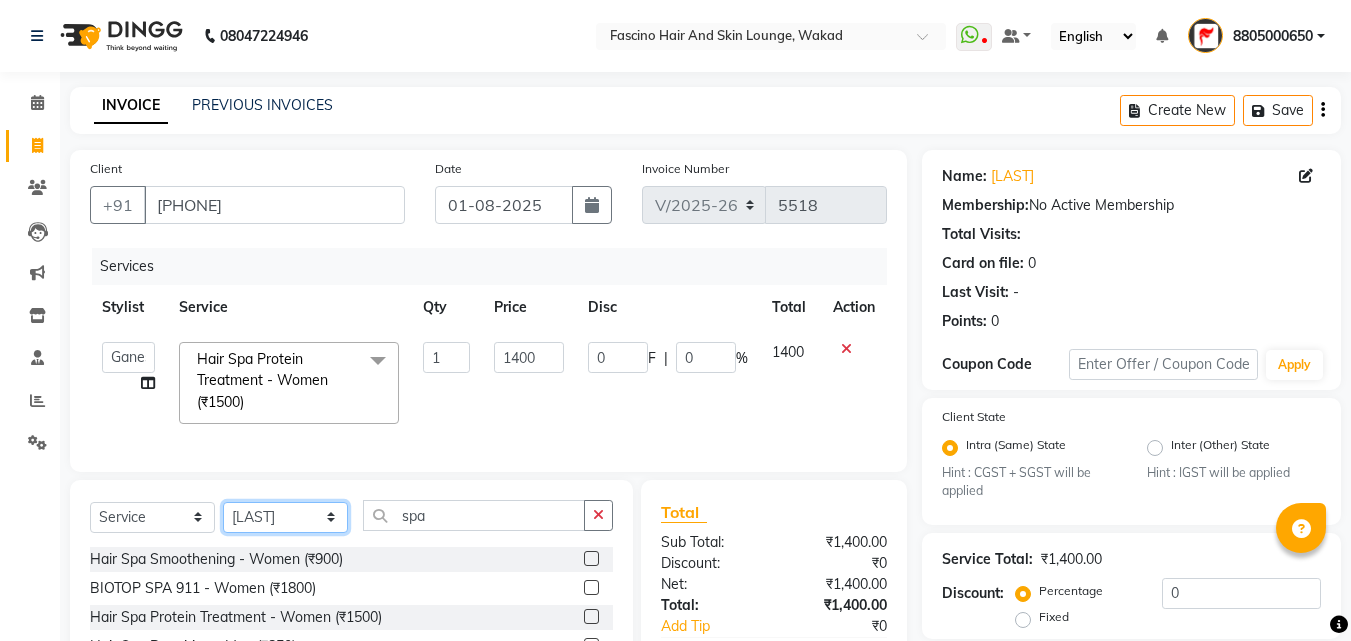 click on "Select Stylist [PHONE] [FIRST] [LAST] [FIRST] [LAST] [FIRST] [LAST] [LAST] F2 F1 Salon [FIRST] F1 [FIRST] {JH} [FIRST] {f3} [FIRST] (Jh ) [LAST] [LAST] [FIRST] JH [FIRST] [LAST] [FIRST] jh [LAST] [LAST] [LAST] [FIRST] (F1) [LAST] (JH) [LAST] [LAST] [FIRST] F1 [LAST] [LAST] {f2} [LAST] [FIRST] [LAST]" 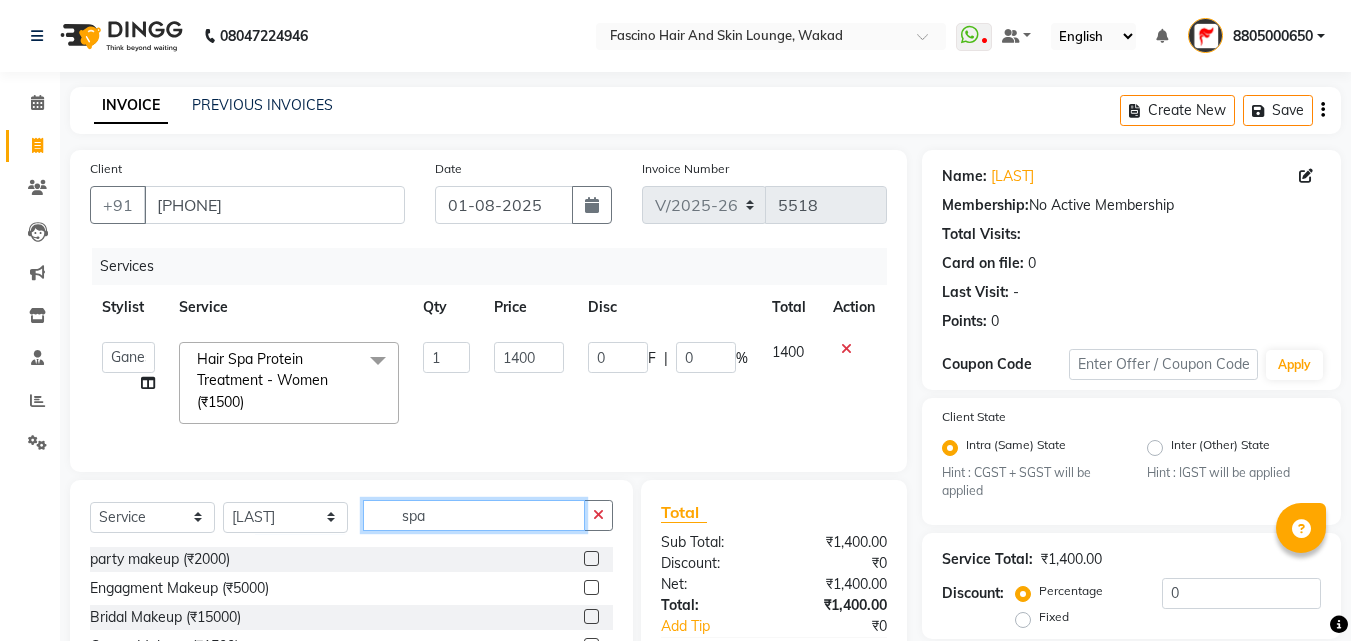 click on "spa" 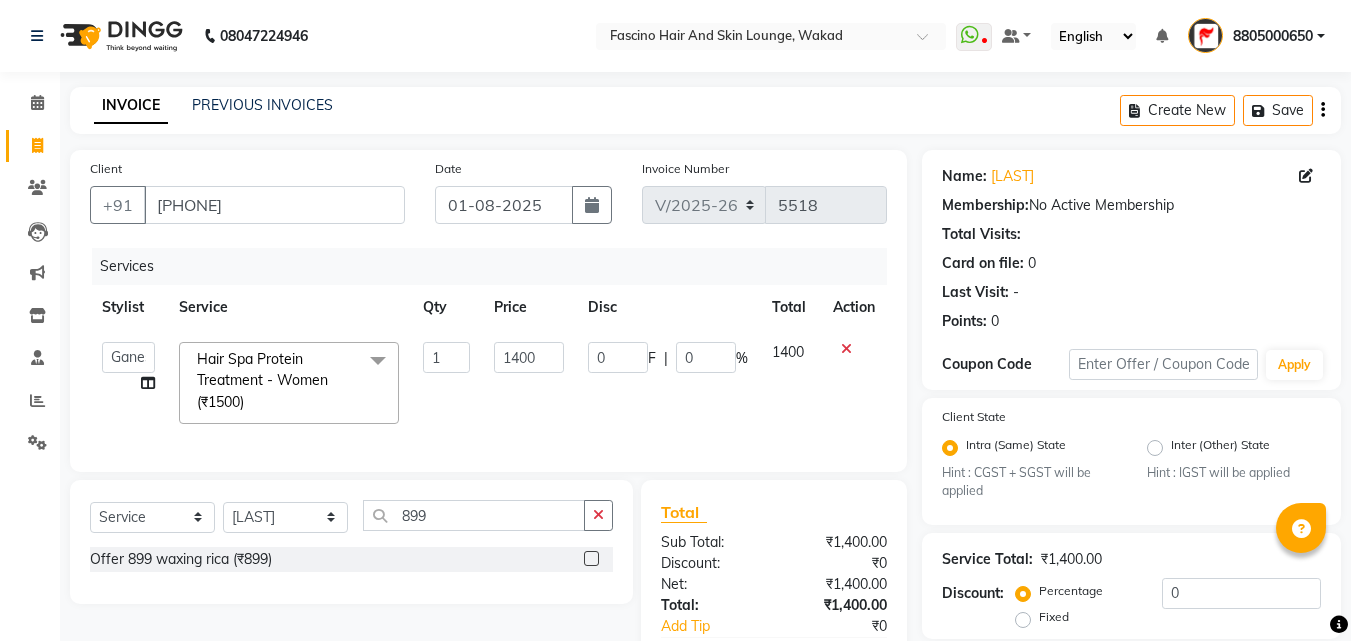 click 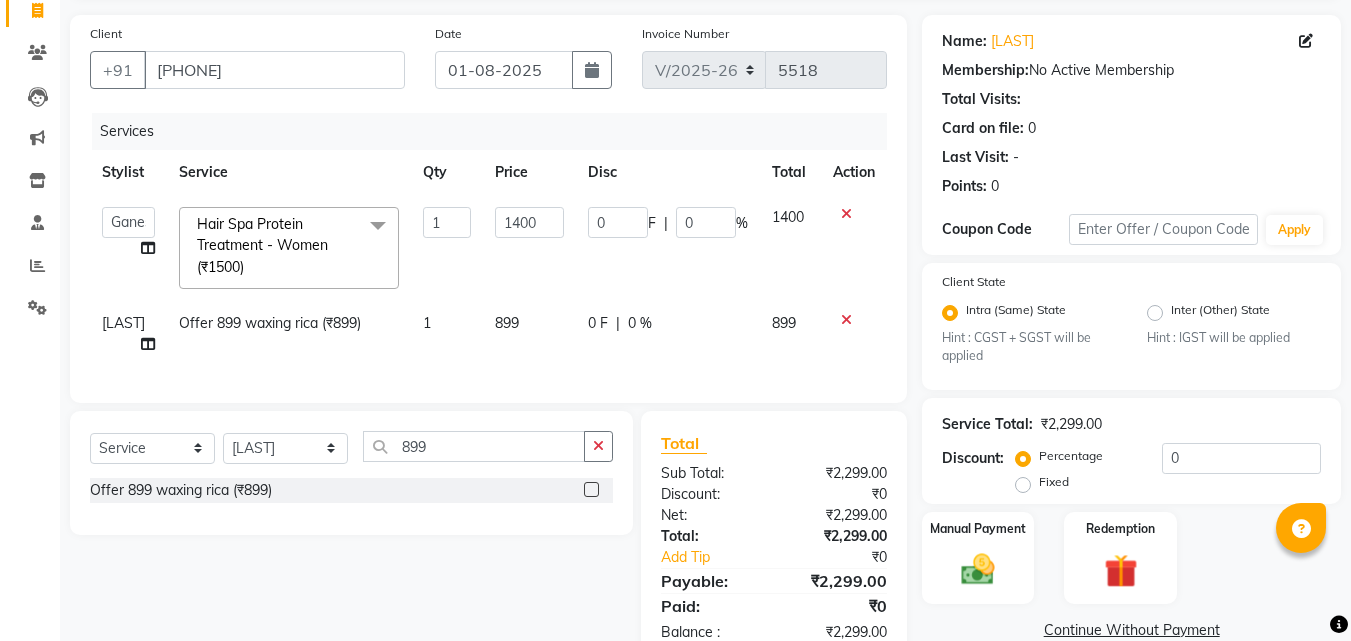 scroll, scrollTop: 202, scrollLeft: 0, axis: vertical 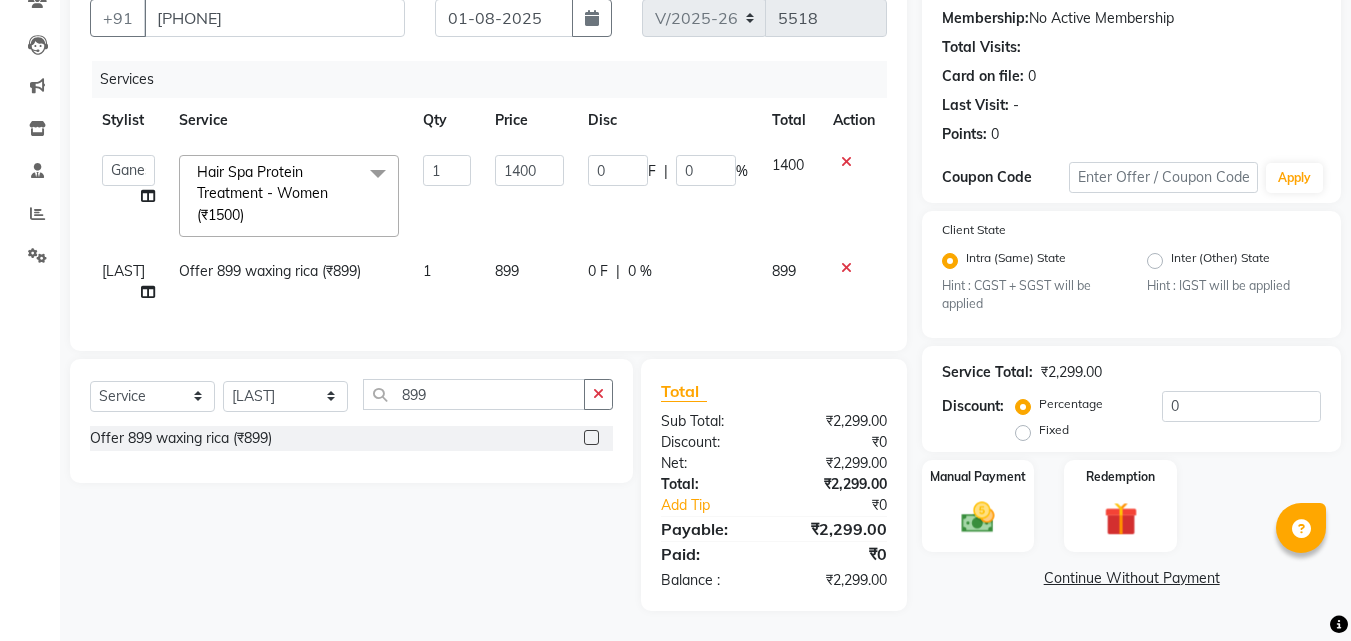 click on "899" 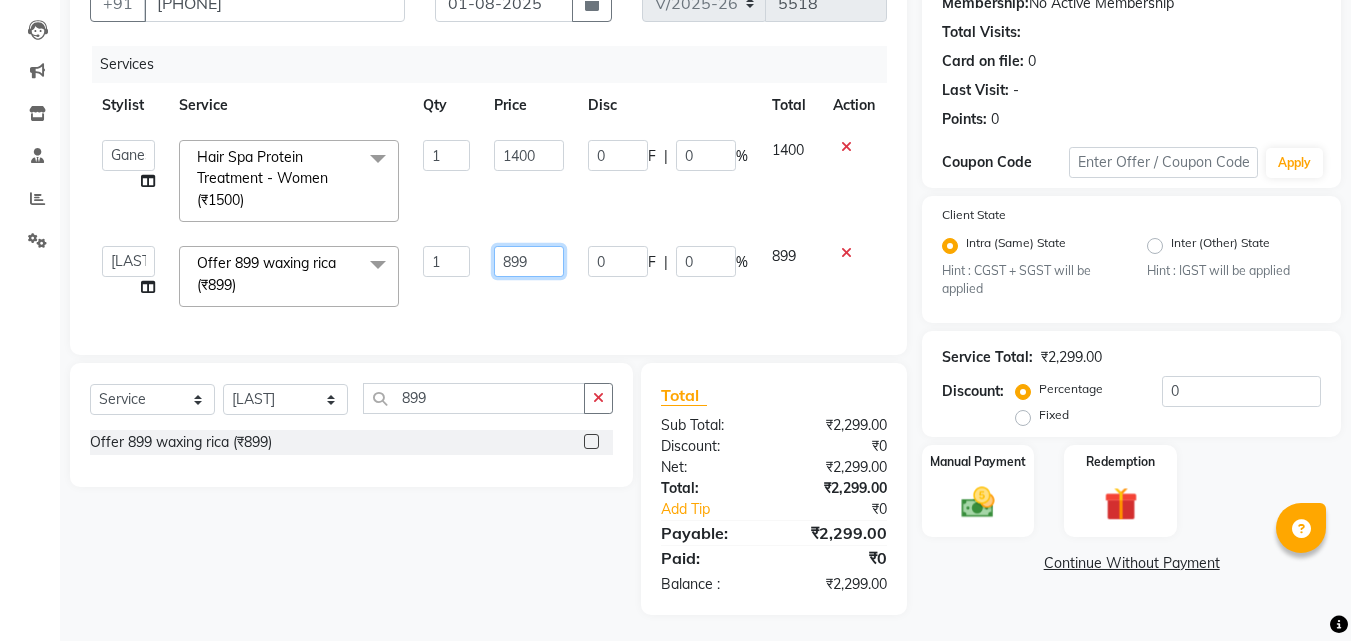 click on "899" 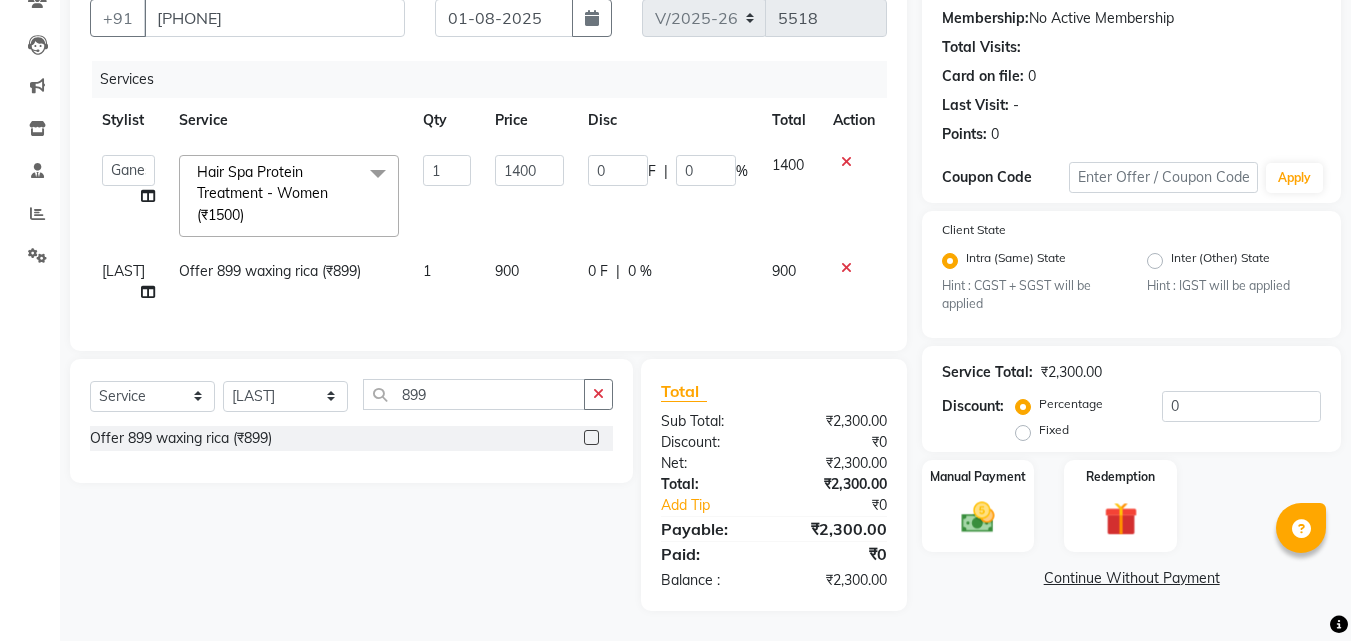 click on "Services Stylist Service Qty Price Disc Total Action [PHONE] [FIRST] [LAST] [FIRST] [LAST] [FIRST] [LAST] [LAST] F2 F1 Salon [FIRST] F1 [FIRST] {JH} [FIRST] {f3} [FIRST] (Jh ) [LAST] [LAST] [FIRST] JH [FIRST] [LAST] [FIRST] jh [LAST] [LAST] [LAST] [FIRST] (F1) [LAST] (JH) [LAST] [LAST] [FIRST] F1 [LAST] [LAST] {f2} [LAST] [FIRST] [LAST] Hair Spa Protein Treatment - Women (₹[PRICE]) x party makeup (₹[PRICE]) Engagment Makeup (₹[PRICE]) Bridal Makeup (₹[PRICE]) Groom Makeup (₹[PRICE]) Avd. Hair Style (₹[PRICE]) Basic . Hair Style (₹[PRICE]) Saree Drape (₹[PRICE]) UL/Forehead/Chin (₹[PRICE]) Side Locks (₹[PRICE]) Eyebrows (₹[PRICE]) Beard Shape (₹[PRICE]) Full Face (₹[PRICE]) Rica Wax - Side Locks (₹[PRICE]) Rica Wax - Underarms (₹[PRICE]) Choclate Wax - Underarms (₹[PRICE]) Brazilian Wax - Side Locks (₹[PRICE]) Rica Wax - UL/Forehead/Chin (₹[PRICE]) Brazilian Wax - UL/Forehead/Chin (₹[PRICE]) Rica Wax - Full Hands (₹[PRICE]) 1" 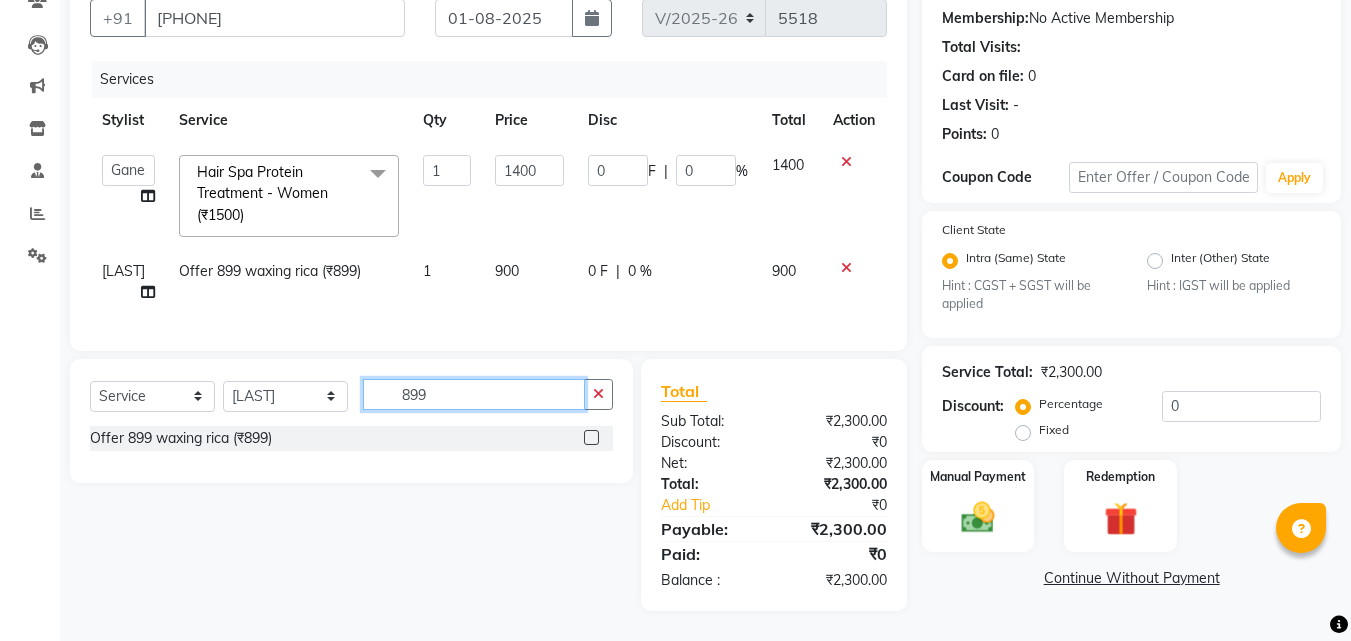 click on "899" 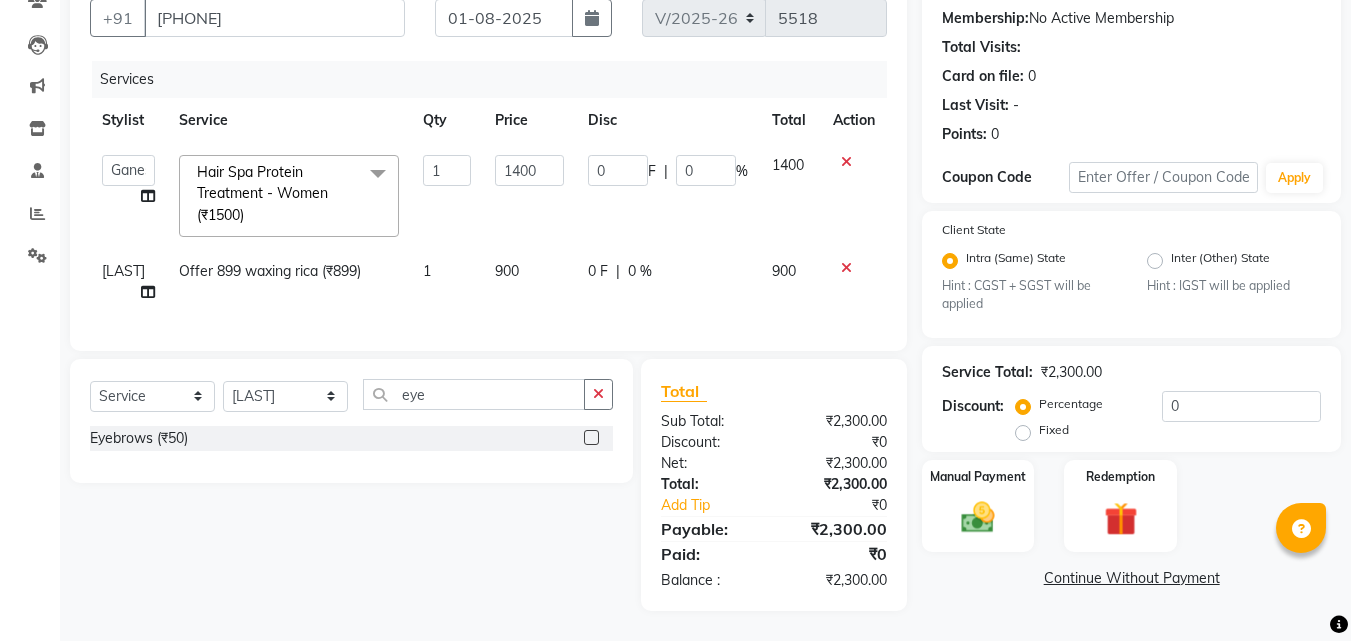 click 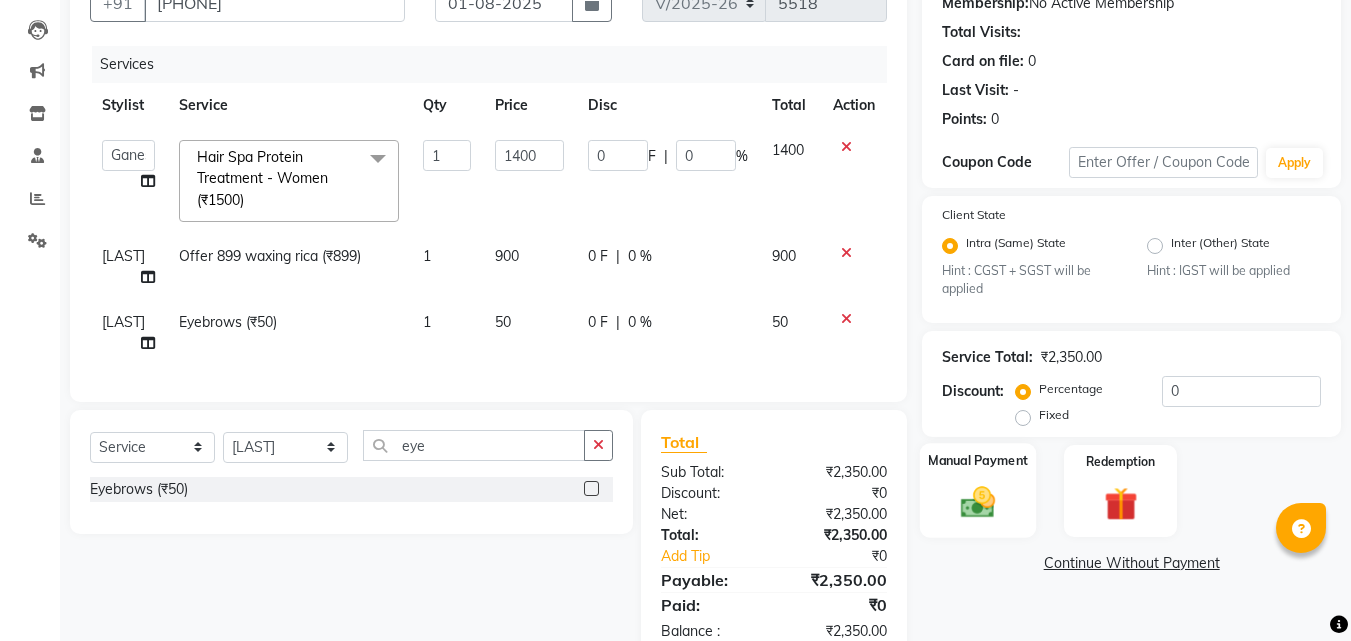click 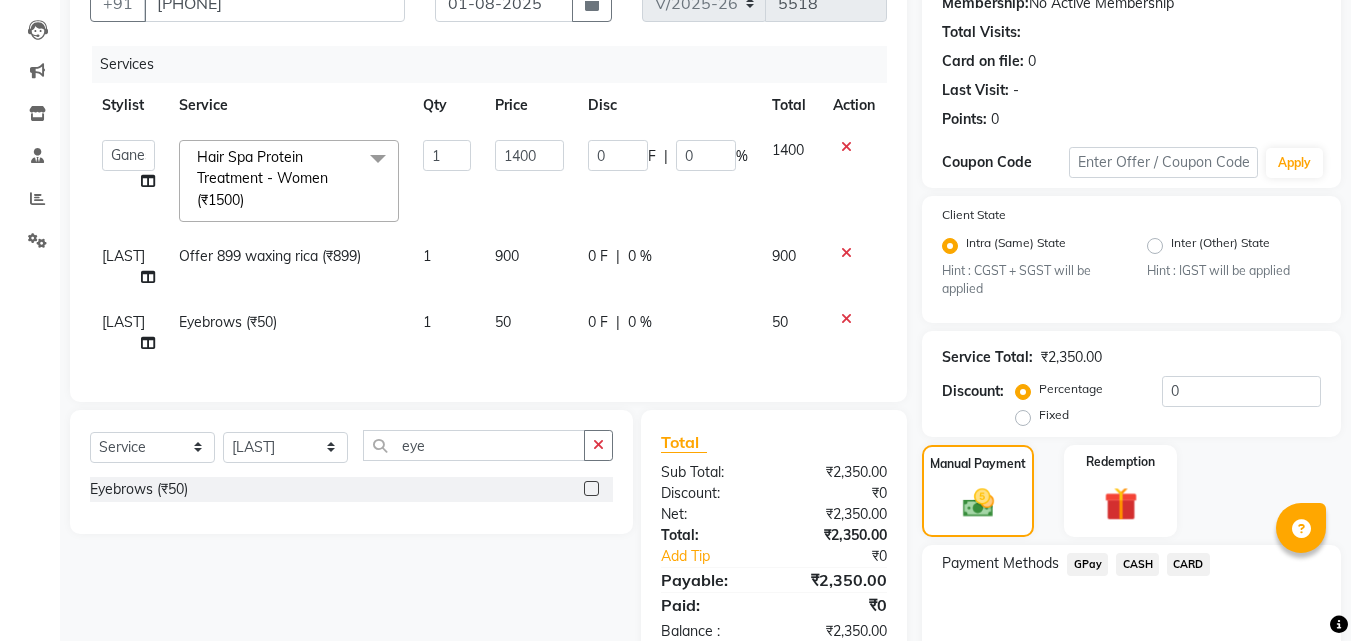 click on "CARD" 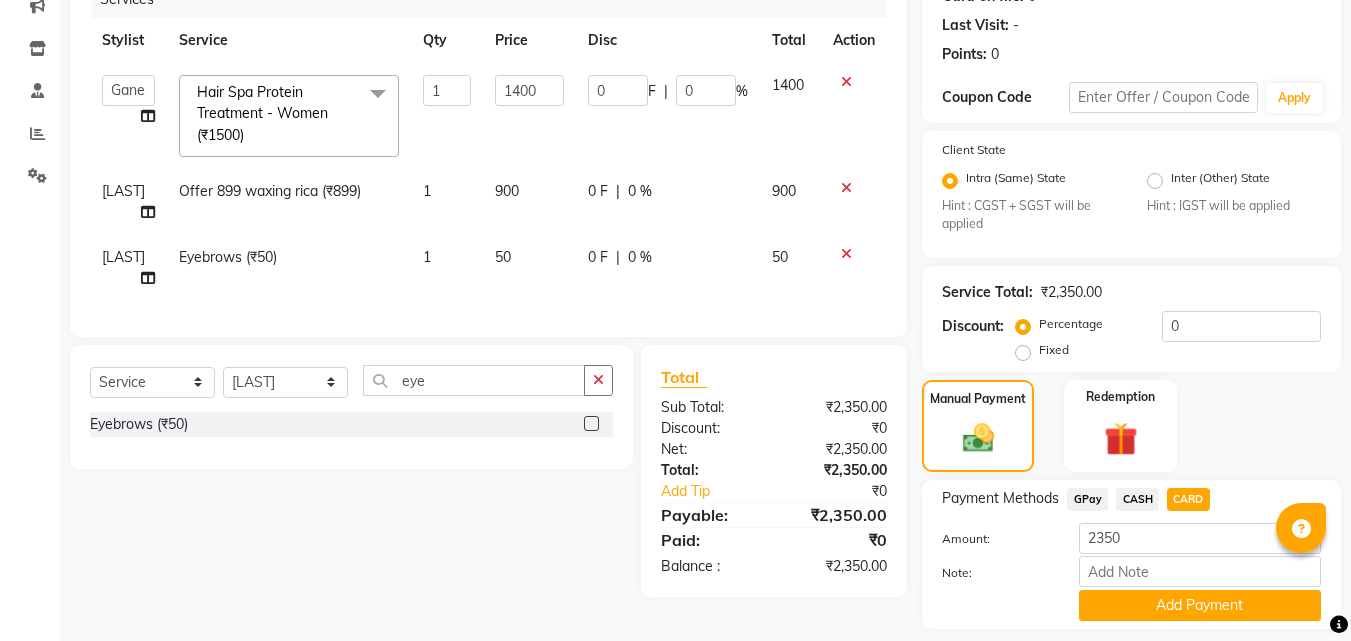 scroll, scrollTop: 326, scrollLeft: 0, axis: vertical 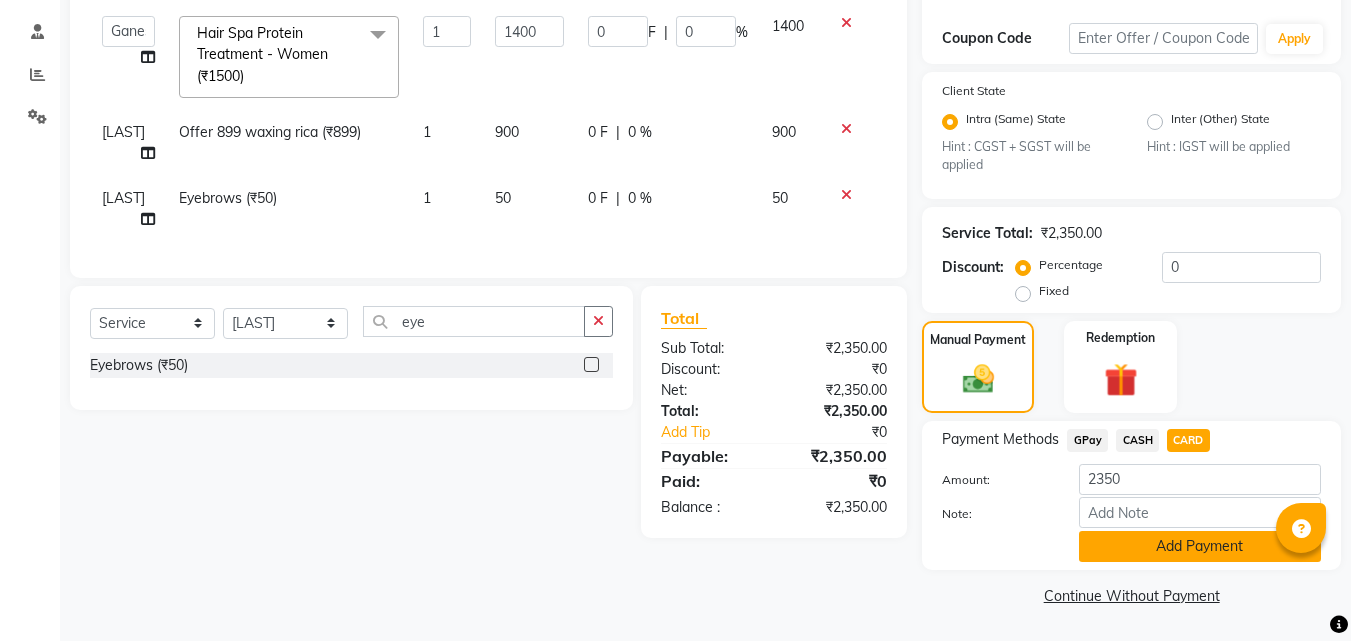 click on "Add Payment" 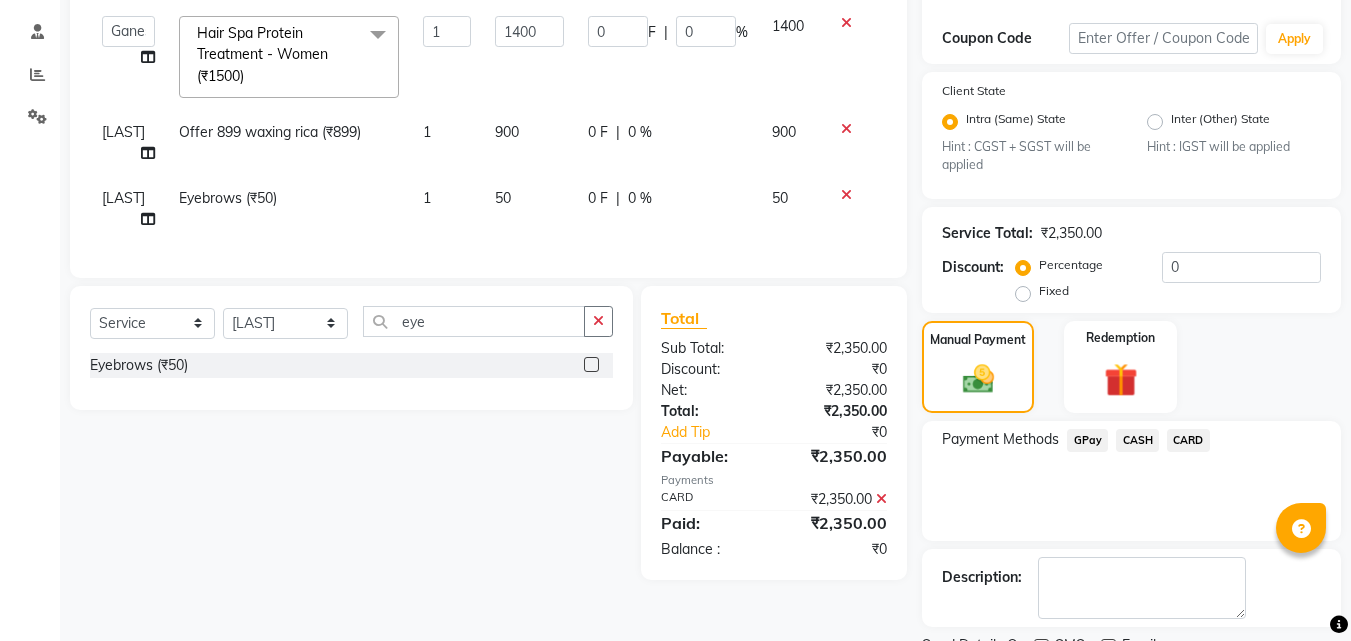 scroll, scrollTop: 410, scrollLeft: 0, axis: vertical 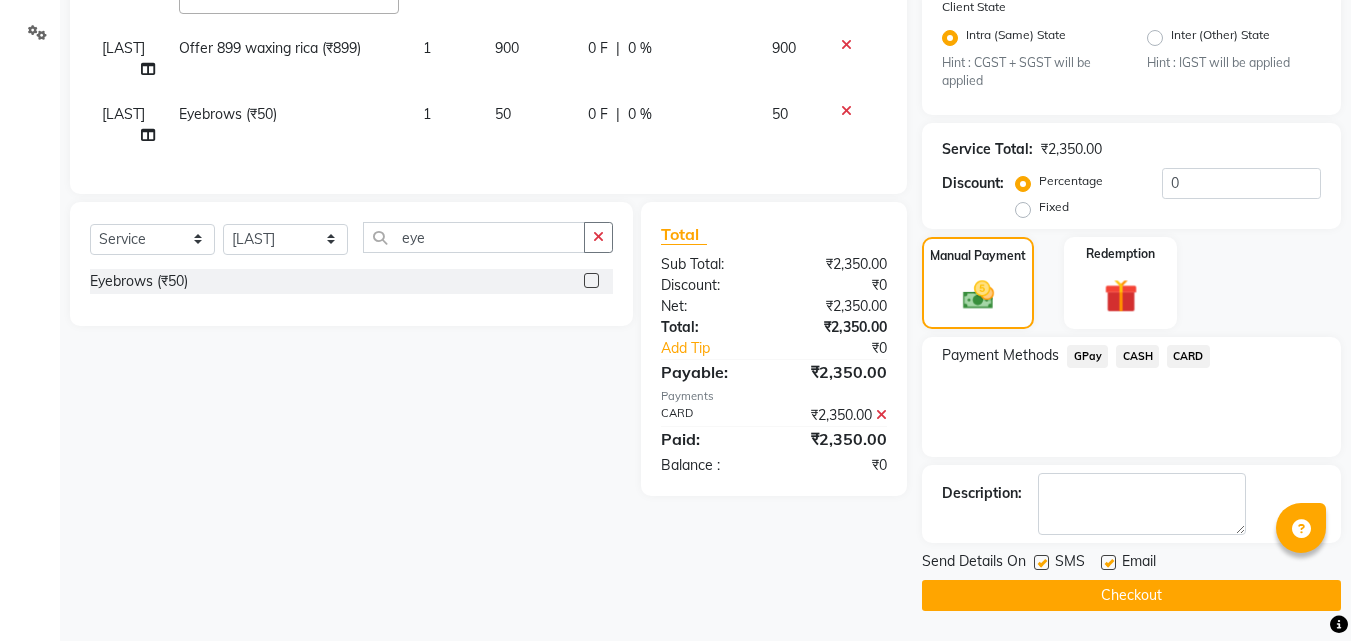 click 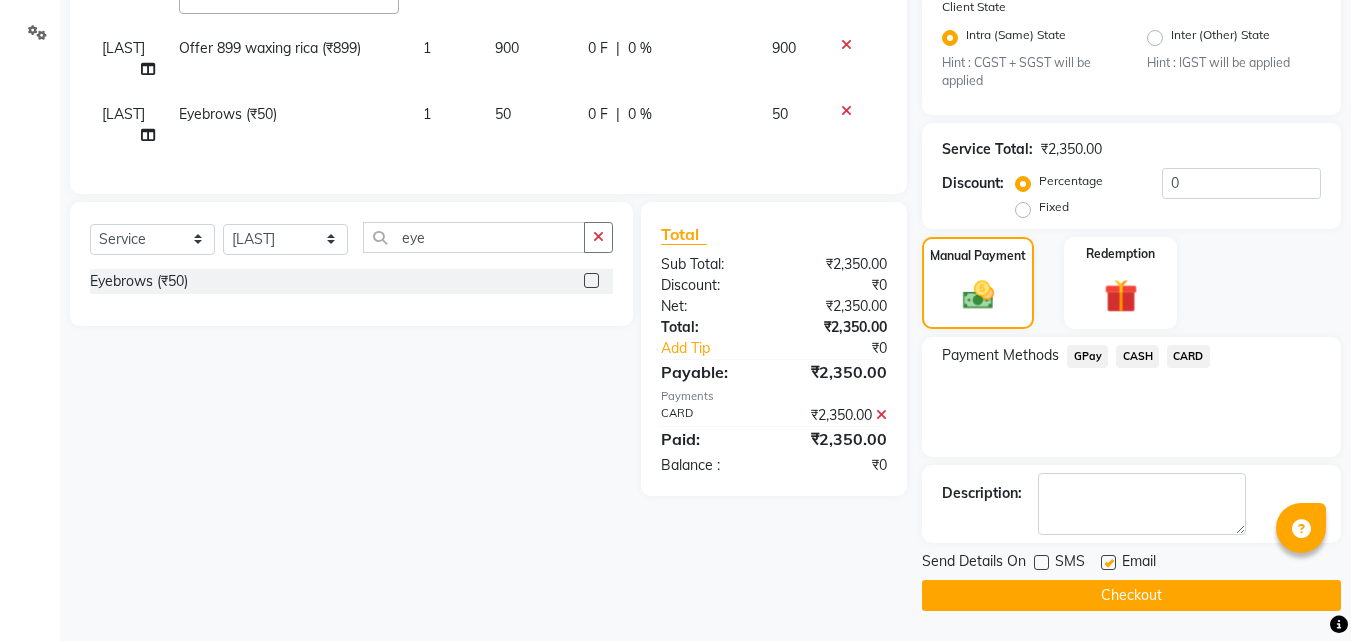 click on "Checkout" 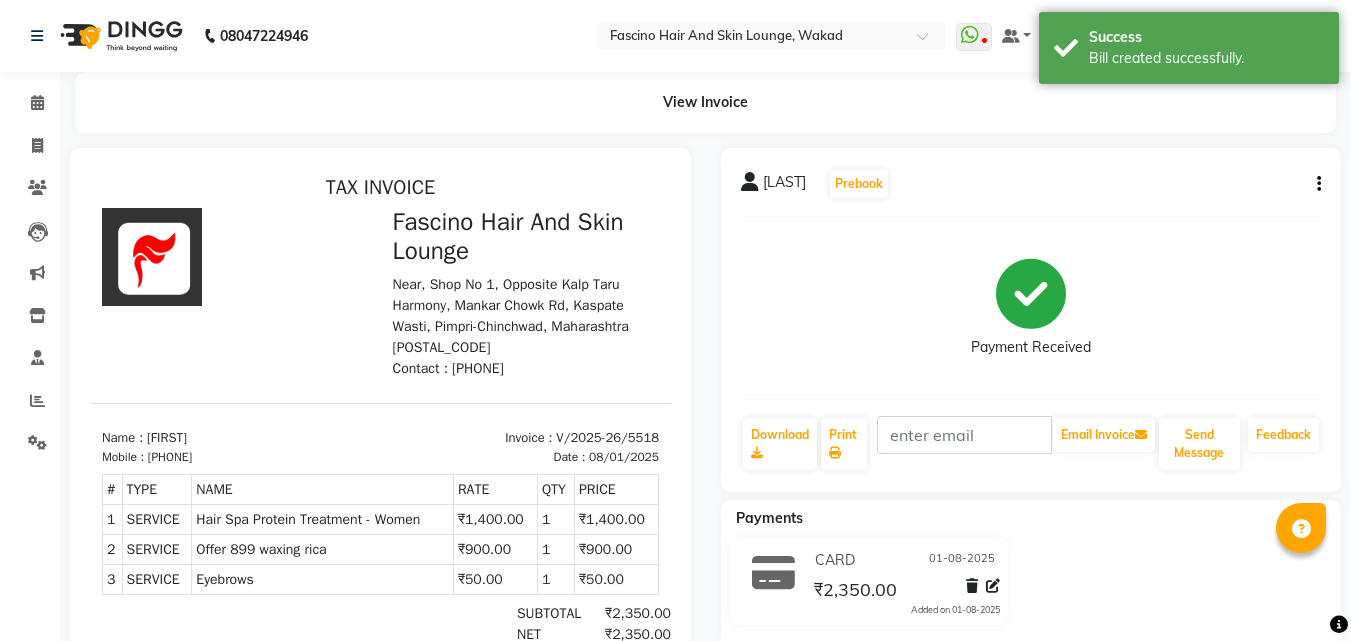 scroll, scrollTop: 0, scrollLeft: 0, axis: both 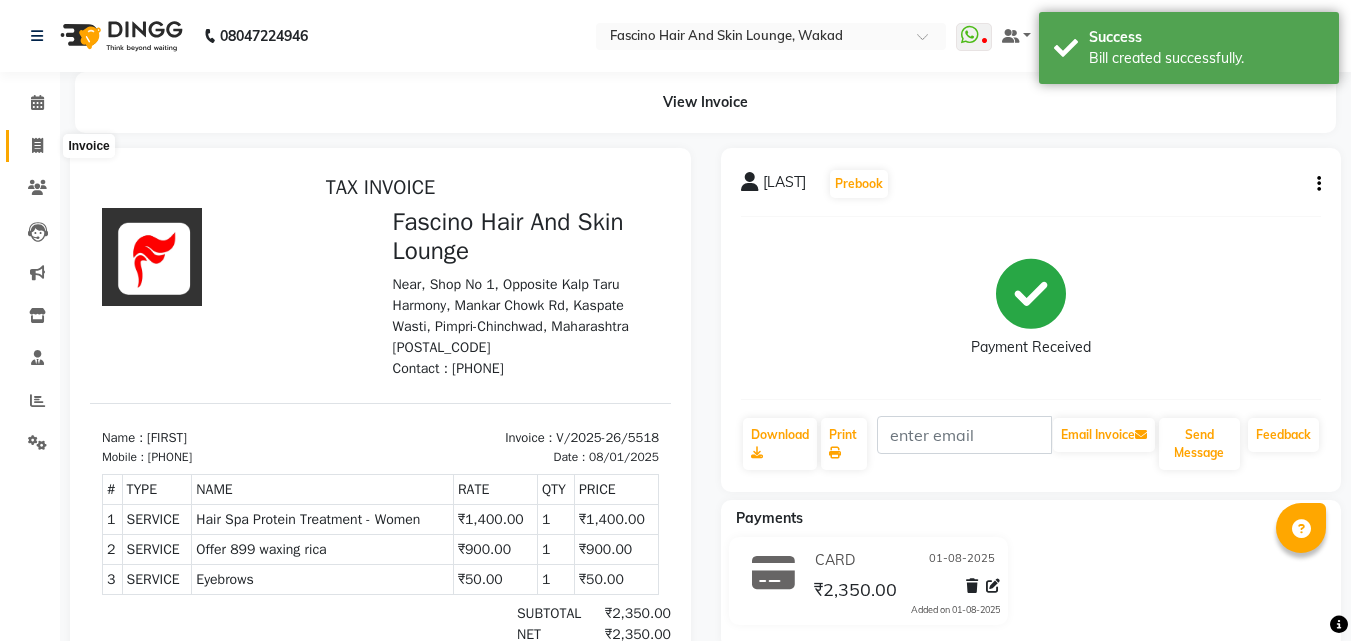 click 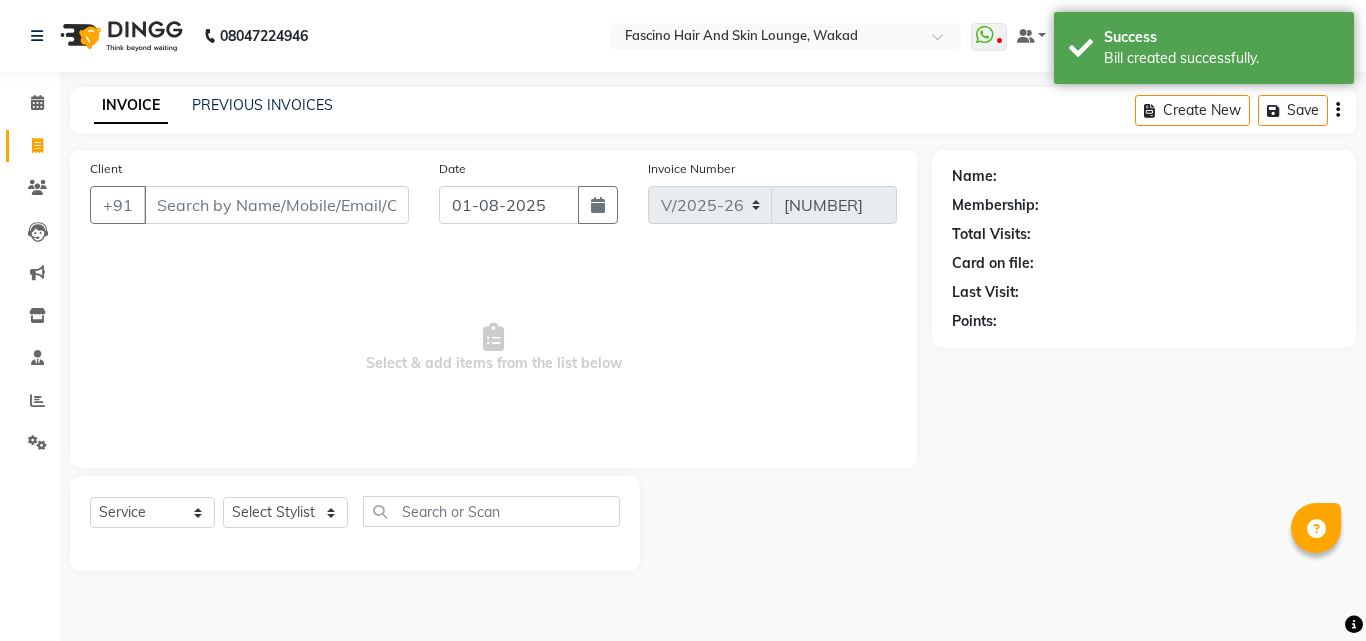 click on "Client" at bounding box center [276, 205] 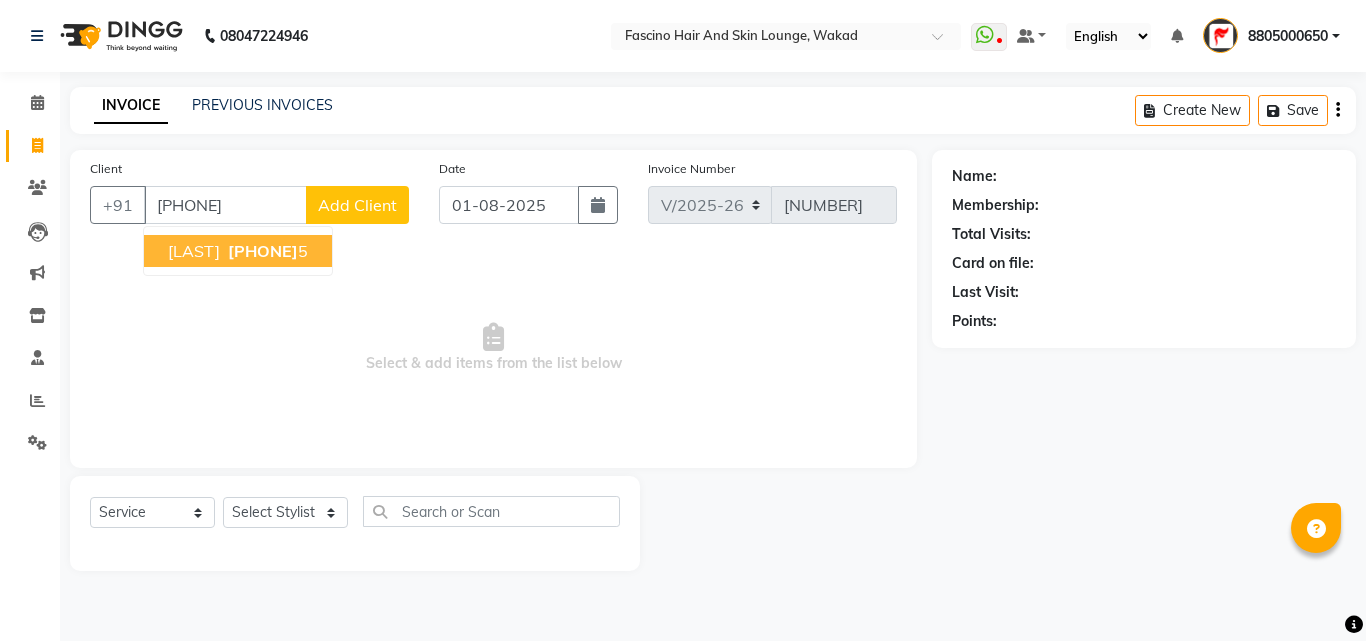 click on "[LAST]" at bounding box center (194, 251) 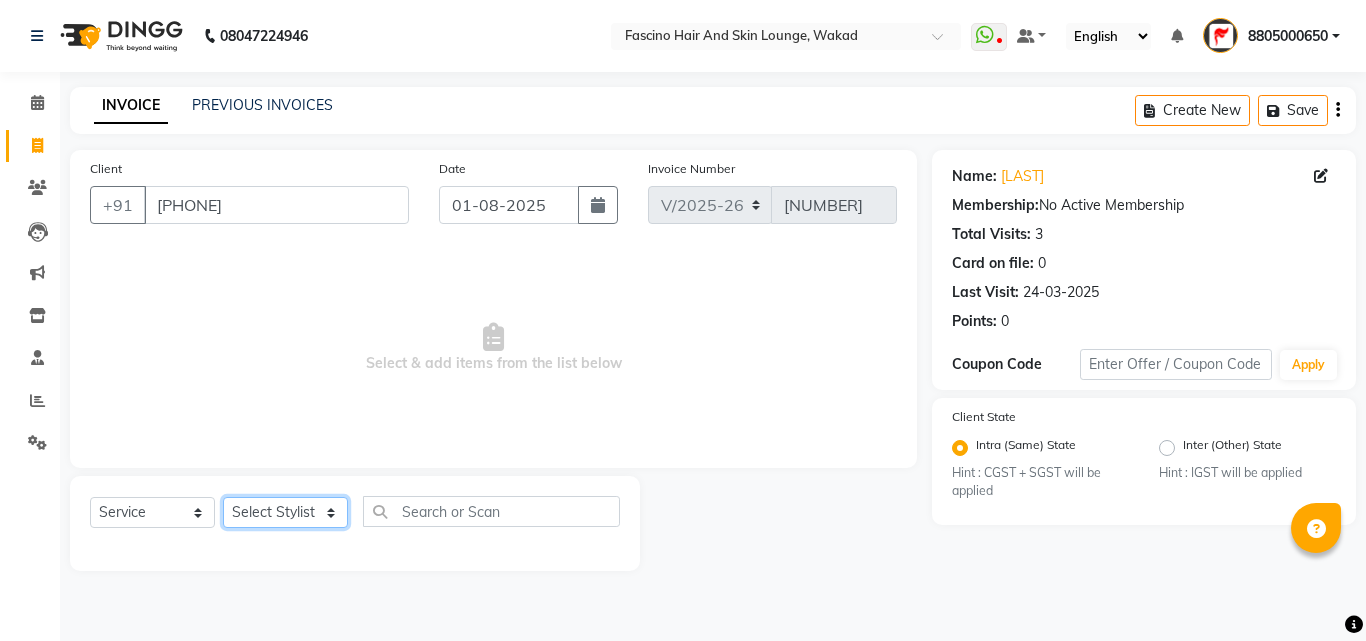 click on "Select Stylist [PHONE] [FIRST] [LAST] [FIRST] [LAST] [FIRST] [LAST] [LAST] F2 F1 Salon [FIRST] F1 [FIRST] {JH} [FIRST] {f3} [FIRST] (Jh ) [LAST] [LAST] [FIRST] JH [FIRST] [LAST] [FIRST] jh [LAST] [LAST] [LAST] [FIRST] (F1) [LAST] (JH) [LAST] [LAST] [FIRST] F1 [LAST] [LAST] {f2} [LAST] [FIRST] [LAST]" 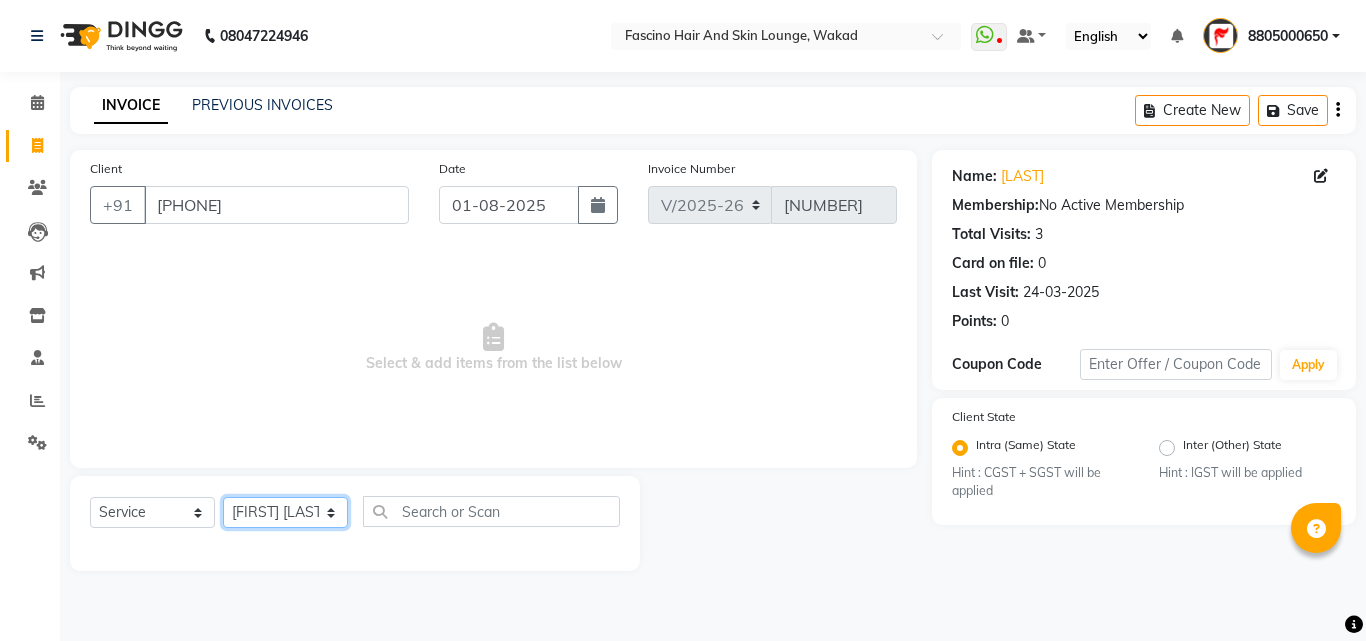 click on "Select Stylist [PHONE] [FIRST] [LAST] [FIRST] [LAST] [FIRST] [LAST] [LAST] F2 F1 Salon [FIRST] F1 [FIRST] {JH} [FIRST] {f3} [FIRST] (Jh ) [LAST] [LAST] [FIRST] JH [FIRST] [LAST] [FIRST] jh [LAST] [LAST] [LAST] [FIRST] (F1) [LAST] (JH) [LAST] [LAST] [FIRST] F1 [LAST] [LAST] {f2} [LAST] [FIRST] [LAST]" 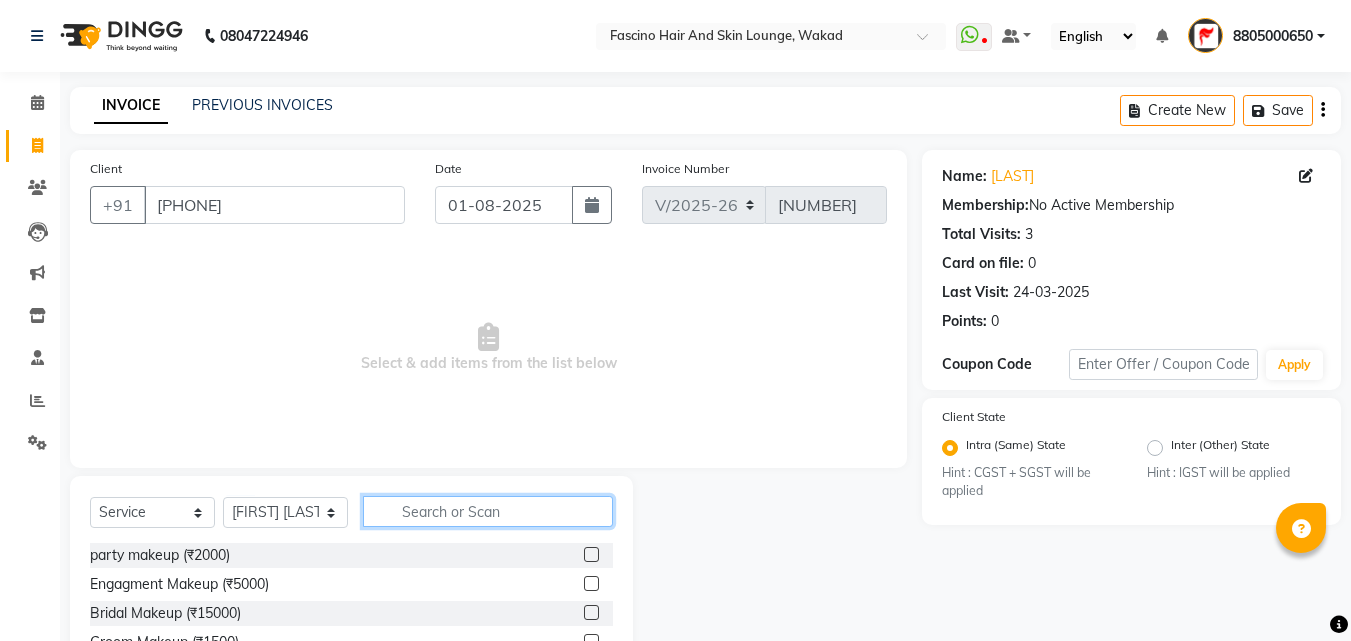 click 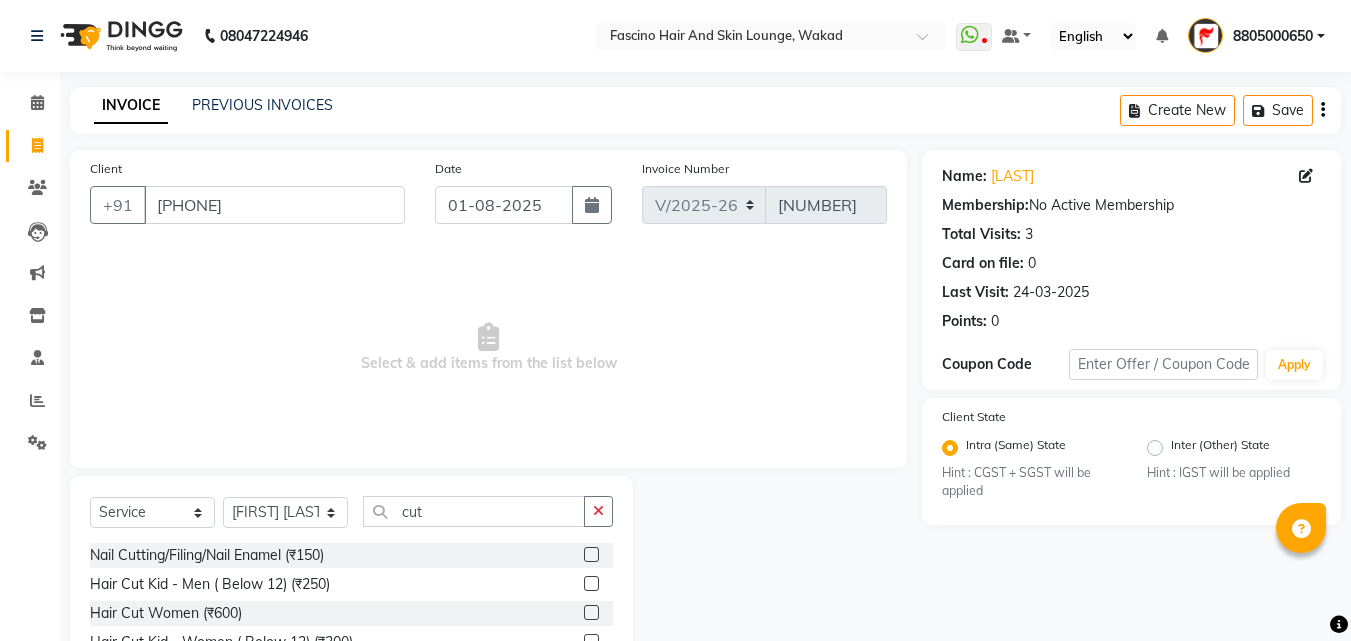 click 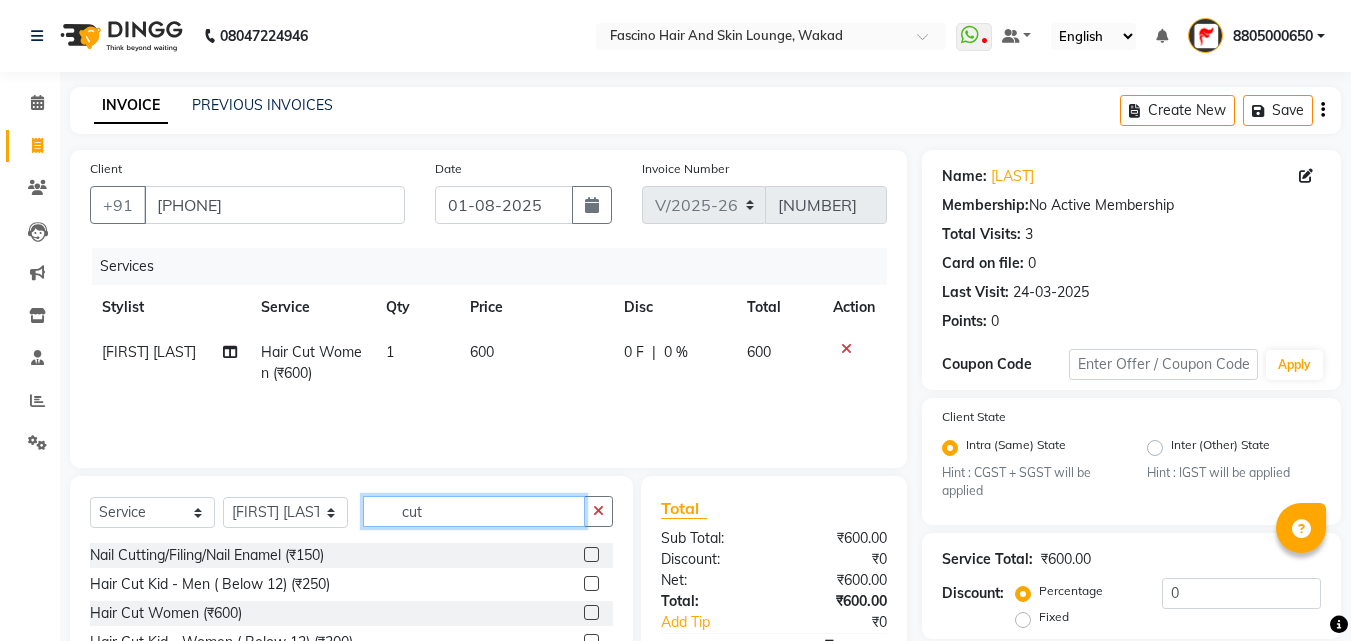 click on "cut" 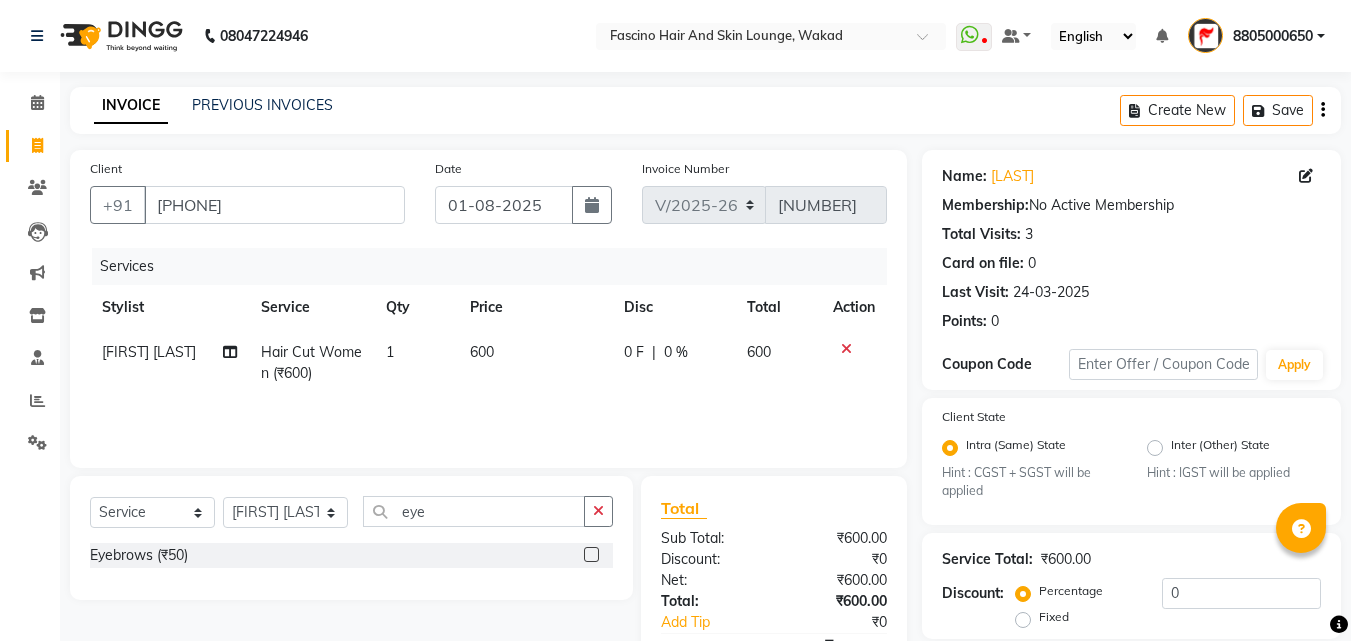 click 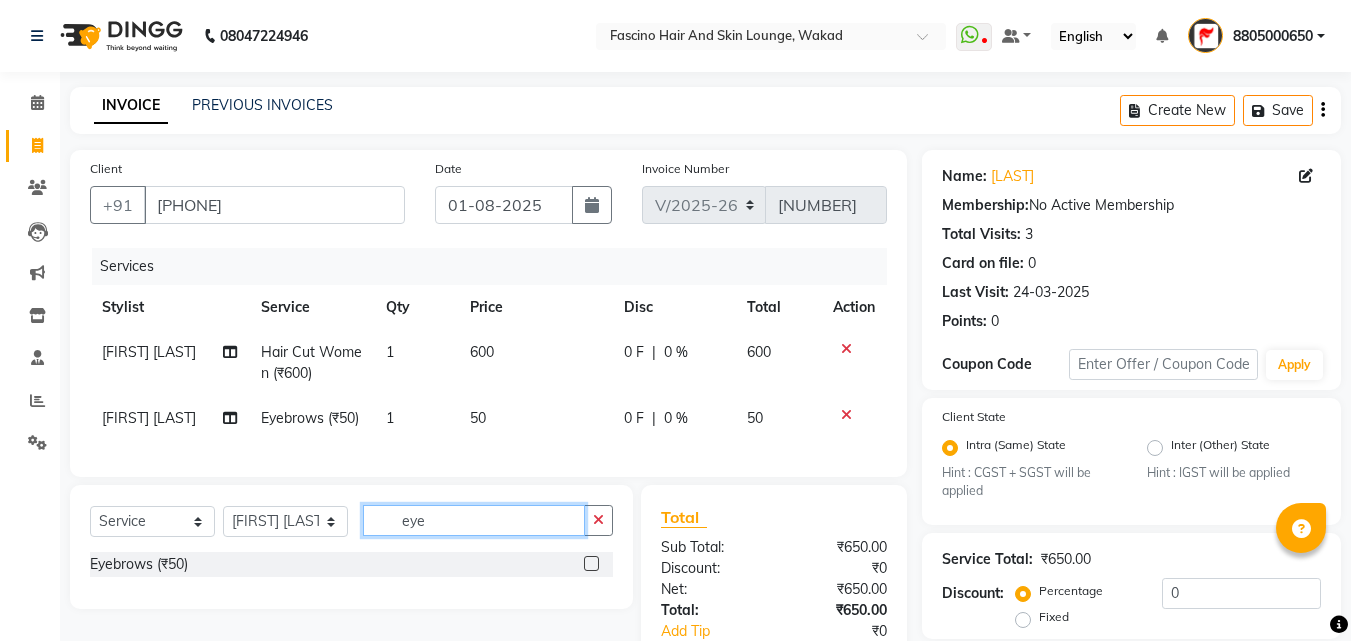 click on "eye" 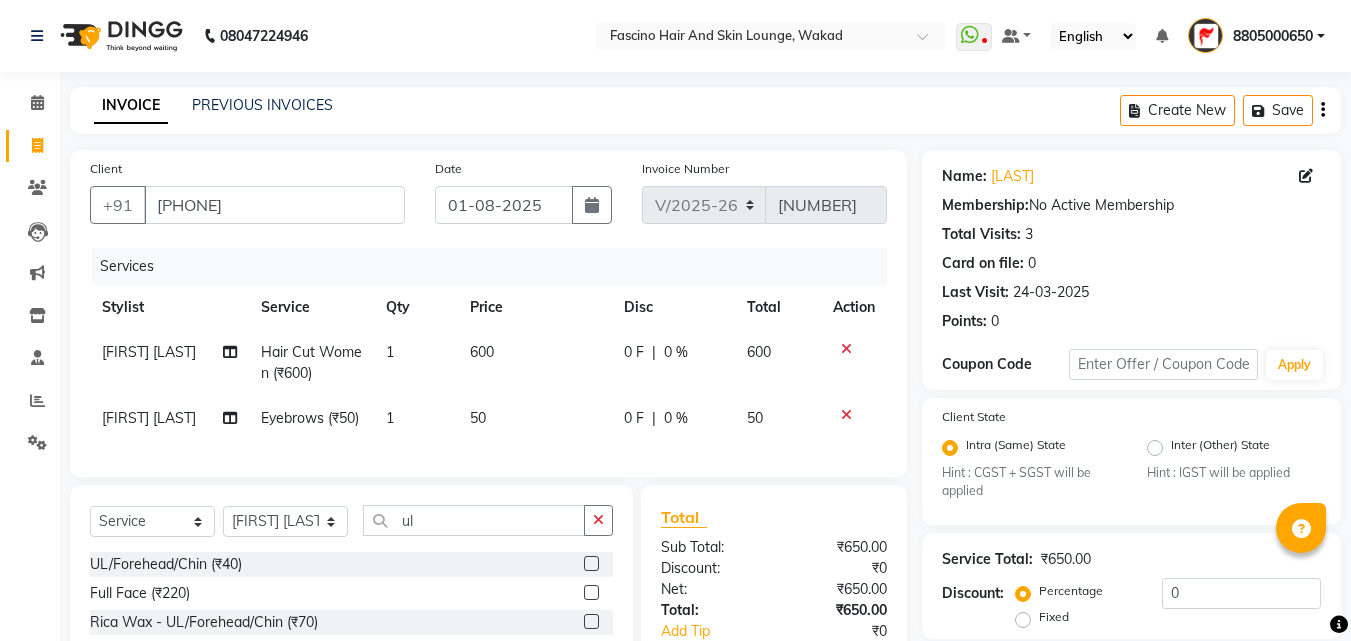 click 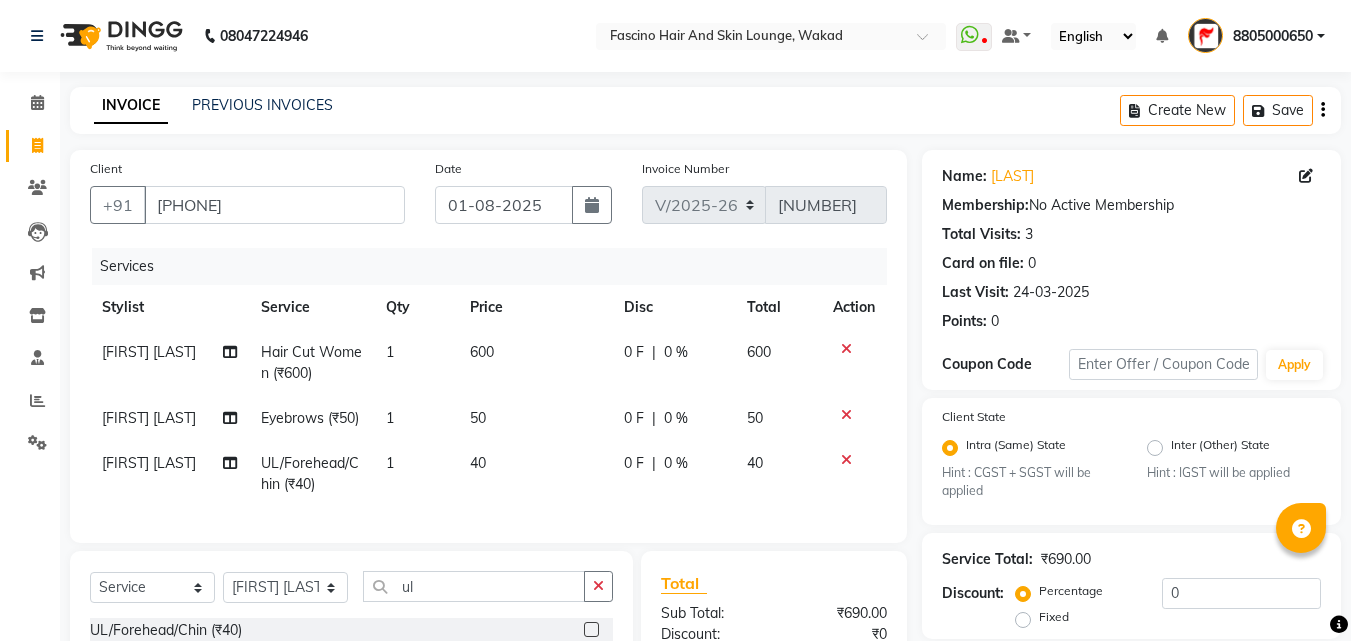 scroll, scrollTop: 250, scrollLeft: 0, axis: vertical 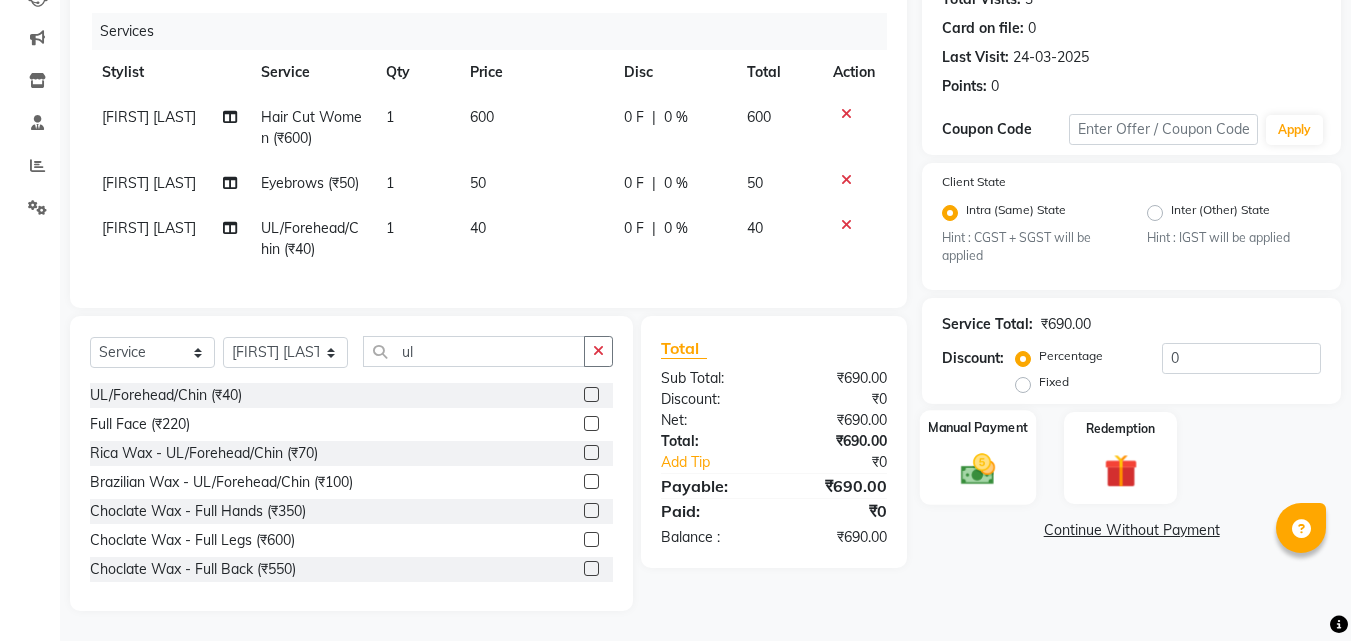 click 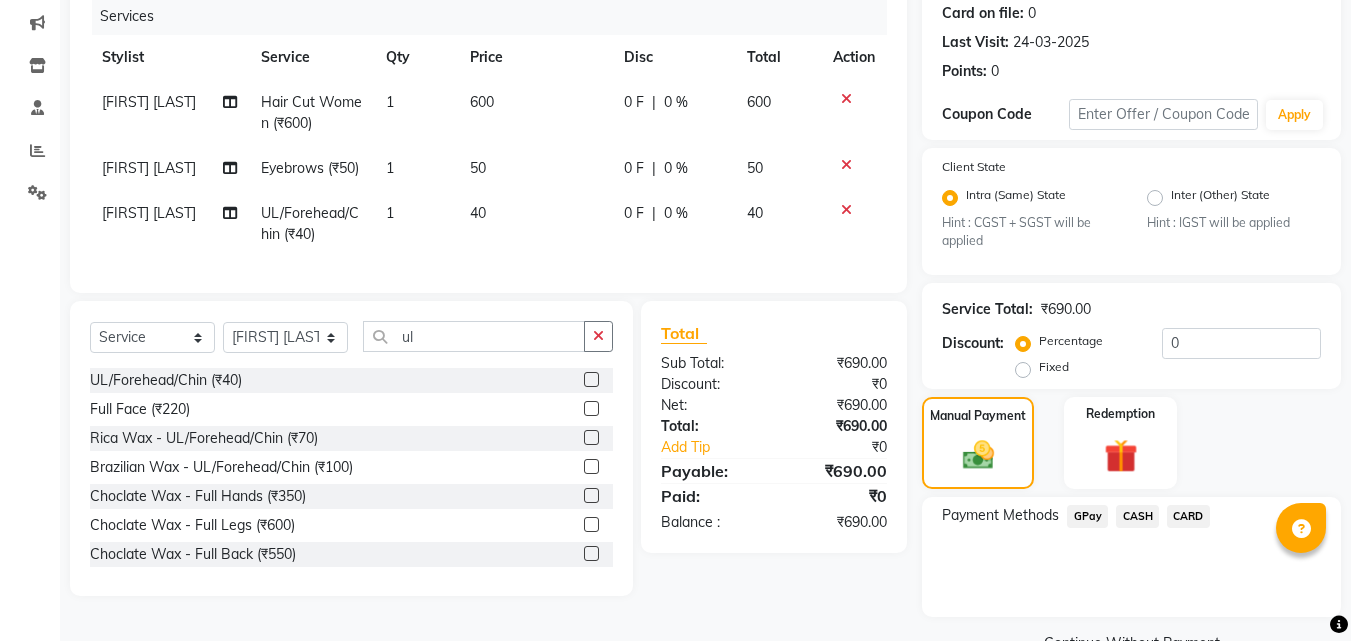click on "GPay" 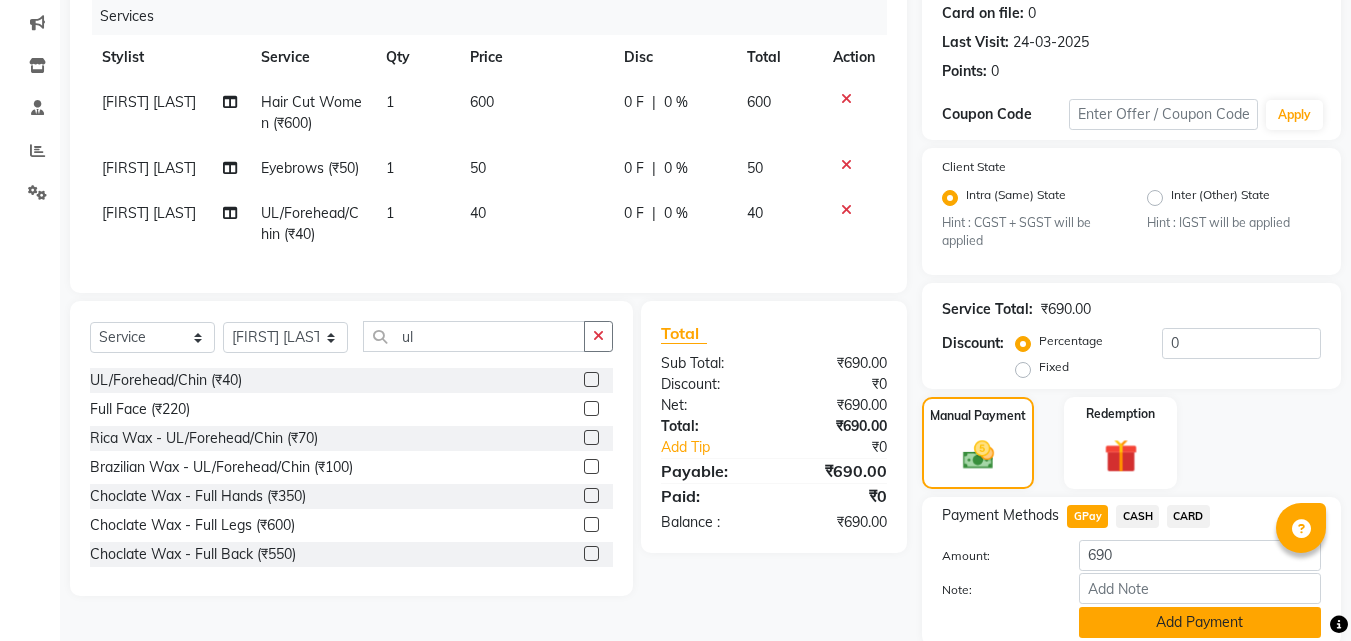 click on "Add Payment" 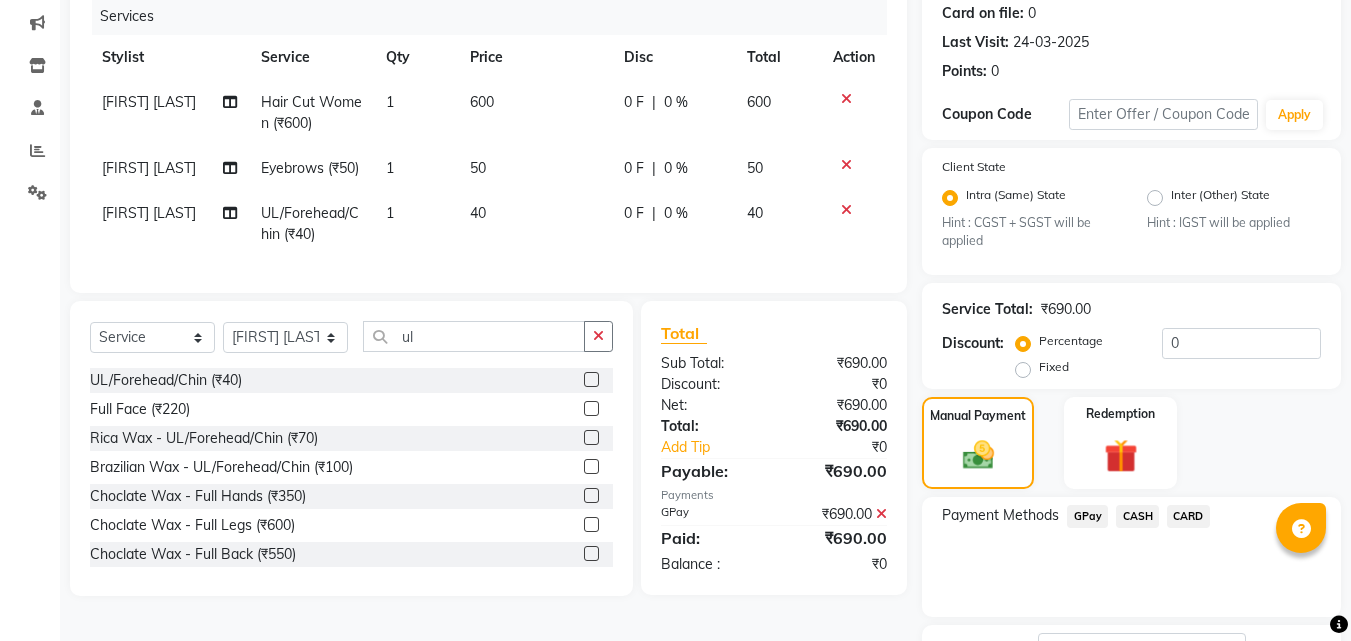 scroll, scrollTop: 410, scrollLeft: 0, axis: vertical 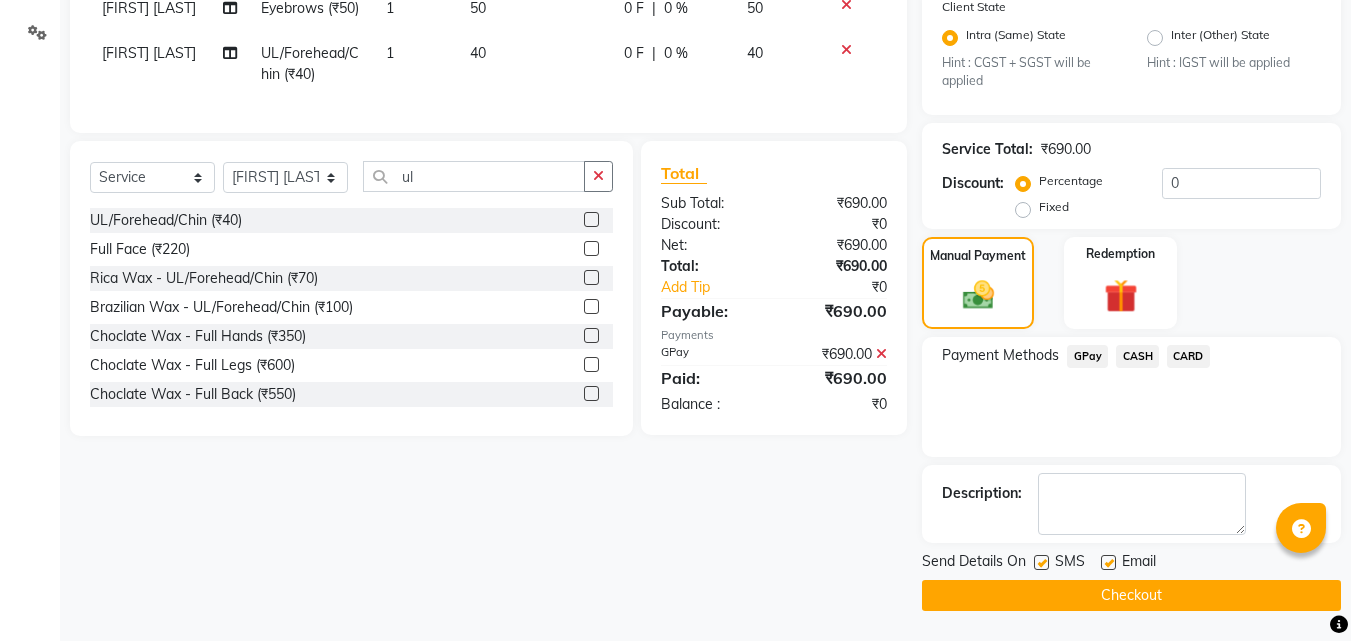 click 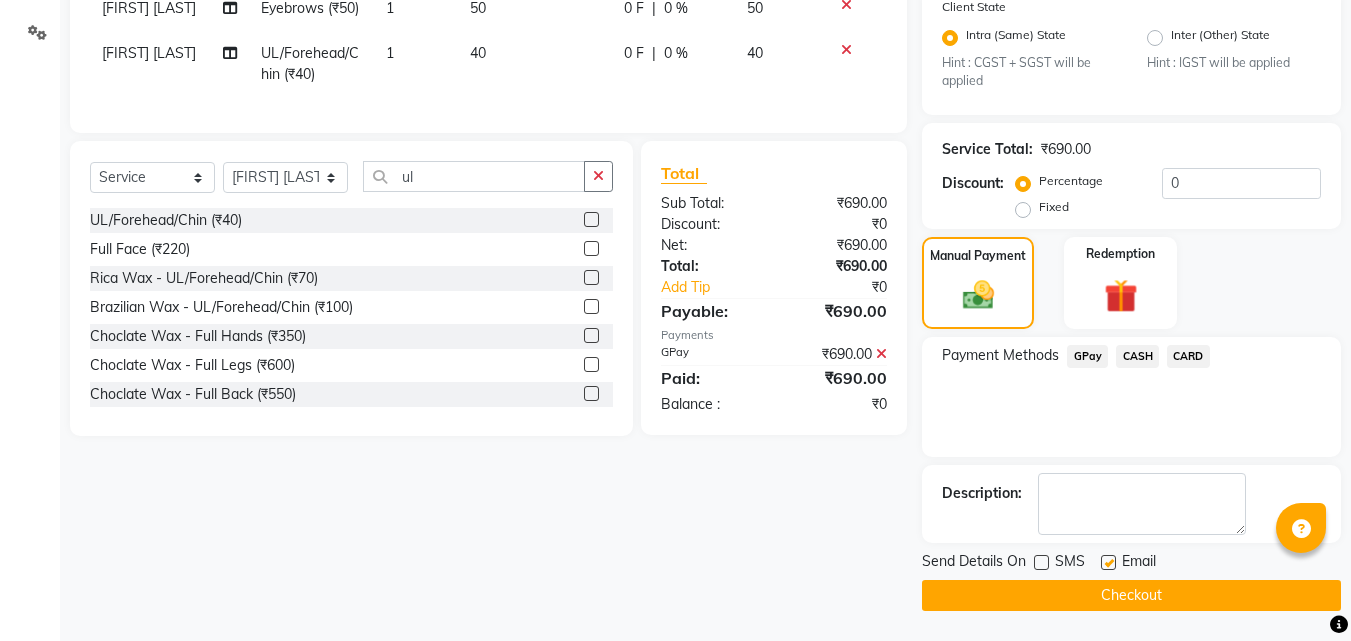 click on "Checkout" 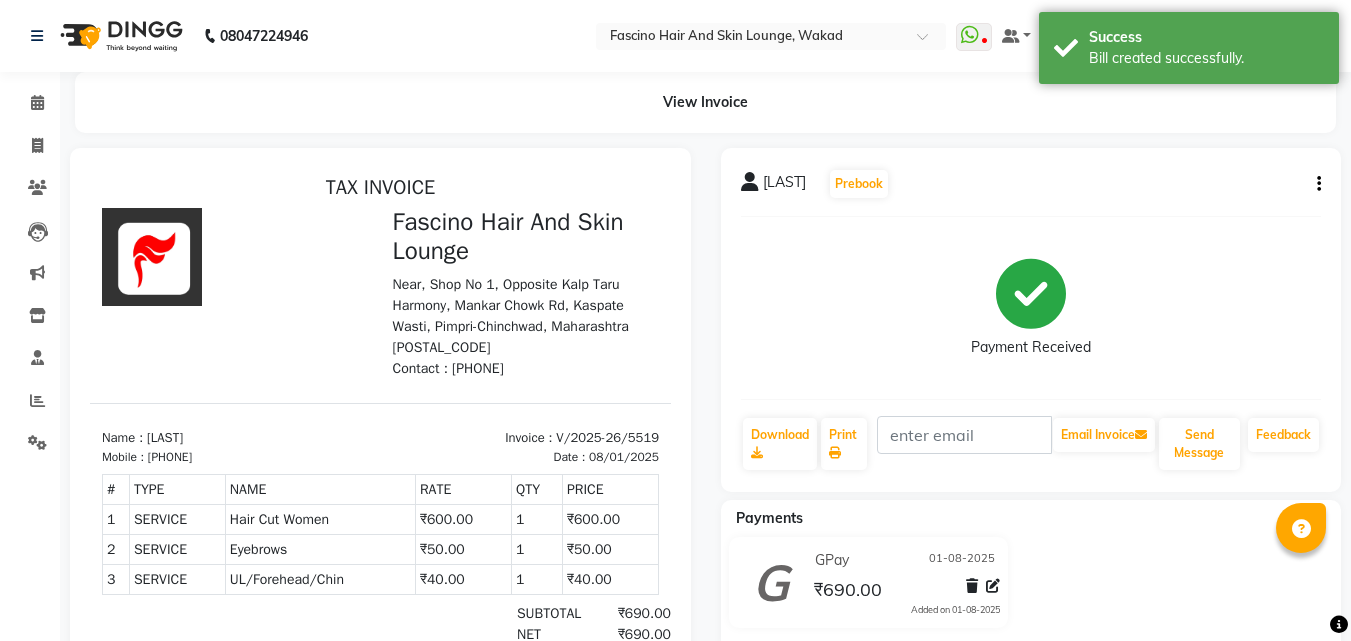 scroll, scrollTop: 0, scrollLeft: 0, axis: both 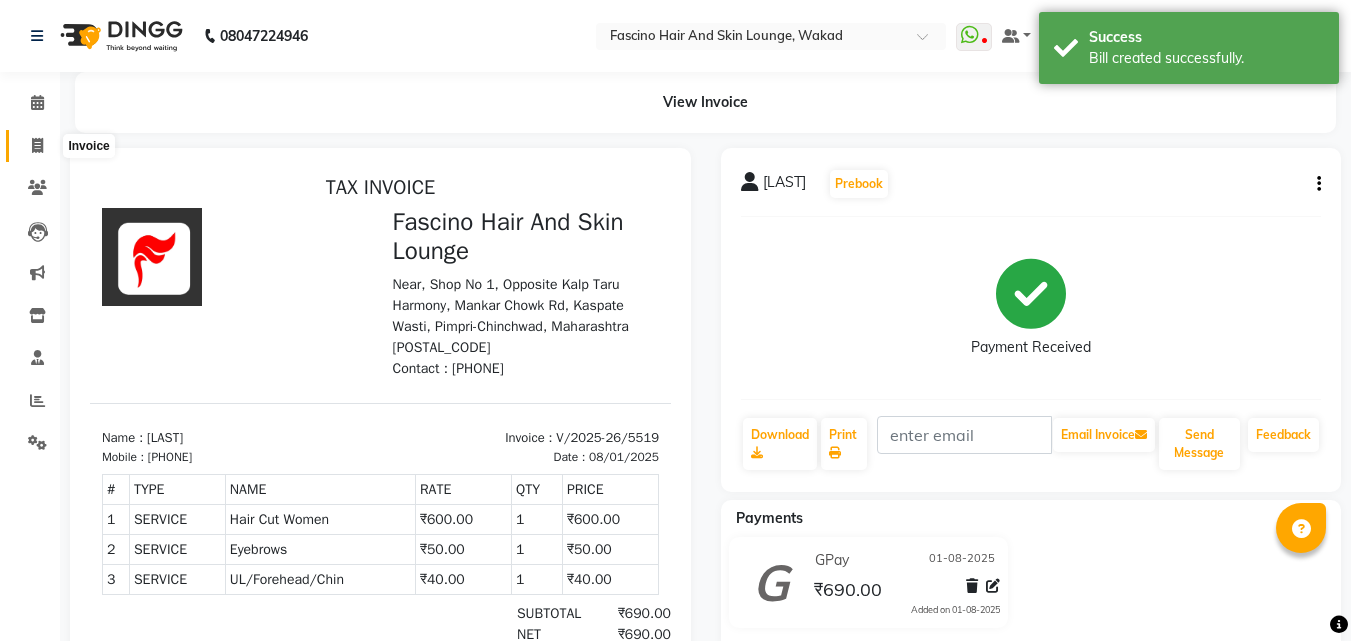 click 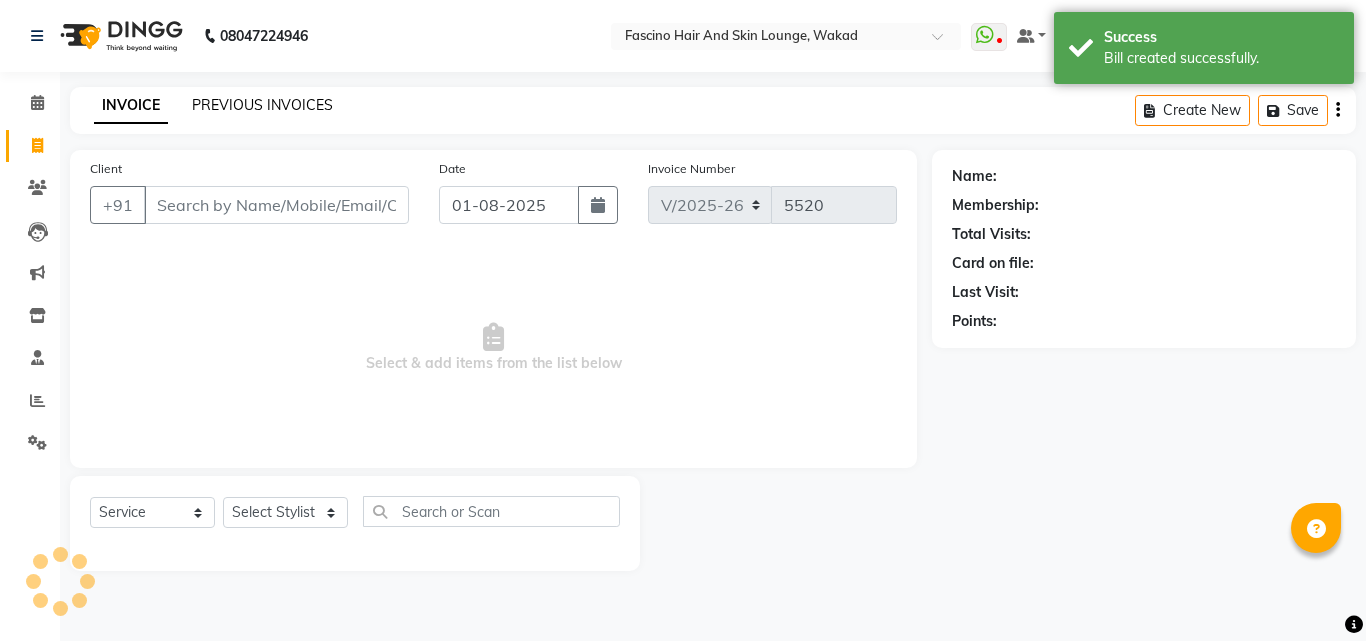 click on "PREVIOUS INVOICES" 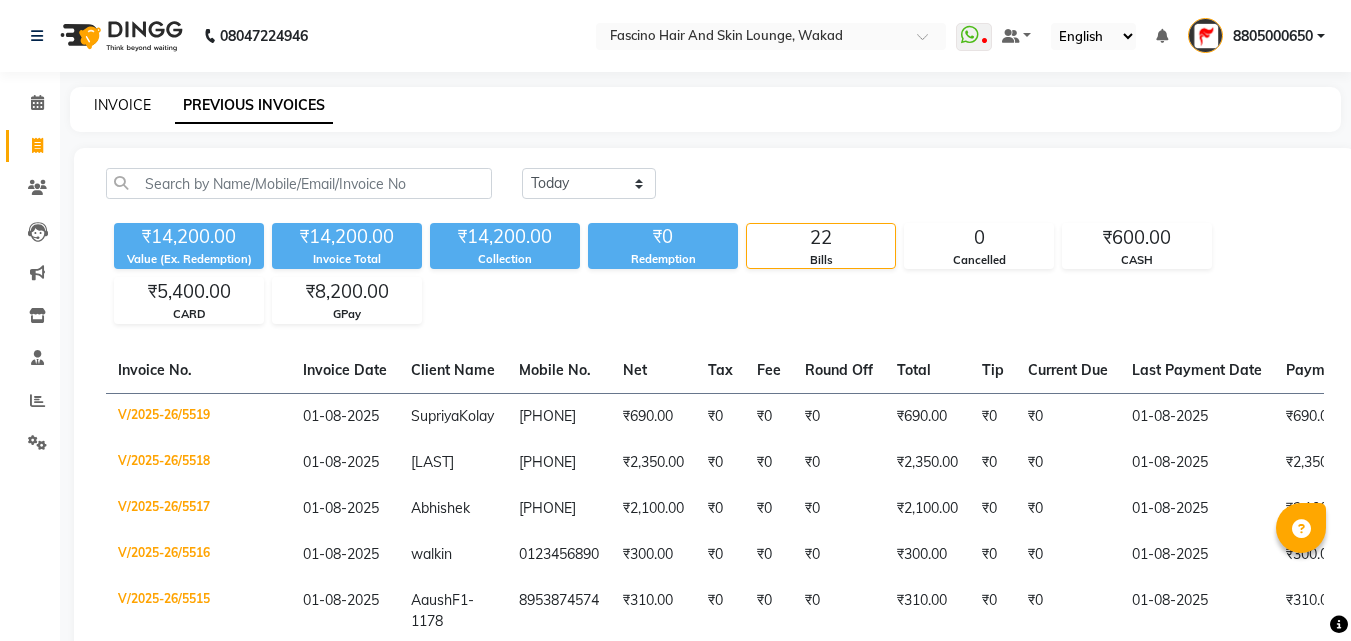 click on "INVOICE" 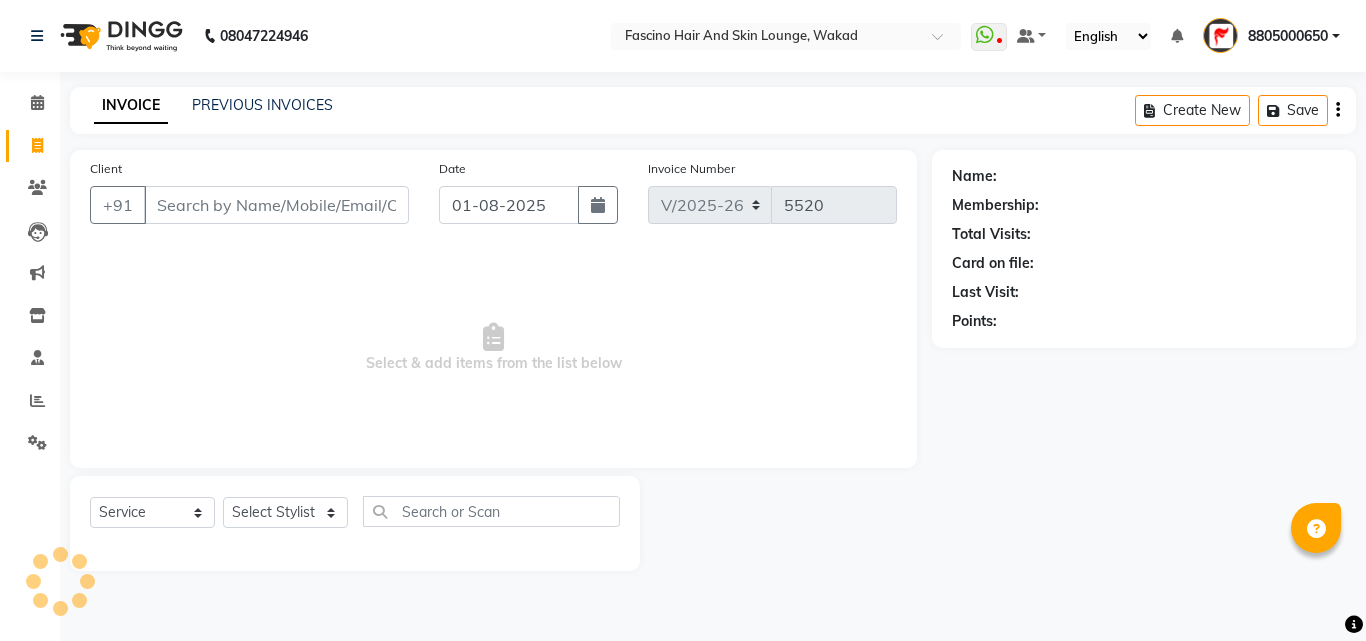 click on "Client" at bounding box center [276, 205] 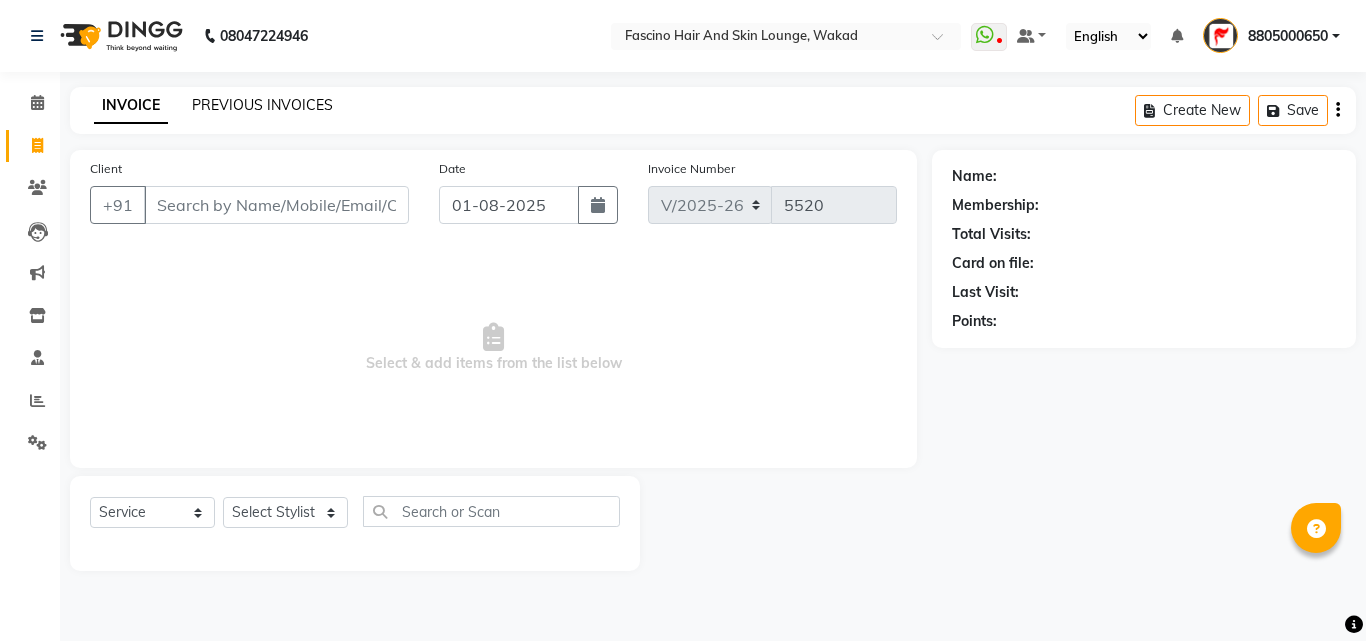 click on "PREVIOUS INVOICES" 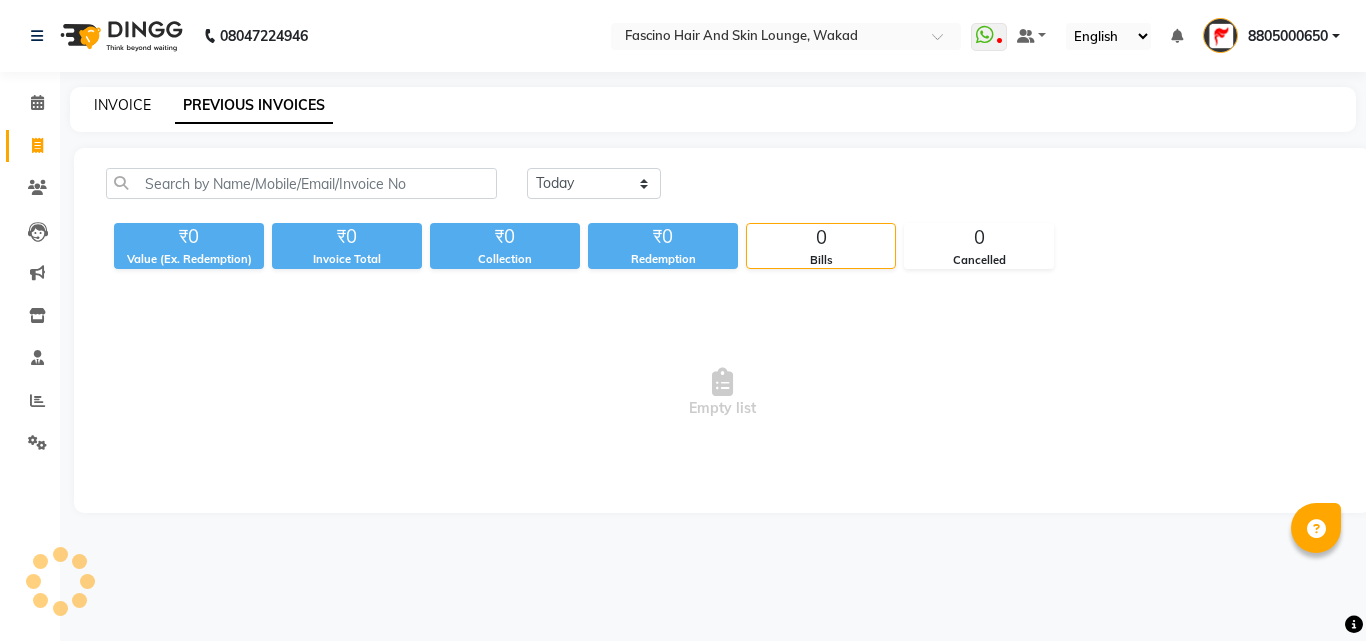 click on "INVOICE" 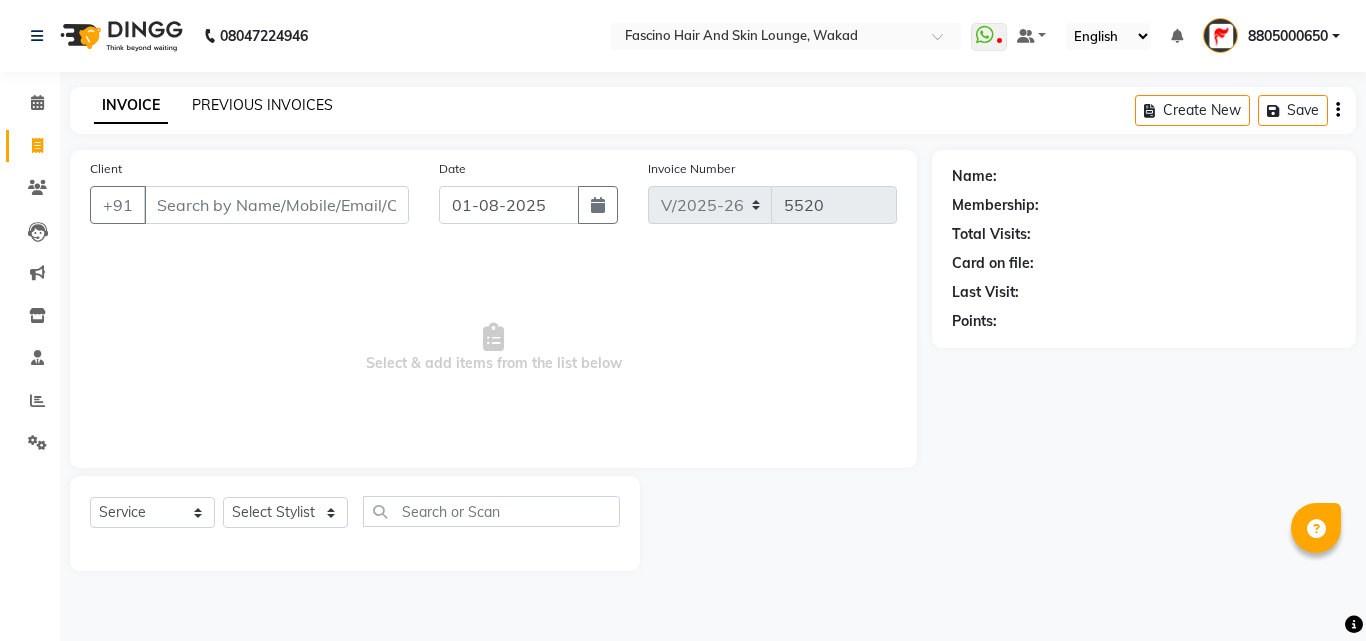 click on "PREVIOUS INVOICES" 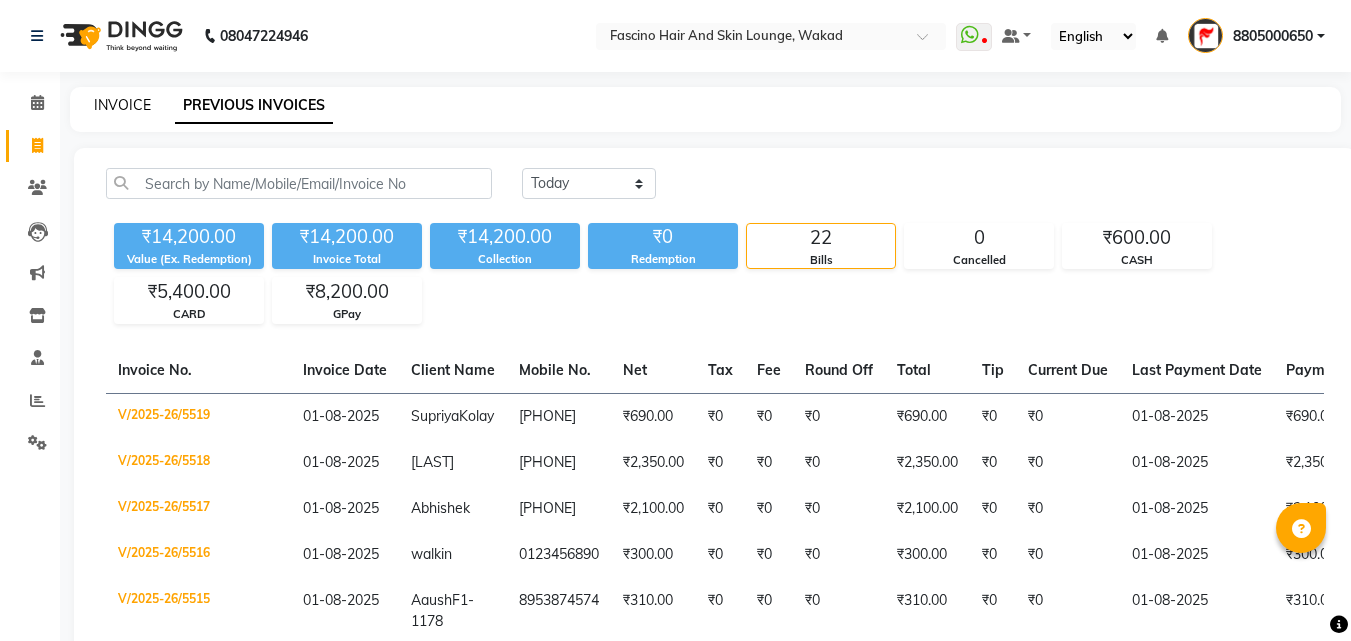 click on "INVOICE" 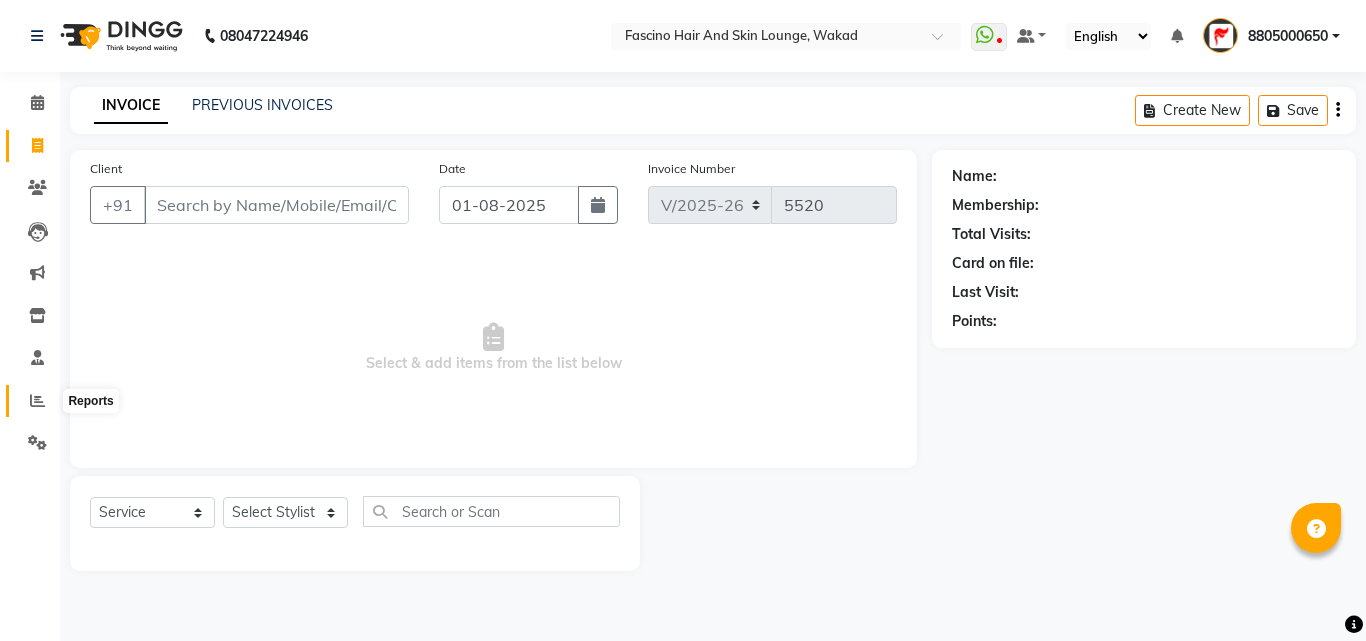 click 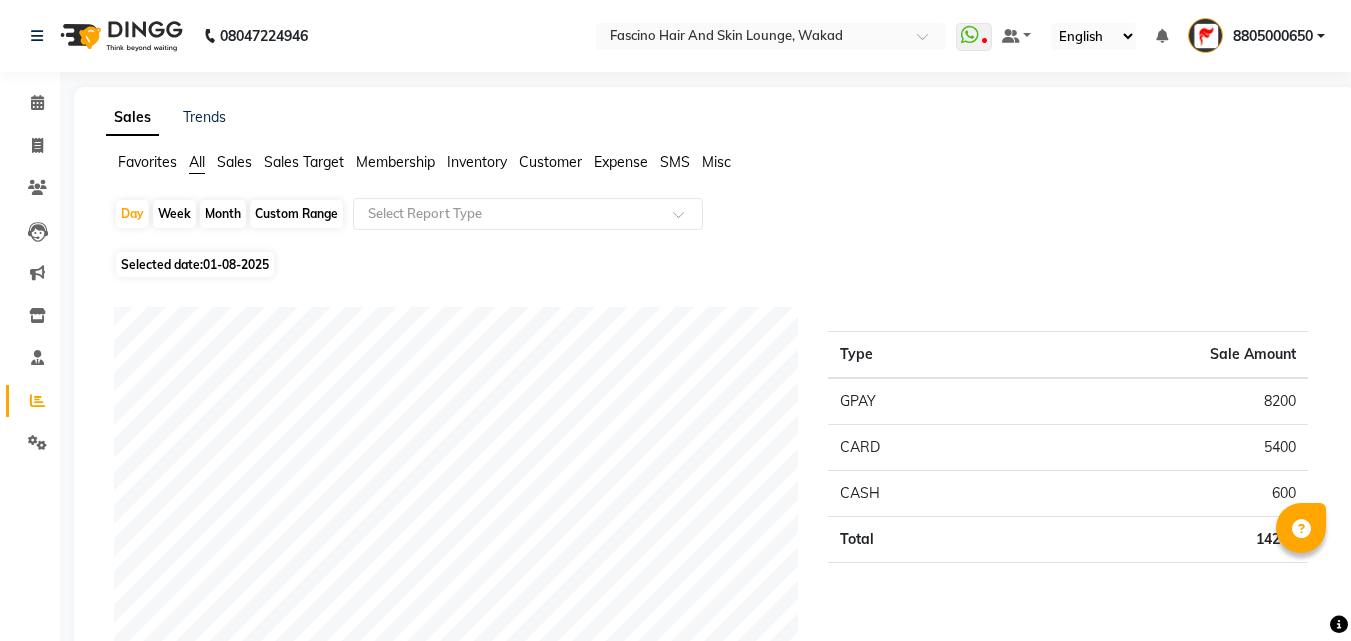 click on "Day   Week   Month   Custom Range  Select Report Type" 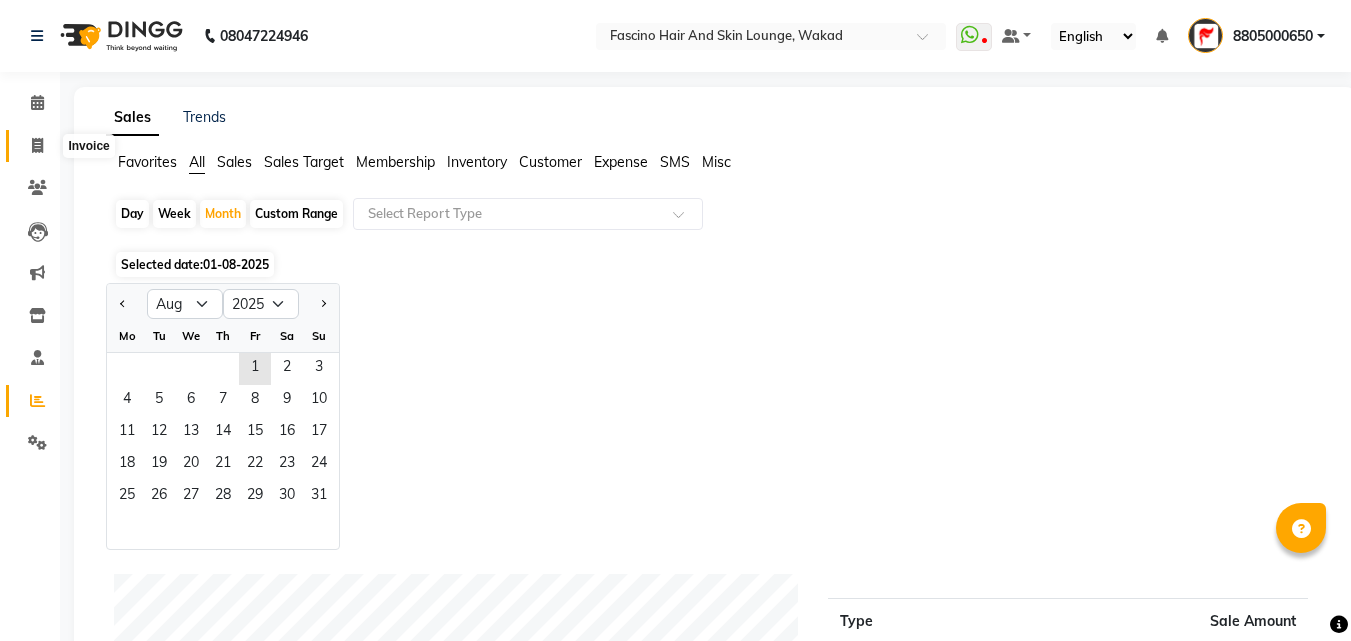 click 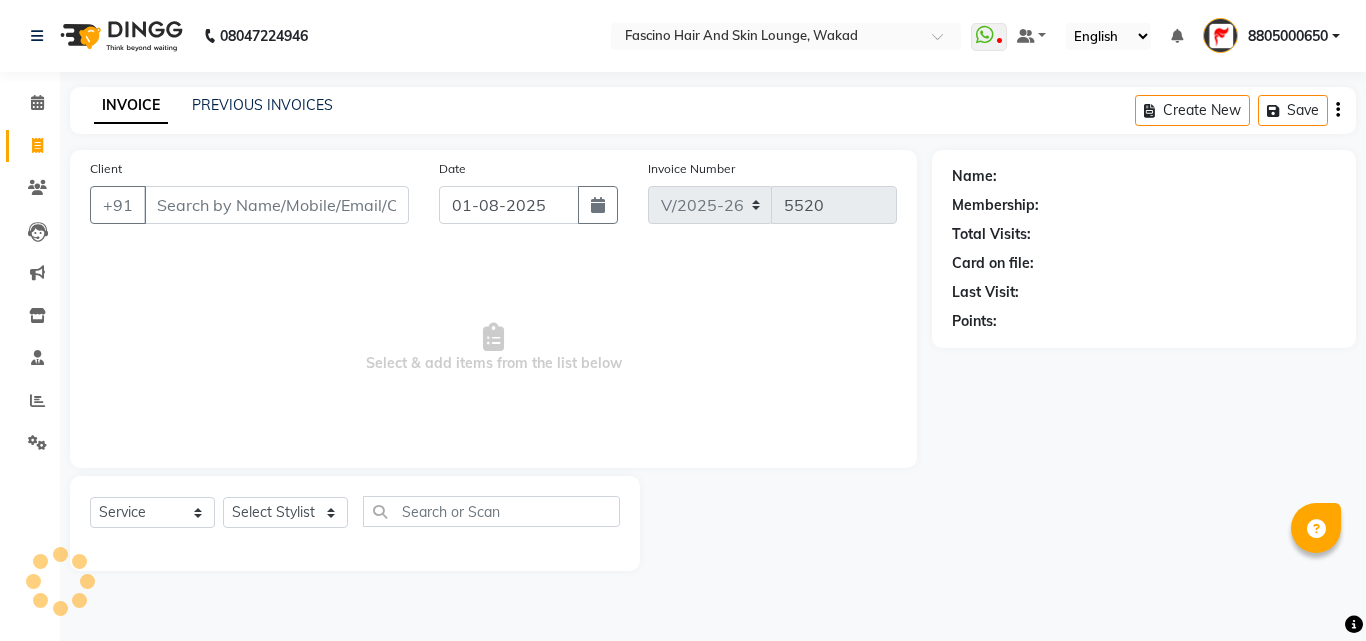 click on "Client" at bounding box center [276, 205] 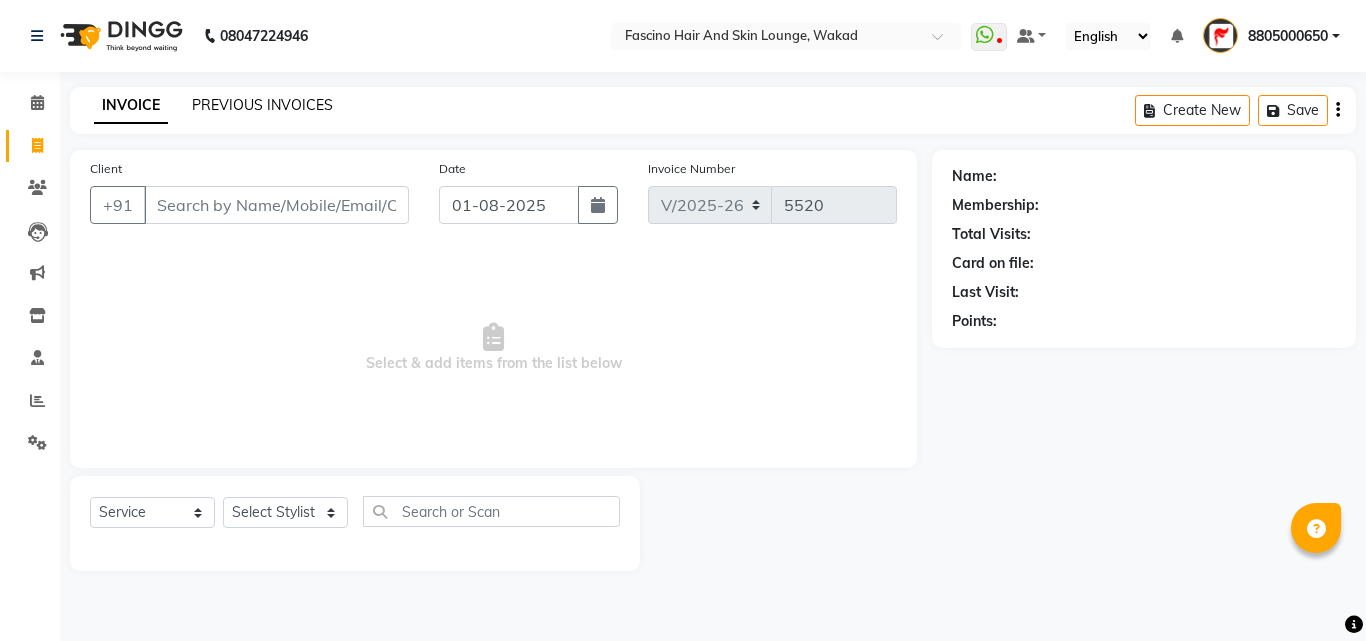 click on "PREVIOUS INVOICES" 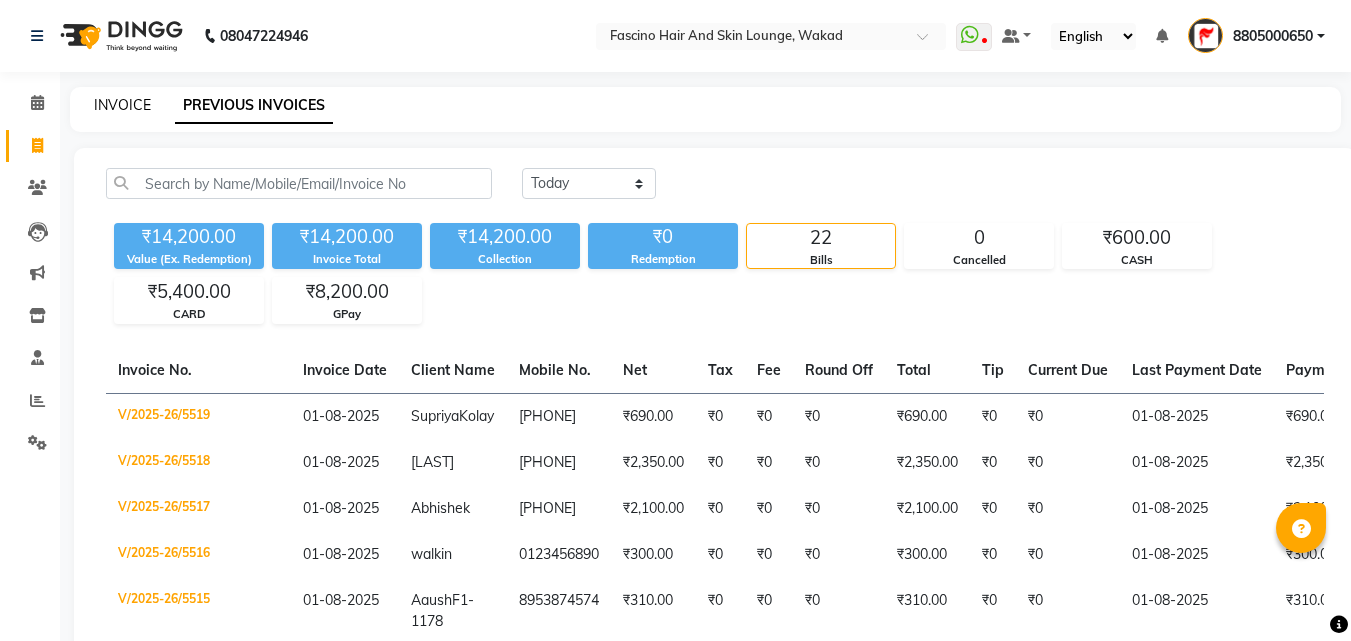 click on "INVOICE" 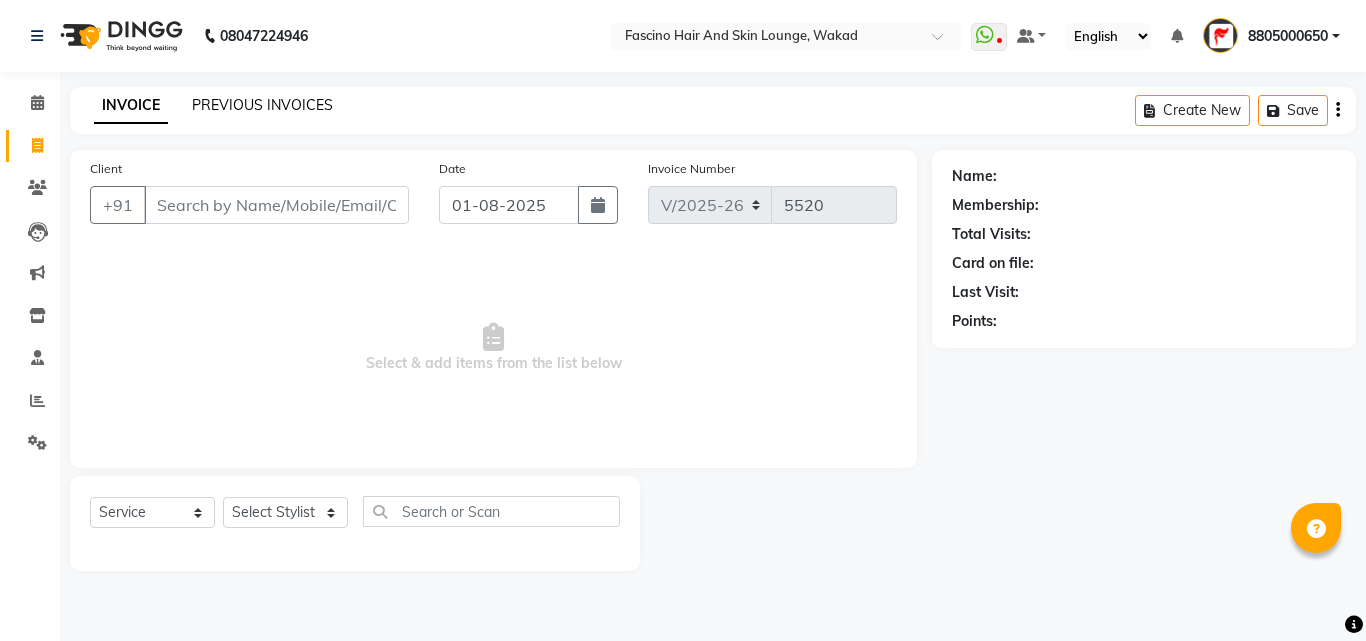 click on "PREVIOUS INVOICES" 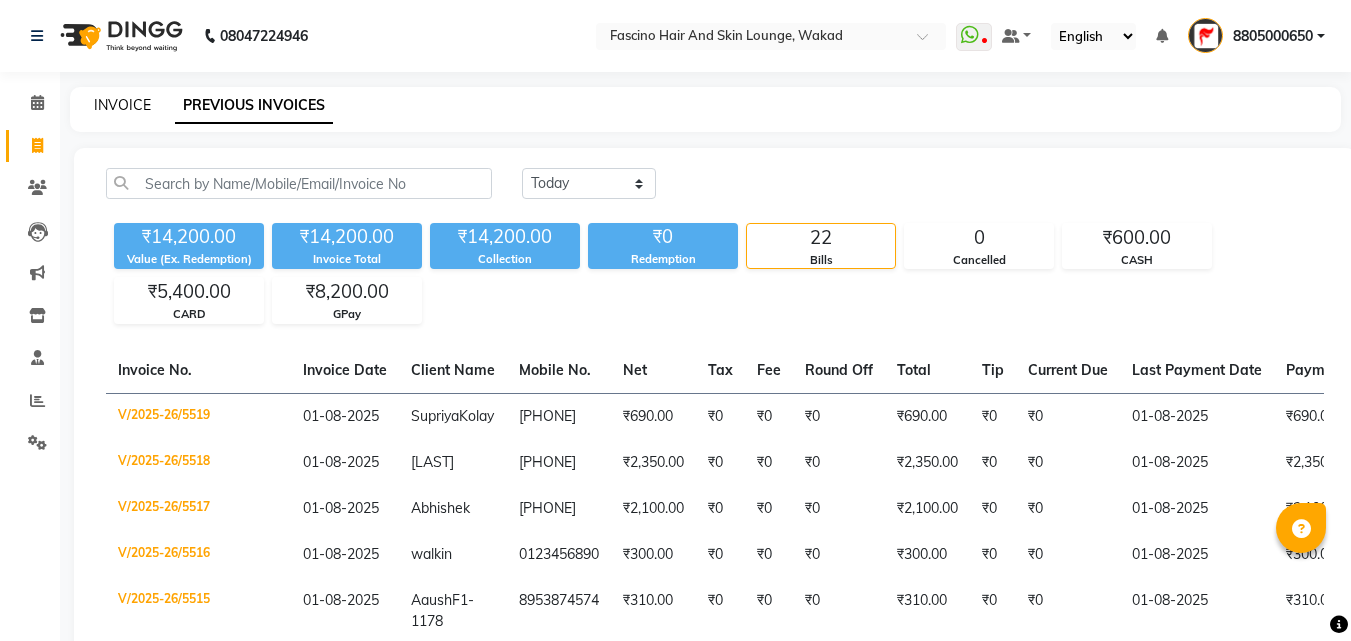 click on "INVOICE" 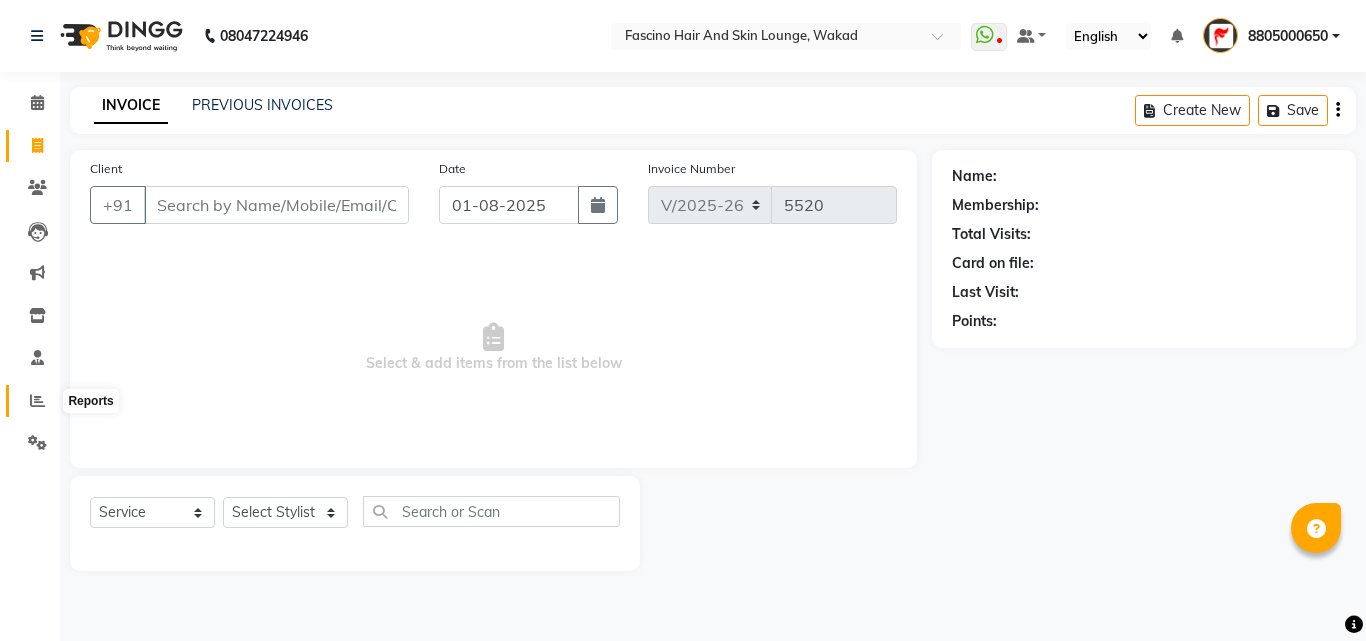 click 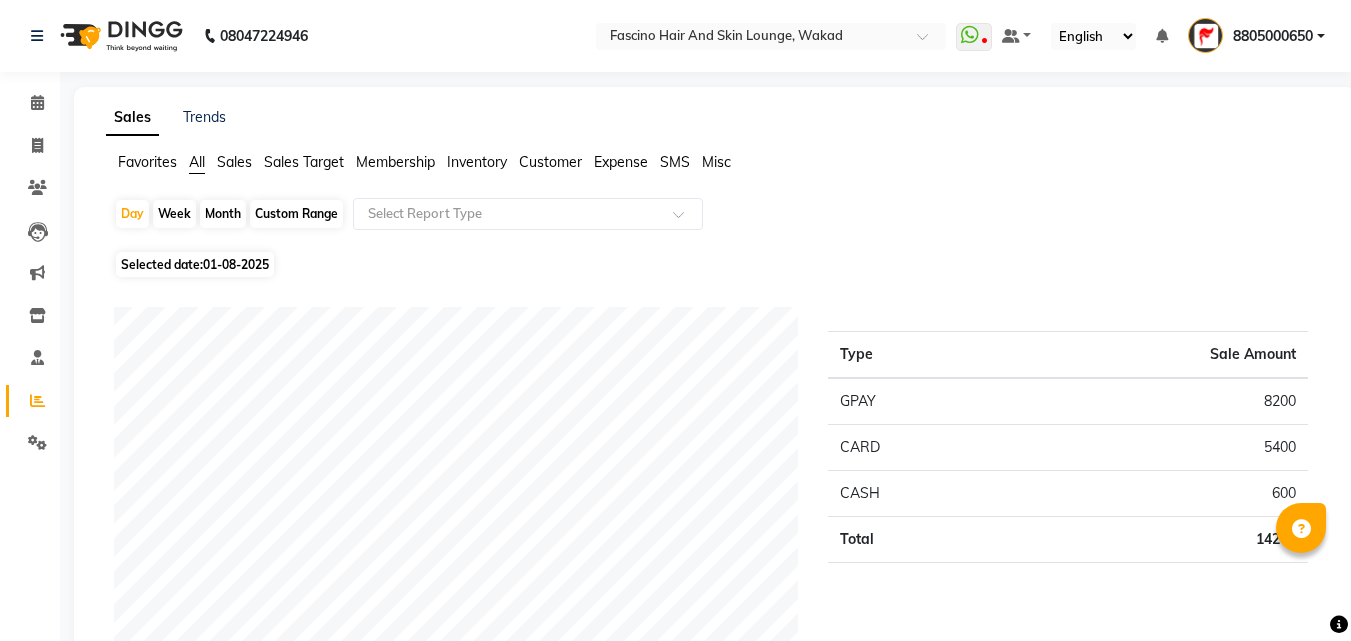 click on "Month" 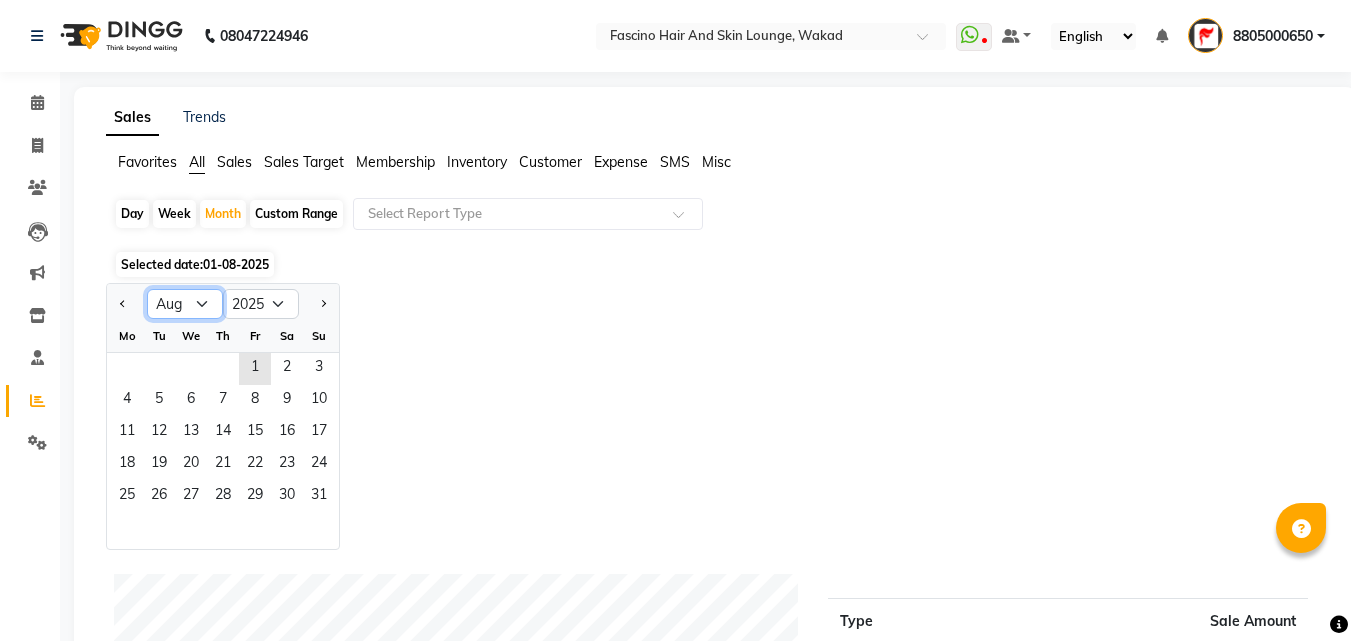 click on "Jan Feb Mar Apr May Jun Jul Aug Sep Oct Nov Dec" 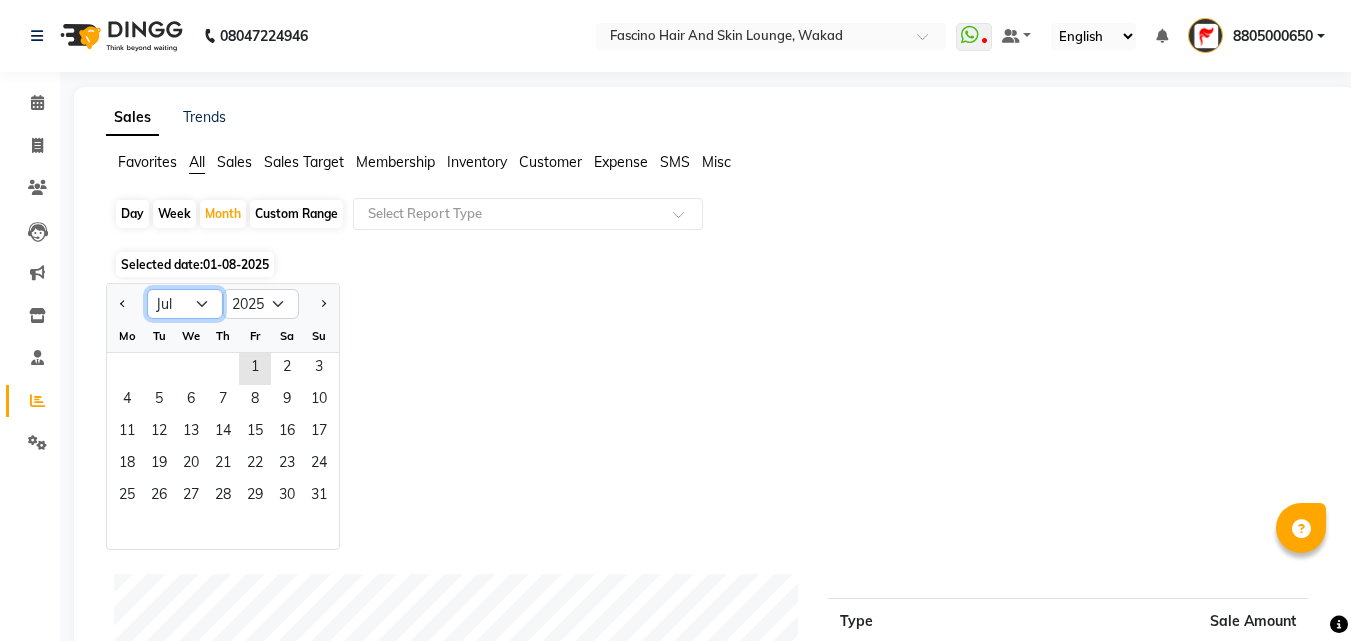 click on "Jan Feb Mar Apr May Jun Jul Aug Sep Oct Nov Dec" 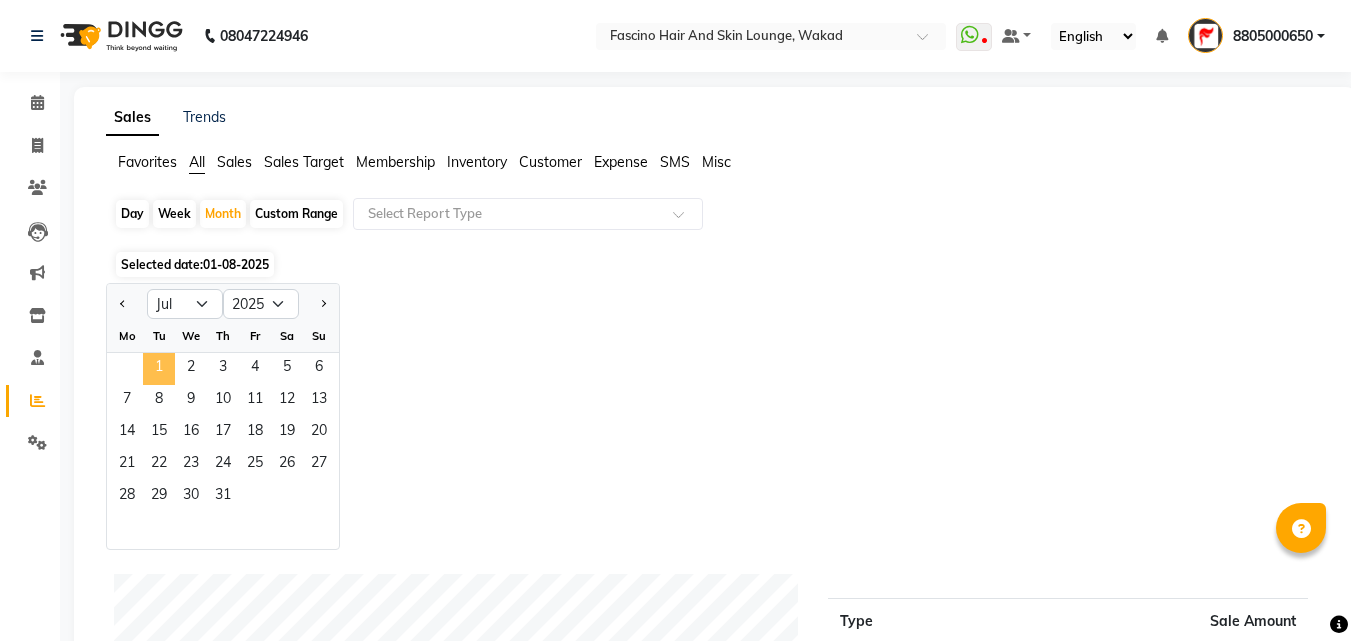 click on "1" 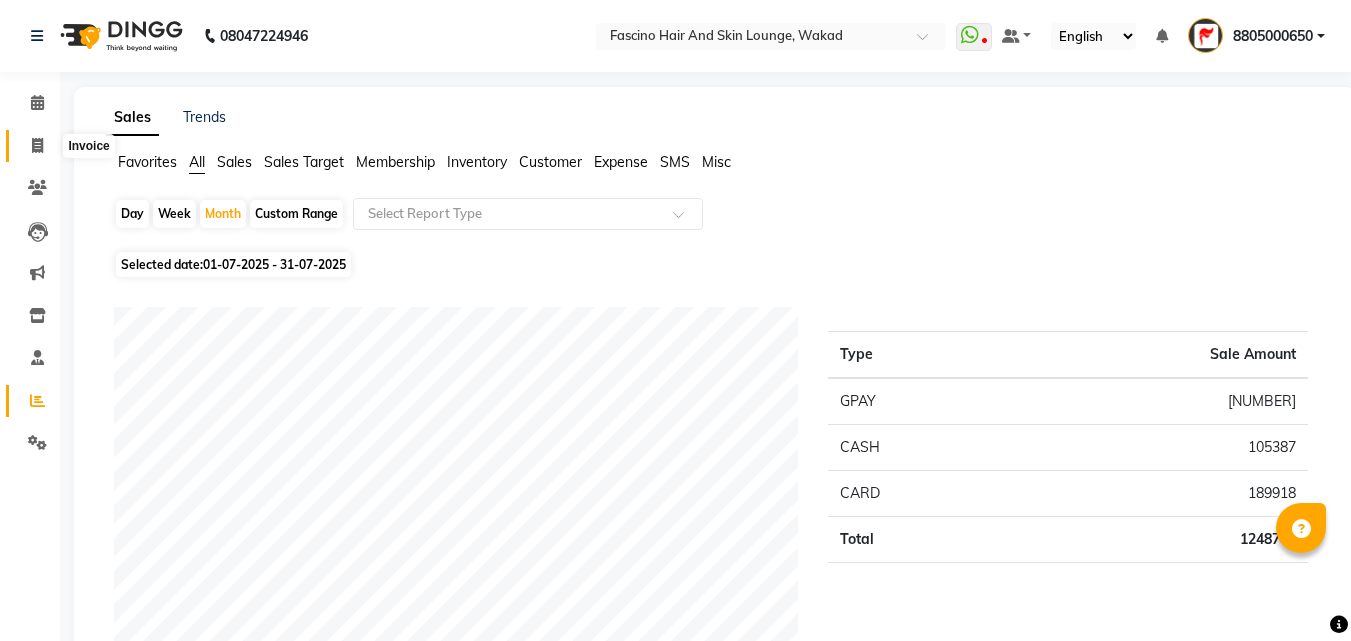 click 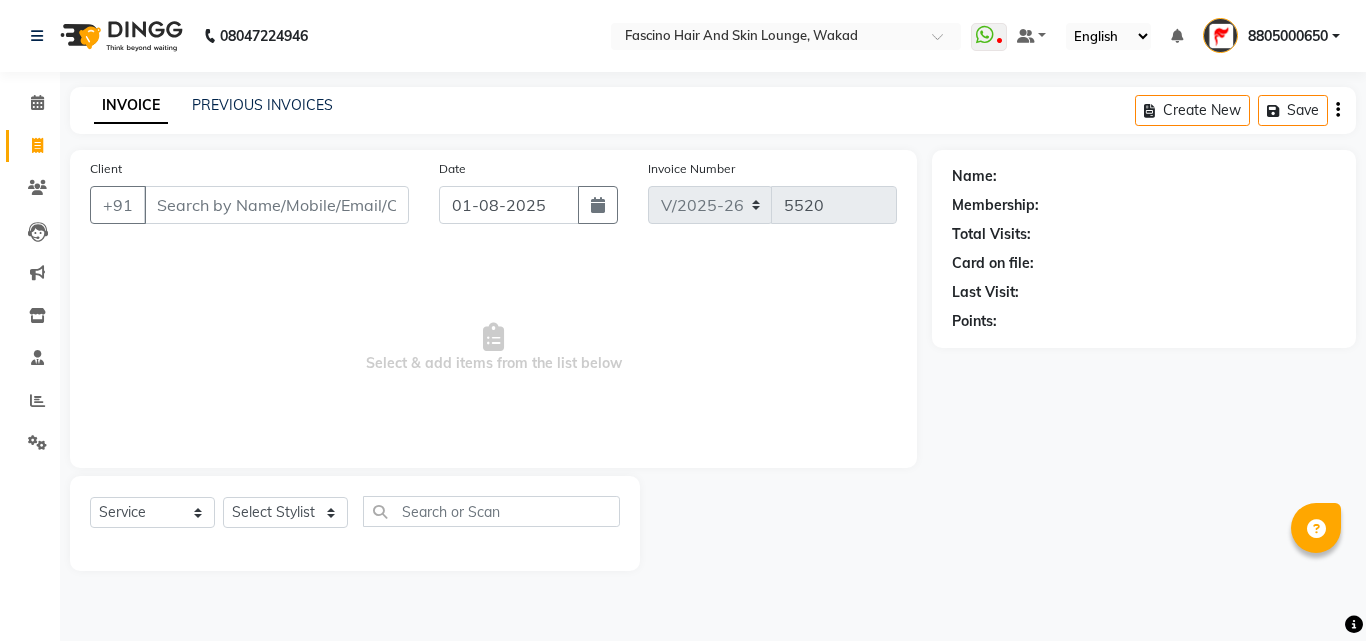 click on "Client" at bounding box center [276, 205] 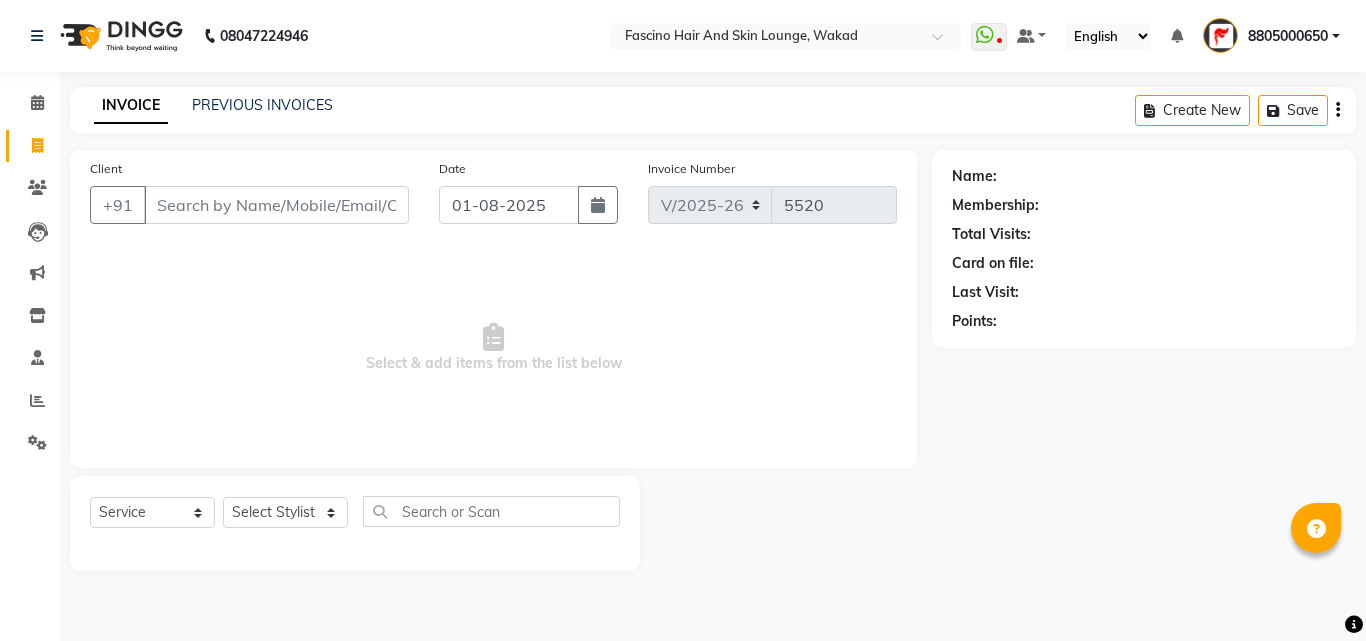 click on "Client" at bounding box center [276, 205] 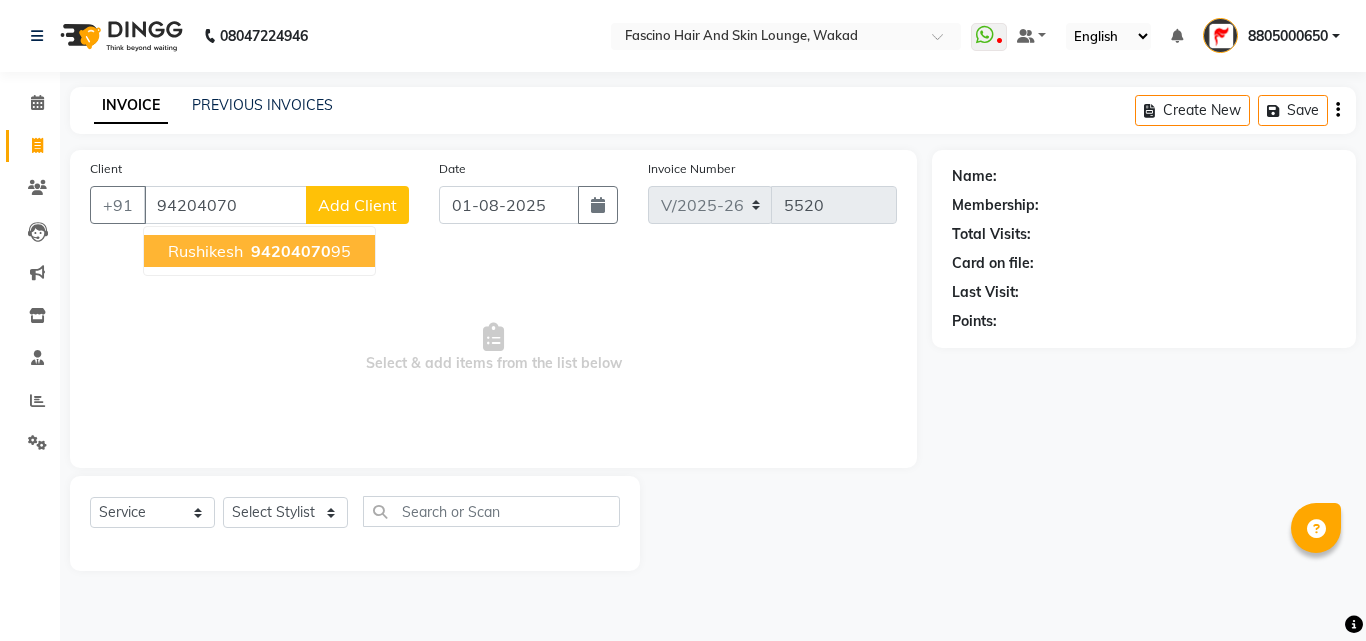 click on "Rushikesh" at bounding box center (205, 251) 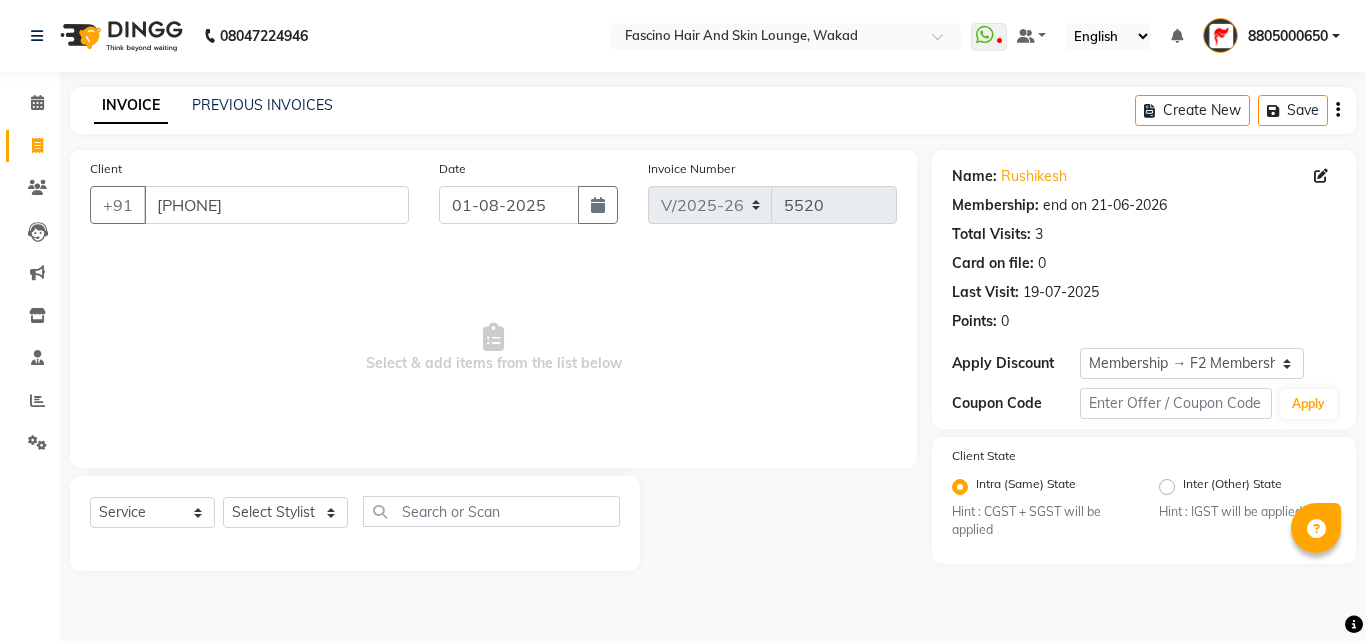 click on "Select Service Product Membership Package Voucher Prepaid Gift Card Select Stylist [PHONE] [FIRST] [LAST] [FIRST] [LAST] [FIRST] [LAST] [LAST] F2 F1 Salon [FIRST] F1 [FIRST] {JH} [FIRST] {f3} [FIRST] (Jh ) [LAST] [LAST] [FIRST] JH [FIRST] [LAST] [FIRST] jh [LAST] [LAST] [LAST] [FIRST] (F1) [LAST] (JH) [LAST] [LAST] [FIRST] F1 [LAST] [LAST] {f2} [LAST] [FIRST] [LAST]" 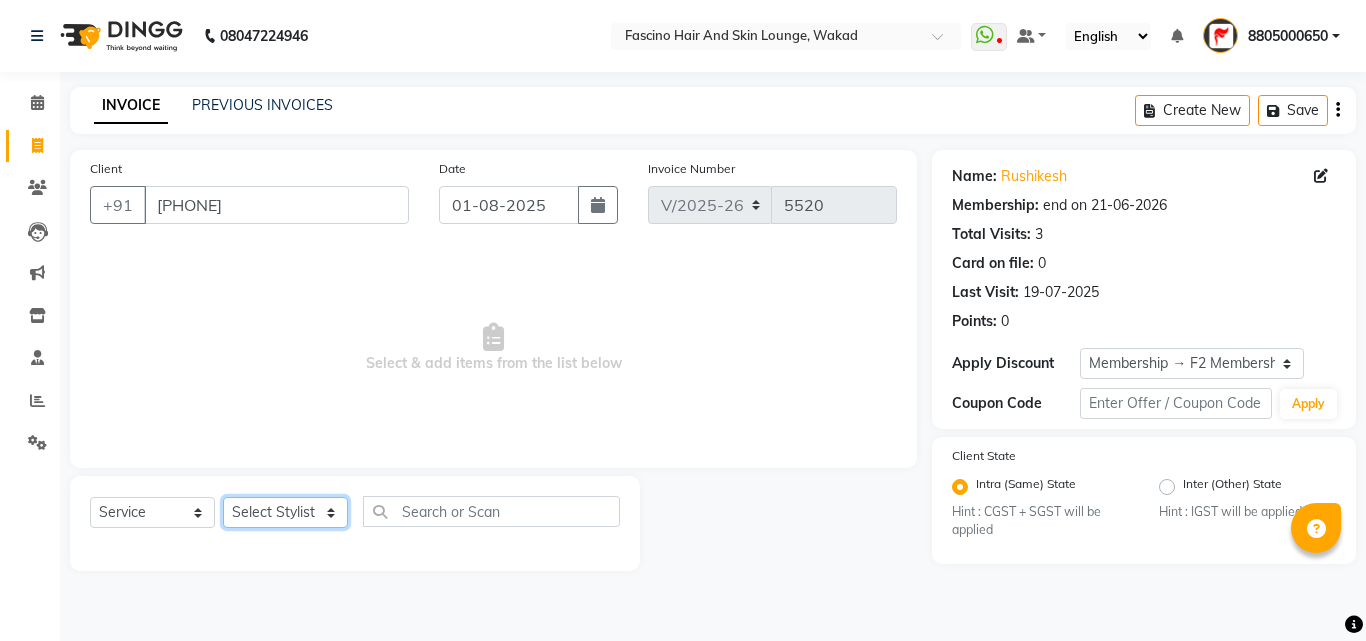 click on "Select Stylist [PHONE] [FIRST] [LAST] [FIRST] [LAST] [FIRST] [LAST] [LAST] F2 F1 Salon [FIRST] F1 [FIRST] {JH} [FIRST] {f3} [FIRST] (Jh ) [LAST] [LAST] [FIRST] JH [FIRST] [LAST] [FIRST] jh [LAST] [LAST] [LAST] [FIRST] (F1) [LAST] (JH) [LAST] [LAST] [FIRST] F1 [LAST] [LAST] {f2} [LAST] [FIRST] [LAST]" 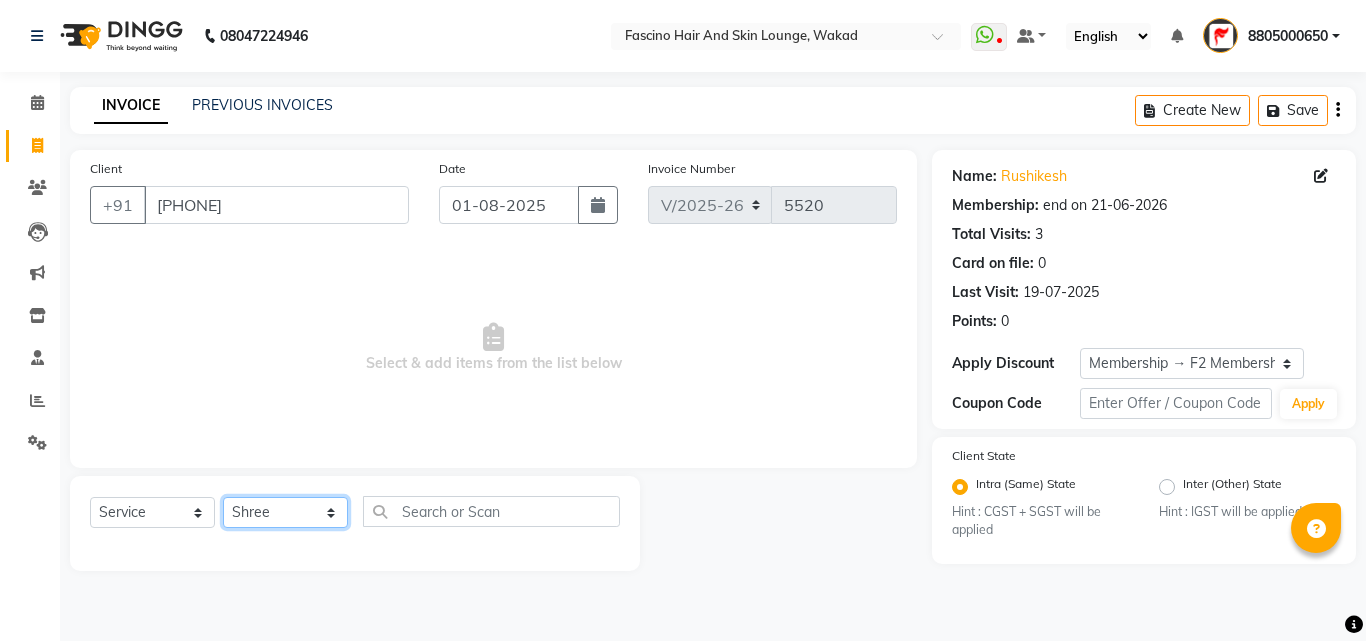 click on "Select Stylist [PHONE] [FIRST] [LAST] [FIRST] [LAST] [FIRST] [LAST] [LAST] F2 F1 Salon [FIRST] F1 [FIRST] {JH} [FIRST] {f3} [FIRST] (Jh ) [LAST] [LAST] [FIRST] JH [FIRST] [LAST] [FIRST] jh [LAST] [LAST] [LAST] [FIRST] (F1) [LAST] (JH) [LAST] [LAST] [FIRST] F1 [LAST] [LAST] {f2} [LAST] [FIRST] [LAST]" 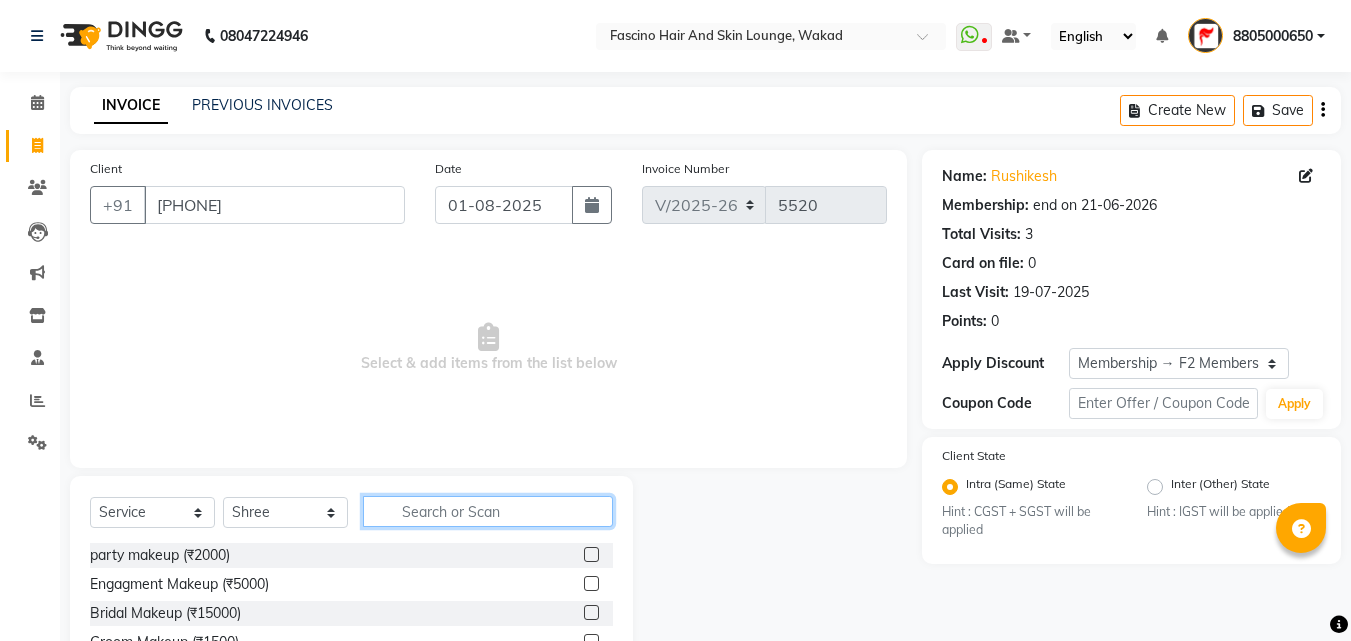 click 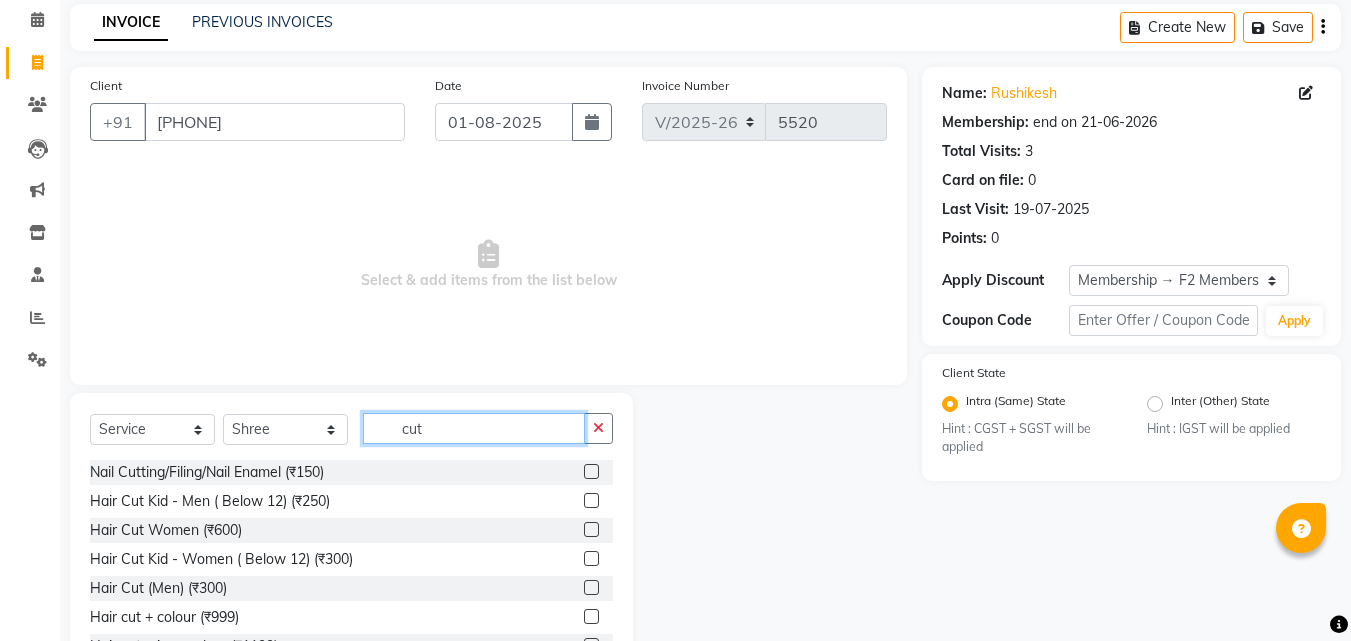 scroll, scrollTop: 160, scrollLeft: 0, axis: vertical 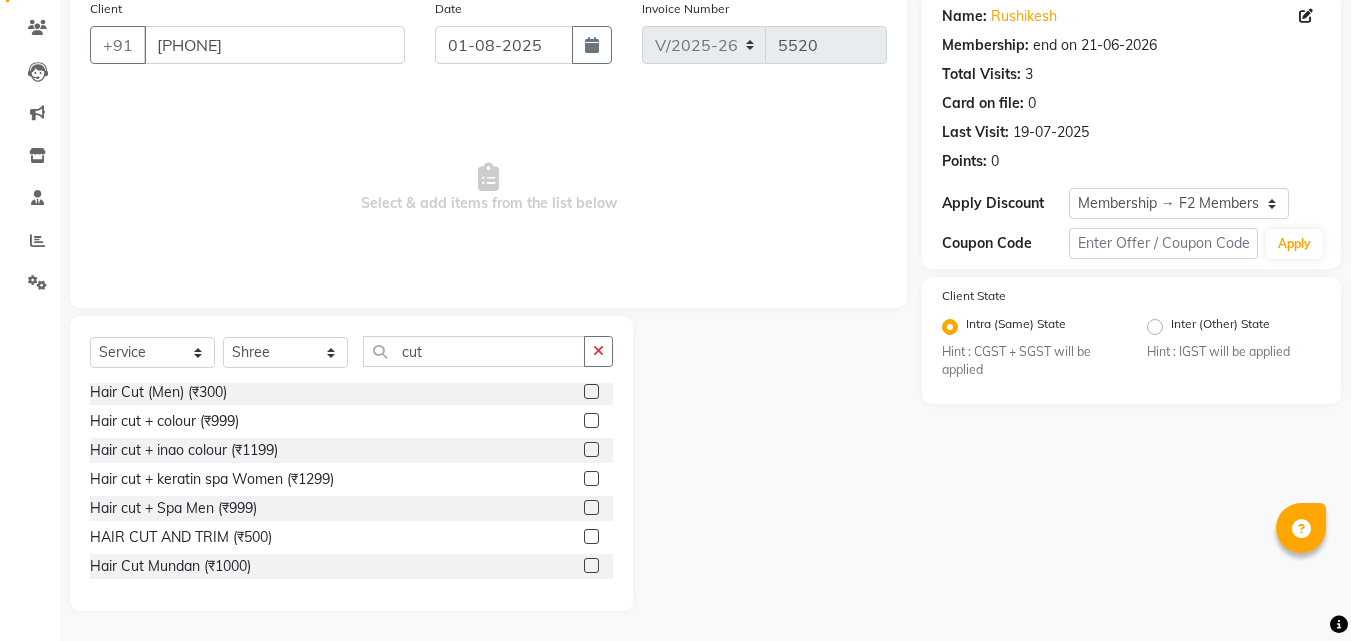 click 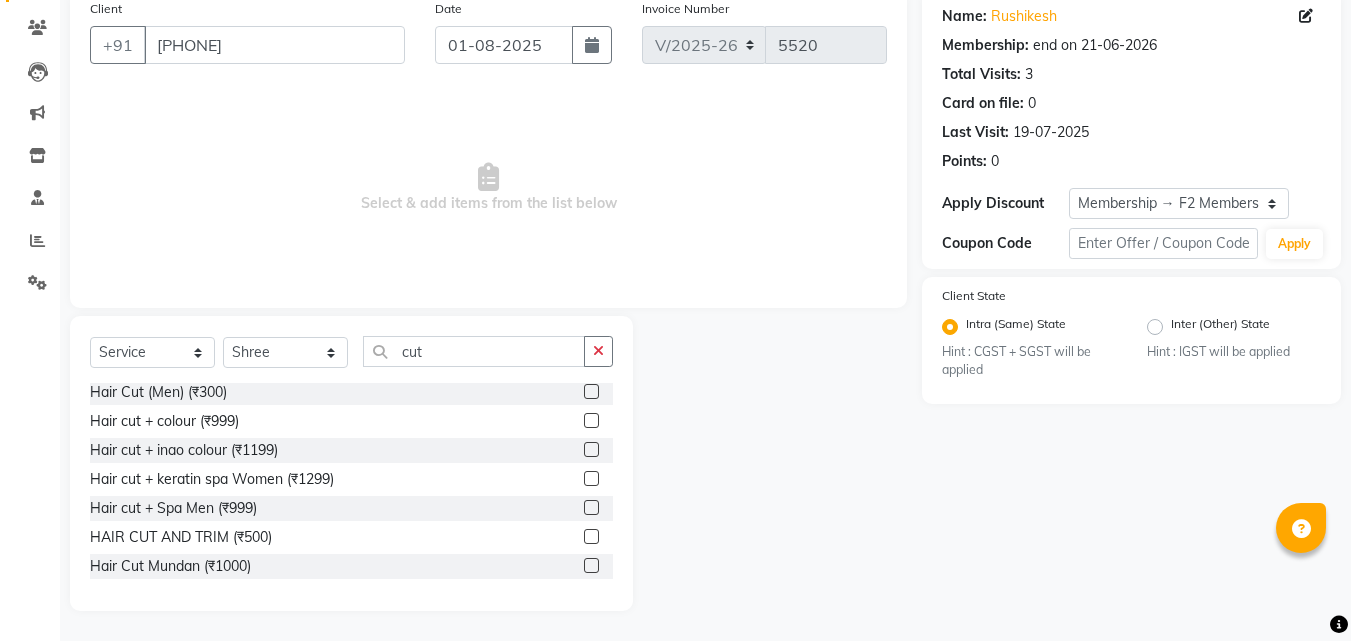 click 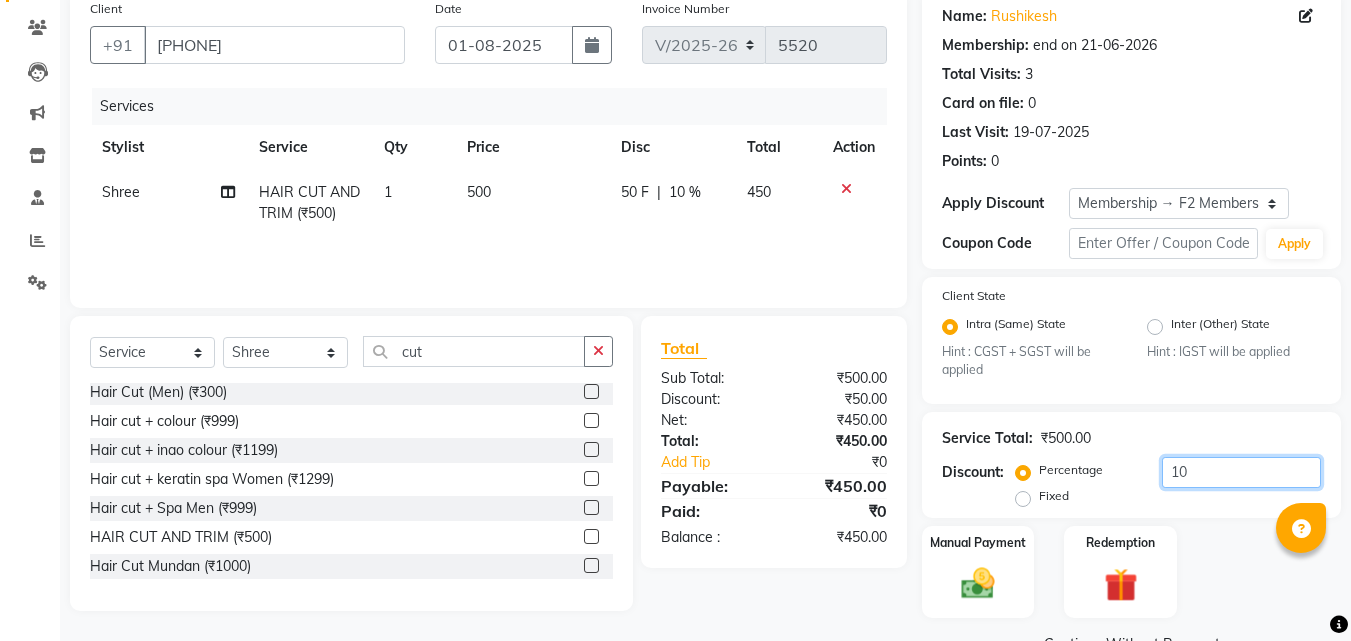 click on "10" 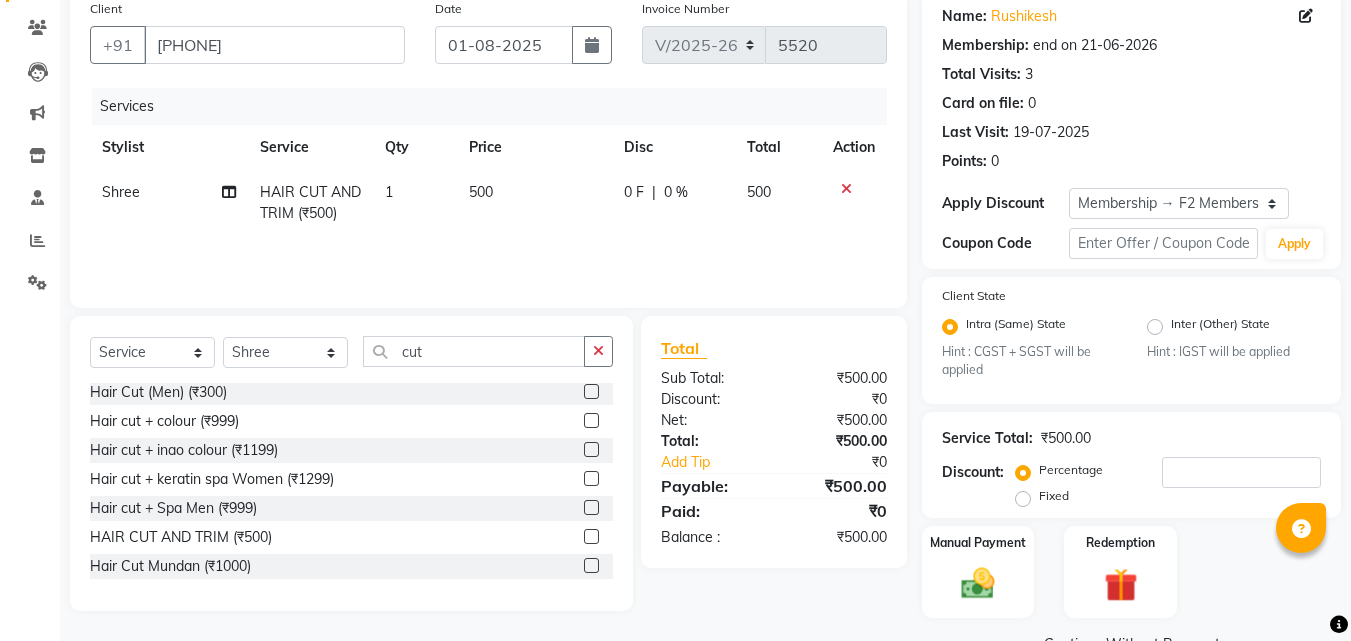 click on "500" 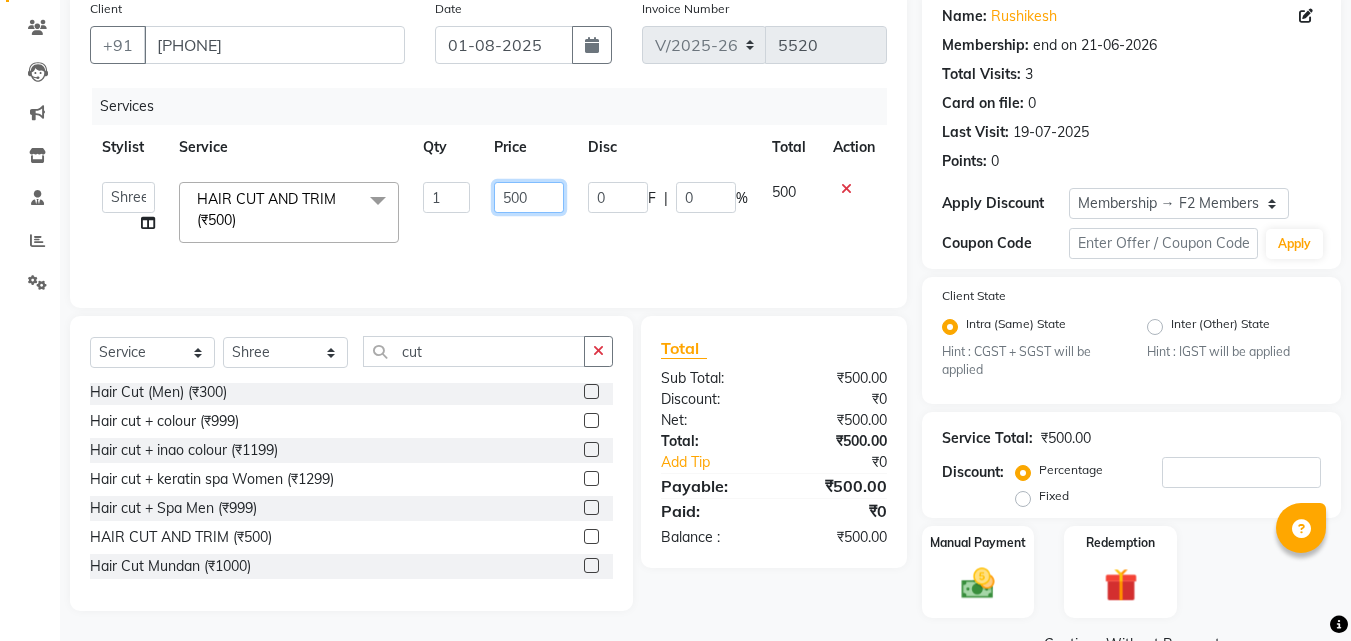 click on "500" 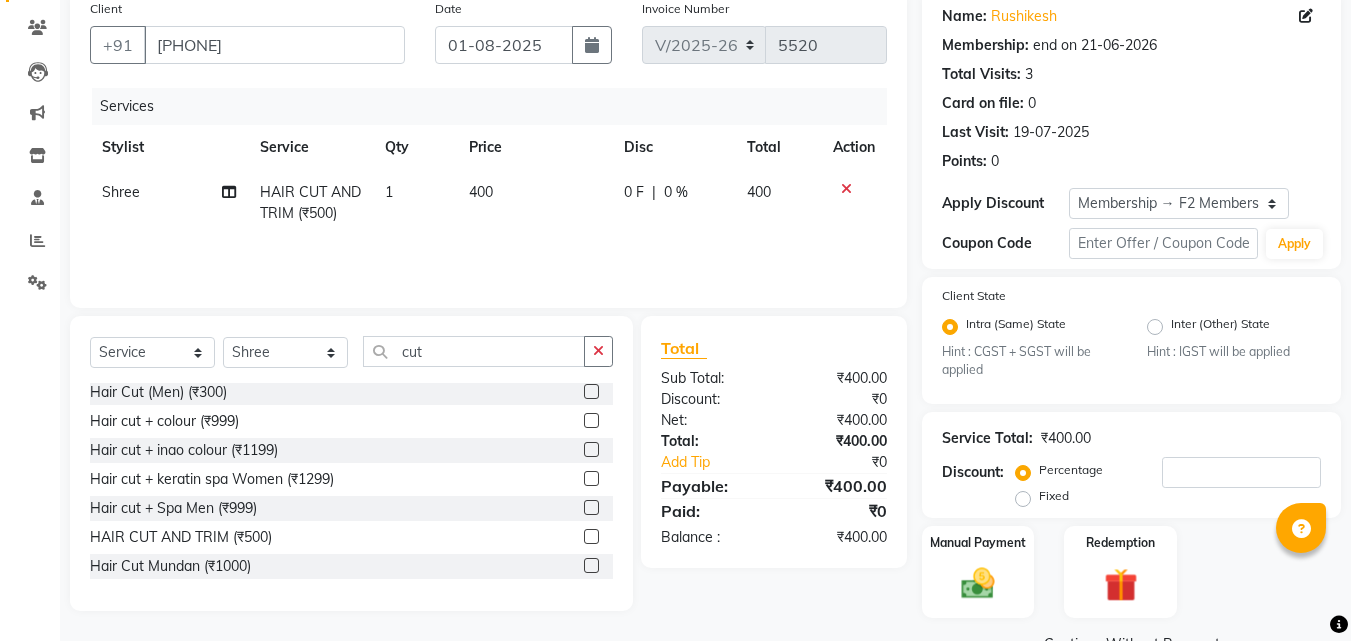 click on "Services Stylist Service Qty Price Disc Total Action [LAST] HAIR CUT AND TRIM (₹[PRICE]) 1 400 0 F | 0 % 400" 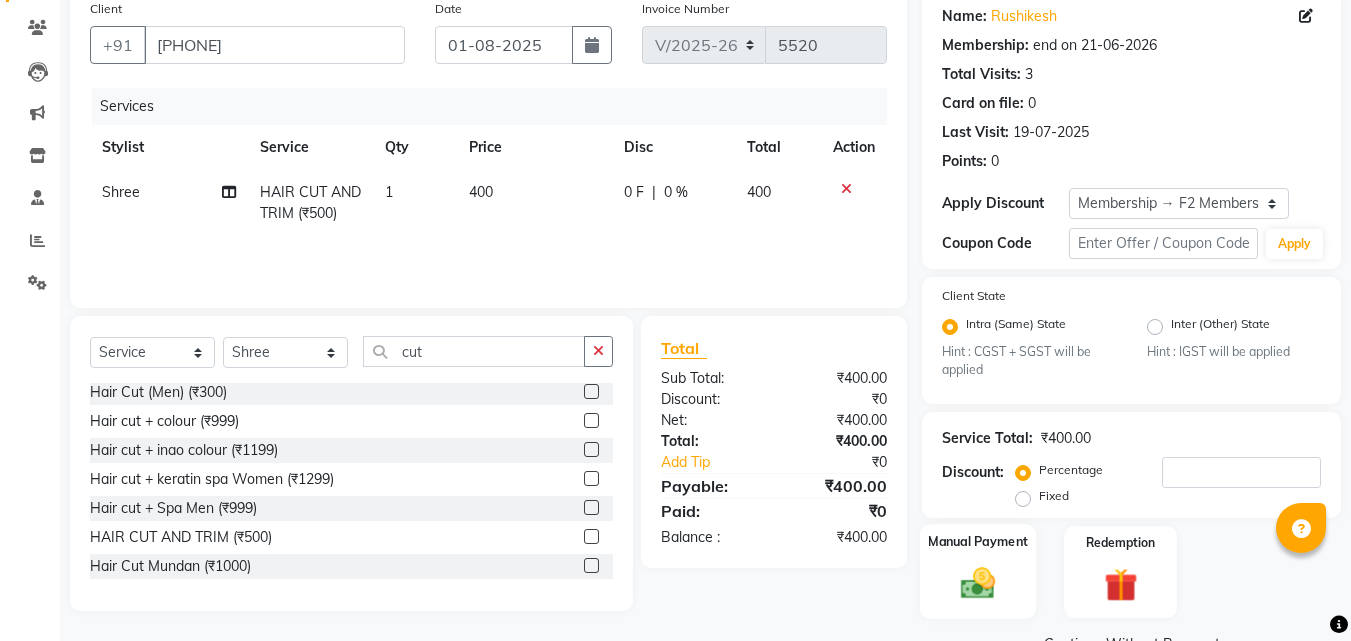 click 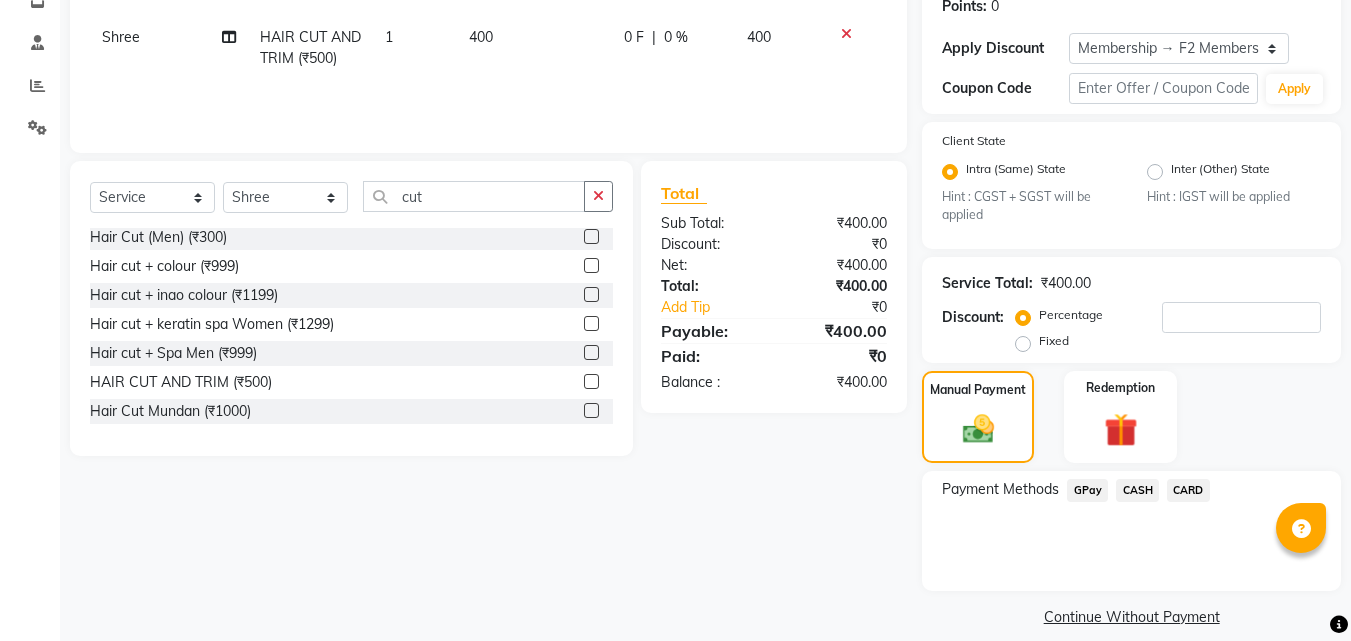 scroll, scrollTop: 336, scrollLeft: 0, axis: vertical 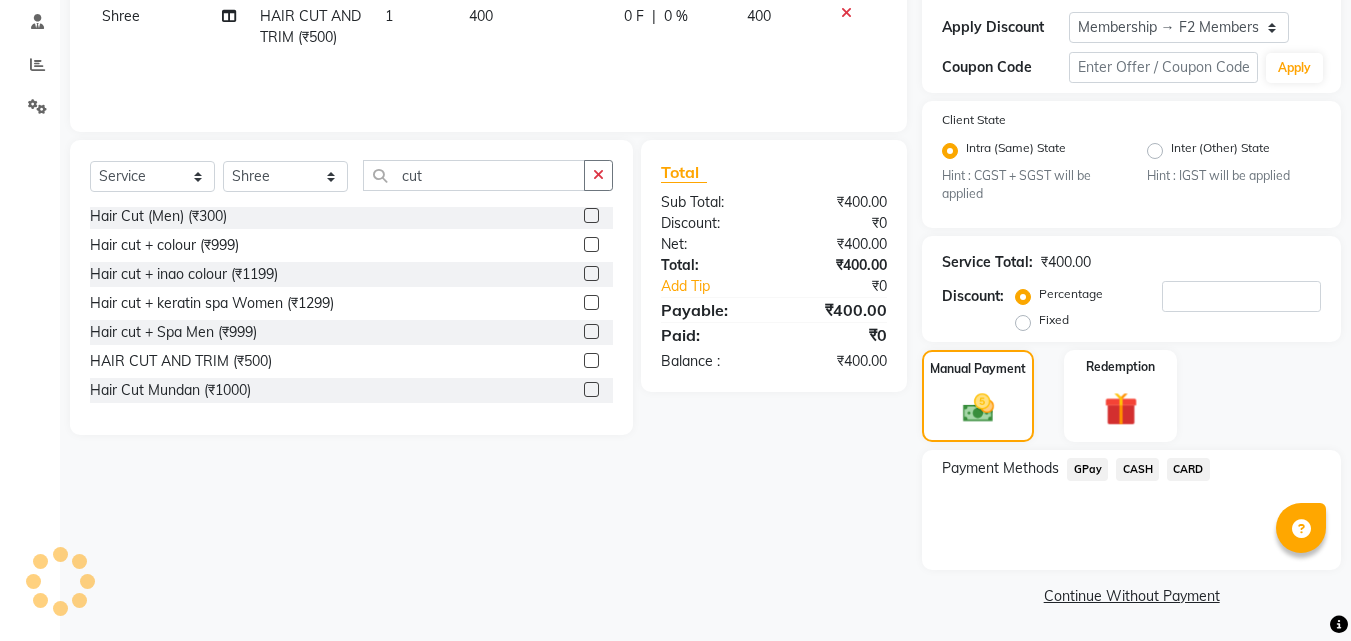 click on "CARD" 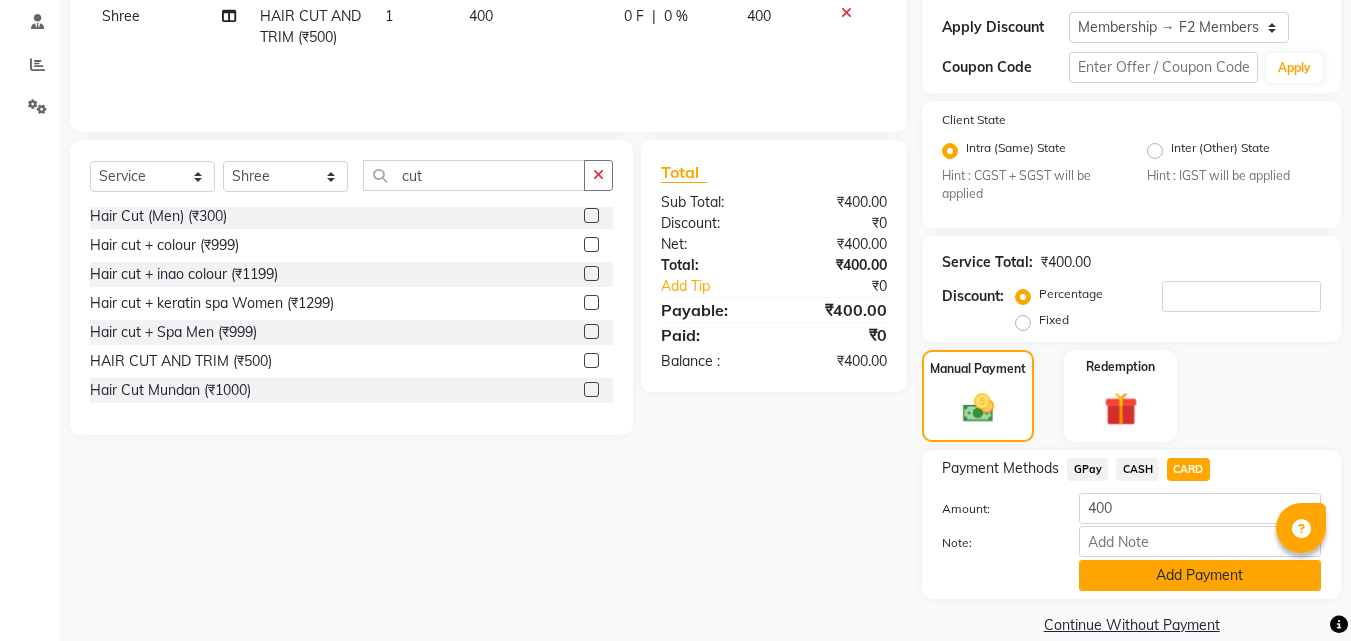 click on "Add Payment" 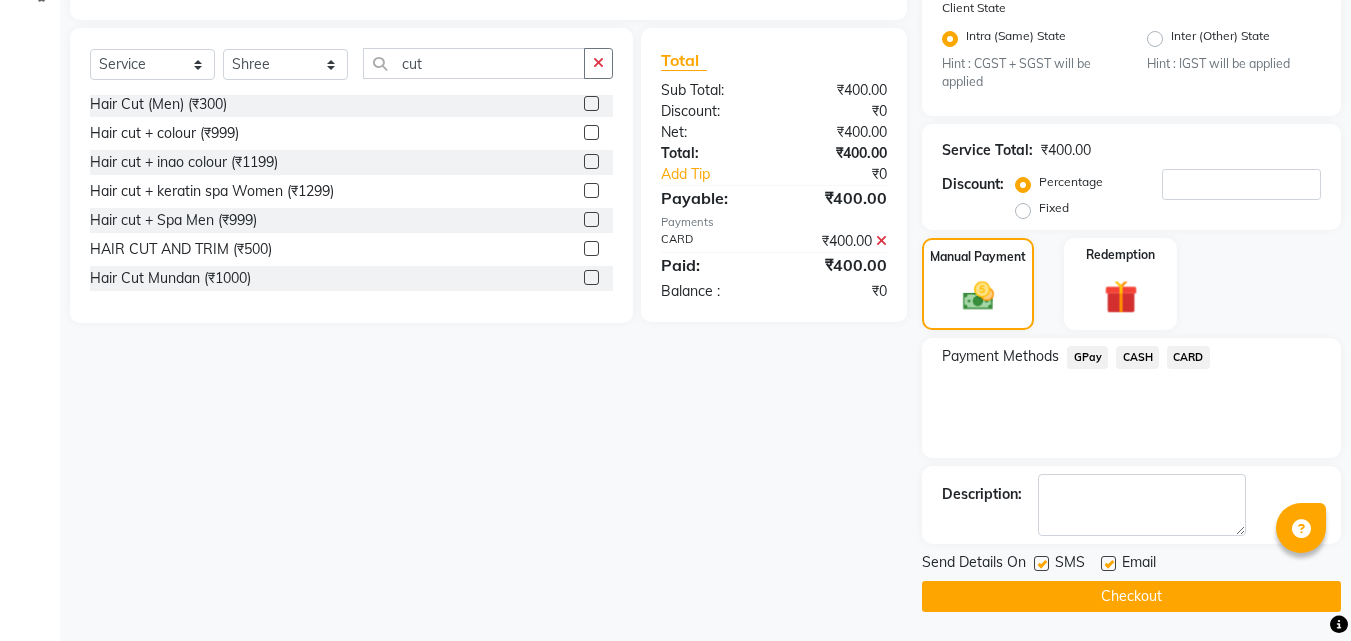 scroll, scrollTop: 449, scrollLeft: 0, axis: vertical 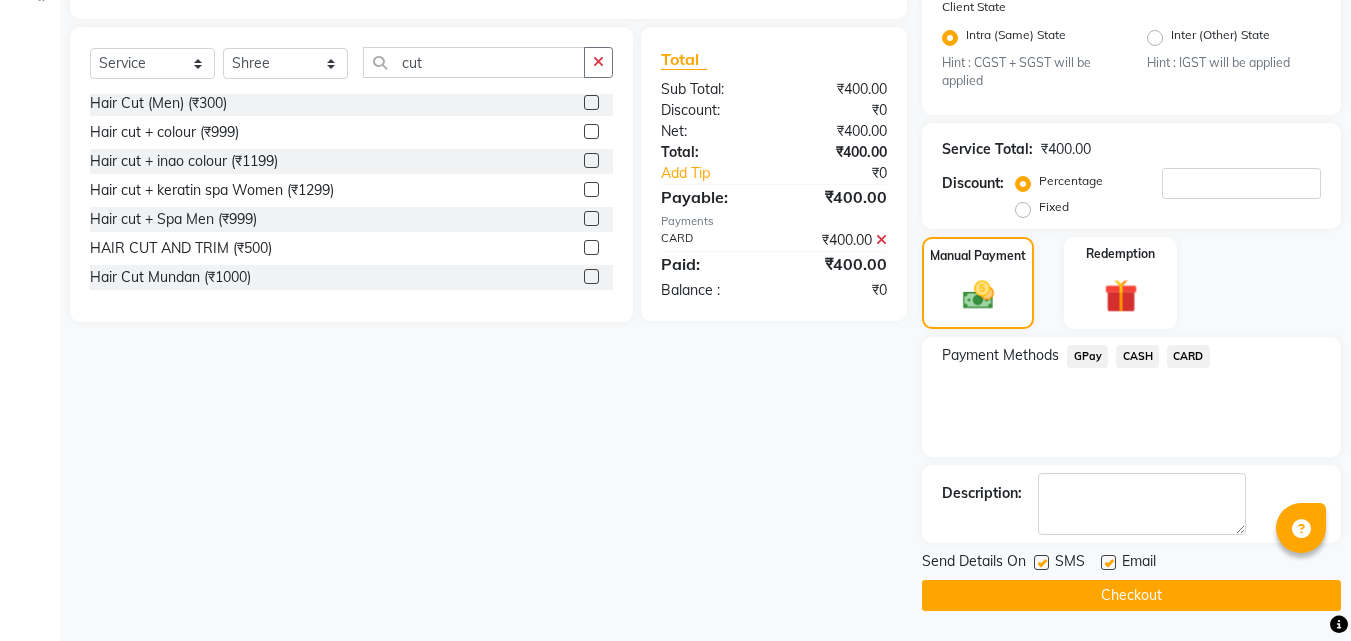 click 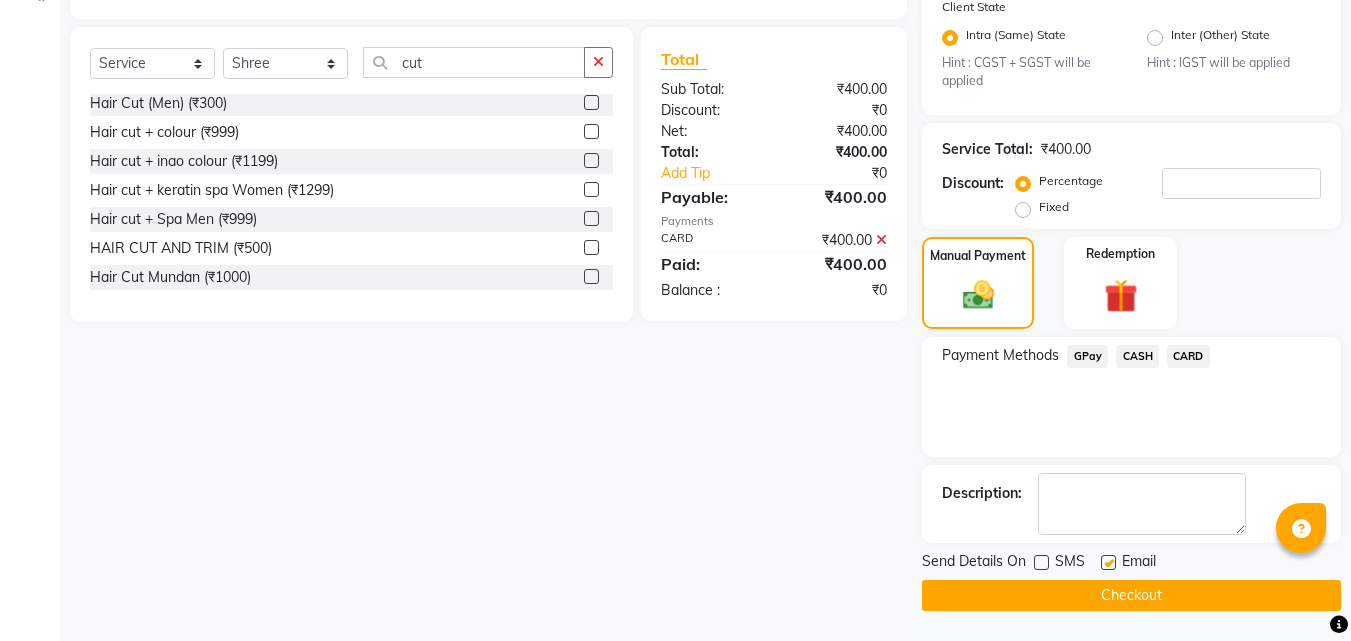 click on "Checkout" 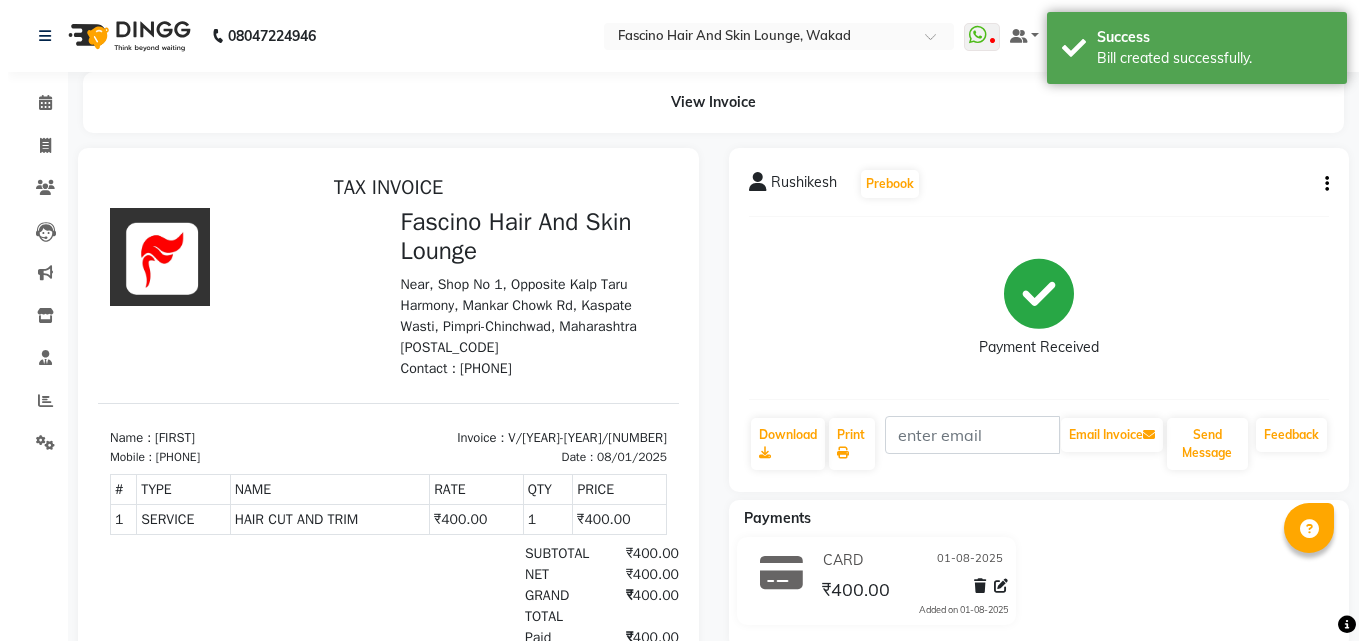 scroll, scrollTop: 0, scrollLeft: 0, axis: both 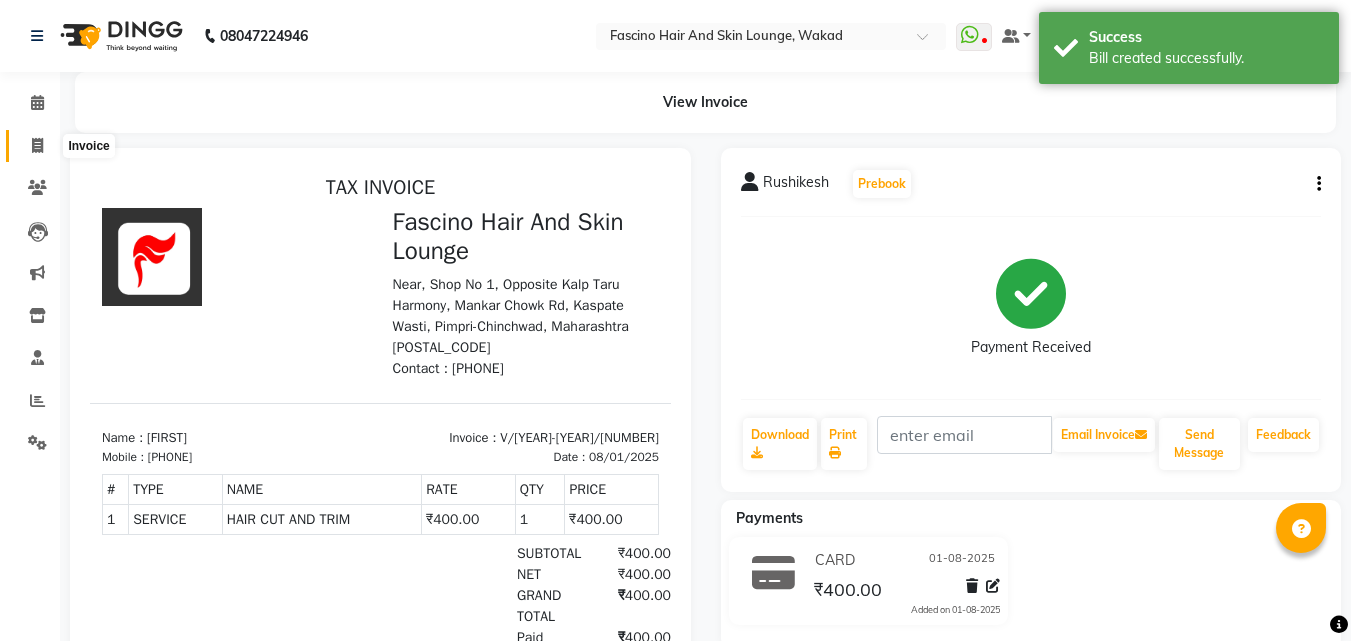 click 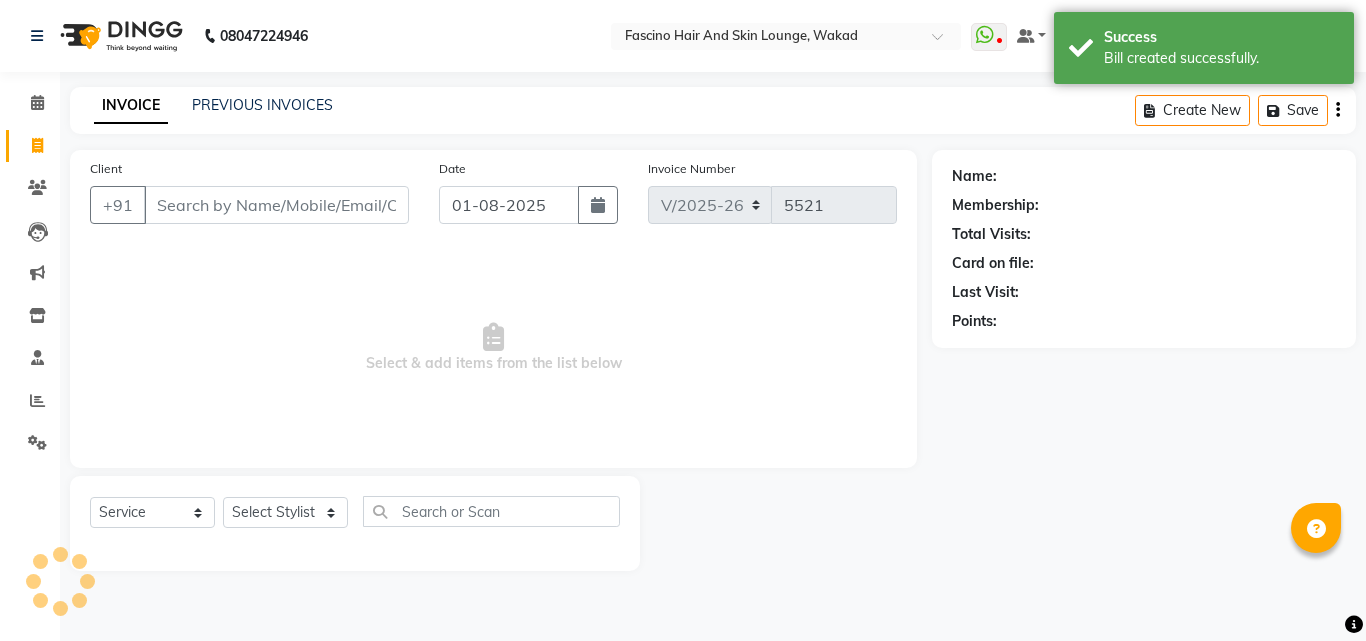 click on "Client" at bounding box center [276, 205] 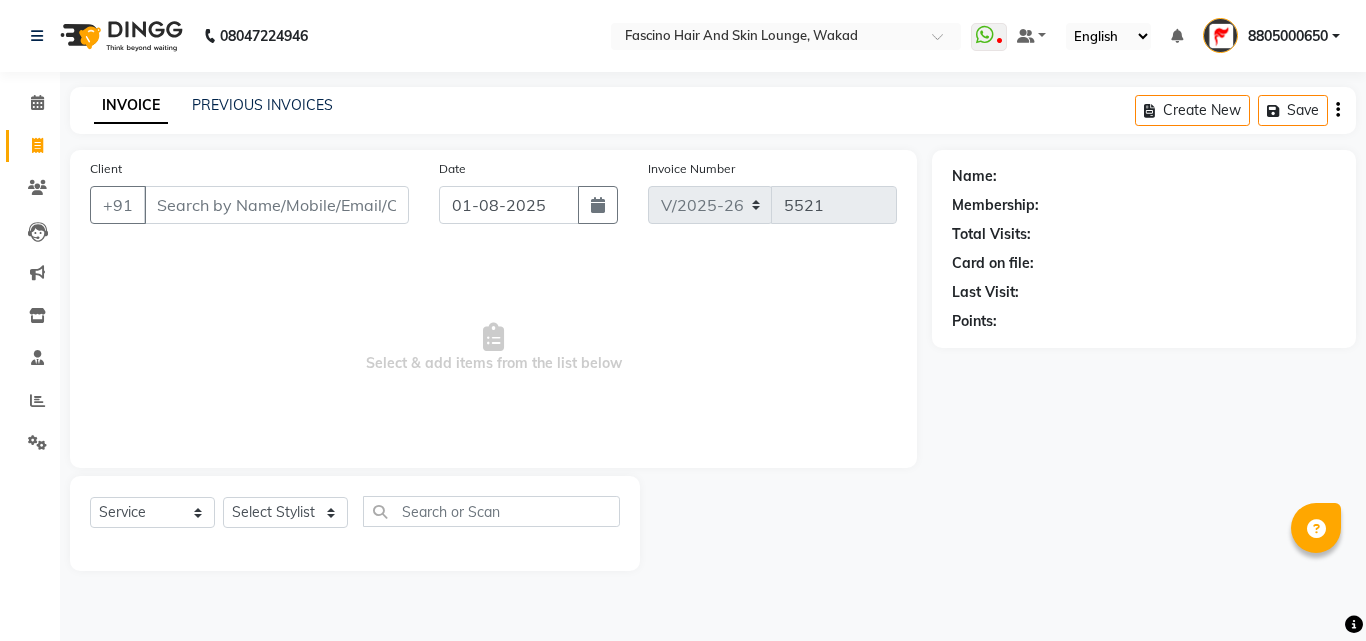 click on "8805000650" at bounding box center (1288, 36) 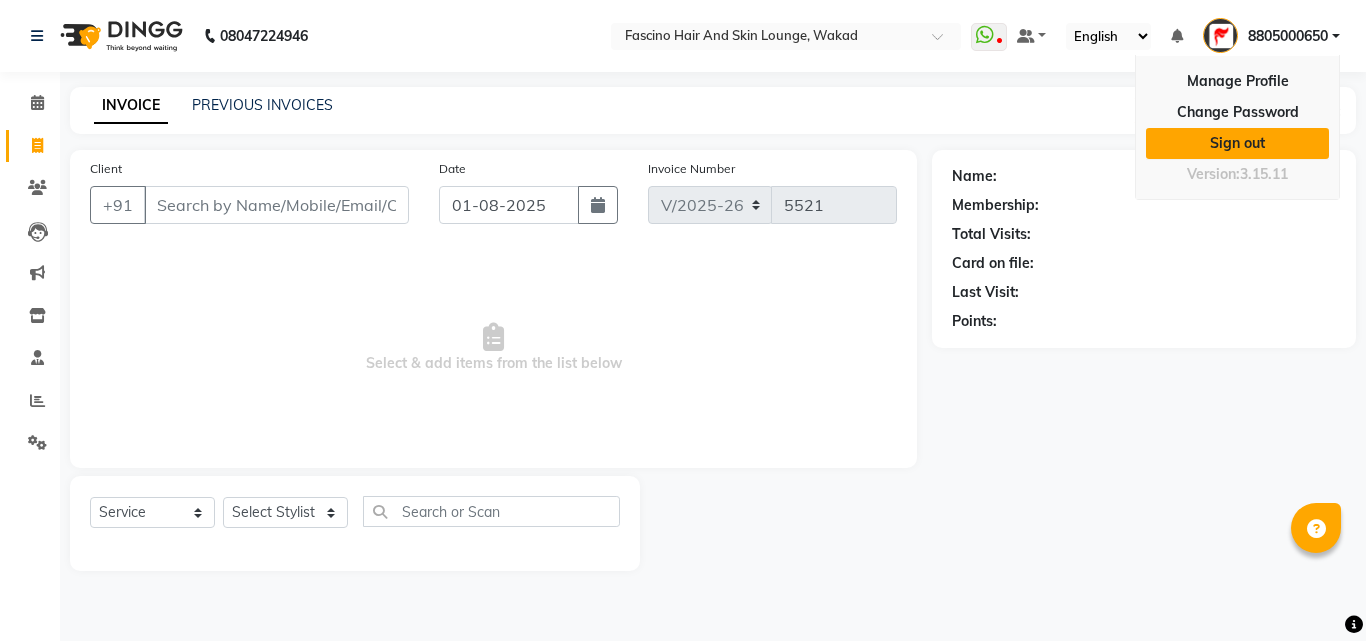 click on "Sign out" at bounding box center [1237, 143] 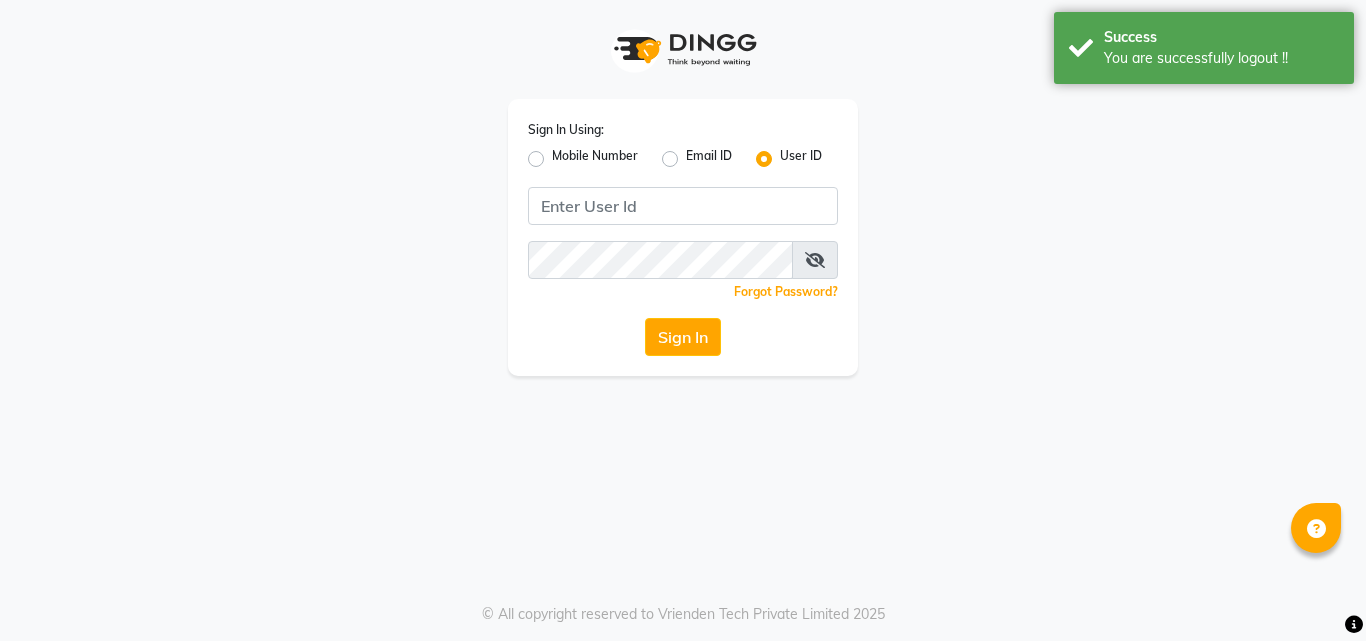 click on "Mobile Number" 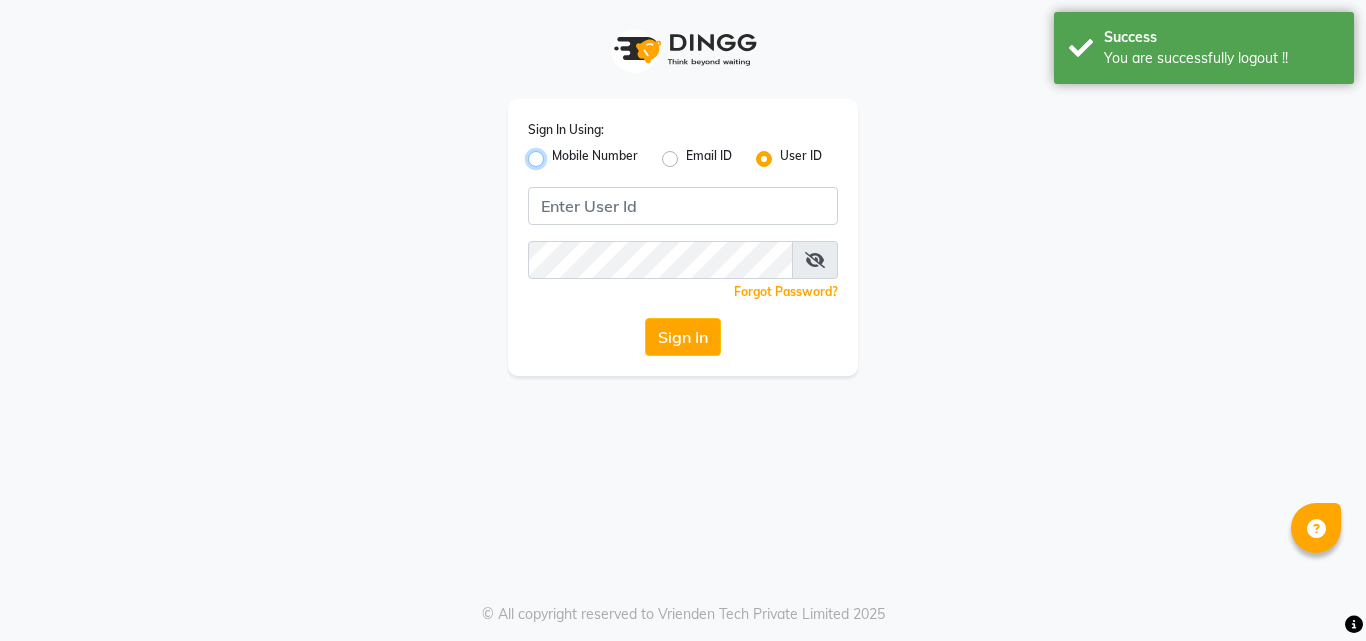 click on "Mobile Number" at bounding box center [558, 153] 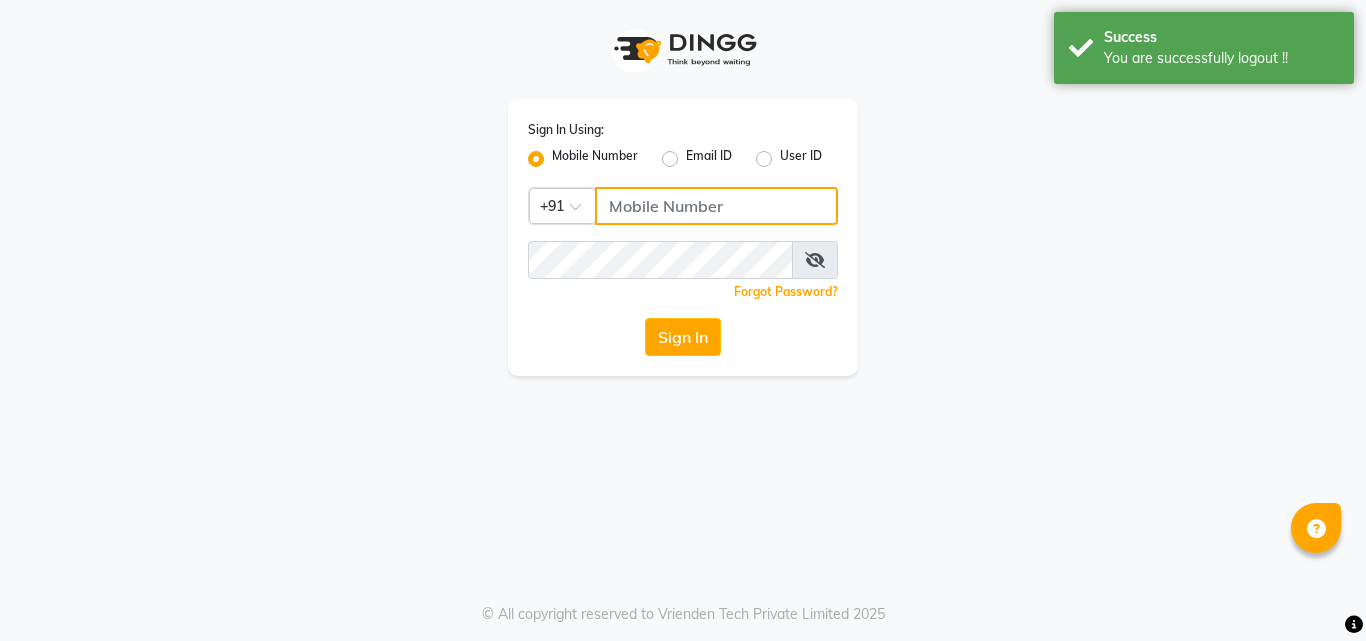 click 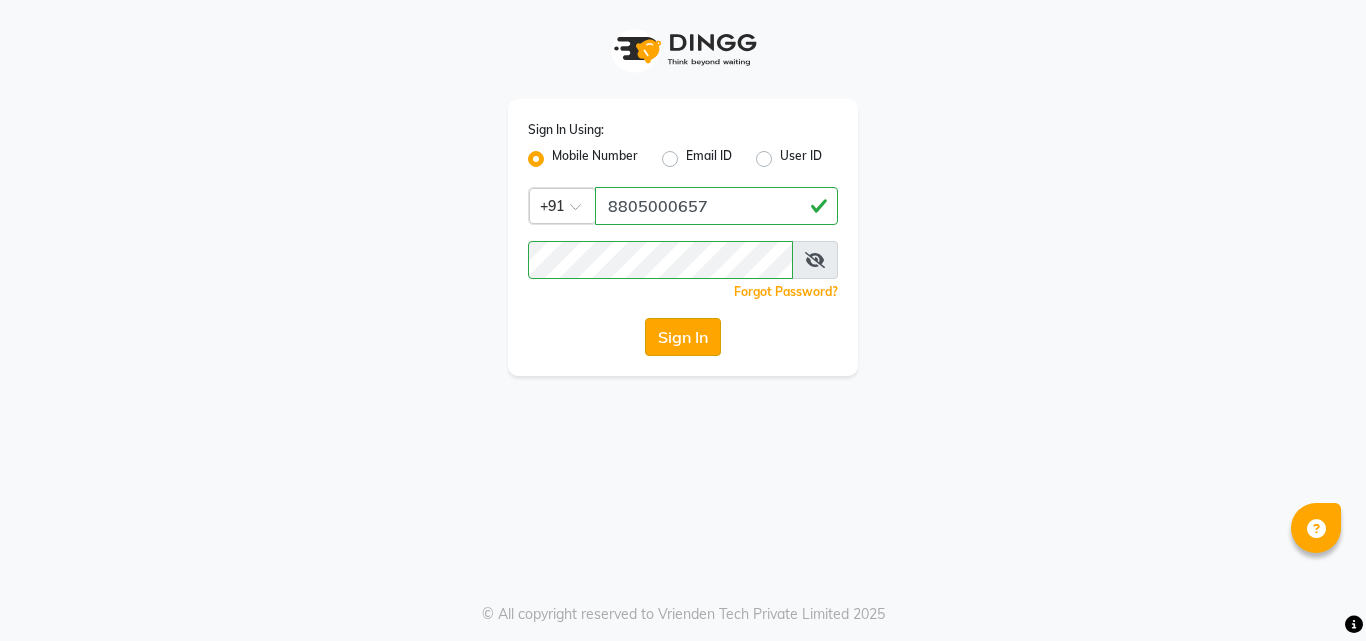 click on "Sign In" 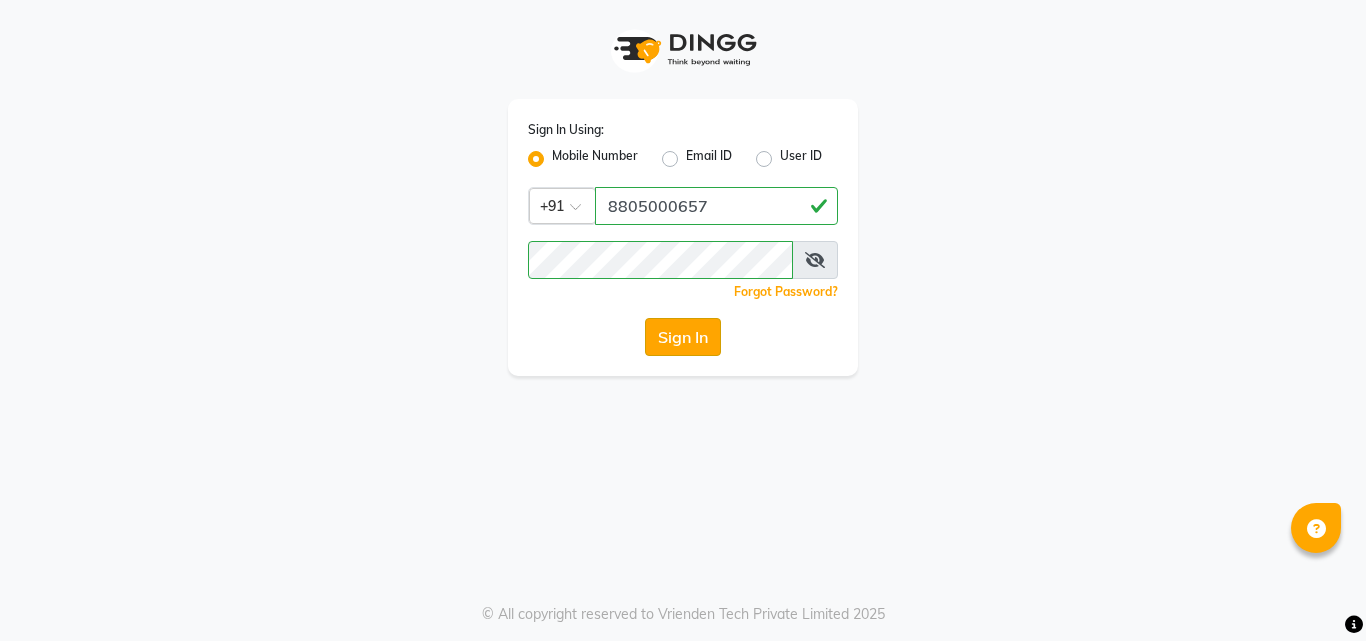 click on "Sign In" 